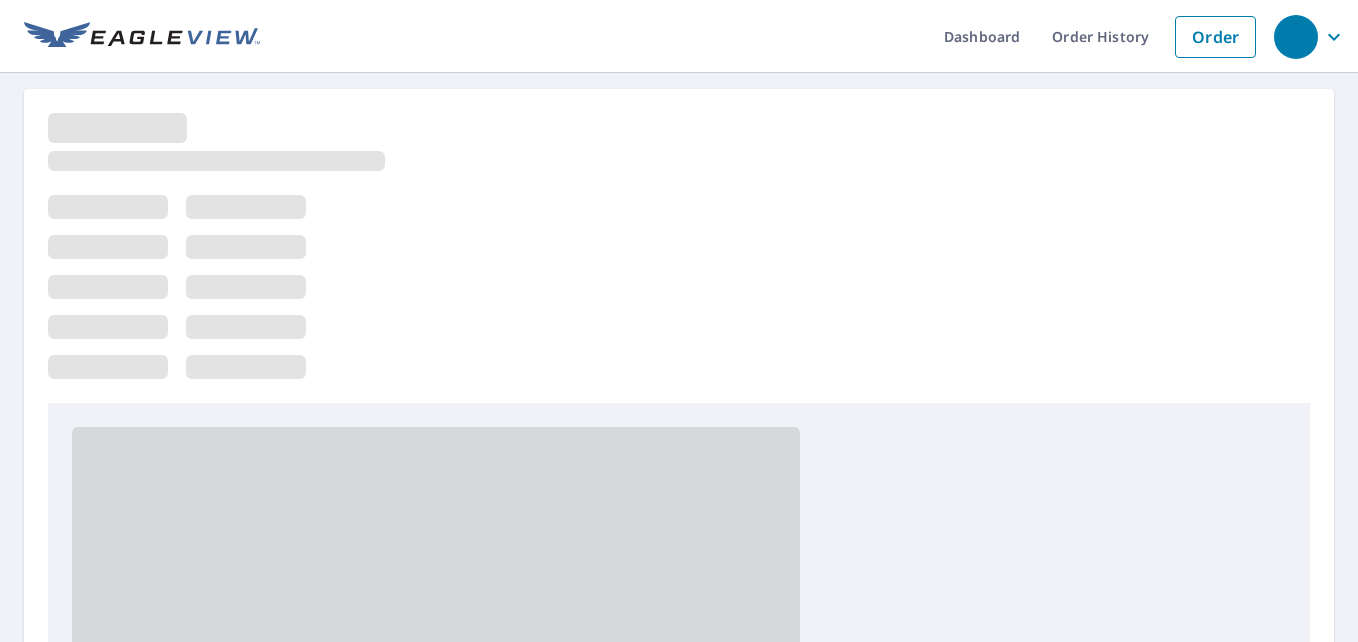 scroll, scrollTop: 0, scrollLeft: 0, axis: both 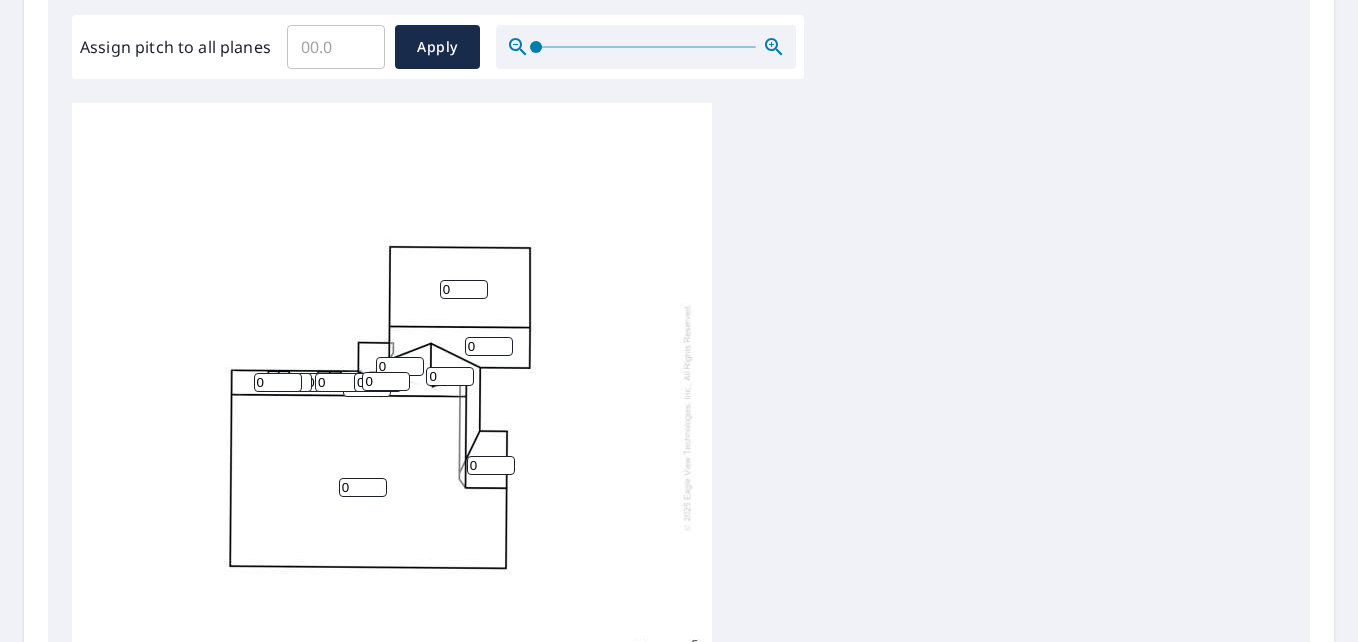 click on "0" at bounding box center [464, 289] 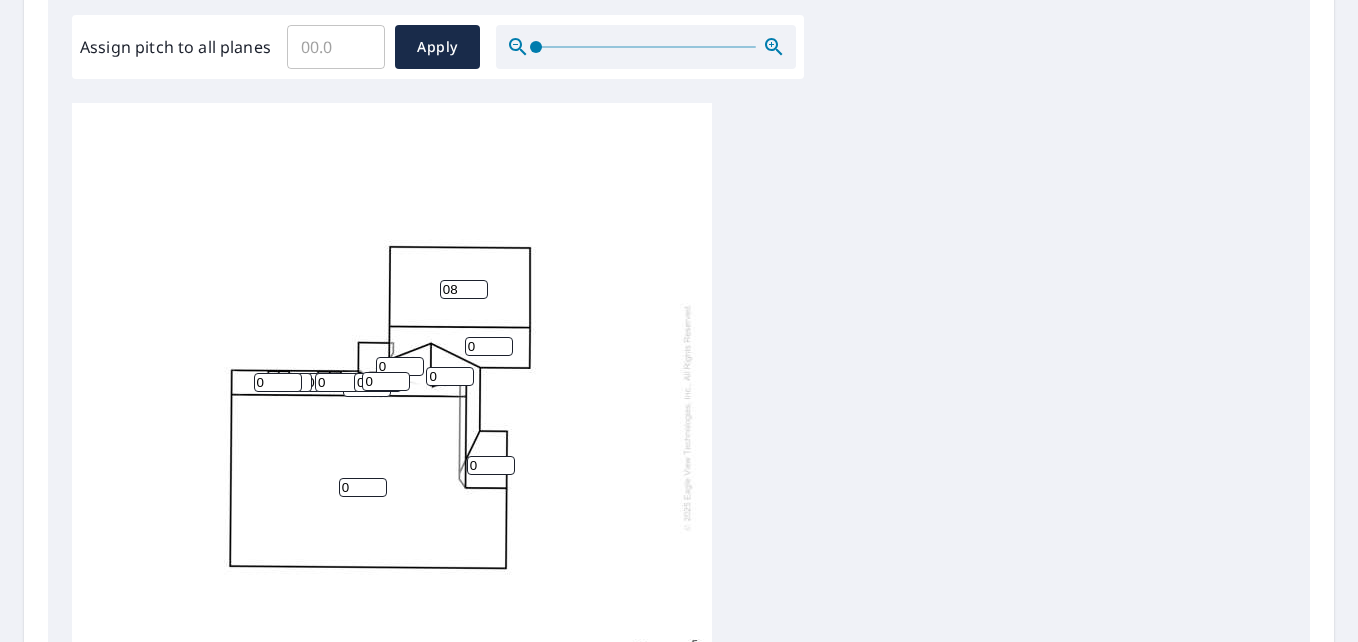 type on "08" 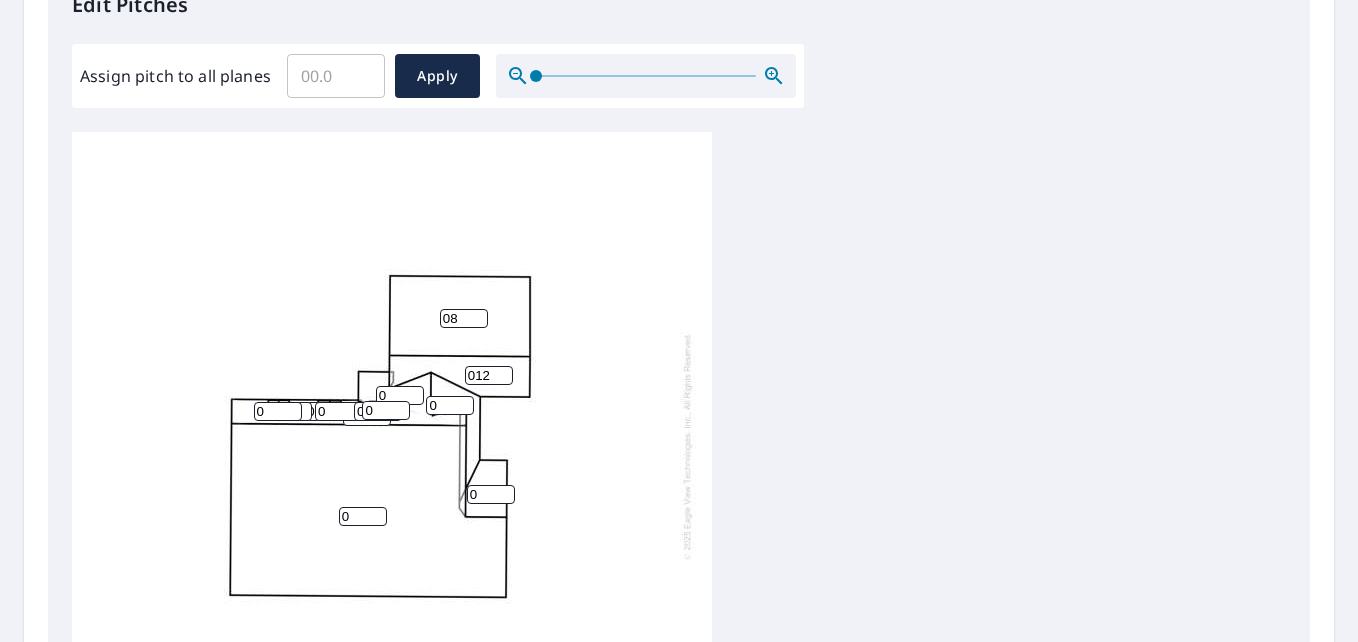scroll, scrollTop: 700, scrollLeft: 0, axis: vertical 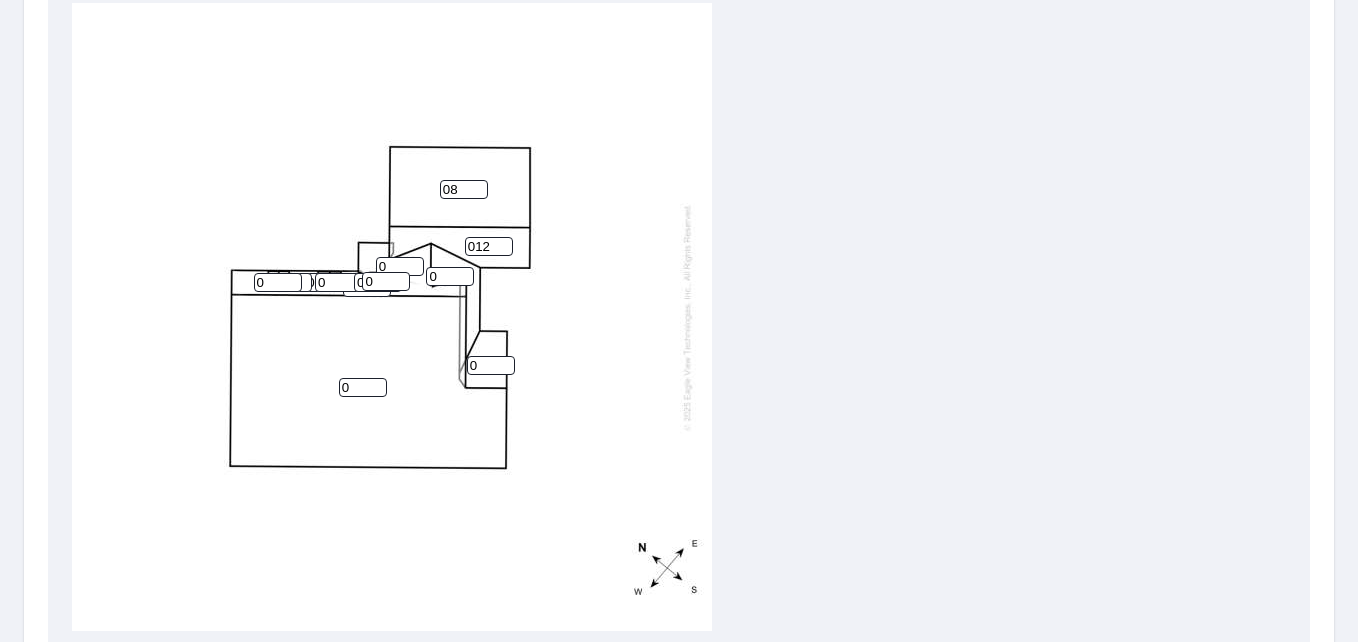type on "012" 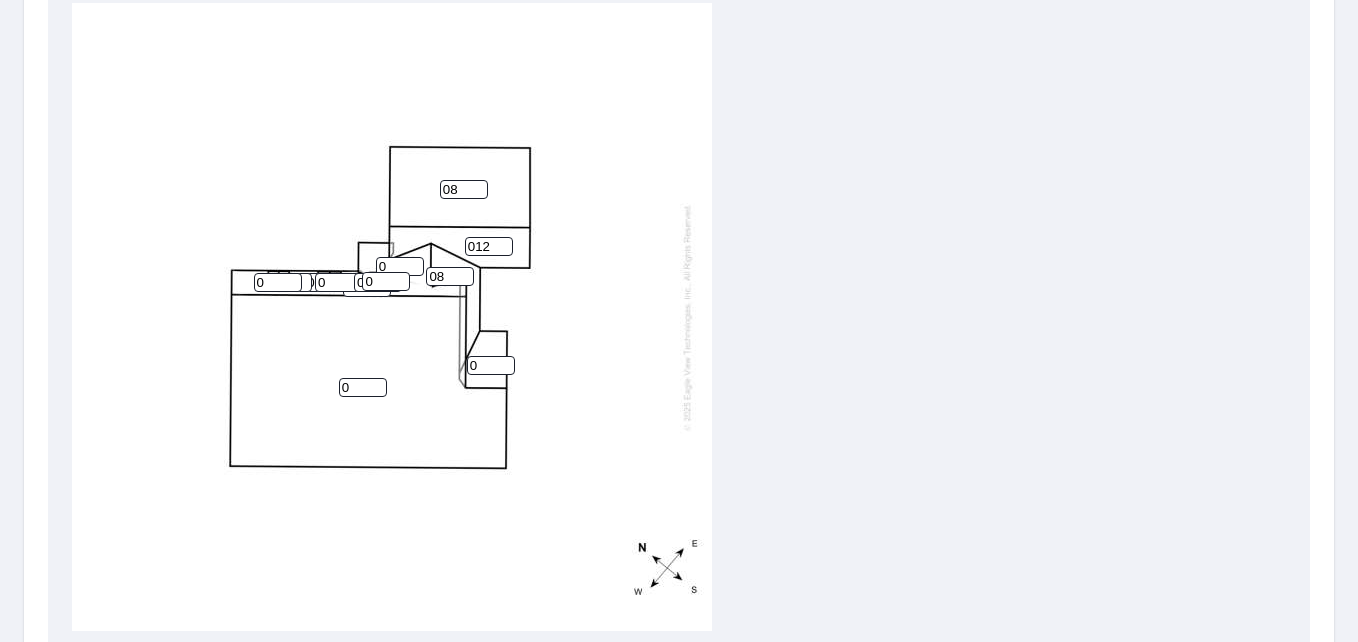 type on "08" 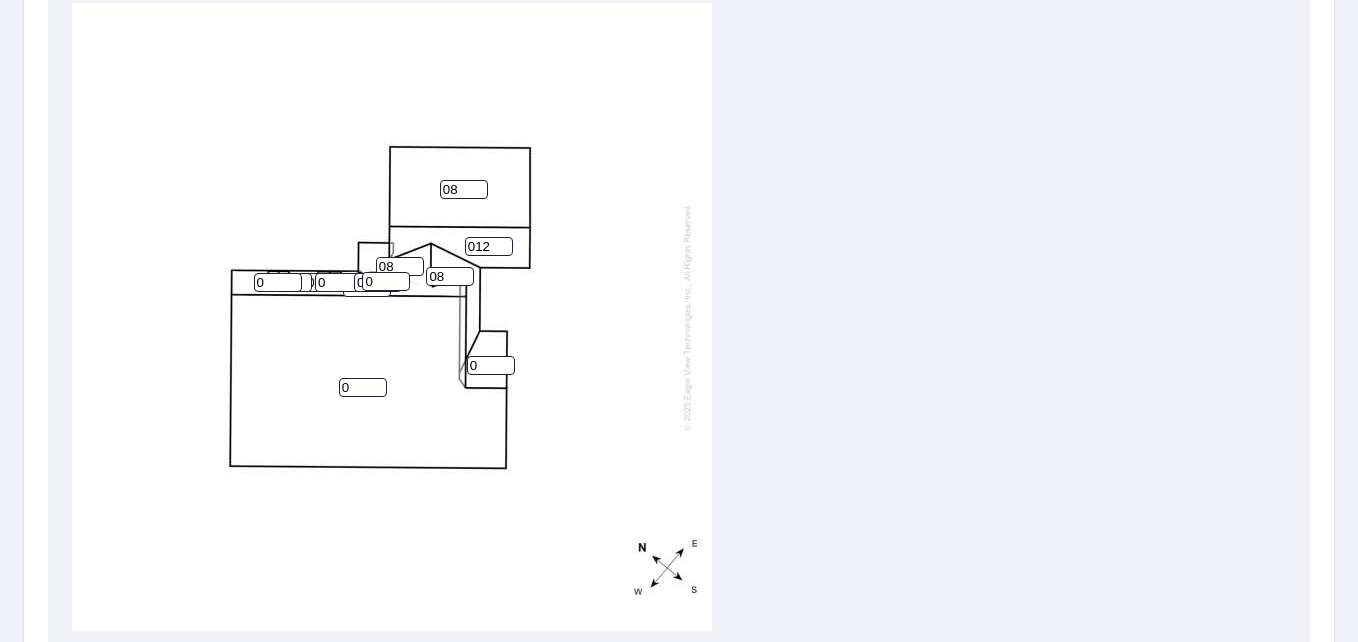 type on "08" 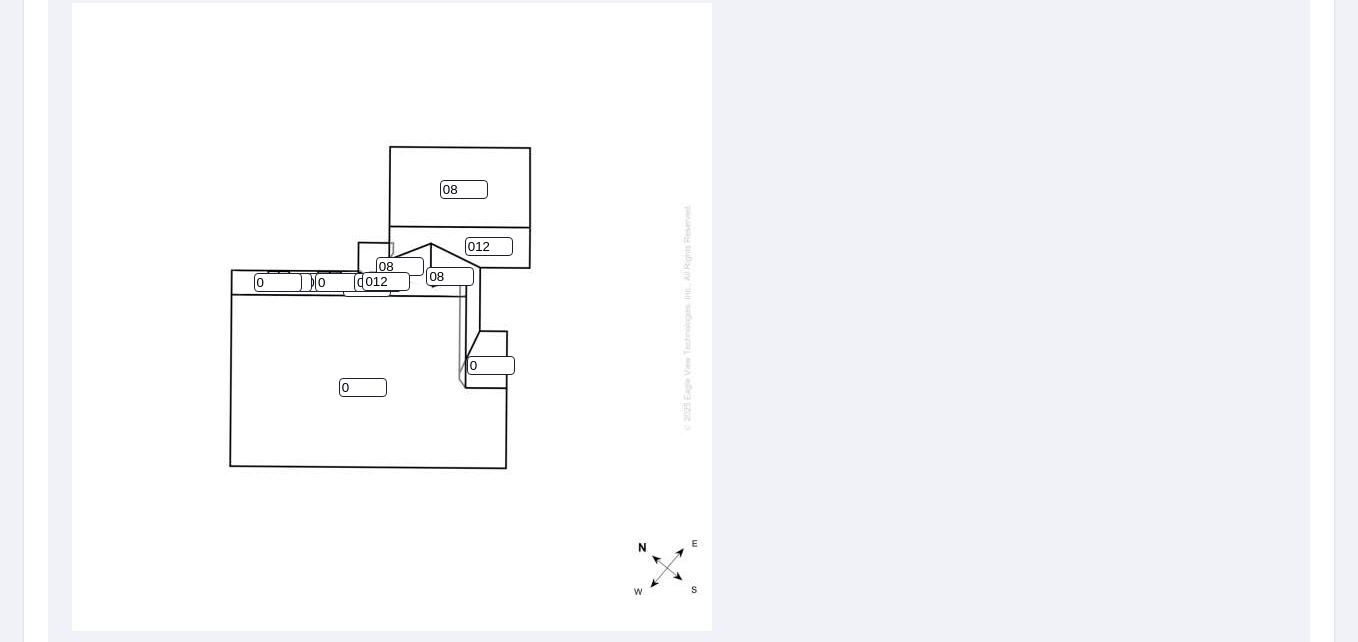 type on "012" 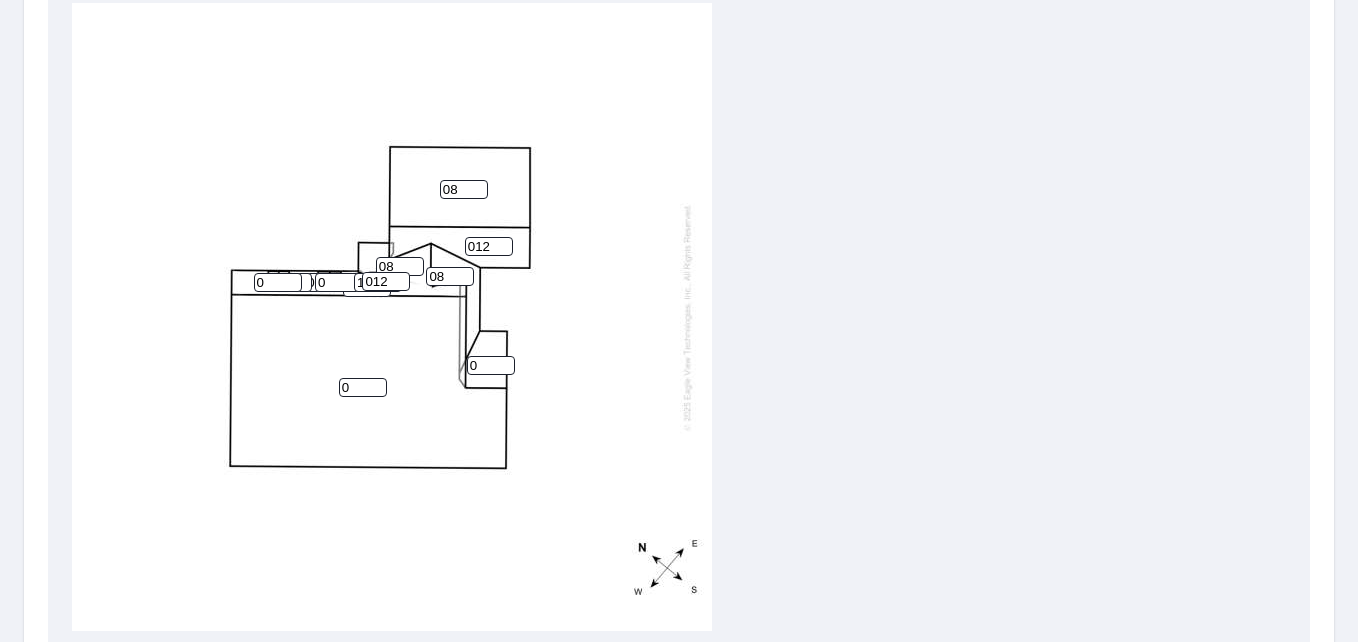 scroll, scrollTop: 754, scrollLeft: 0, axis: vertical 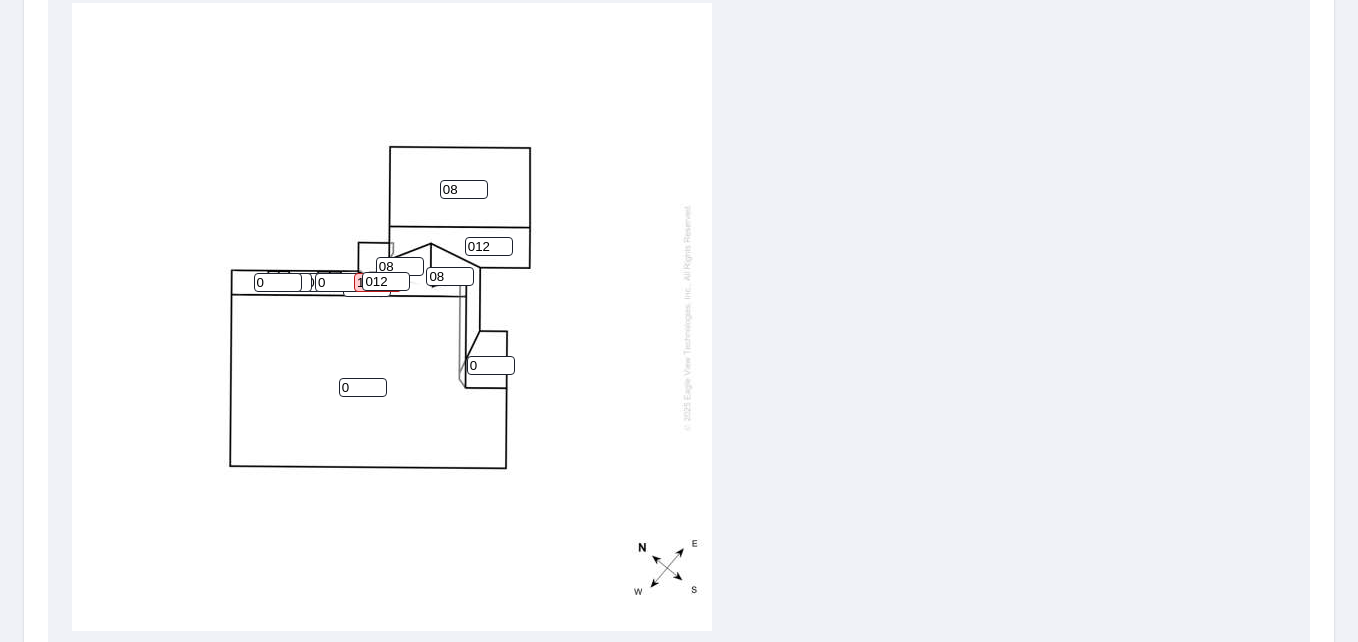 type on "120" 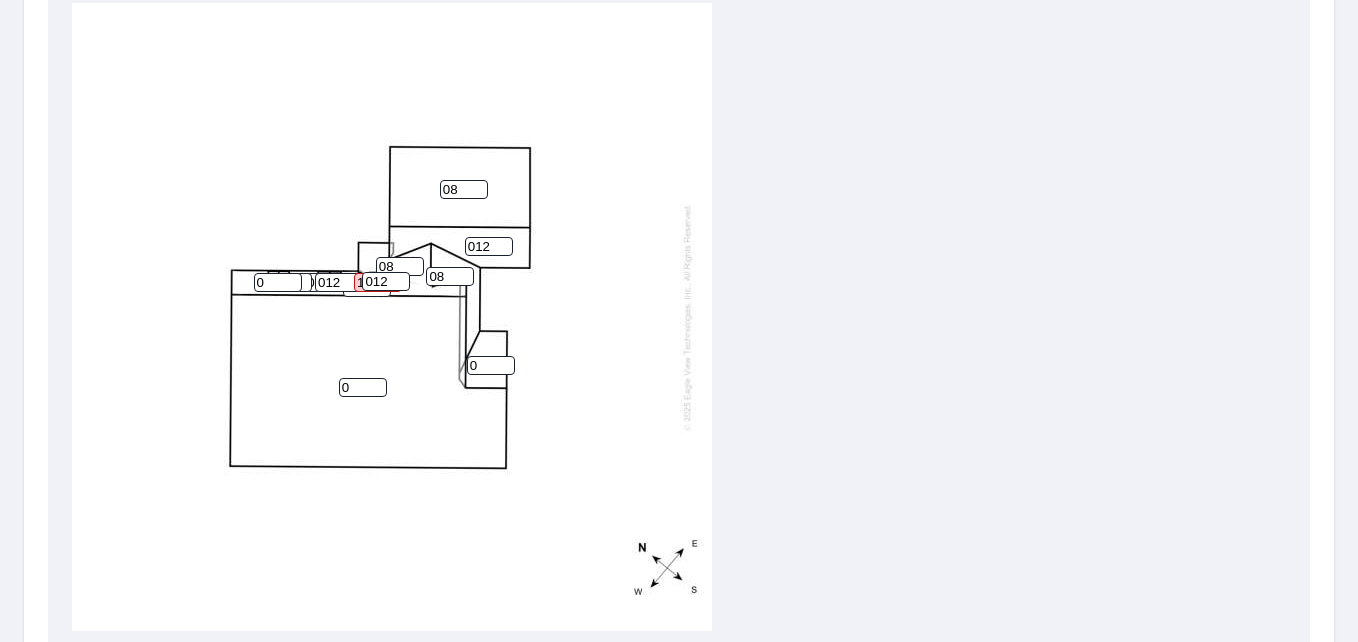 type on "012" 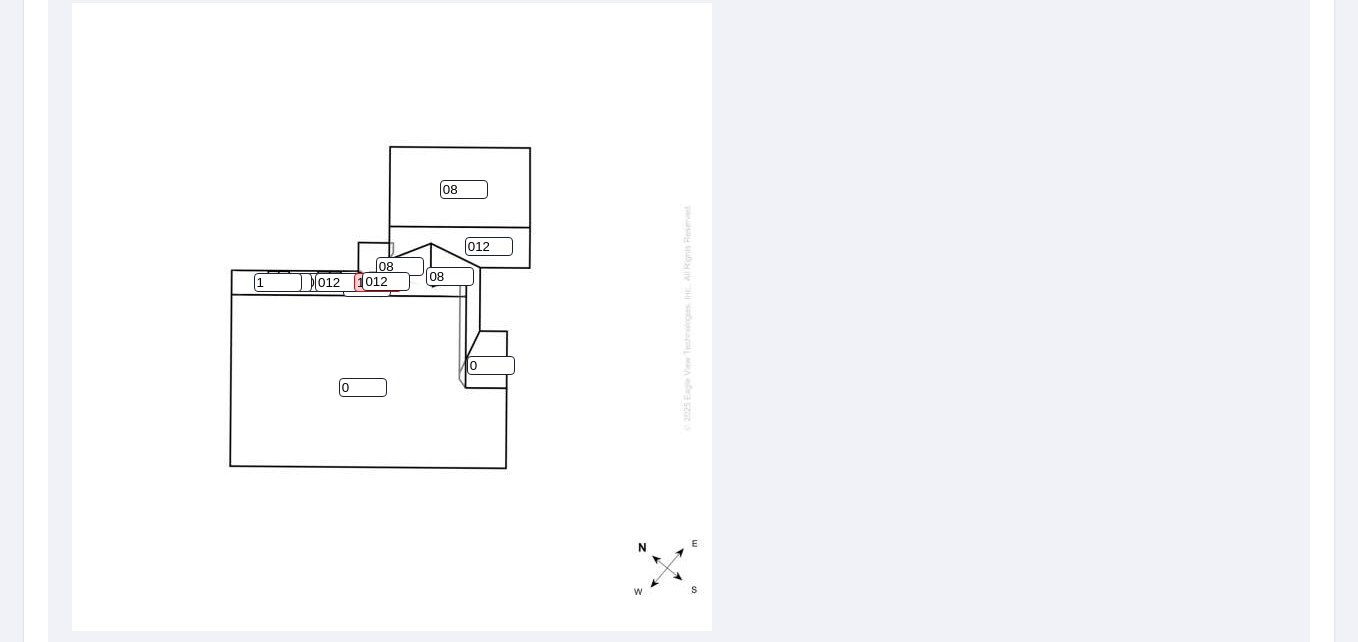 click on "1" at bounding box center (278, 282) 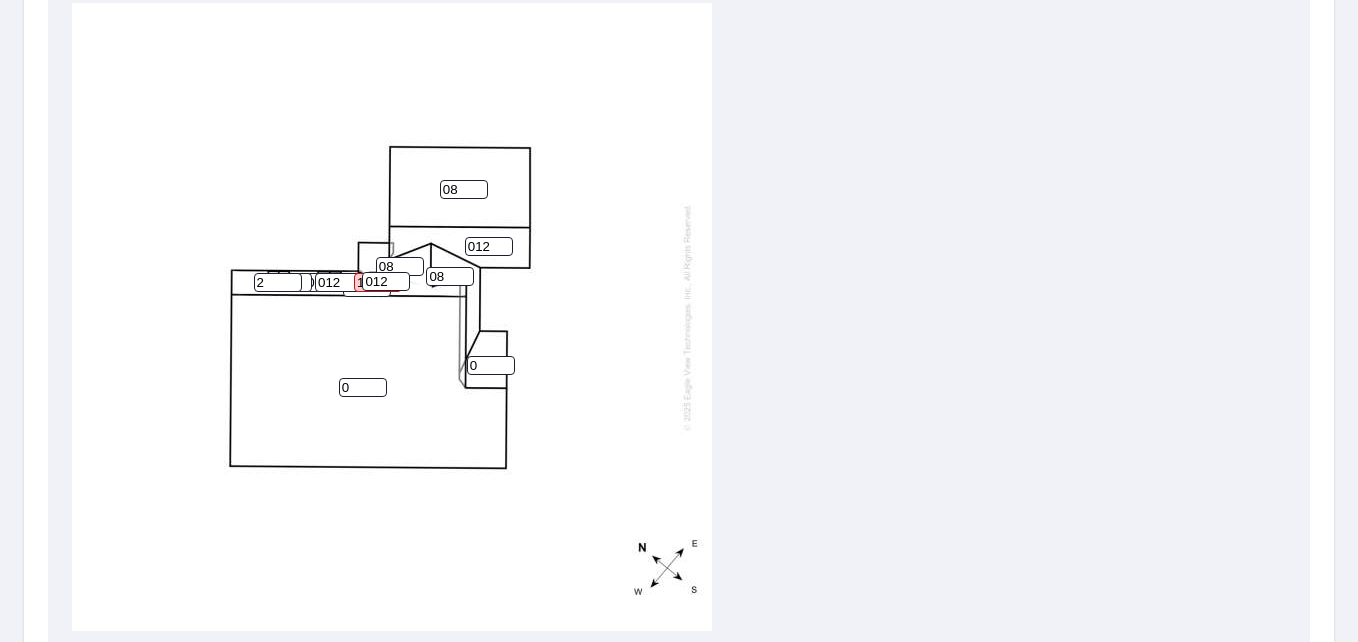 click on "2" at bounding box center [278, 282] 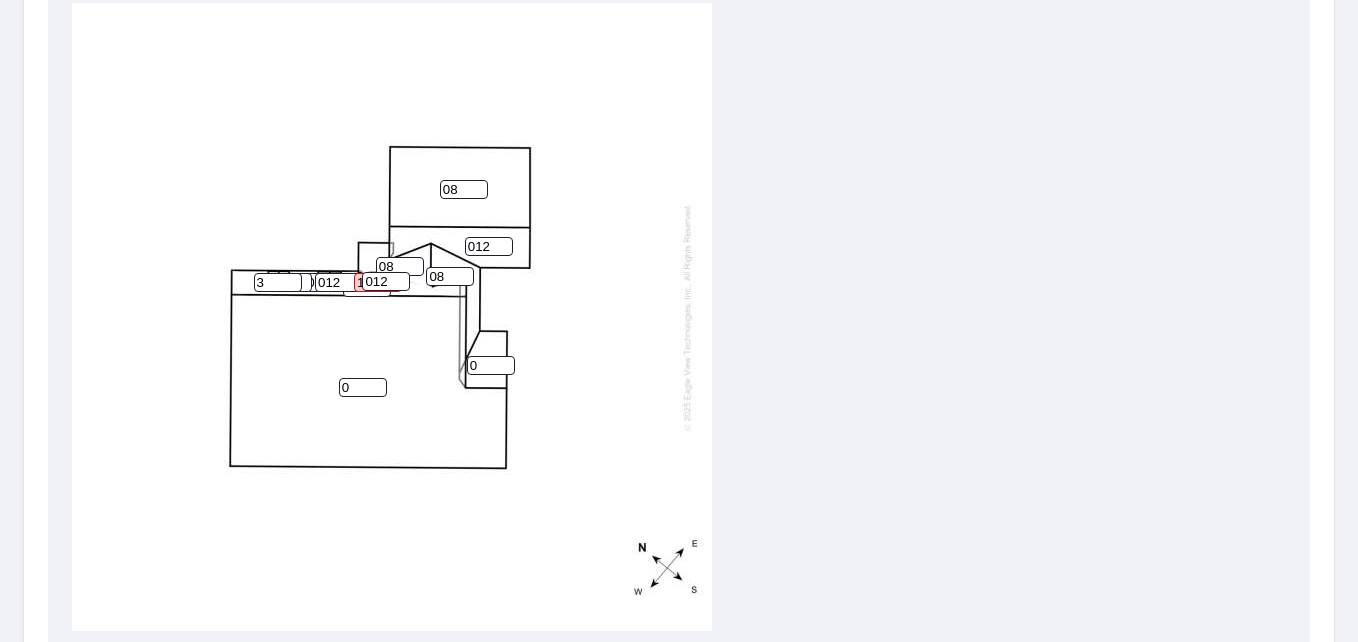 click on "3" at bounding box center [278, 282] 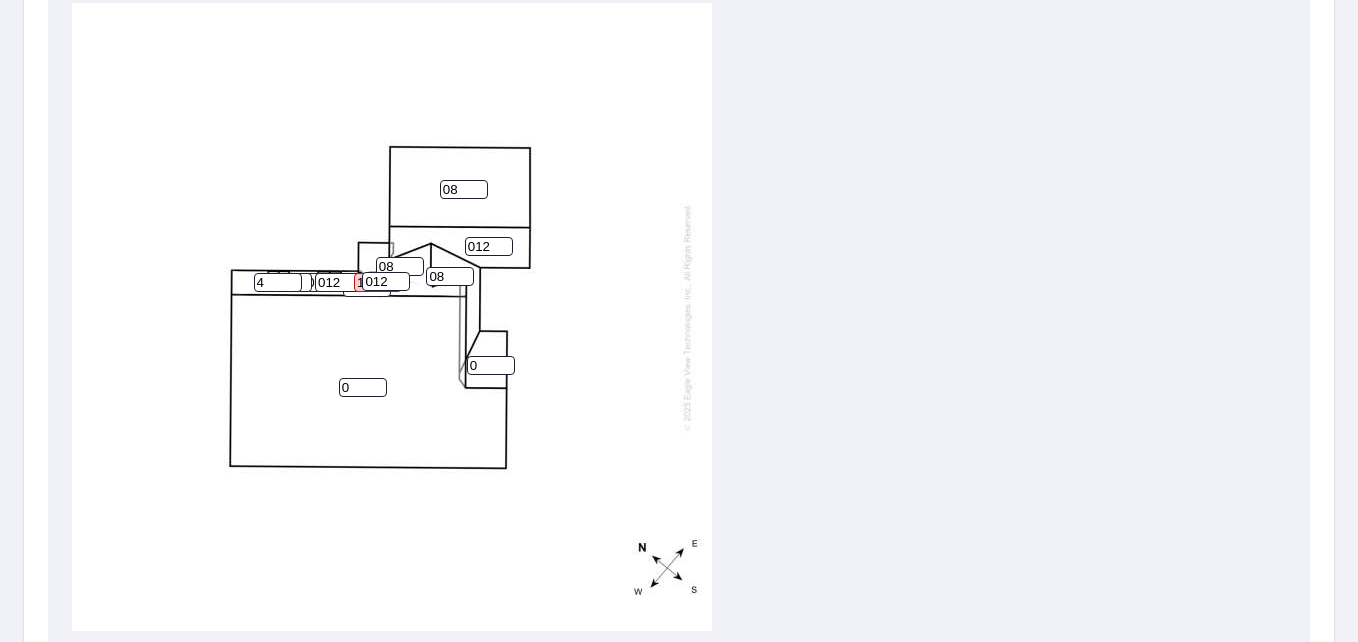 click on "4" at bounding box center (278, 282) 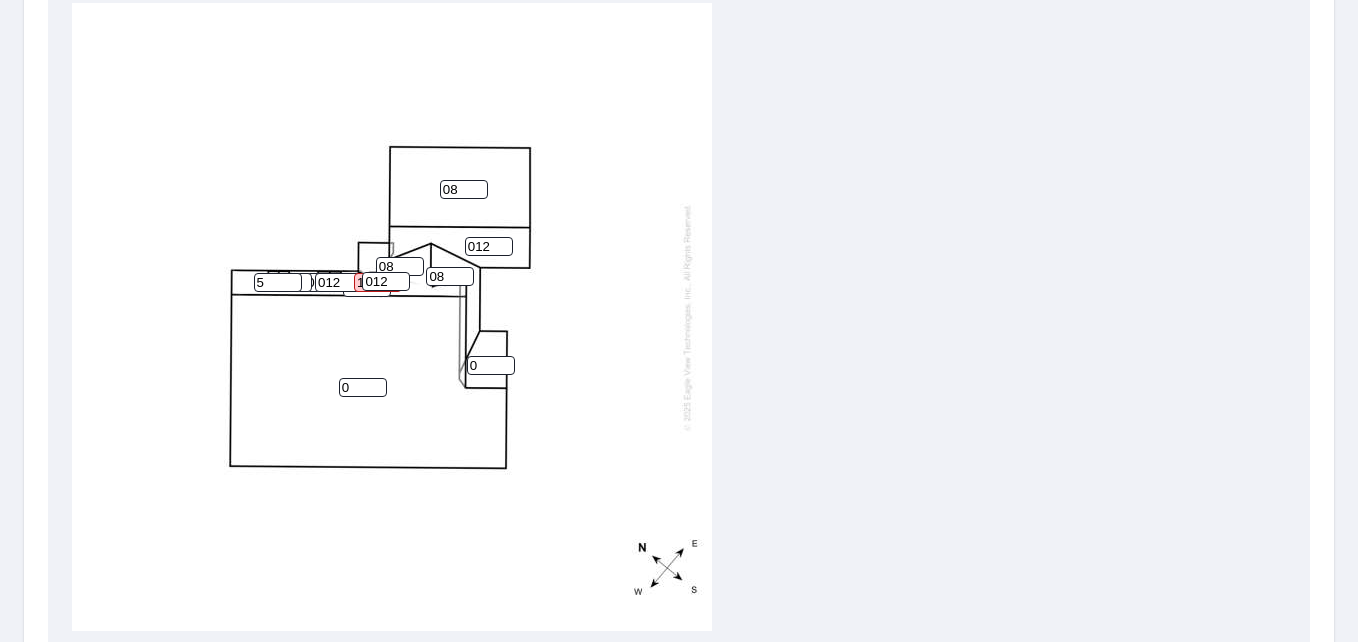 click on "5" at bounding box center (278, 282) 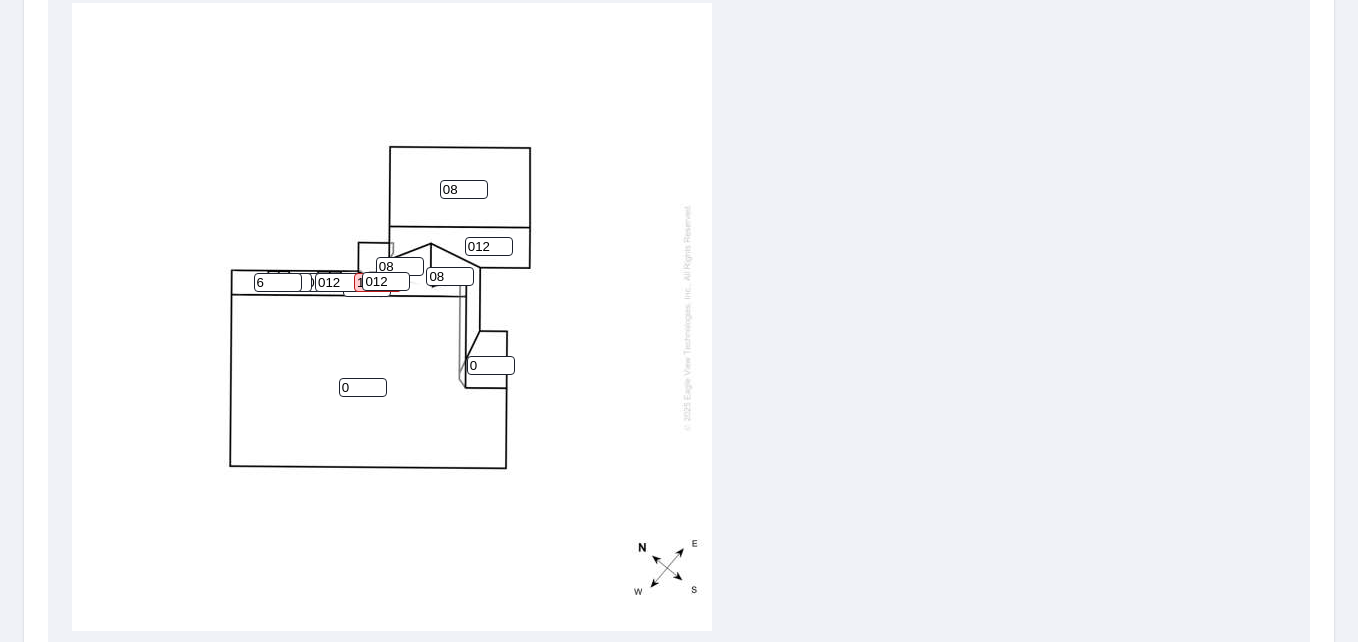 click on "6" at bounding box center (278, 282) 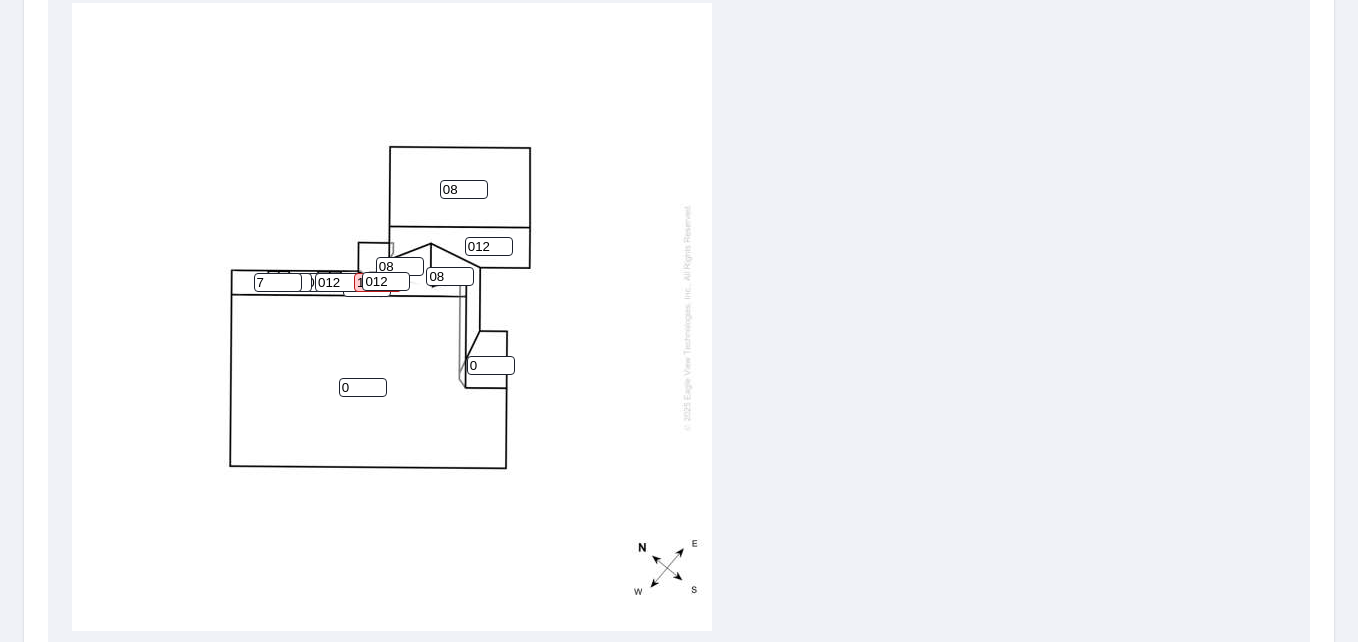 click on "7" at bounding box center [278, 282] 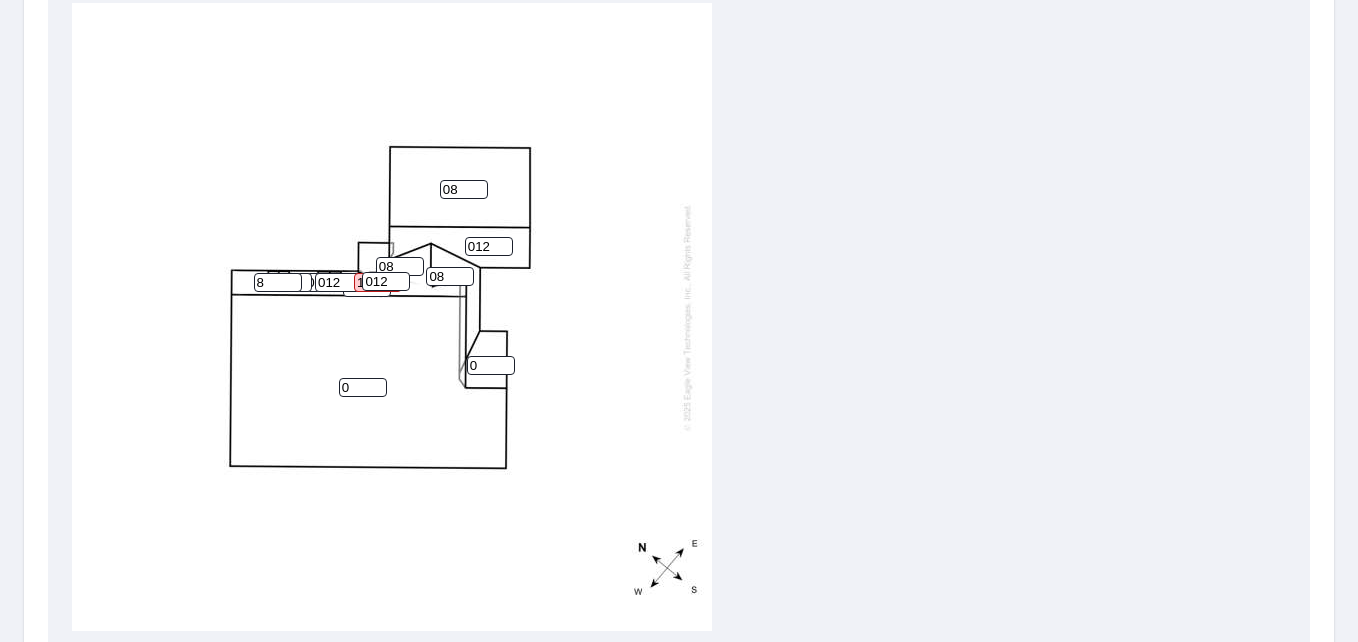 click on "8" at bounding box center (278, 282) 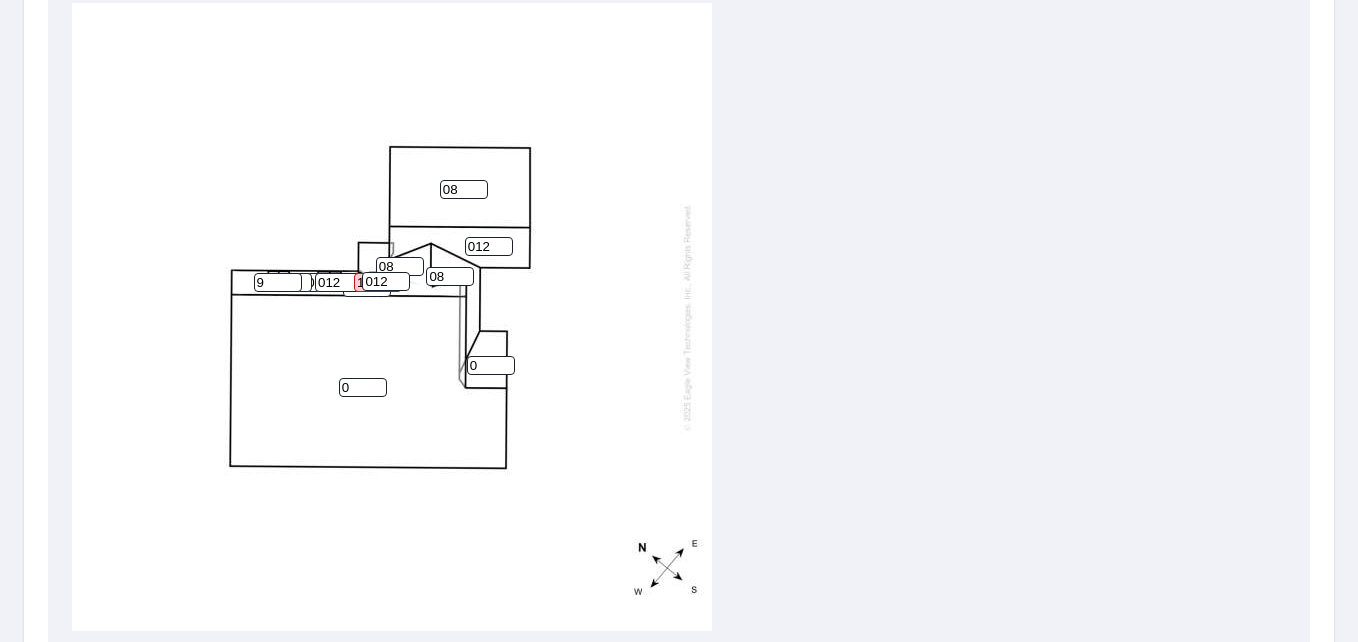 click on "9" at bounding box center (278, 282) 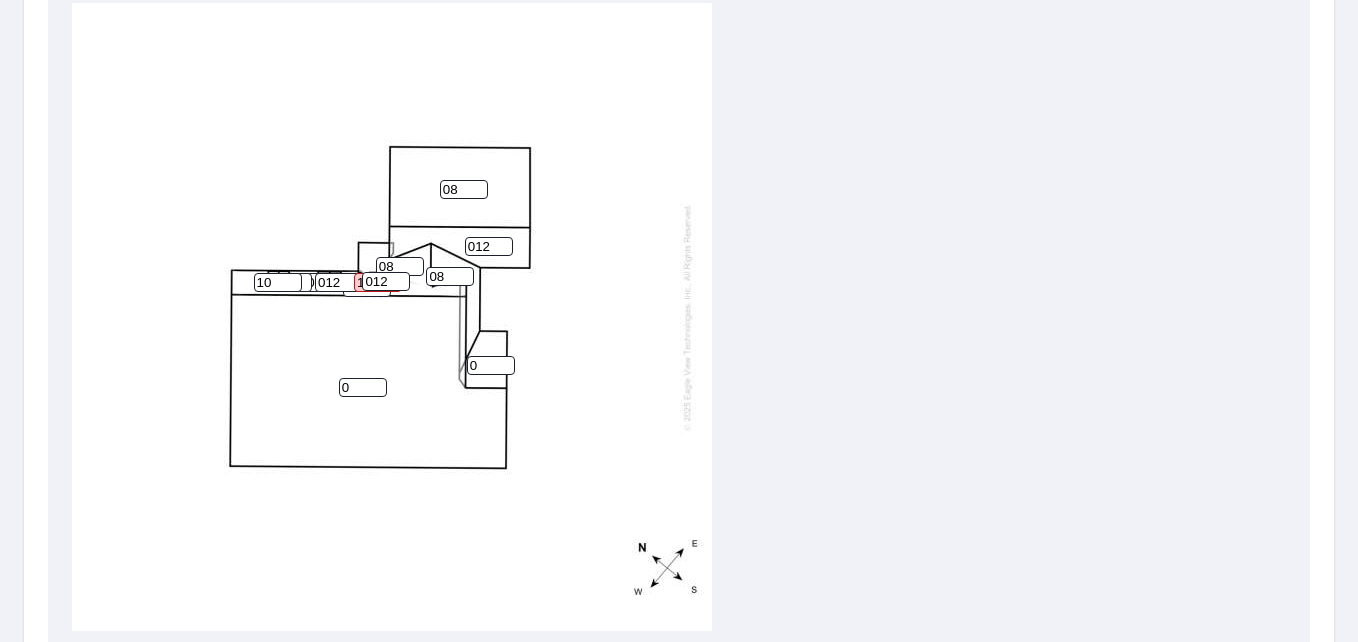 click on "10" at bounding box center [278, 282] 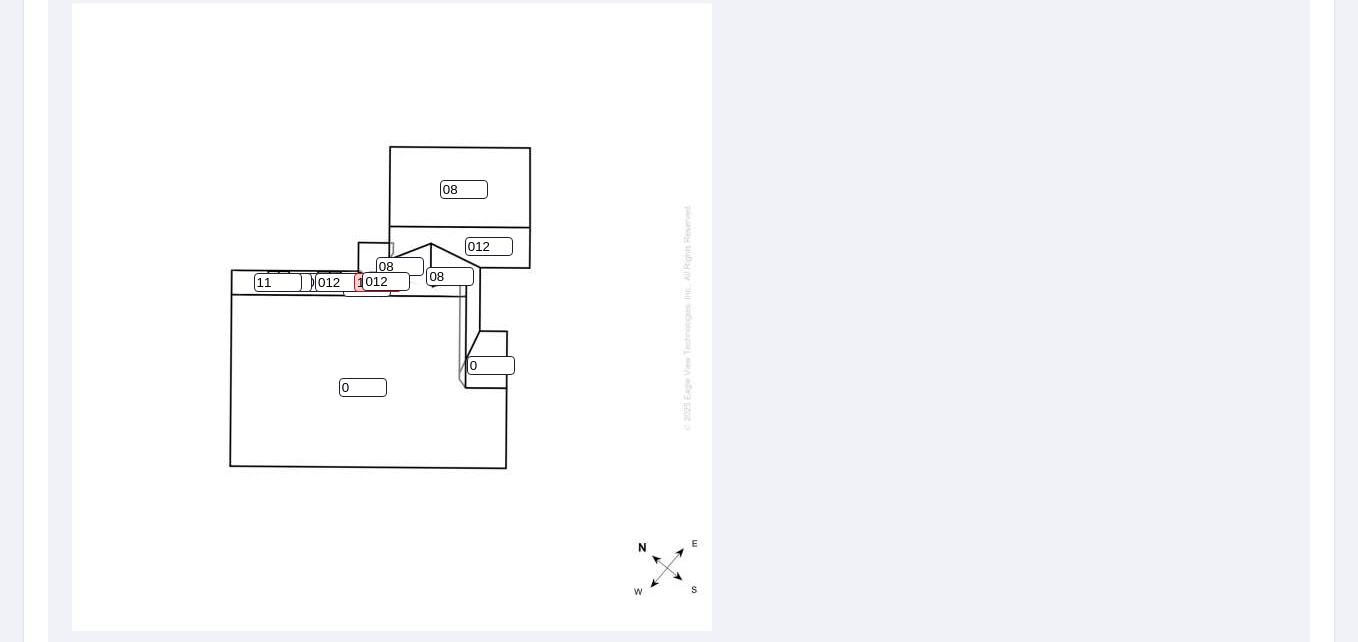 click on "11" at bounding box center (278, 282) 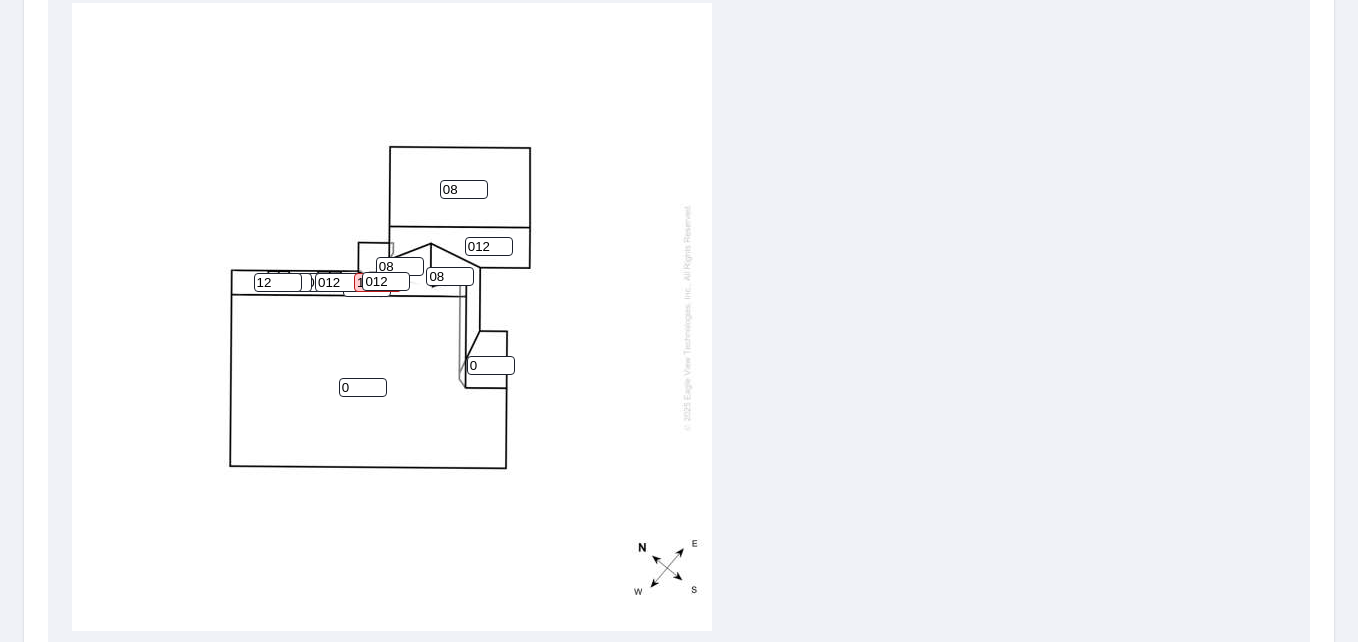 type on "12" 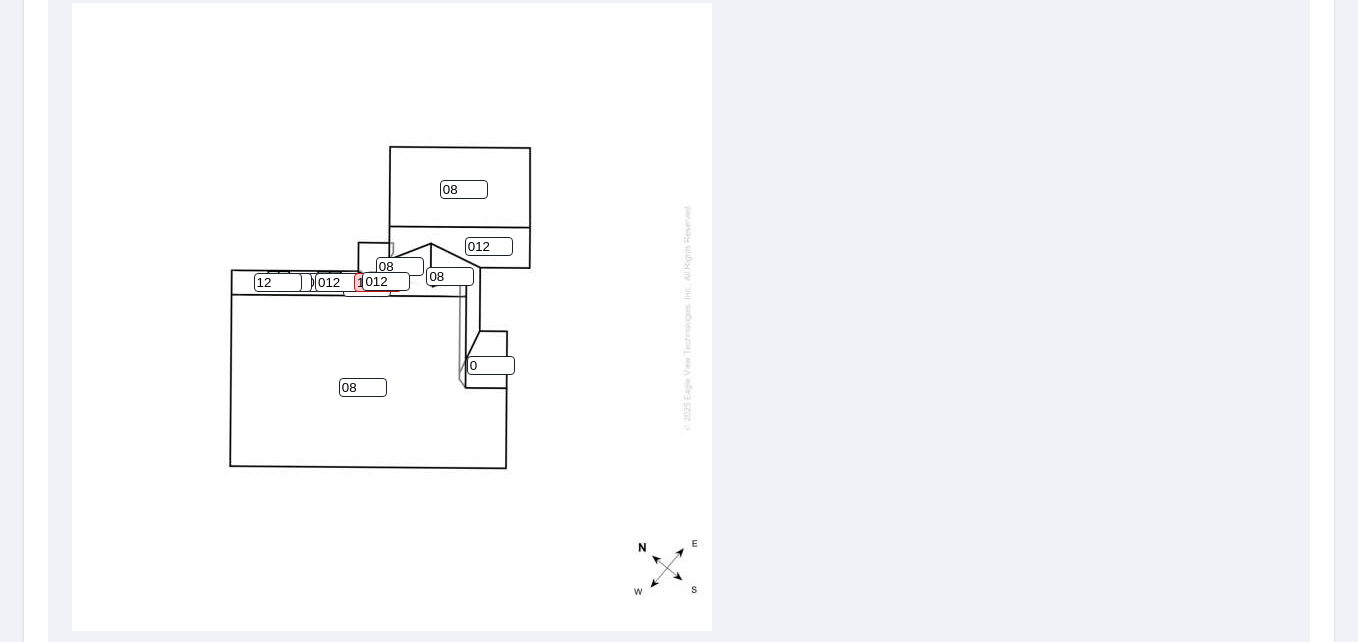 type on "08" 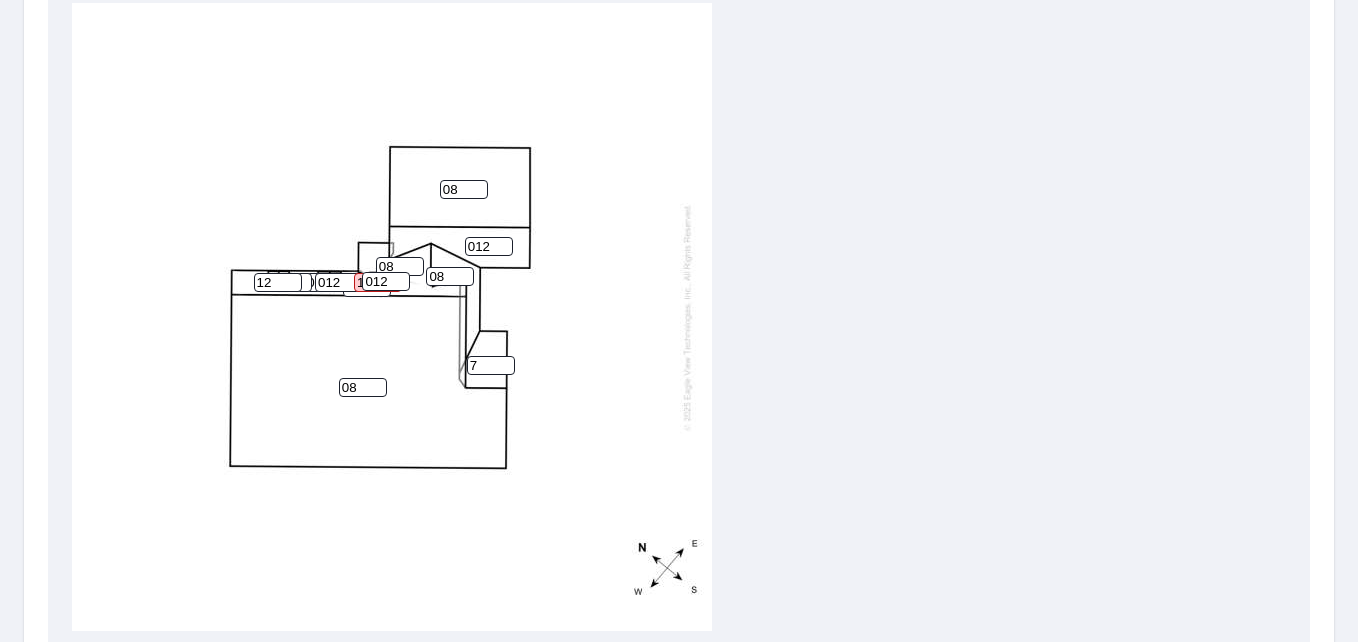 click on "7" at bounding box center [491, 365] 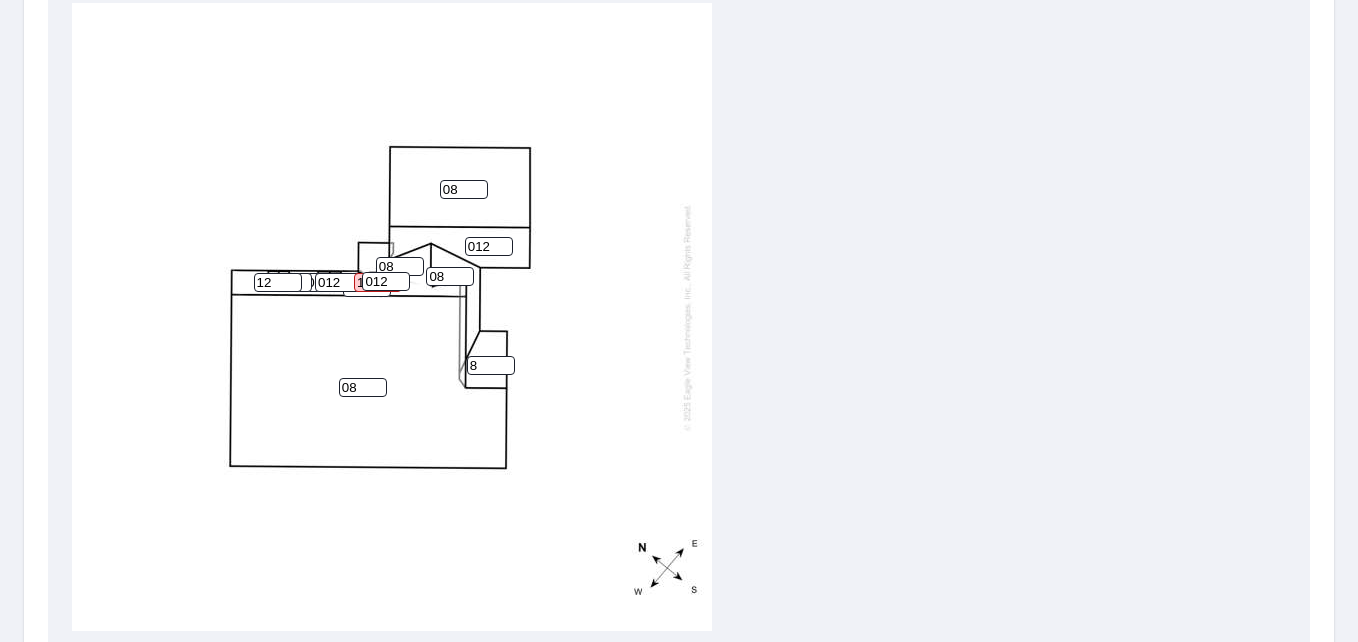 type on "8" 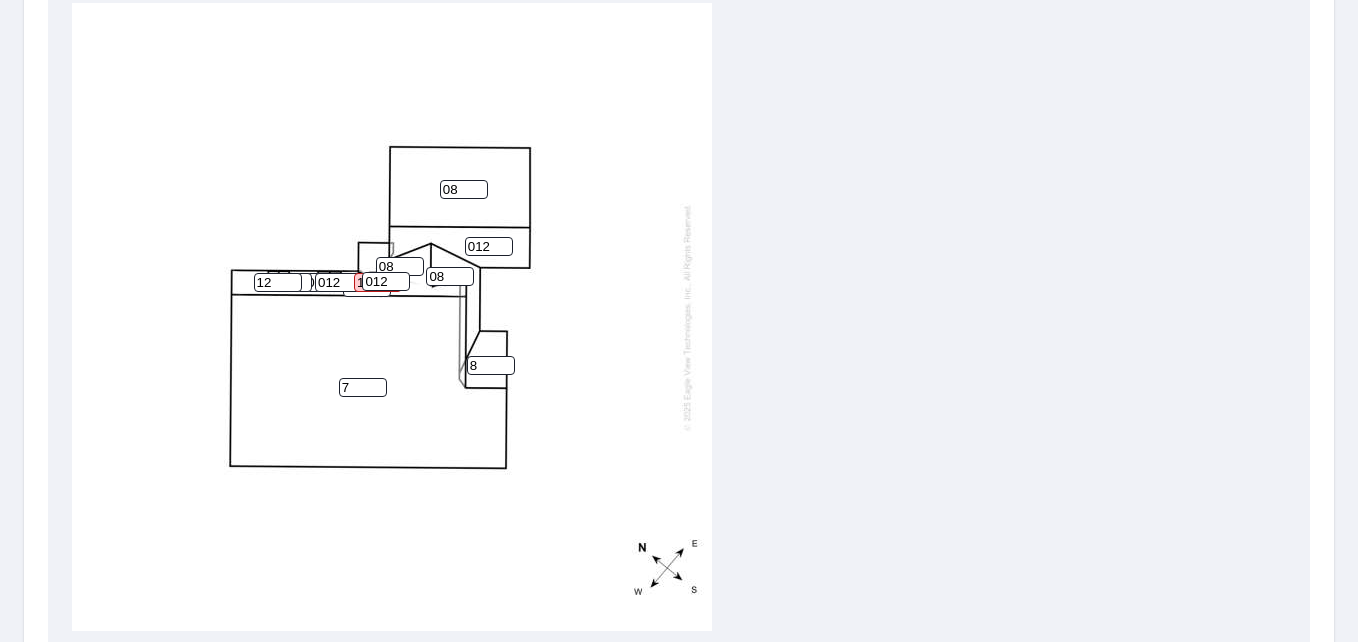 click on "7" at bounding box center [363, 387] 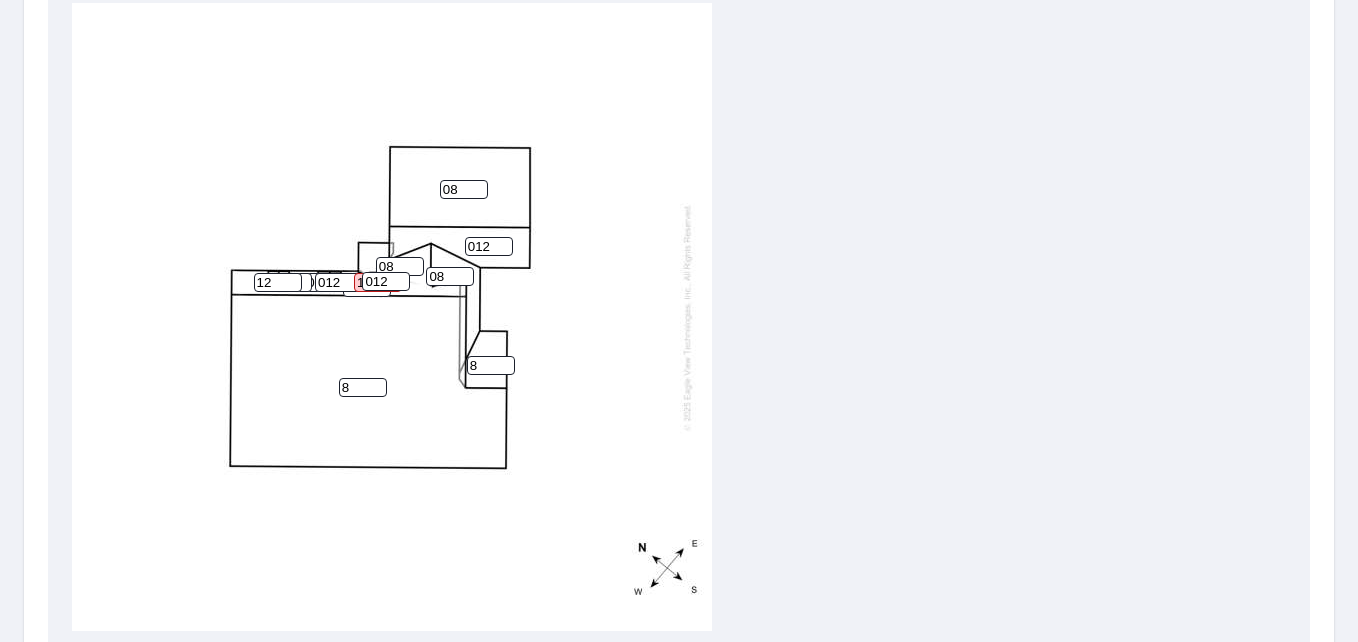 type on "8" 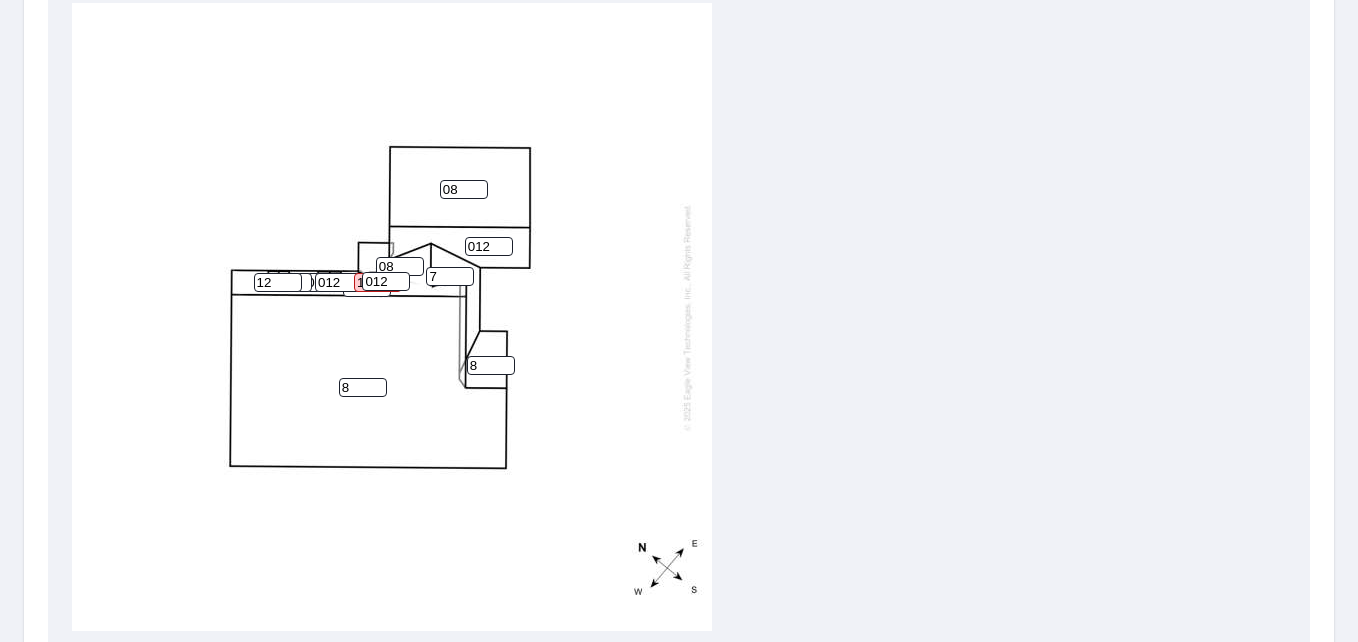 click on "7" at bounding box center [450, 276] 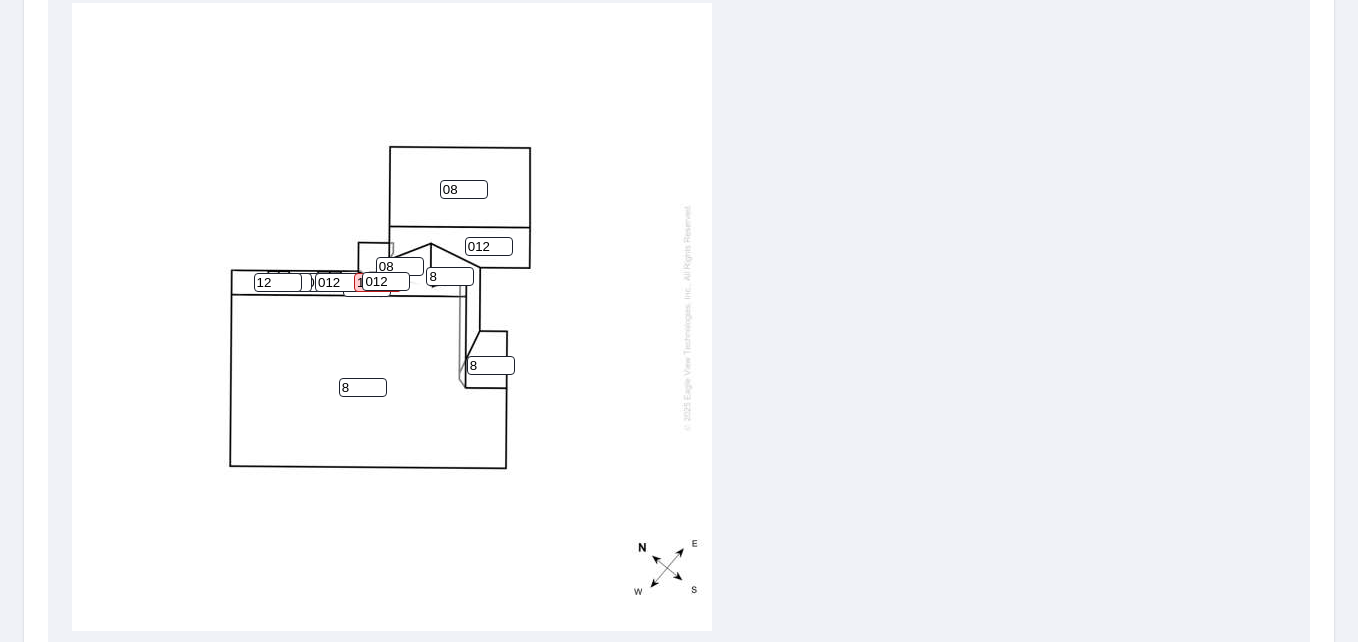 type on "8" 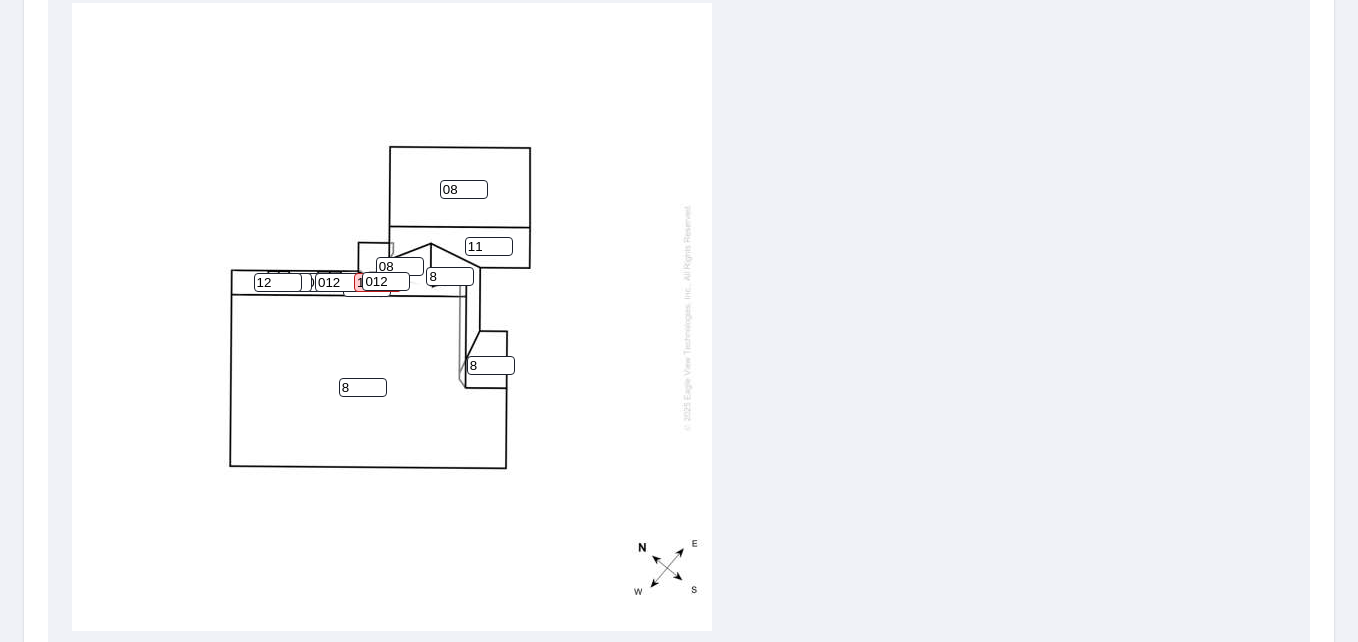 click on "11" at bounding box center (489, 246) 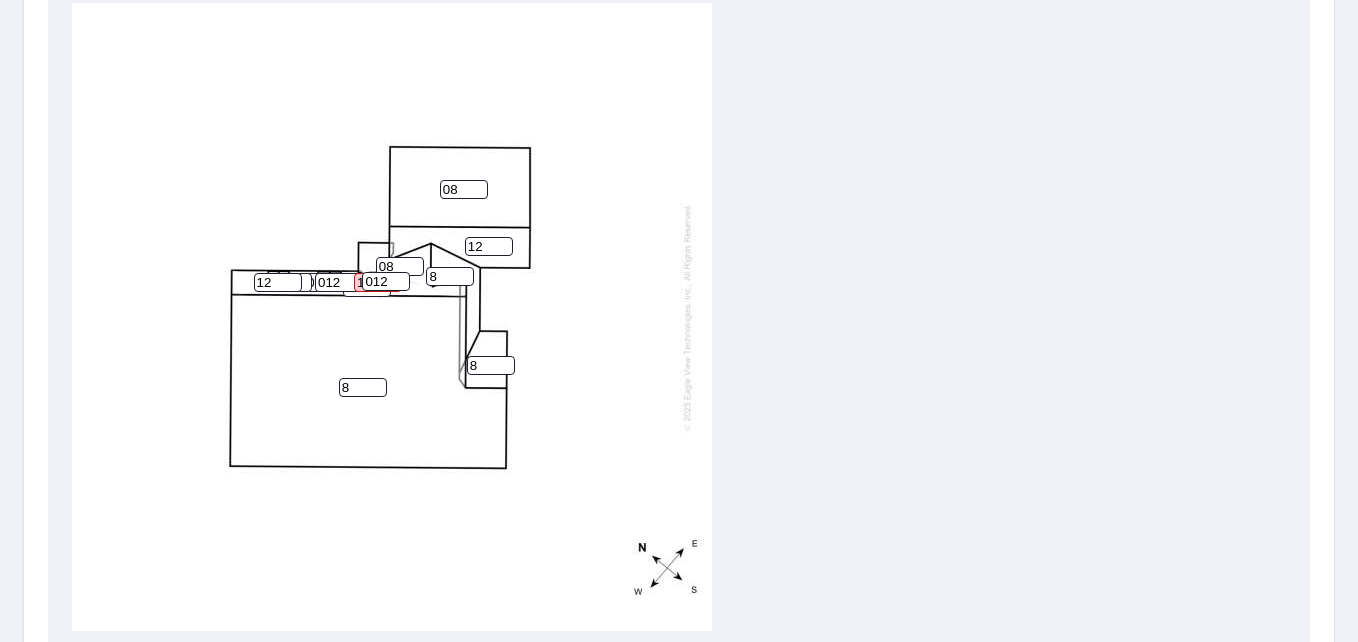 type on "12" 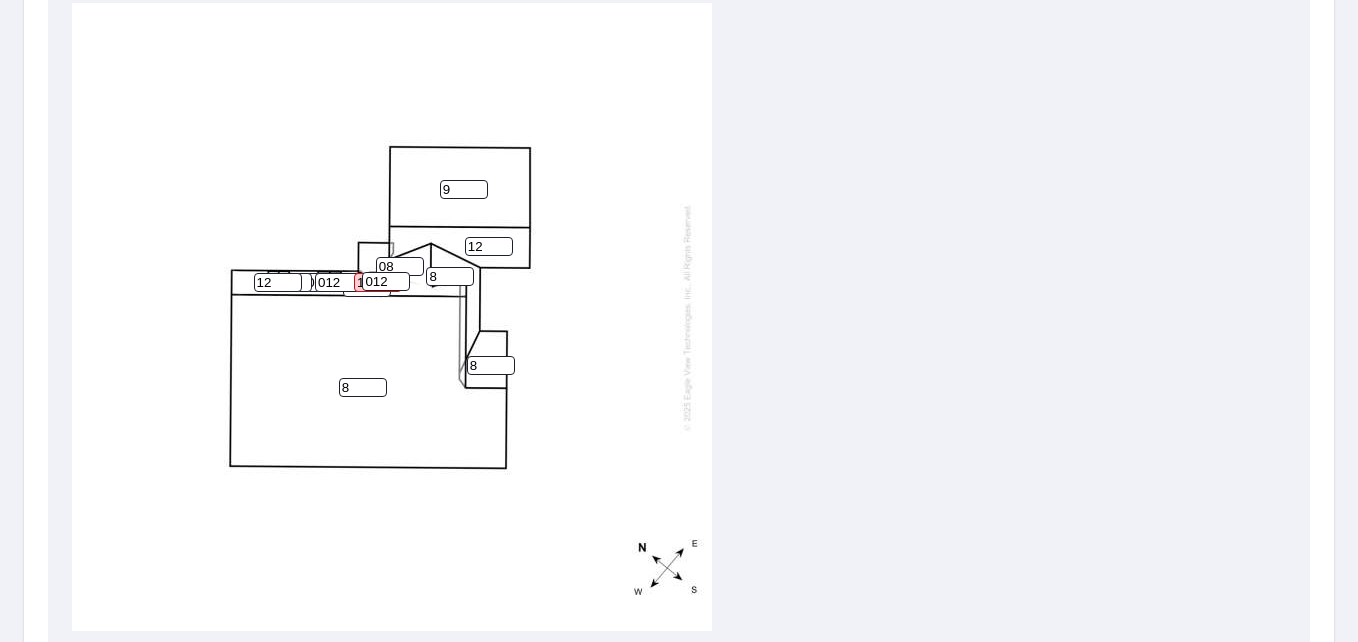 click on "9" at bounding box center (464, 189) 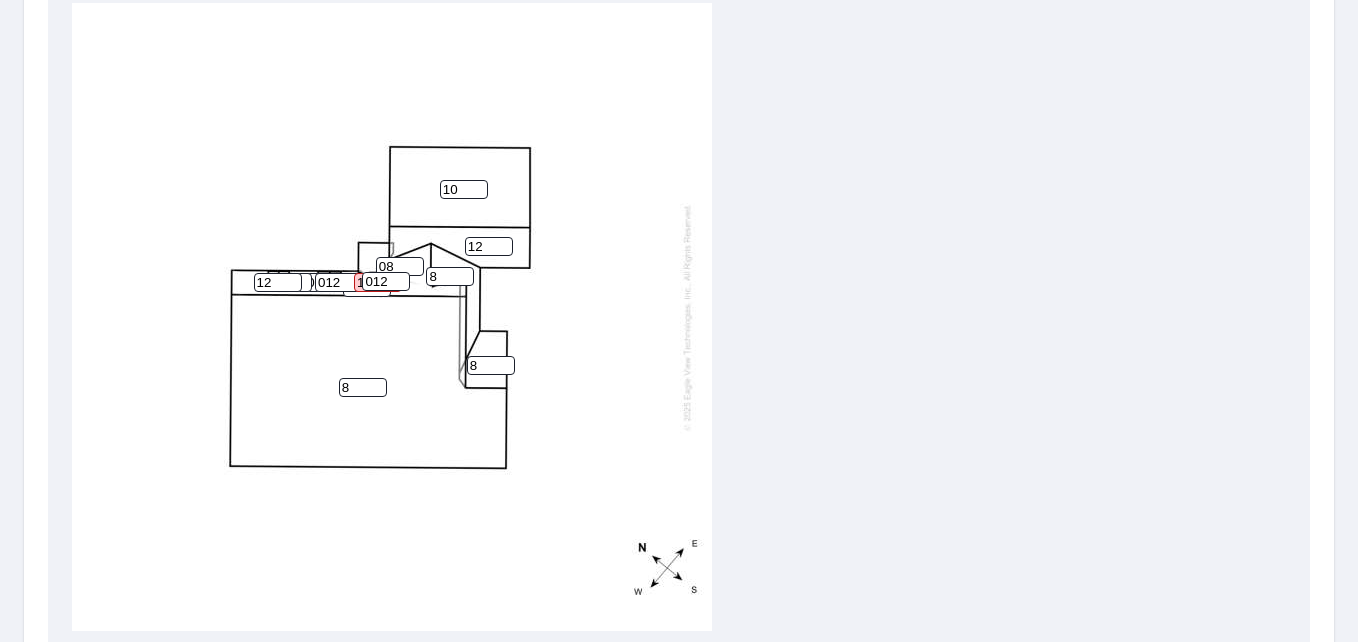 type on "10" 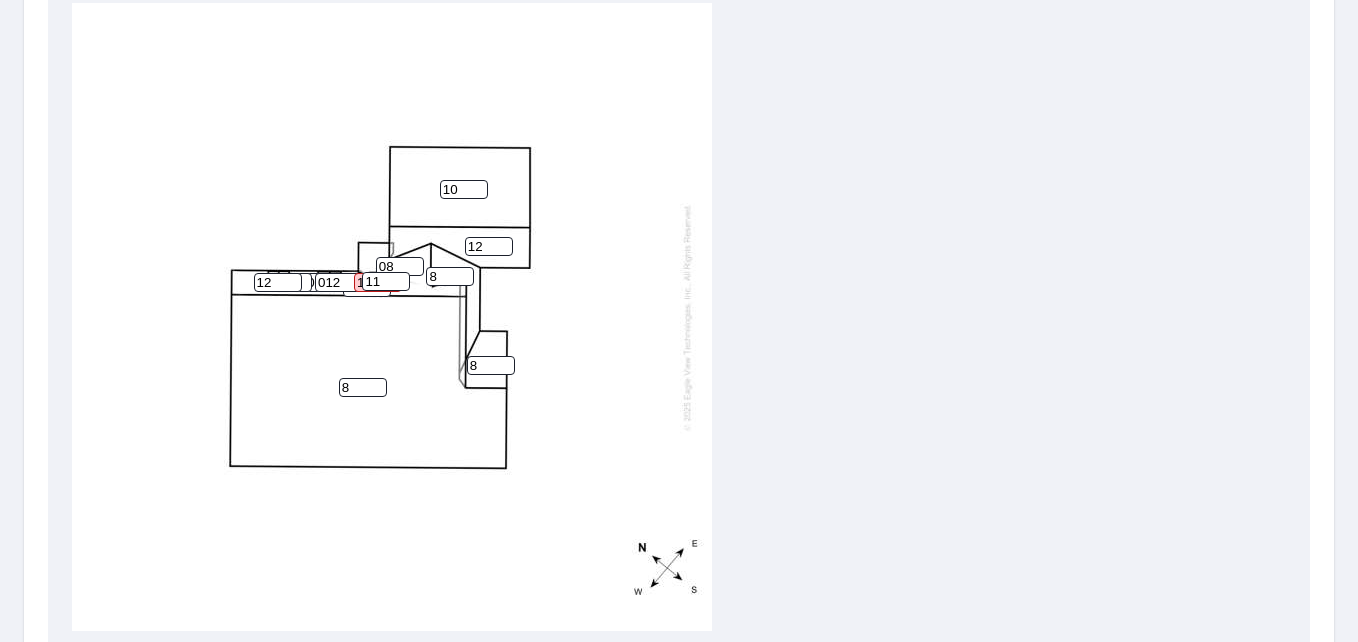 click on "11" at bounding box center (386, 281) 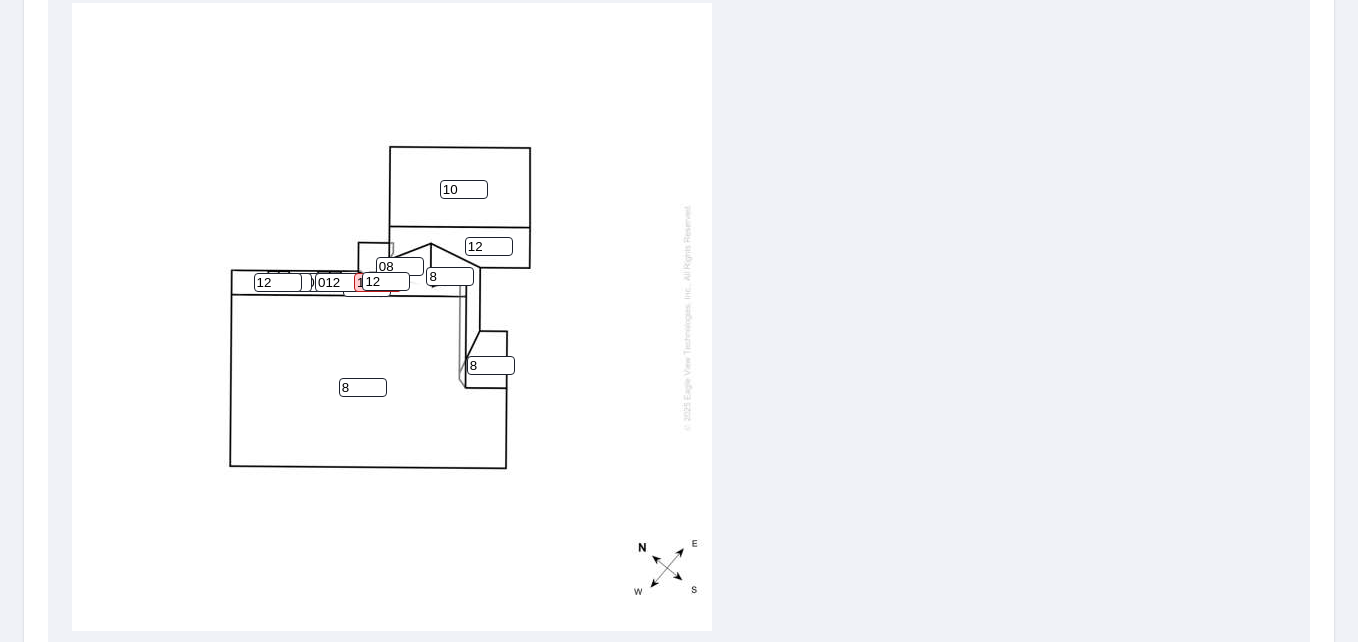 type on "12" 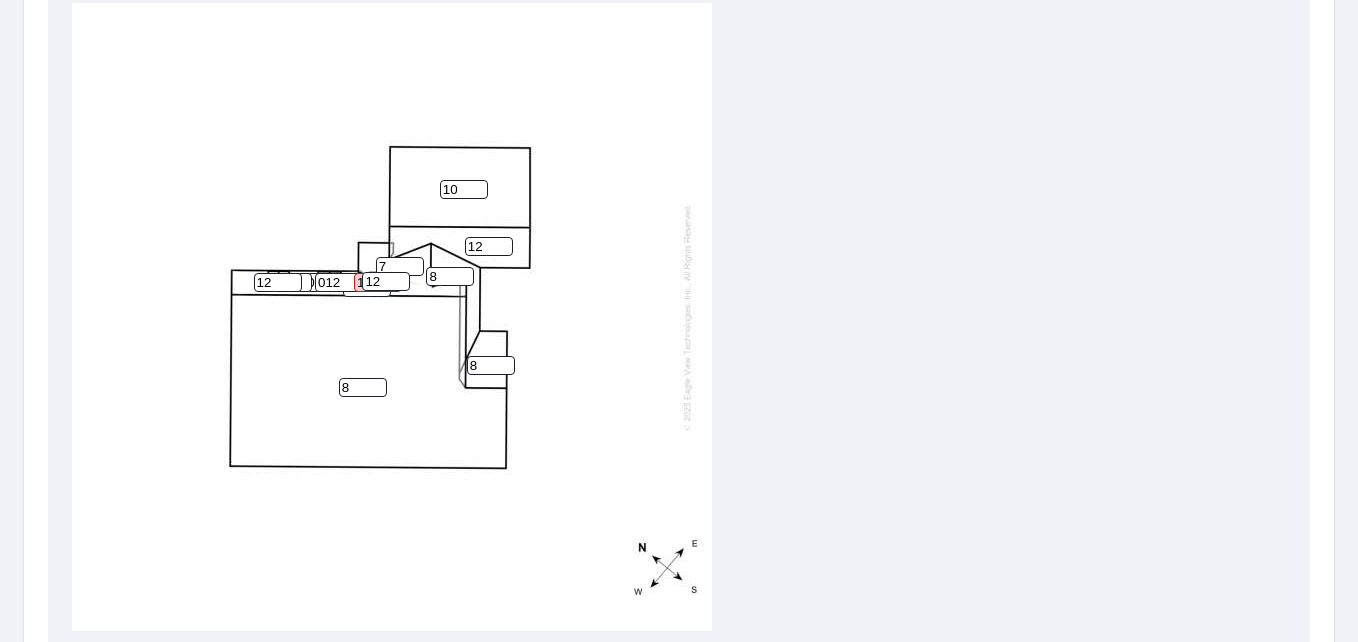 click on "7" at bounding box center (400, 266) 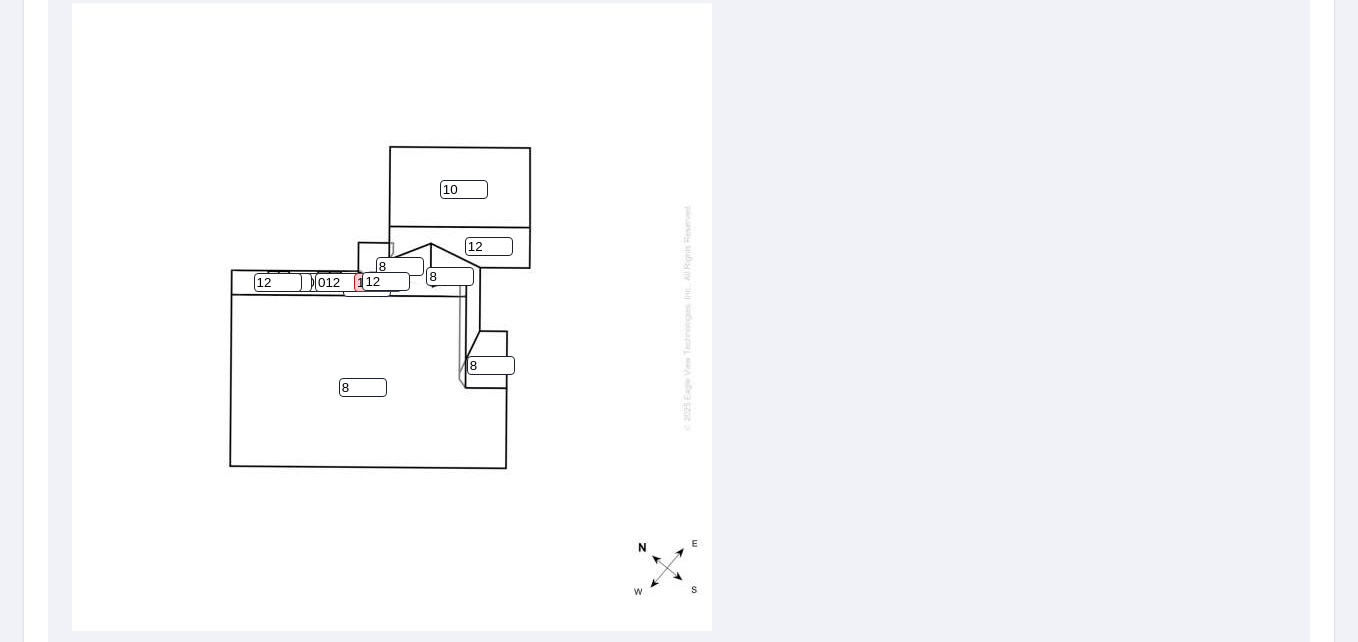 type on "8" 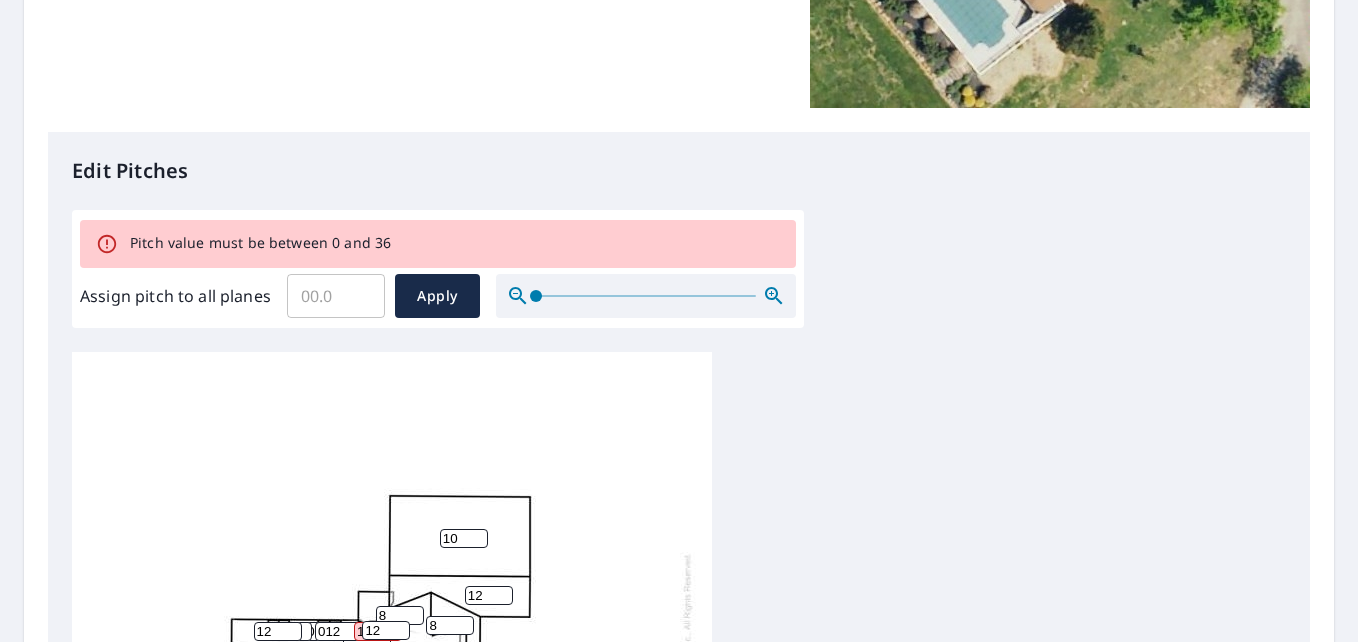 scroll, scrollTop: 354, scrollLeft: 0, axis: vertical 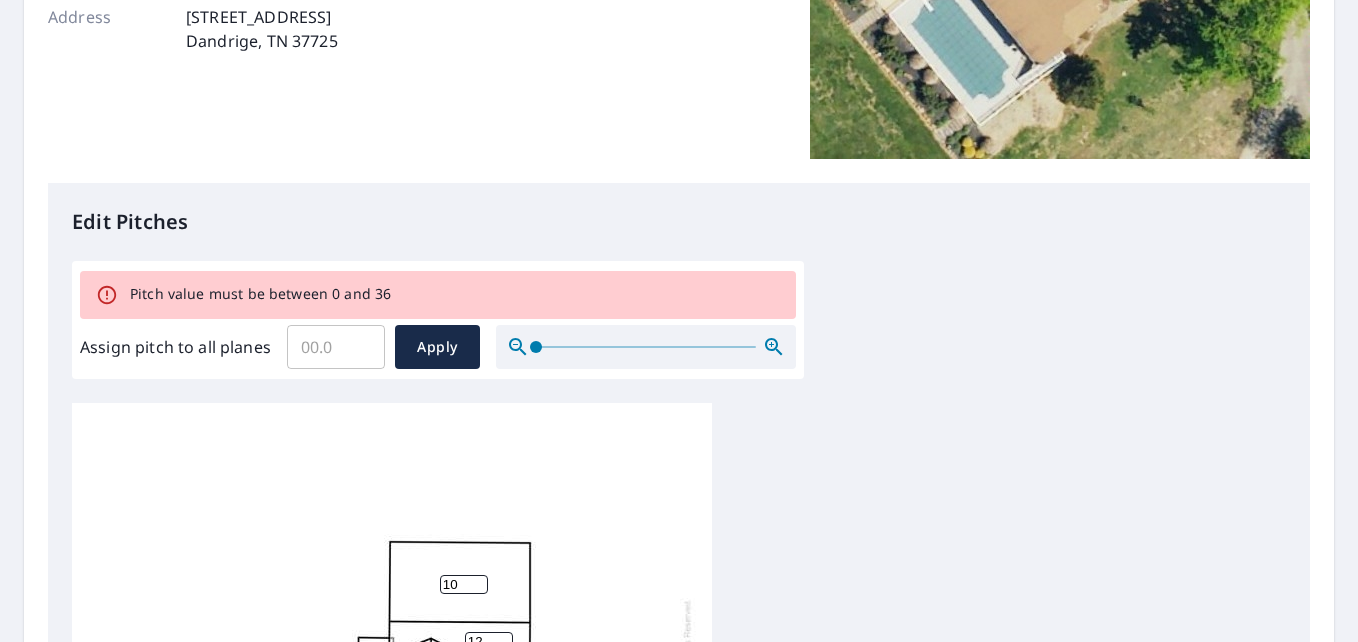 click on "8 10 12 0 8 8 8 0 012 10 12 12120 12" at bounding box center [392, 712] 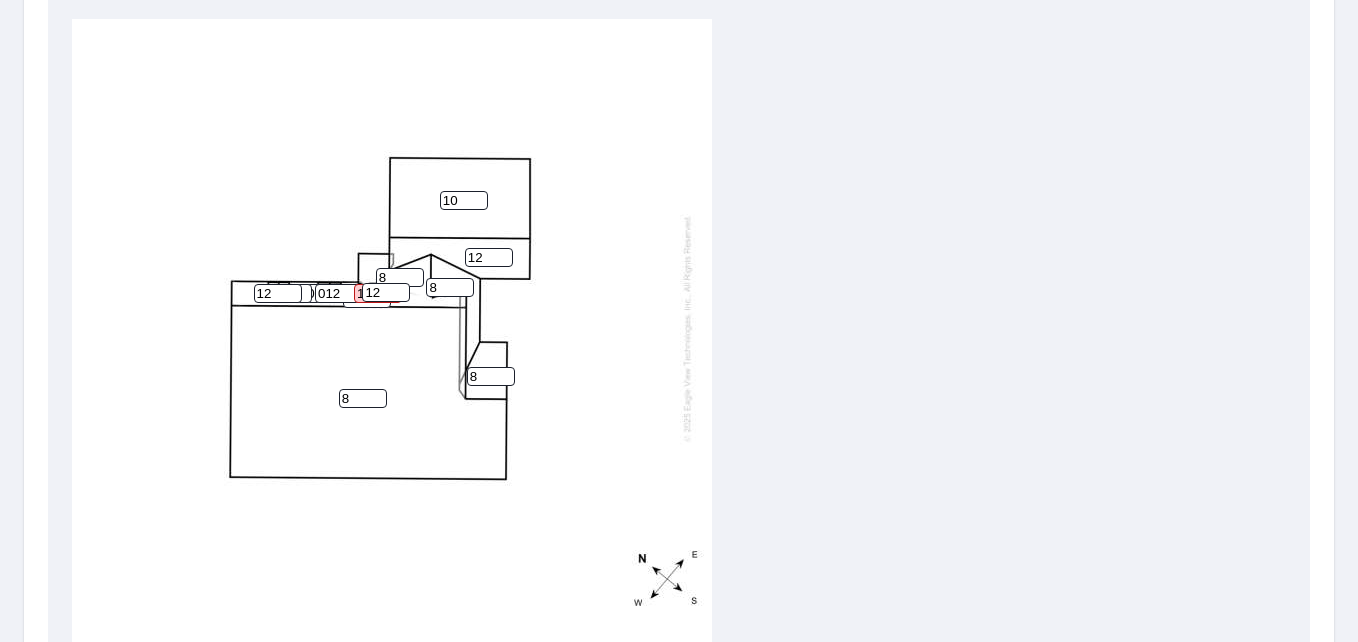 scroll, scrollTop: 754, scrollLeft: 0, axis: vertical 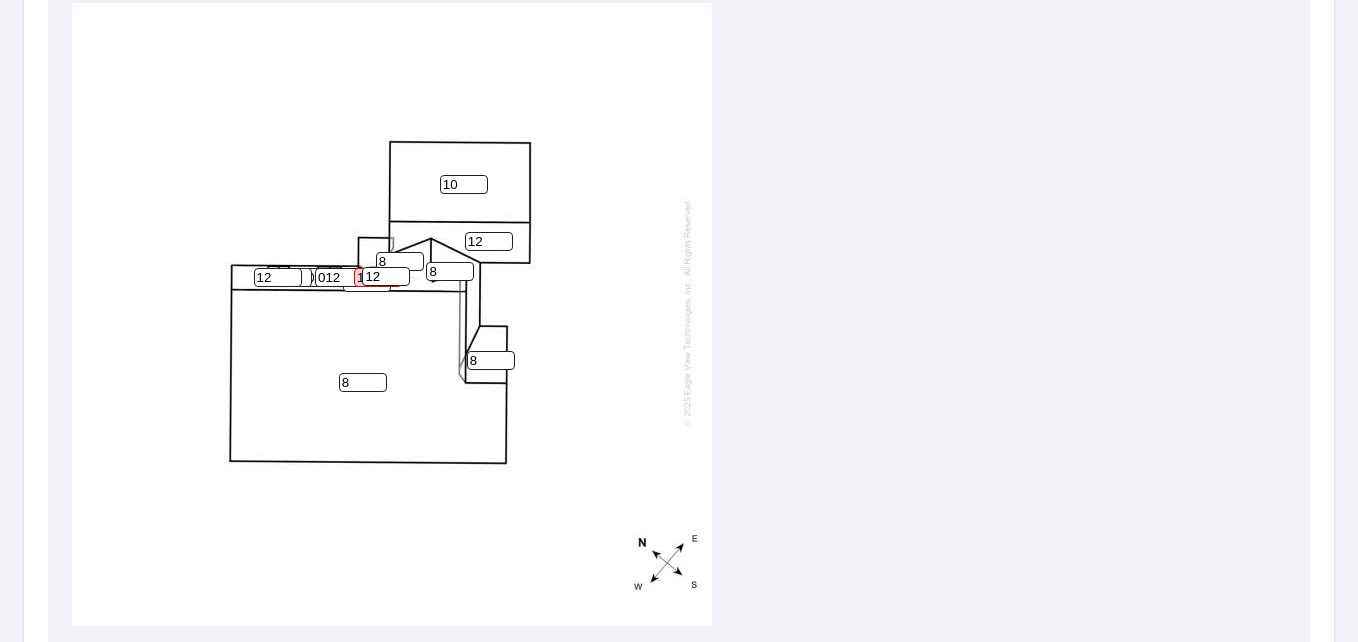 click on "12120" at bounding box center [378, 277] 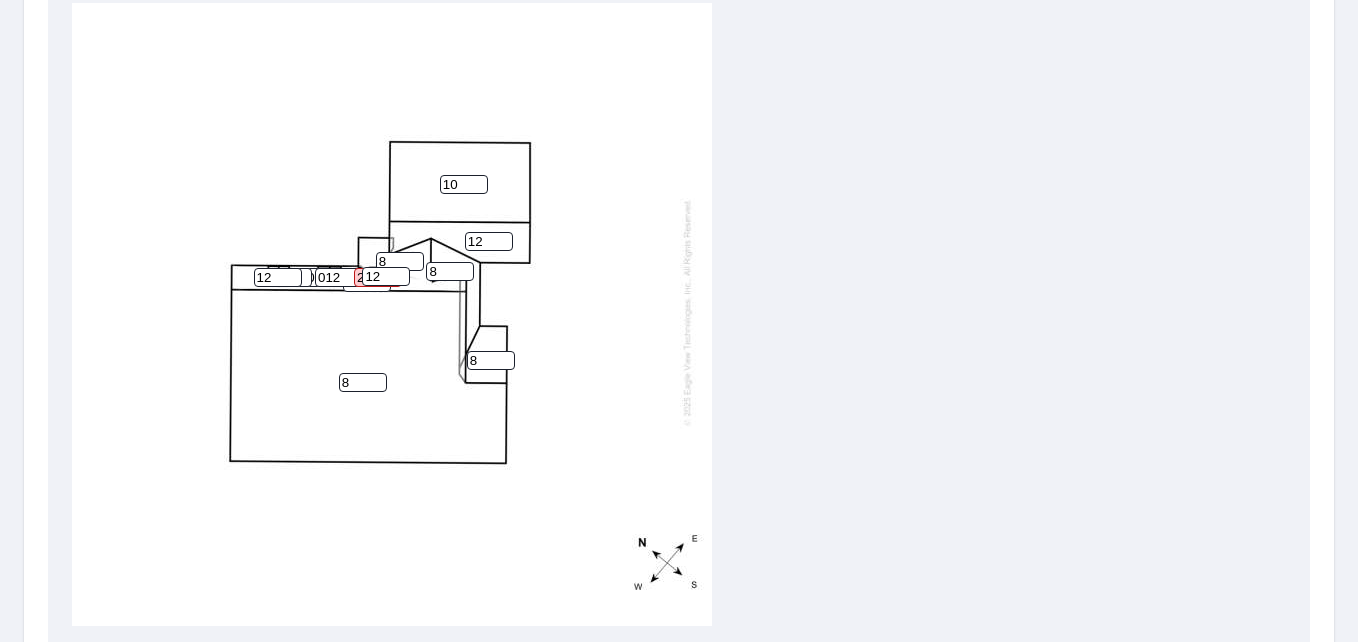 scroll, scrollTop: 700, scrollLeft: 0, axis: vertical 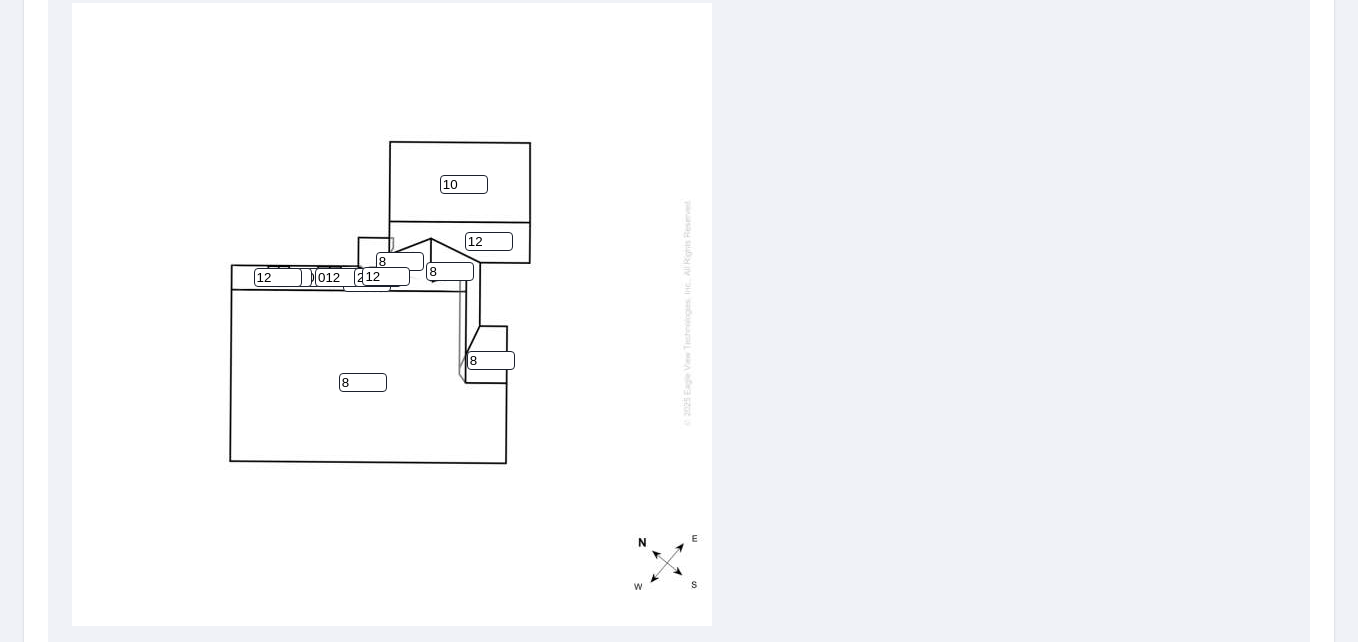 type on "0" 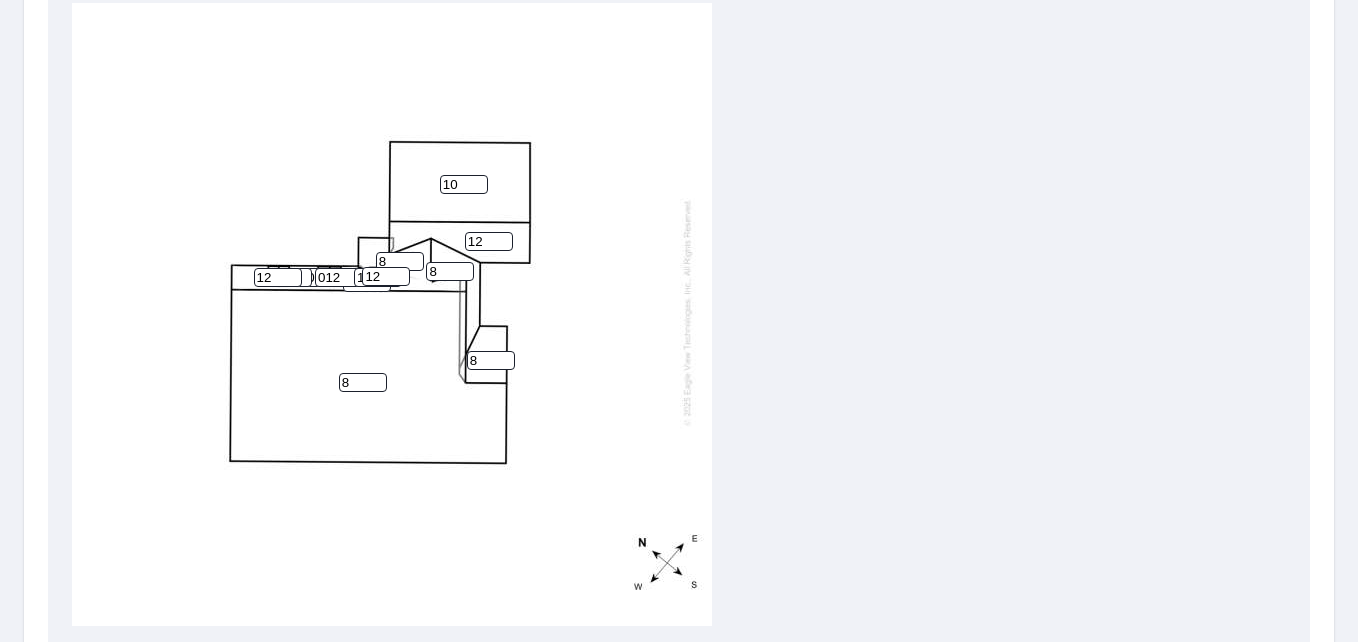 type on "12" 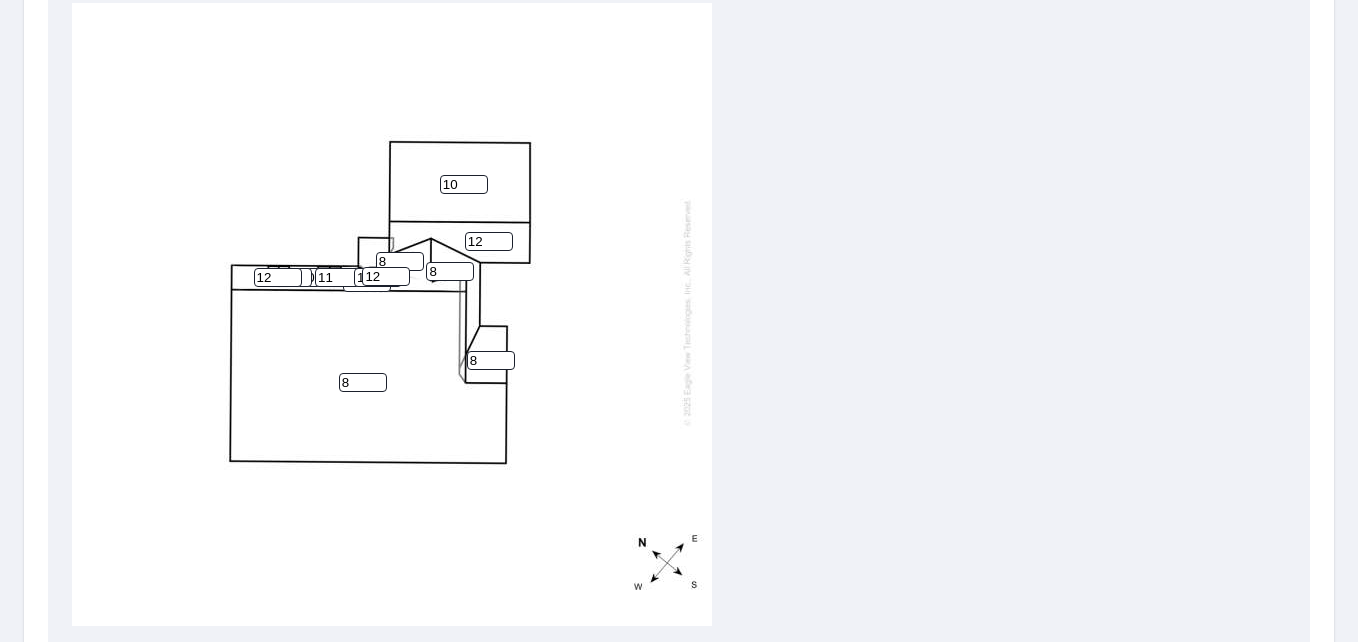 click on "11" at bounding box center [339, 277] 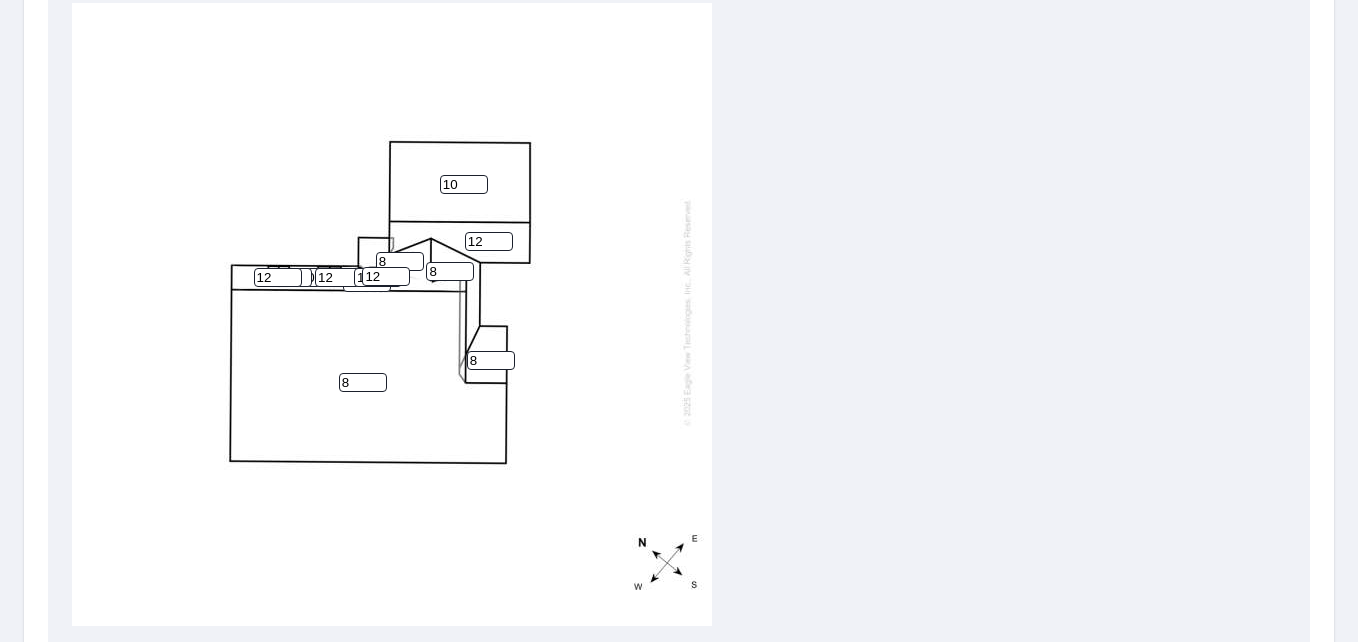 type on "12" 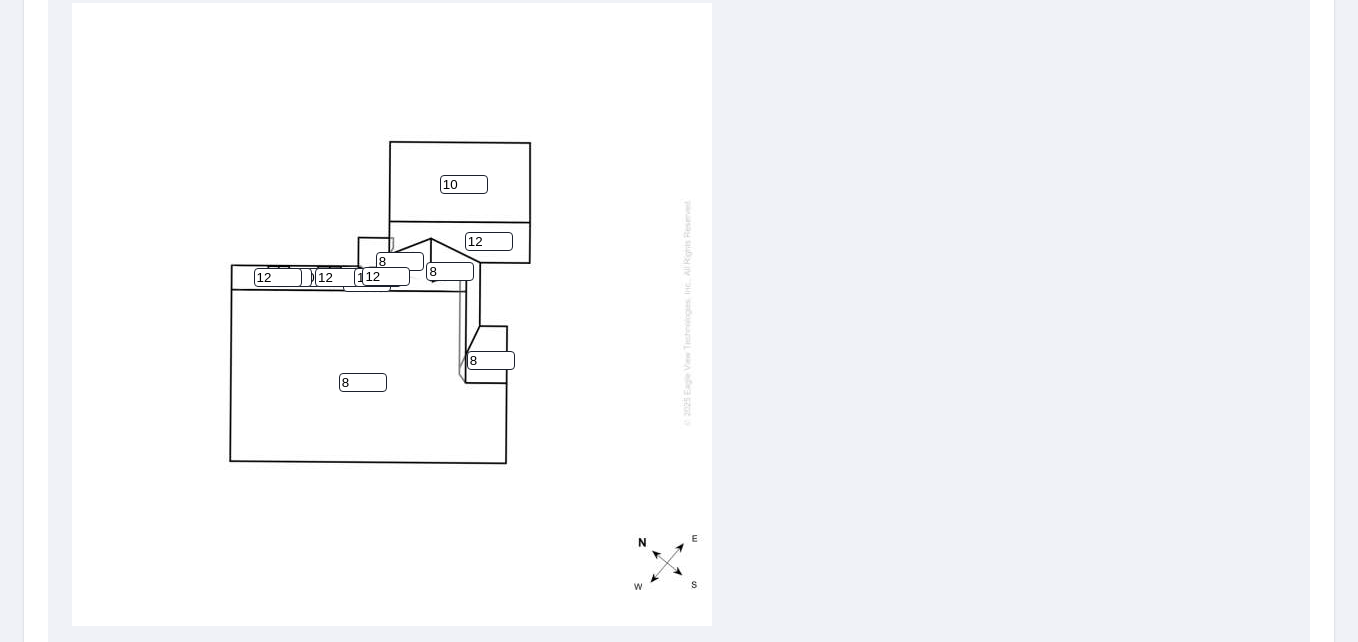 click on "12" at bounding box center (339, 277) 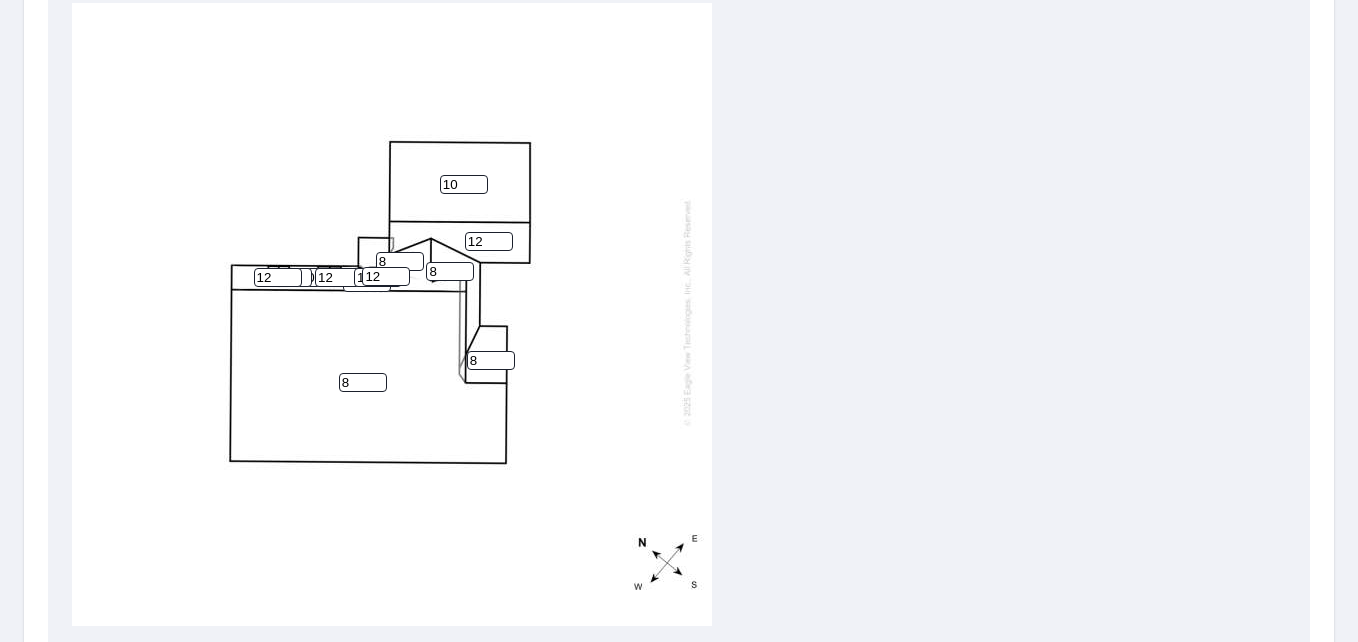 scroll, scrollTop: 0, scrollLeft: 0, axis: both 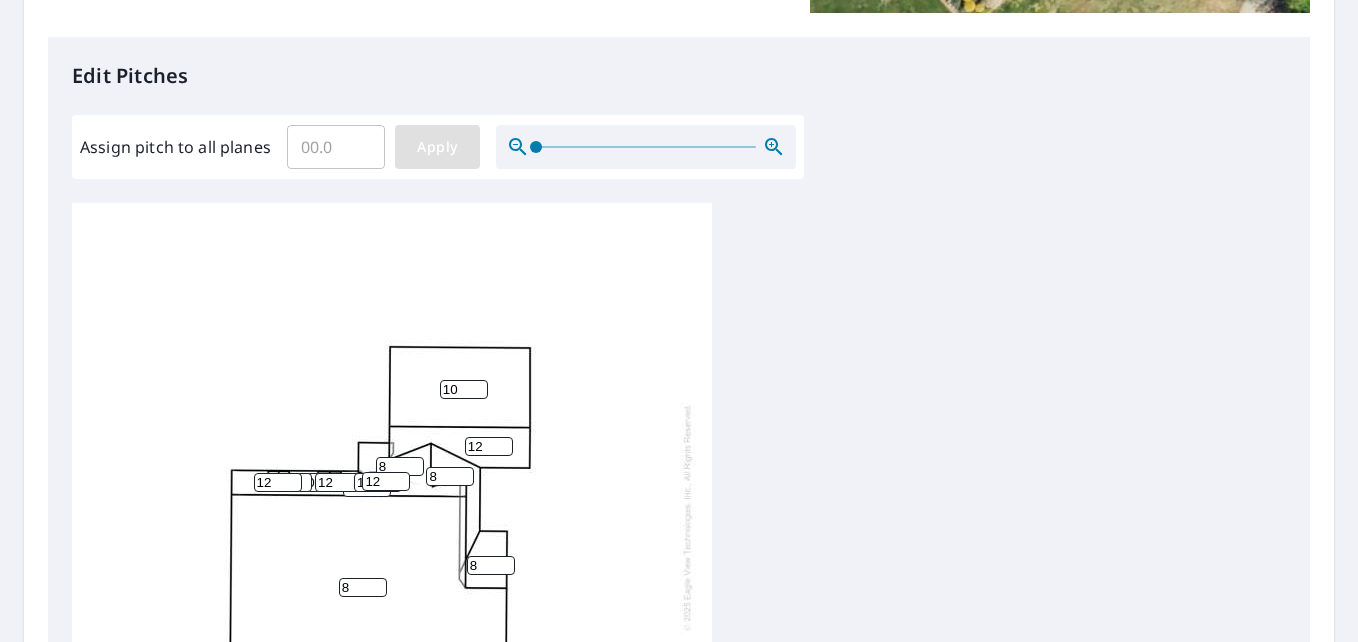 click on "Apply" at bounding box center (437, 147) 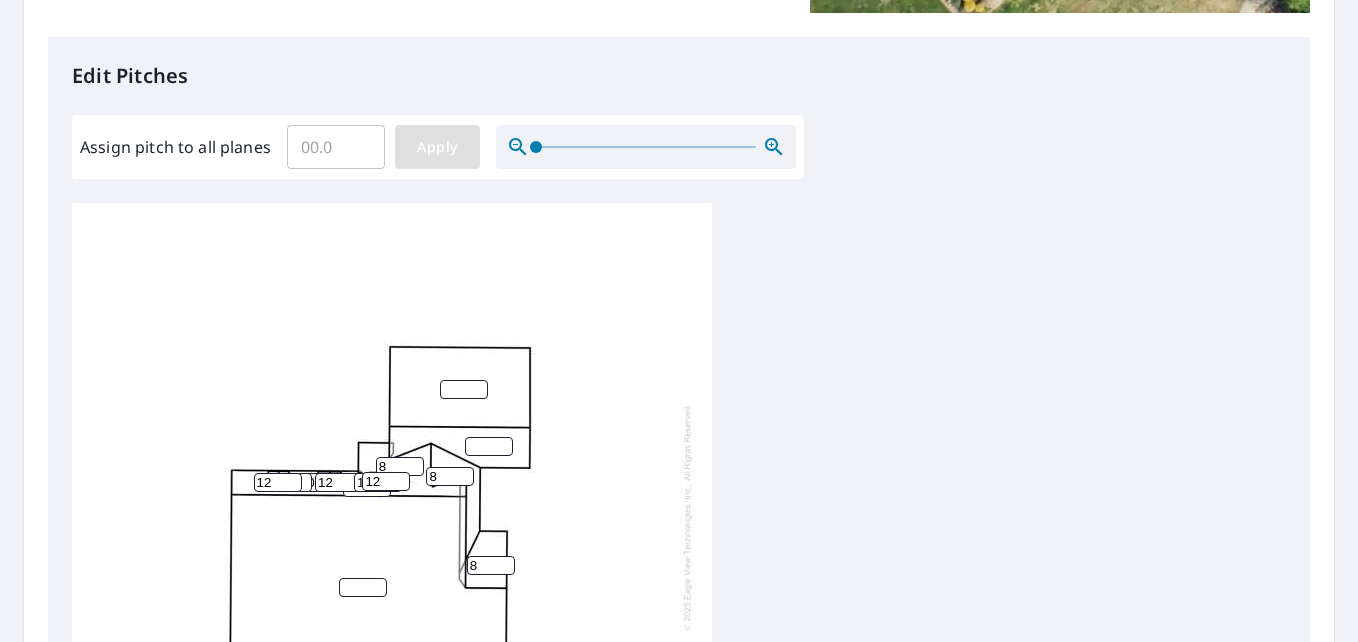 type 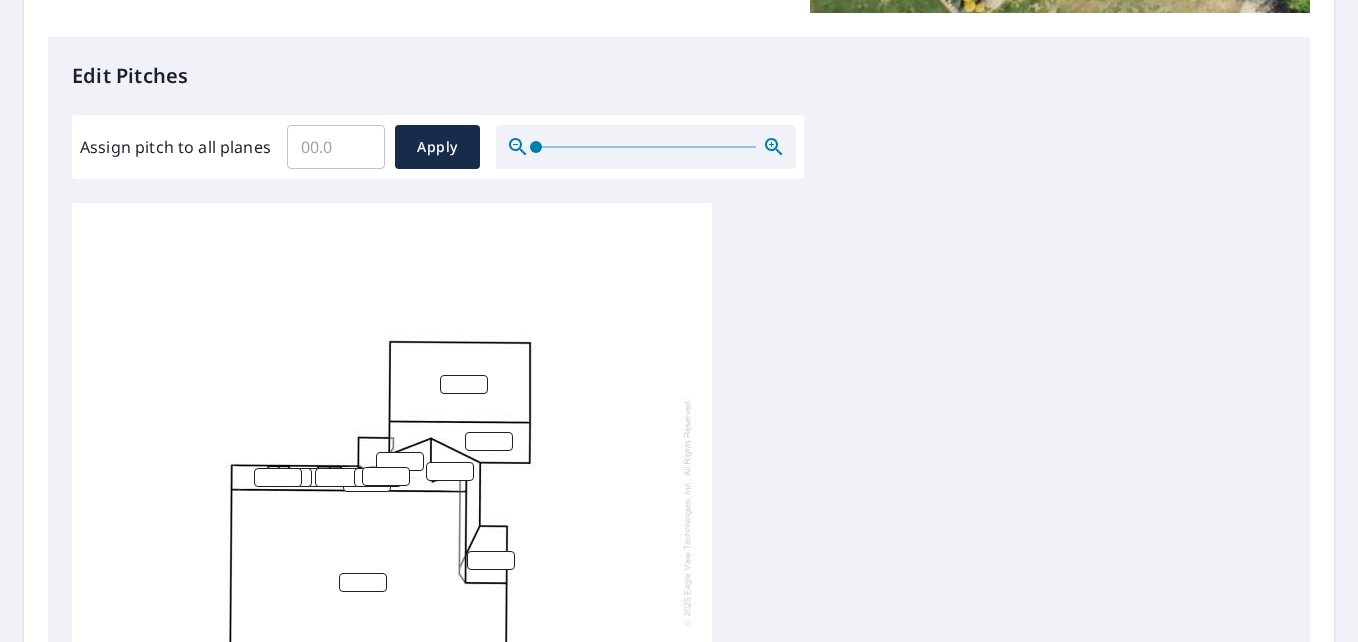 scroll, scrollTop: 20, scrollLeft: 0, axis: vertical 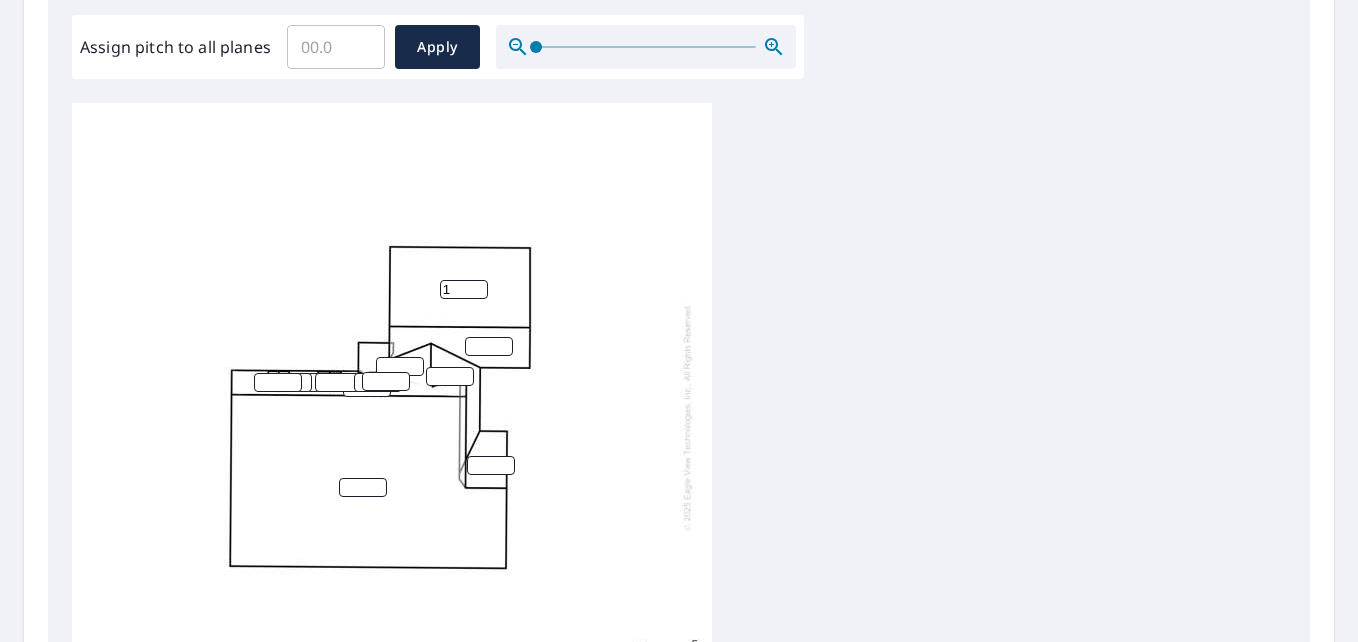 click on "1" at bounding box center (464, 289) 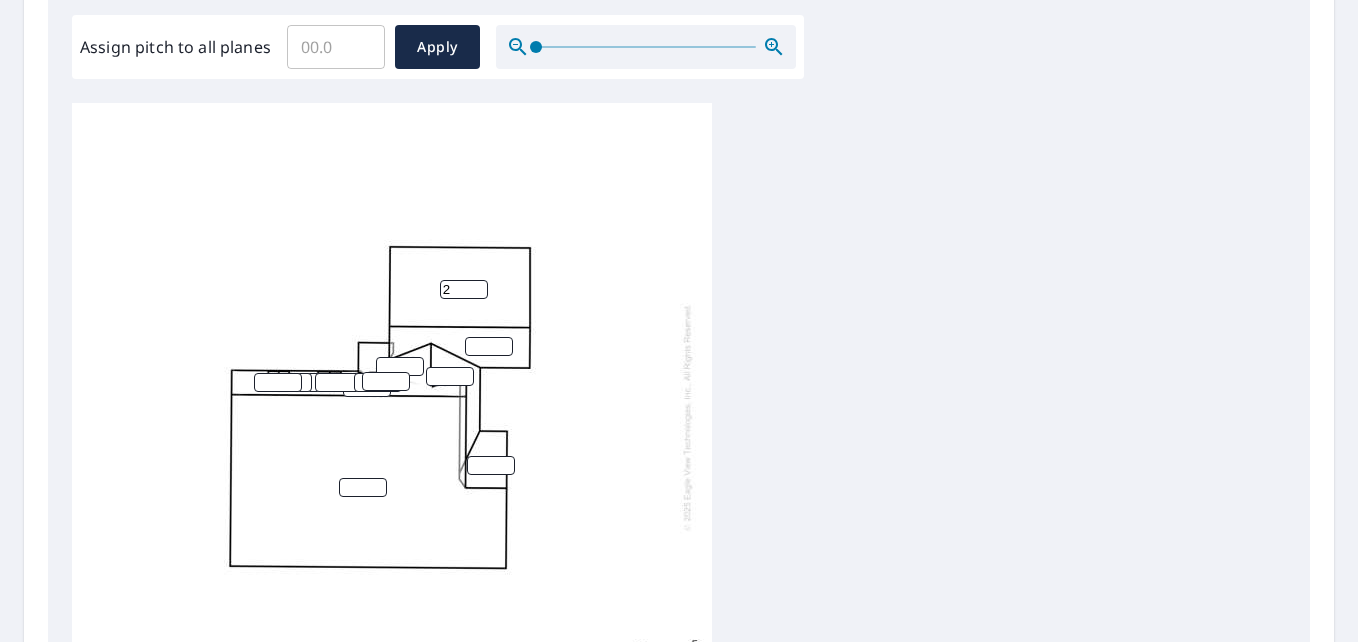 click on "2" at bounding box center [464, 289] 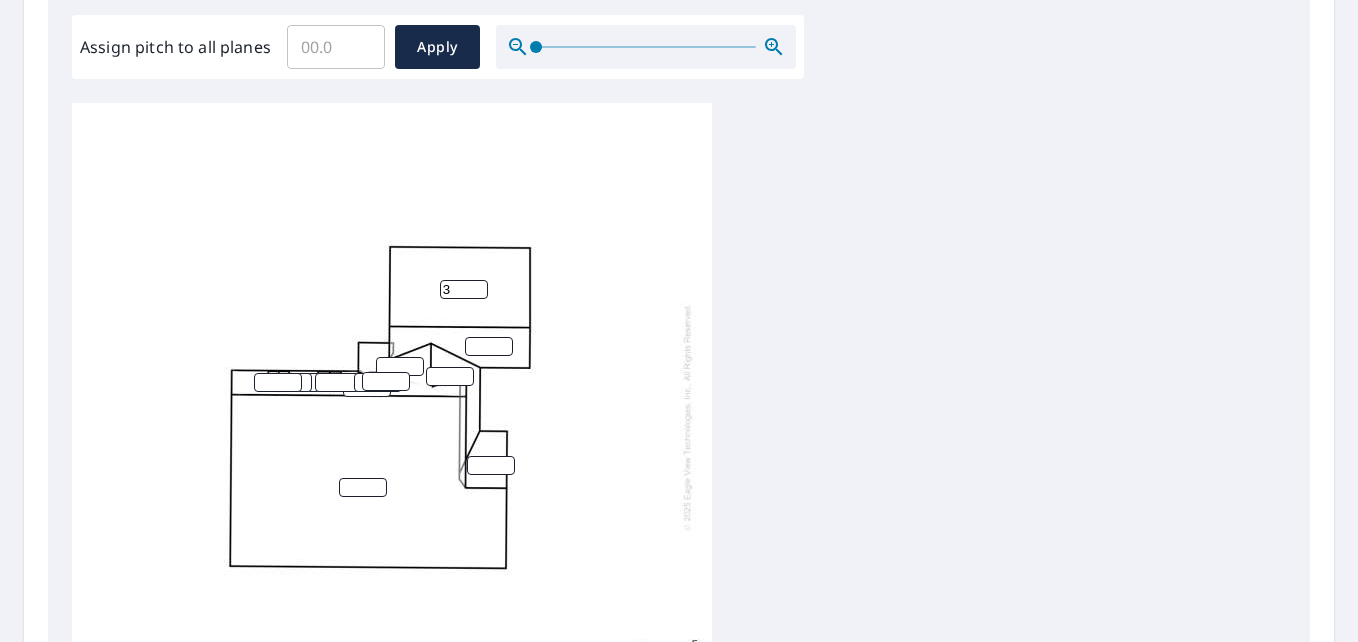 click on "3" at bounding box center [464, 289] 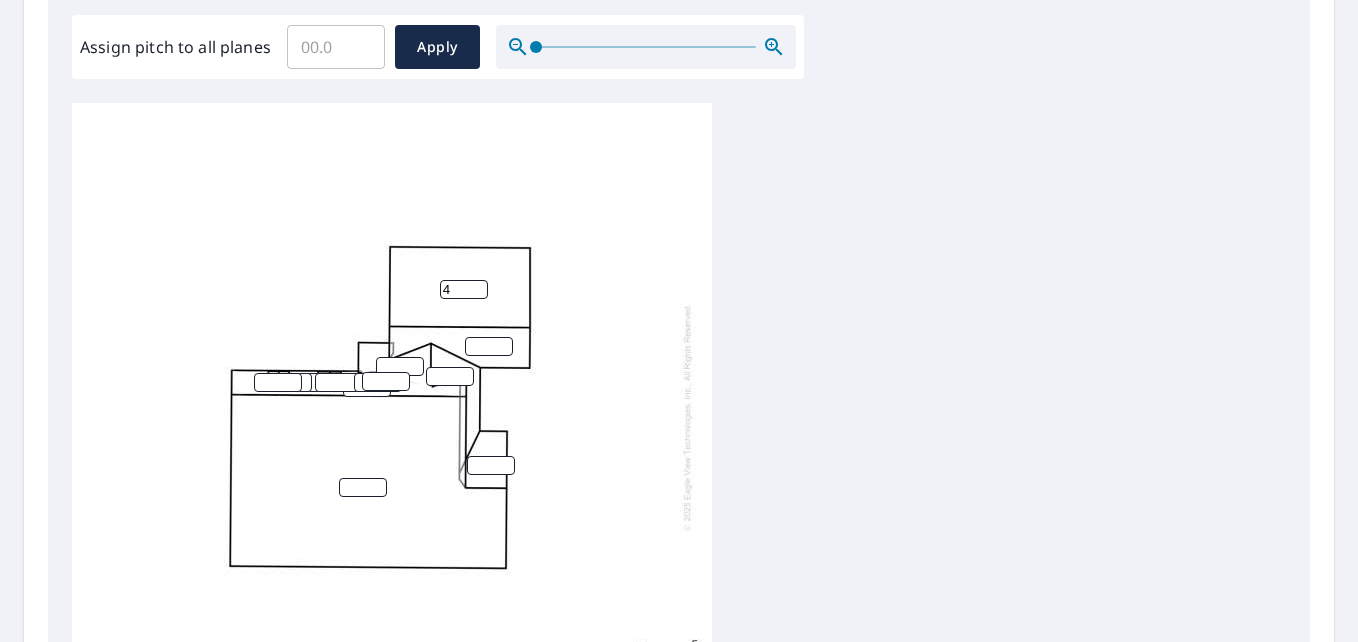 click on "4" at bounding box center (464, 289) 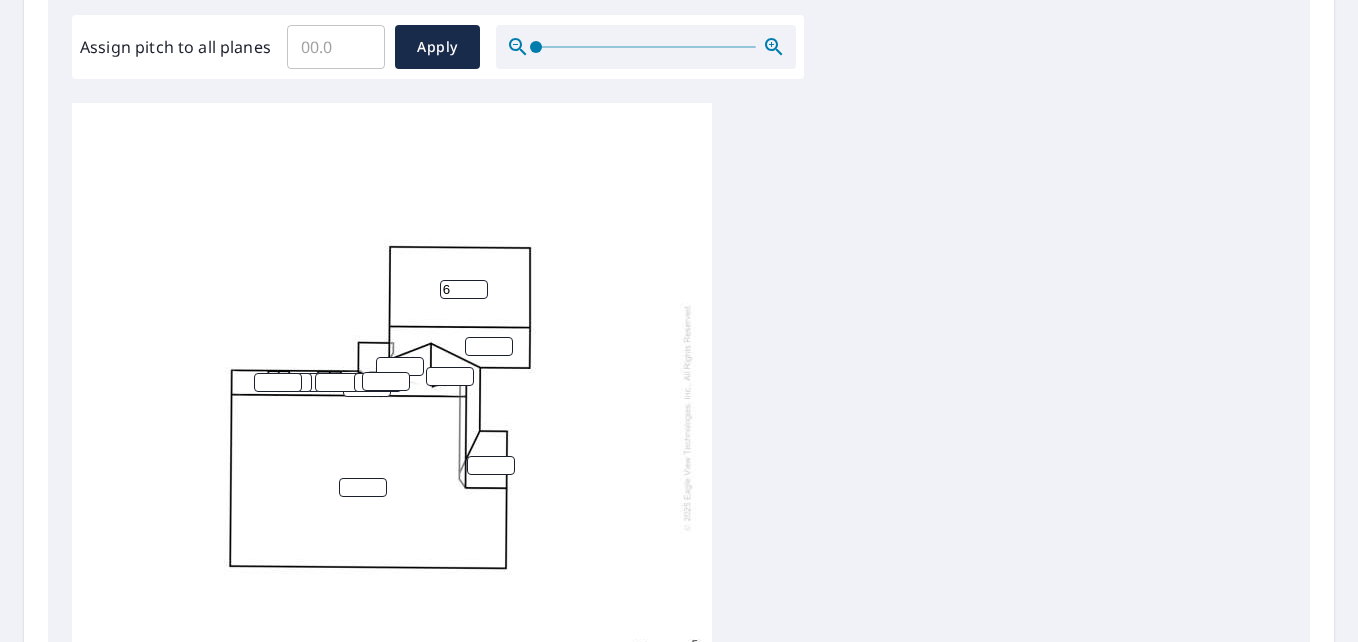 click on "6" at bounding box center (464, 289) 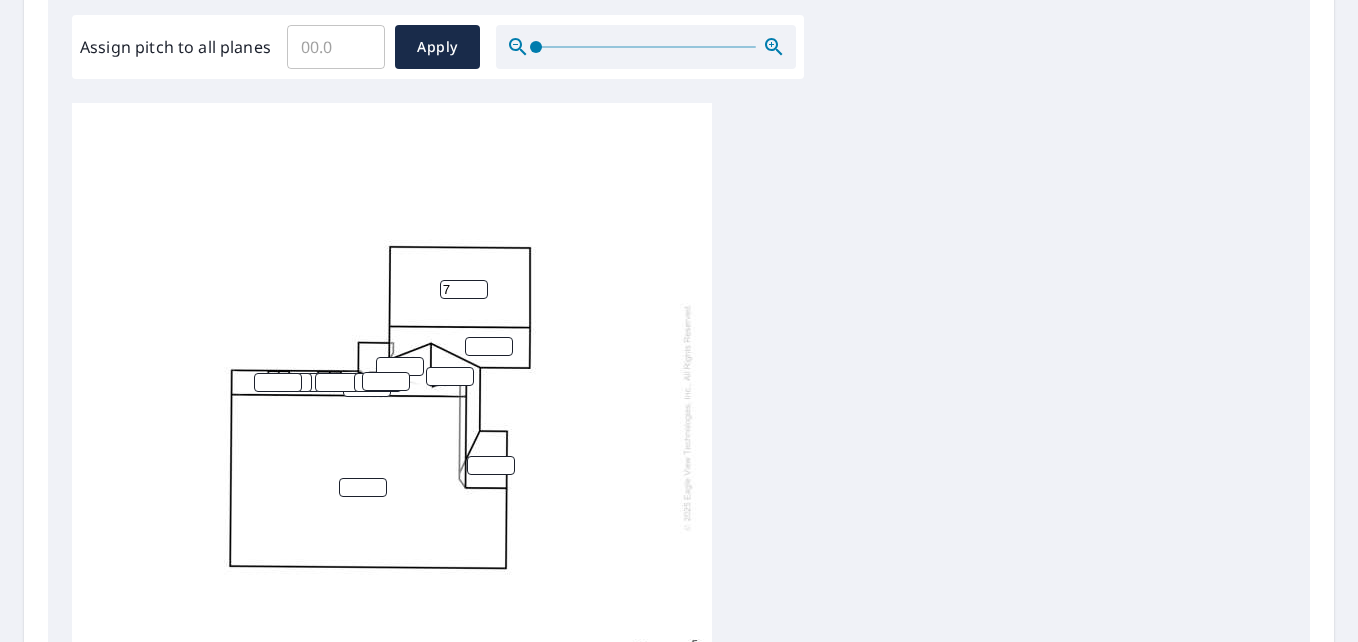 click on "7" at bounding box center [464, 289] 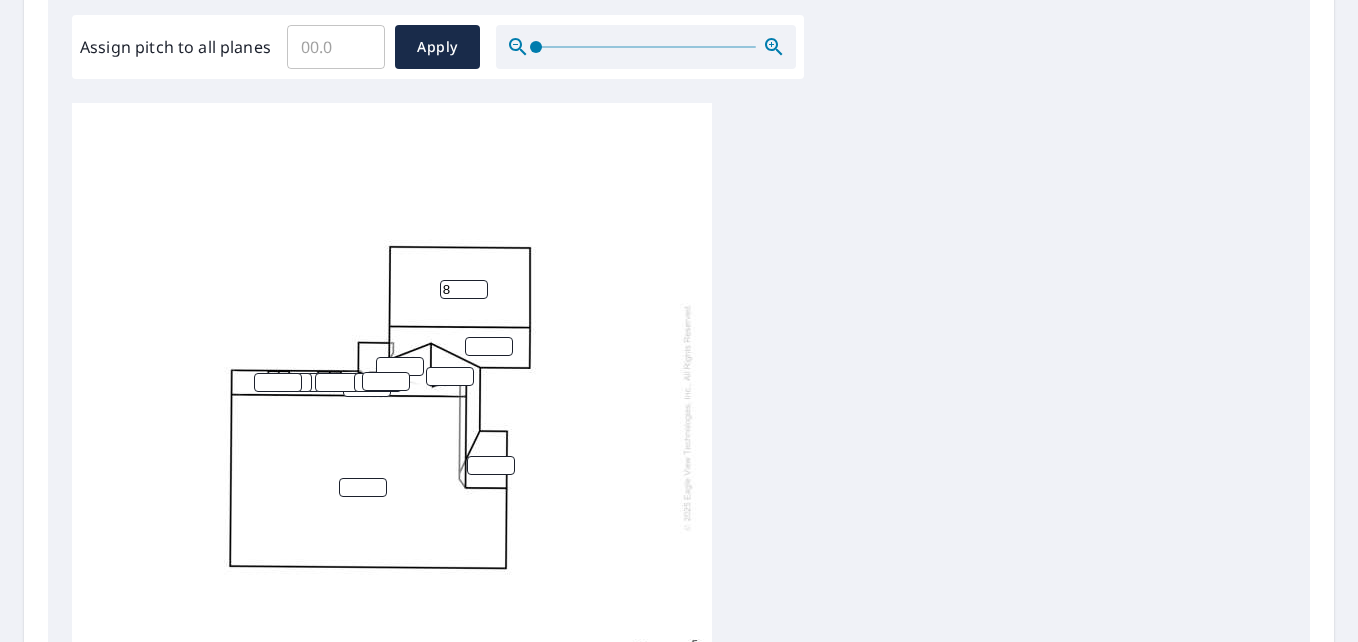click on "8" at bounding box center [464, 289] 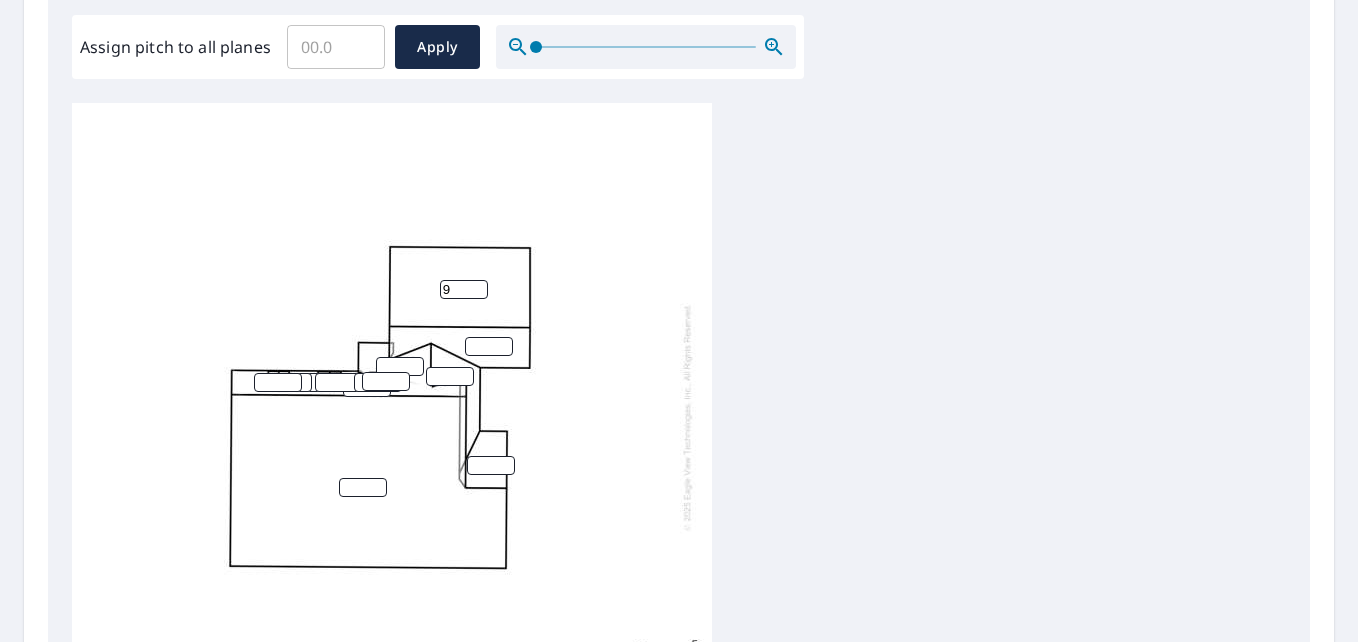 click on "9" at bounding box center [464, 289] 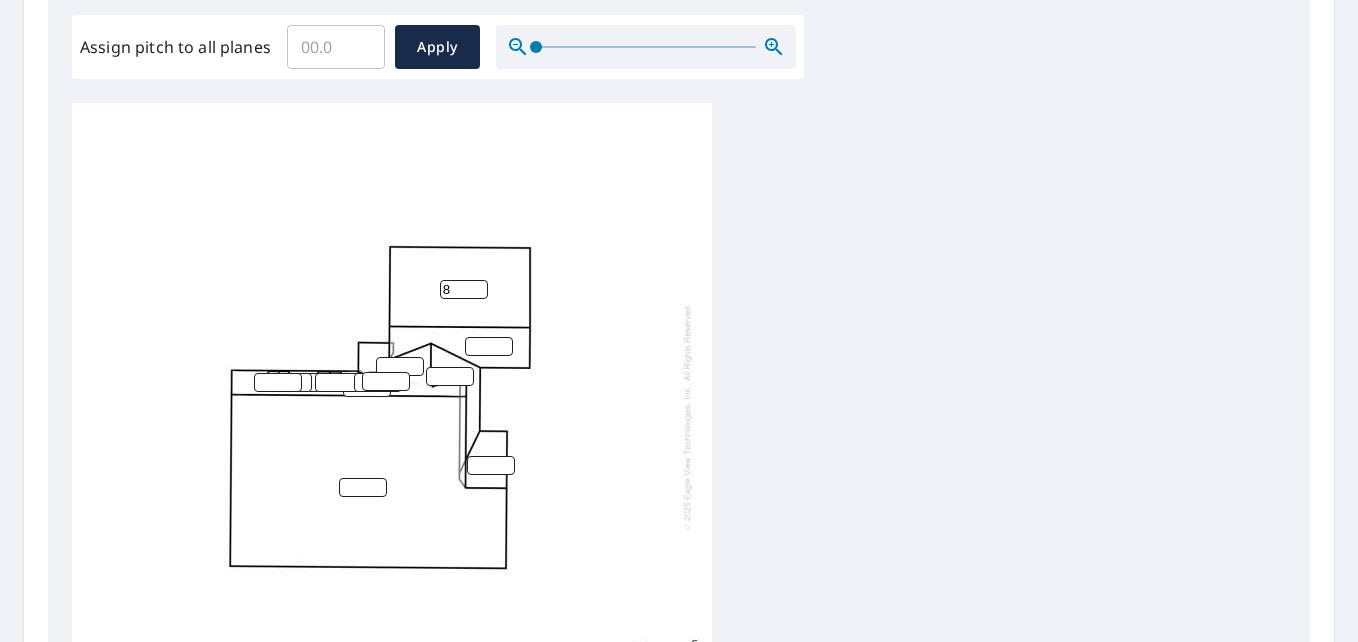 type on "8" 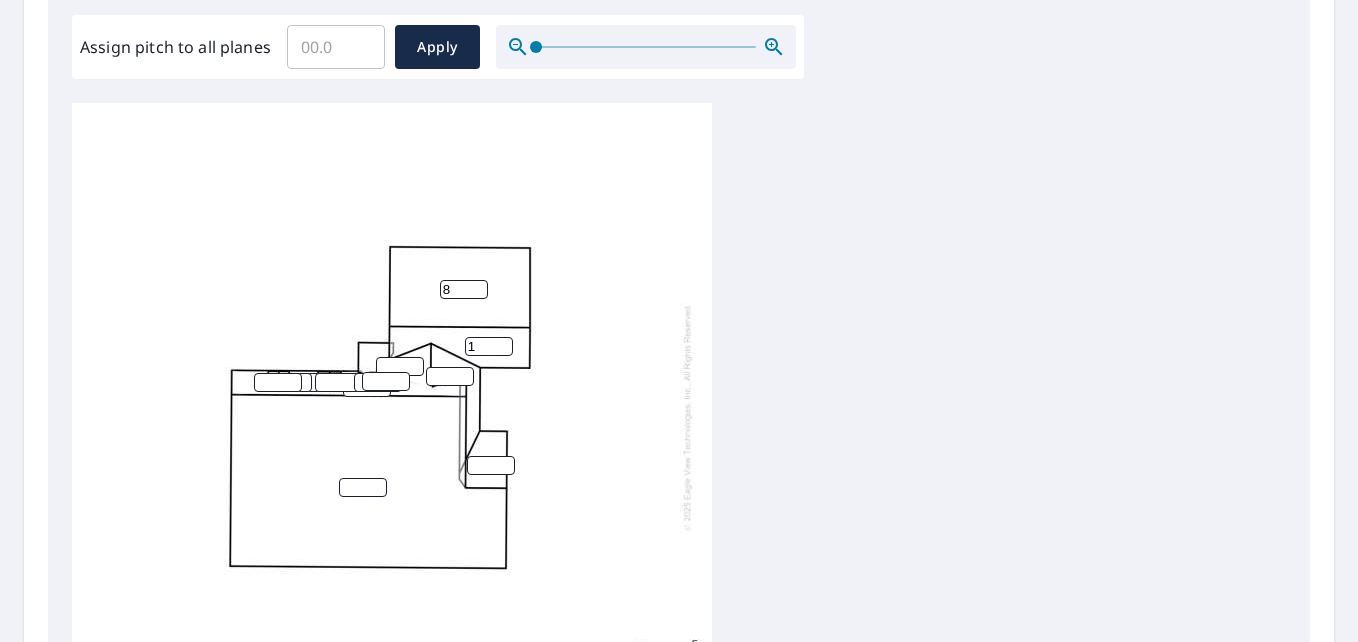 click on "1" at bounding box center (489, 346) 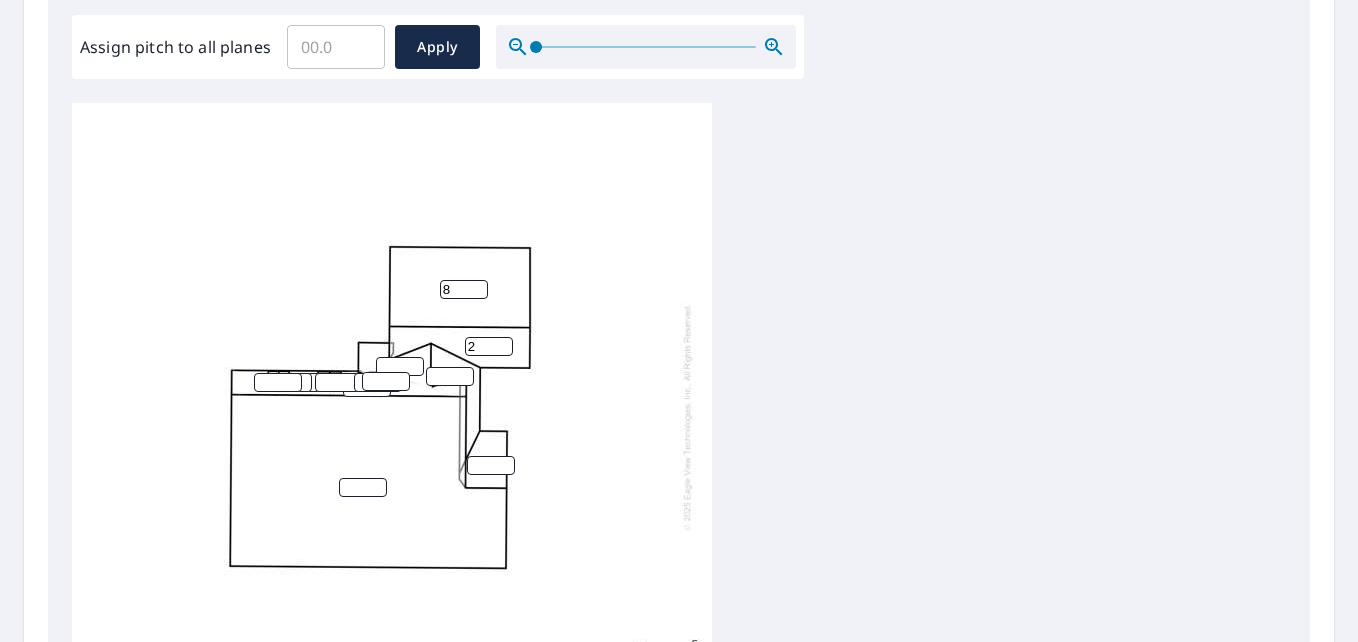 click on "2" at bounding box center [489, 346] 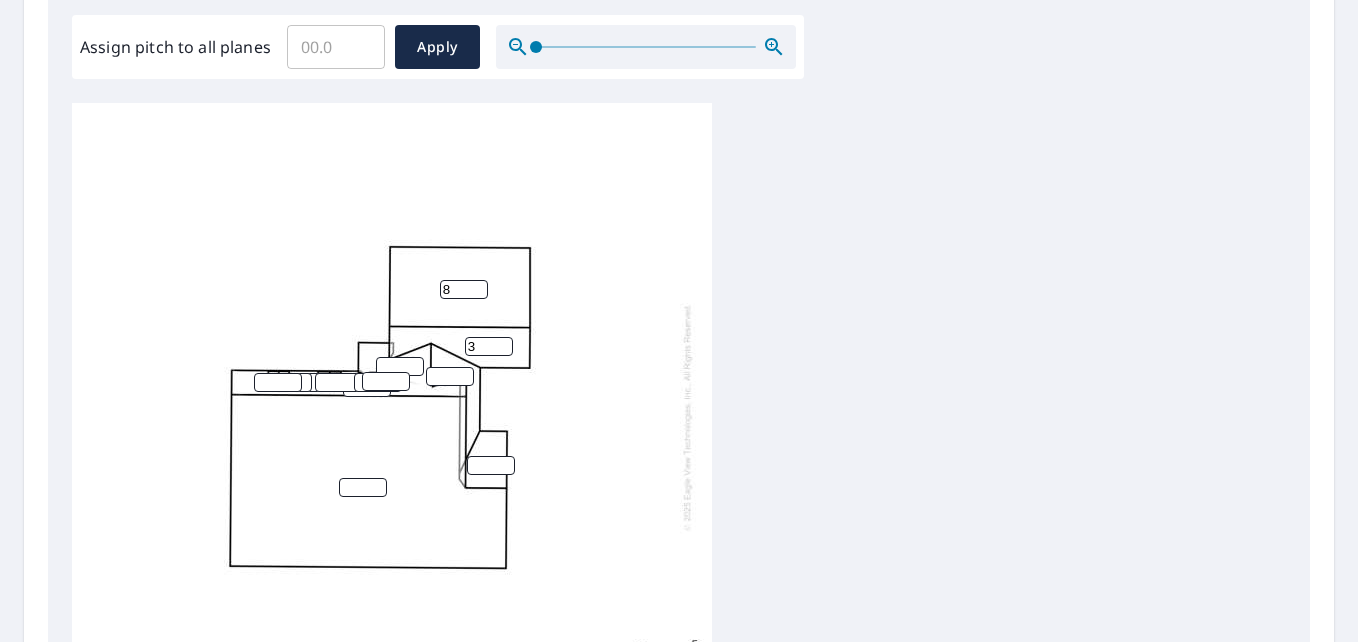 click on "3" at bounding box center (489, 346) 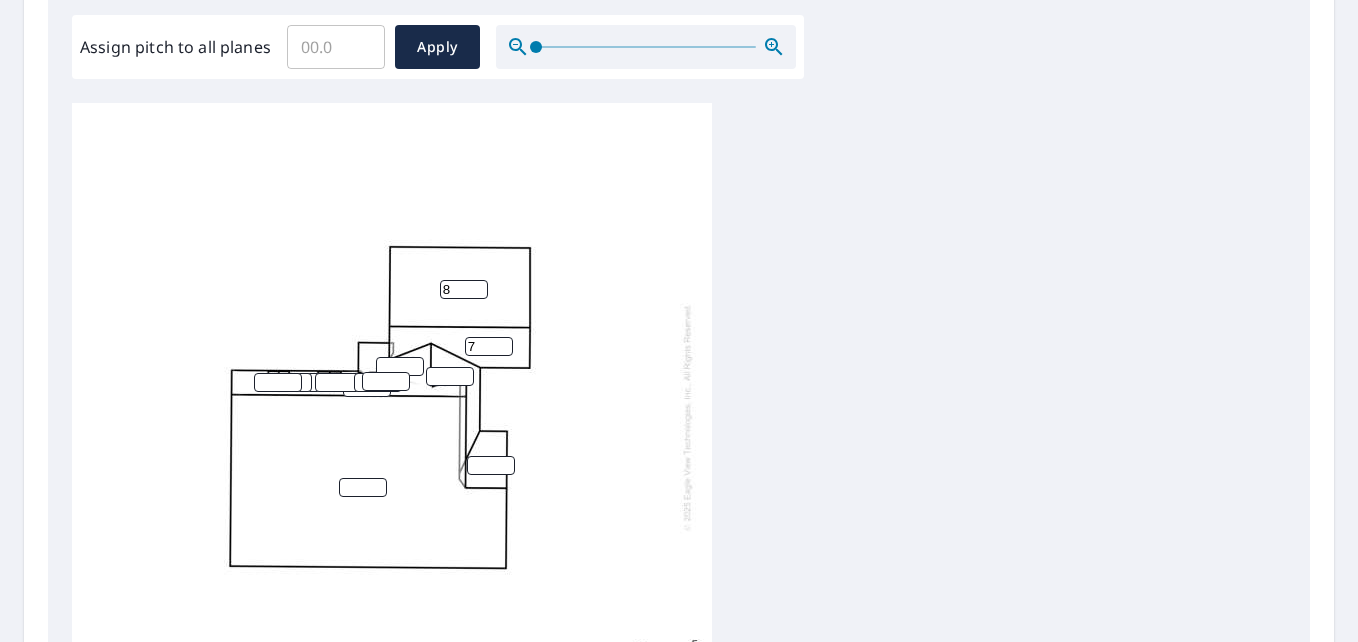 click on "8" at bounding box center (489, 346) 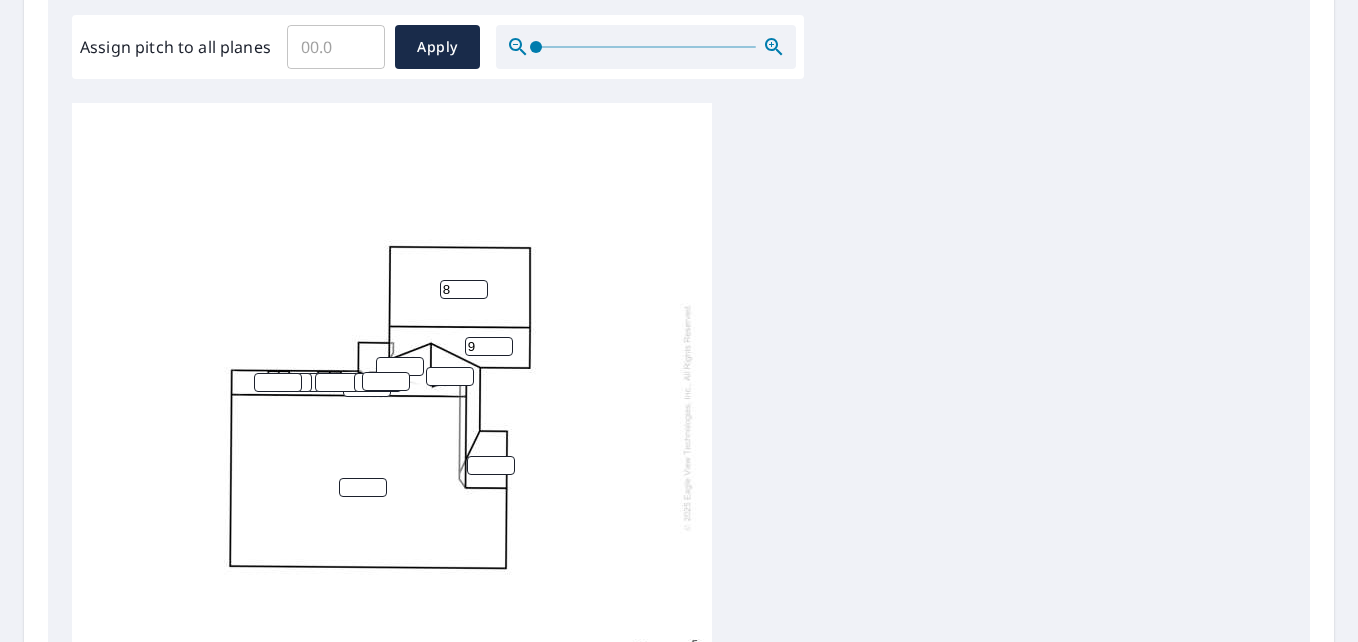 click on "9" at bounding box center (489, 346) 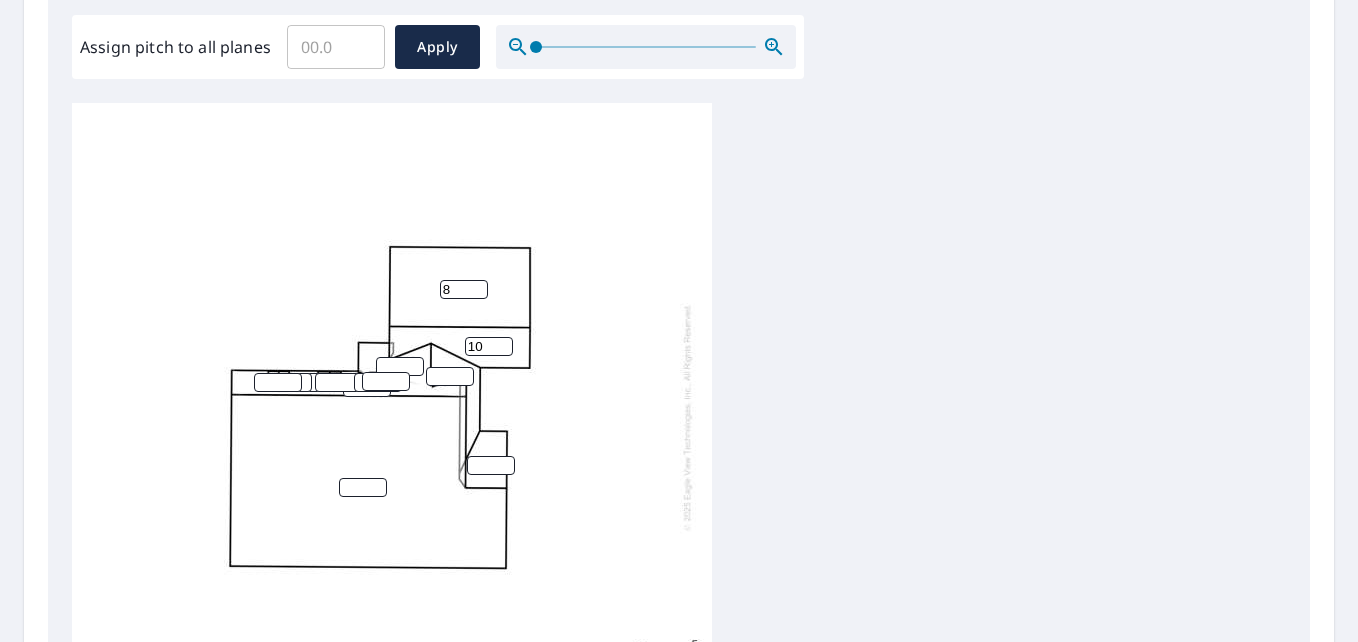 click on "10" at bounding box center [489, 346] 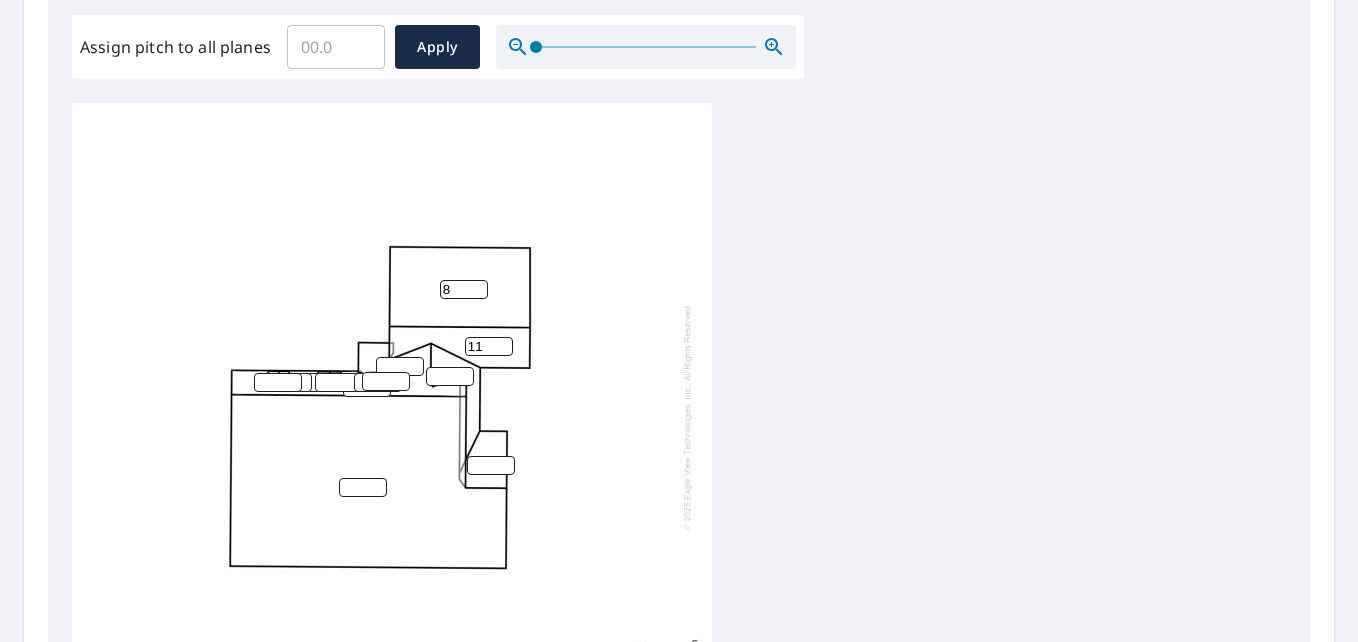 click on "11" at bounding box center (489, 346) 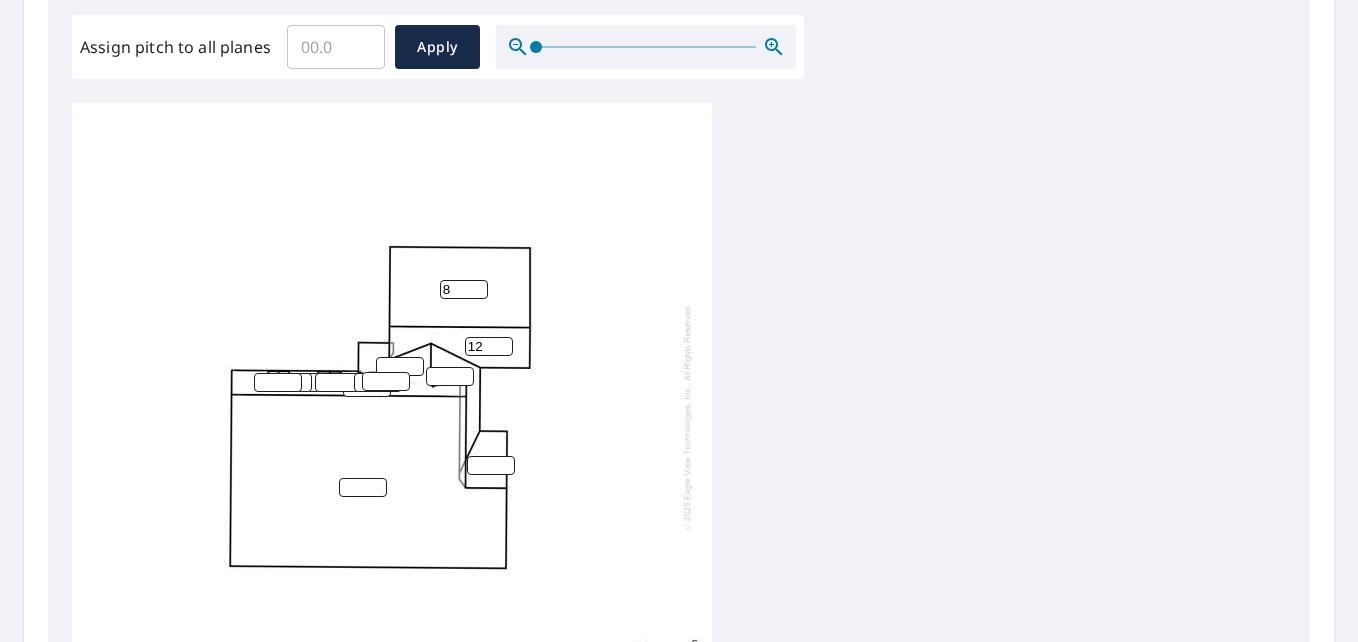 type on "12" 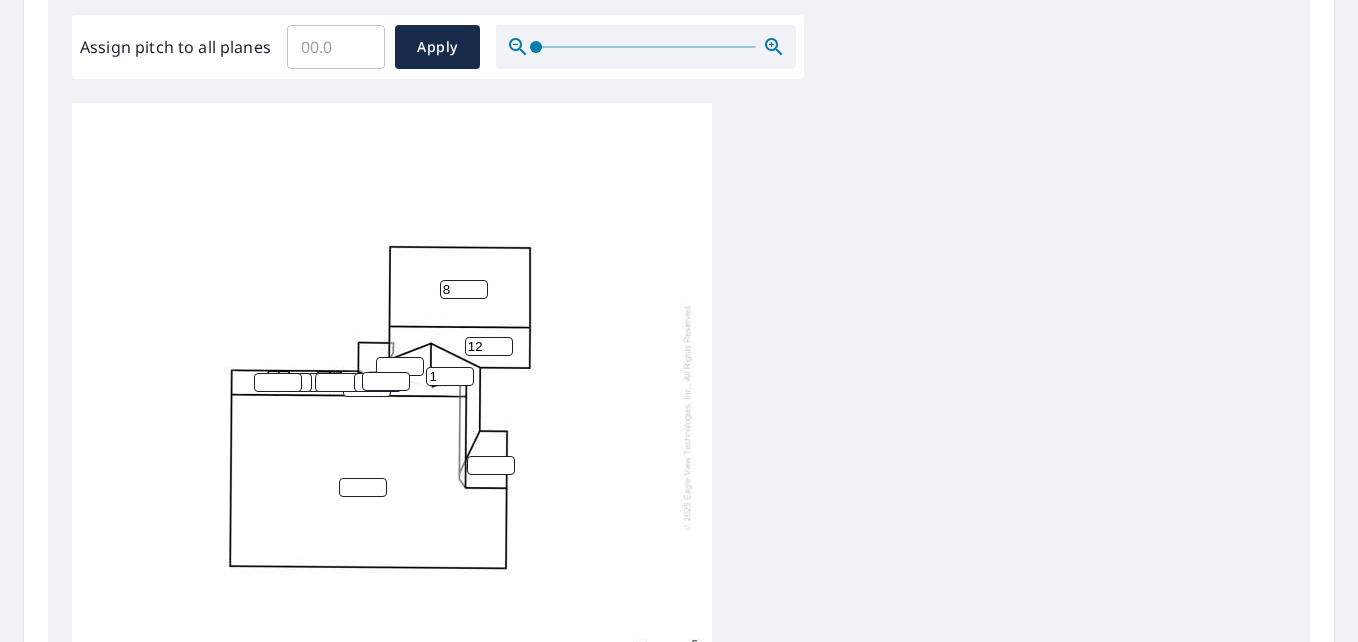 click on "1" at bounding box center (450, 376) 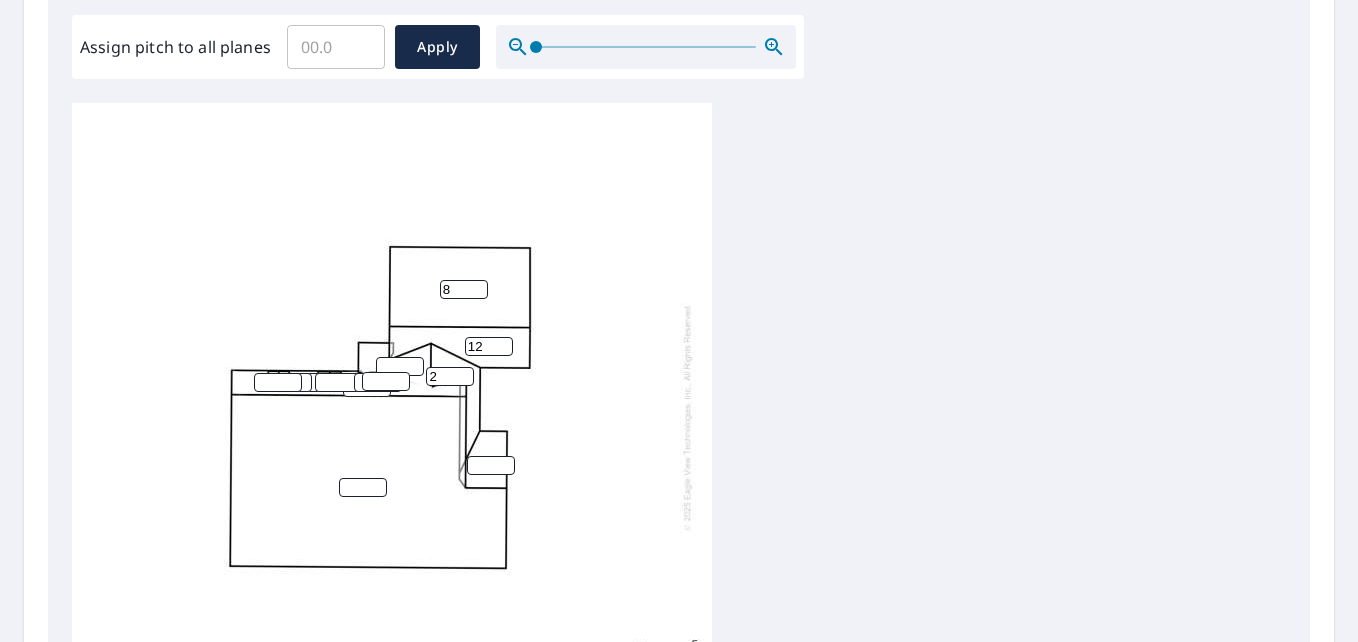 click on "2" at bounding box center [450, 376] 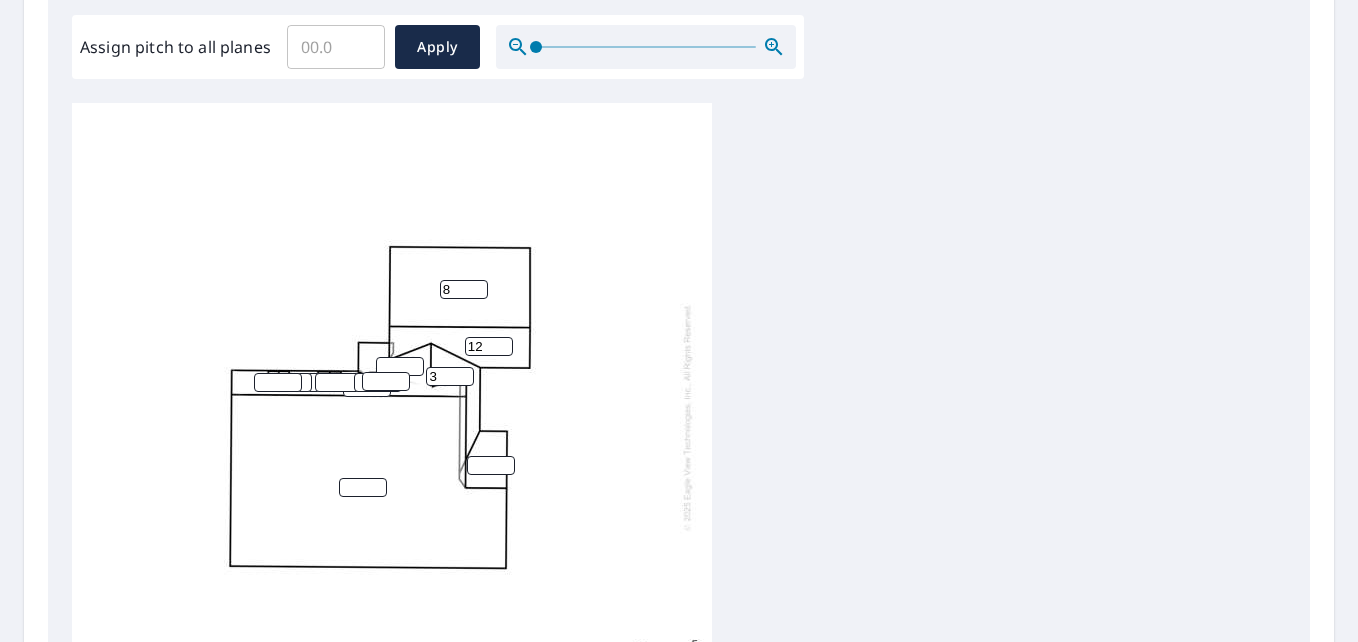 click on "3" at bounding box center (450, 376) 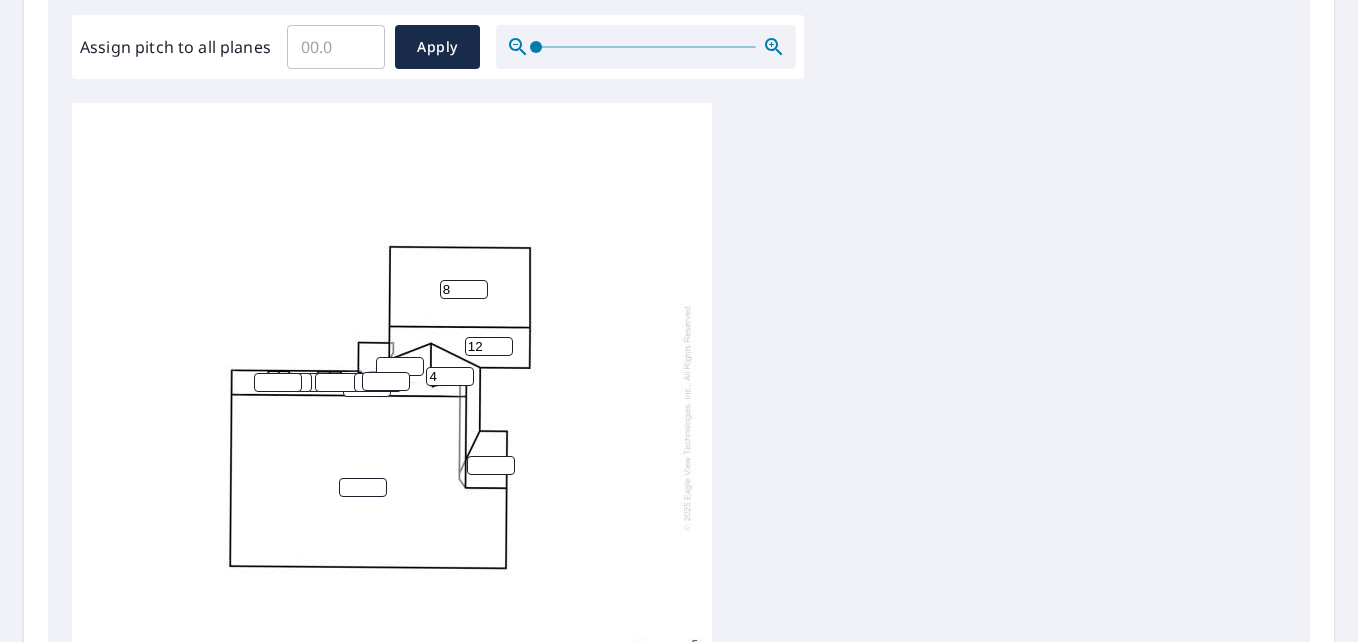 click on "4" at bounding box center (450, 376) 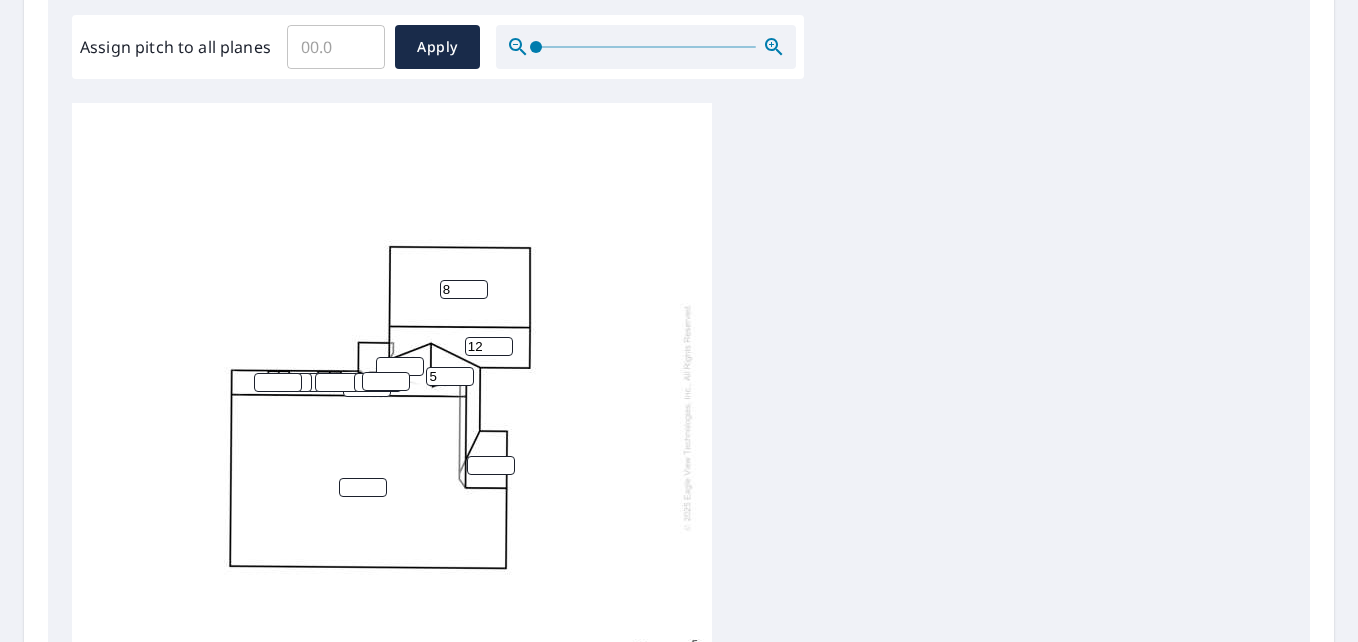 click on "5" at bounding box center [450, 376] 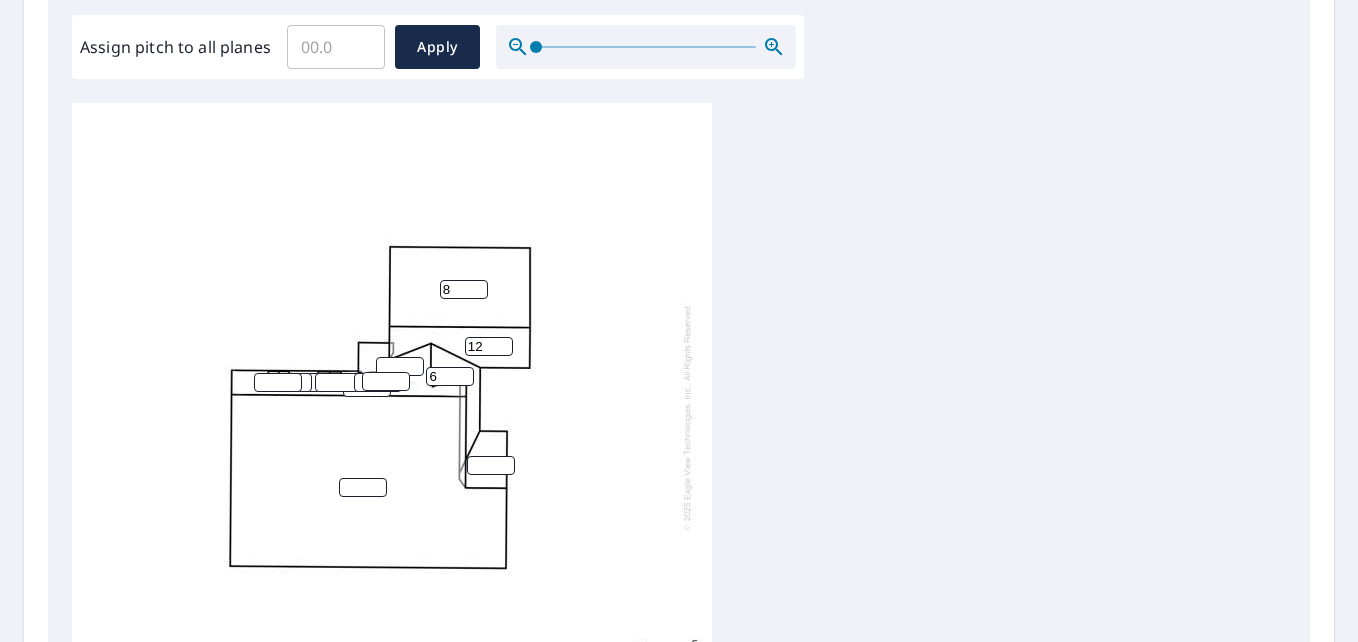 click on "6" at bounding box center (450, 376) 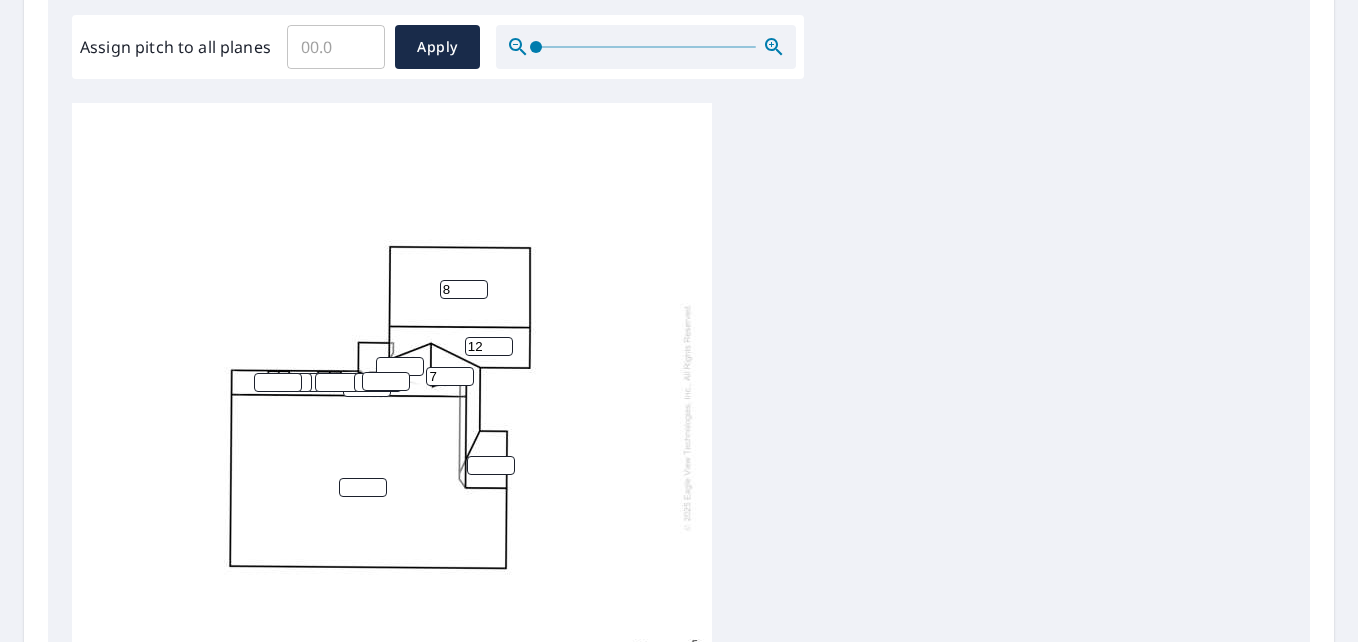 click on "7" at bounding box center (450, 376) 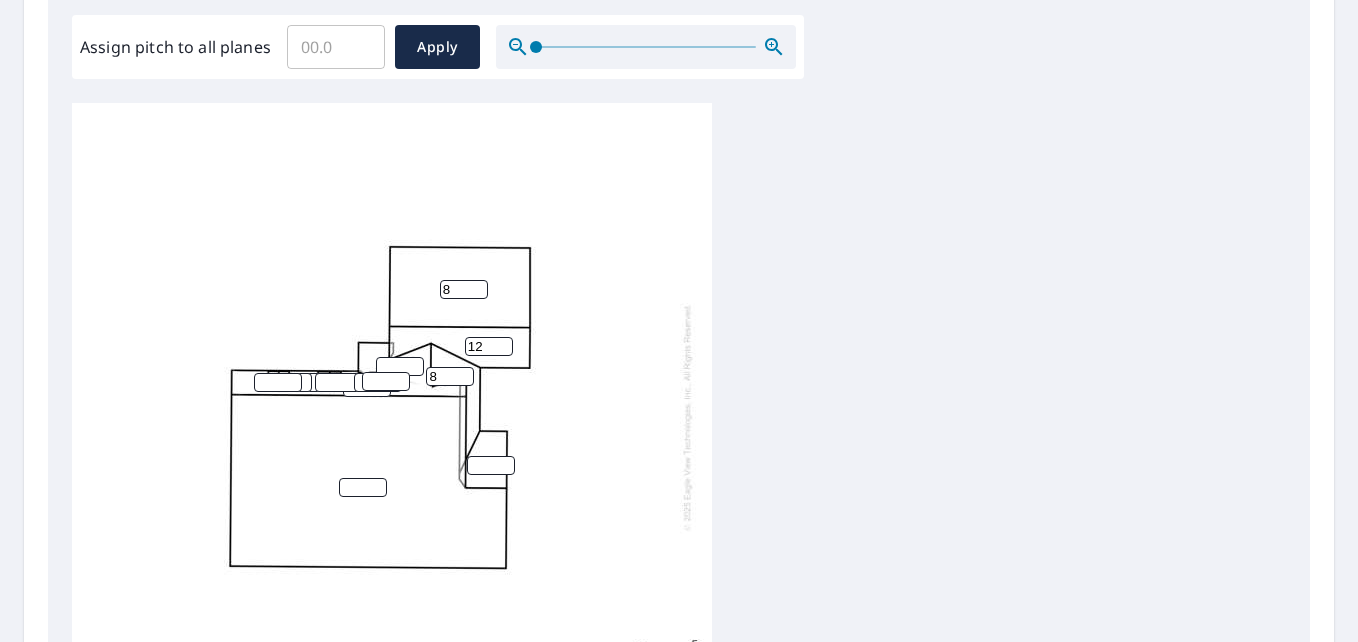type on "8" 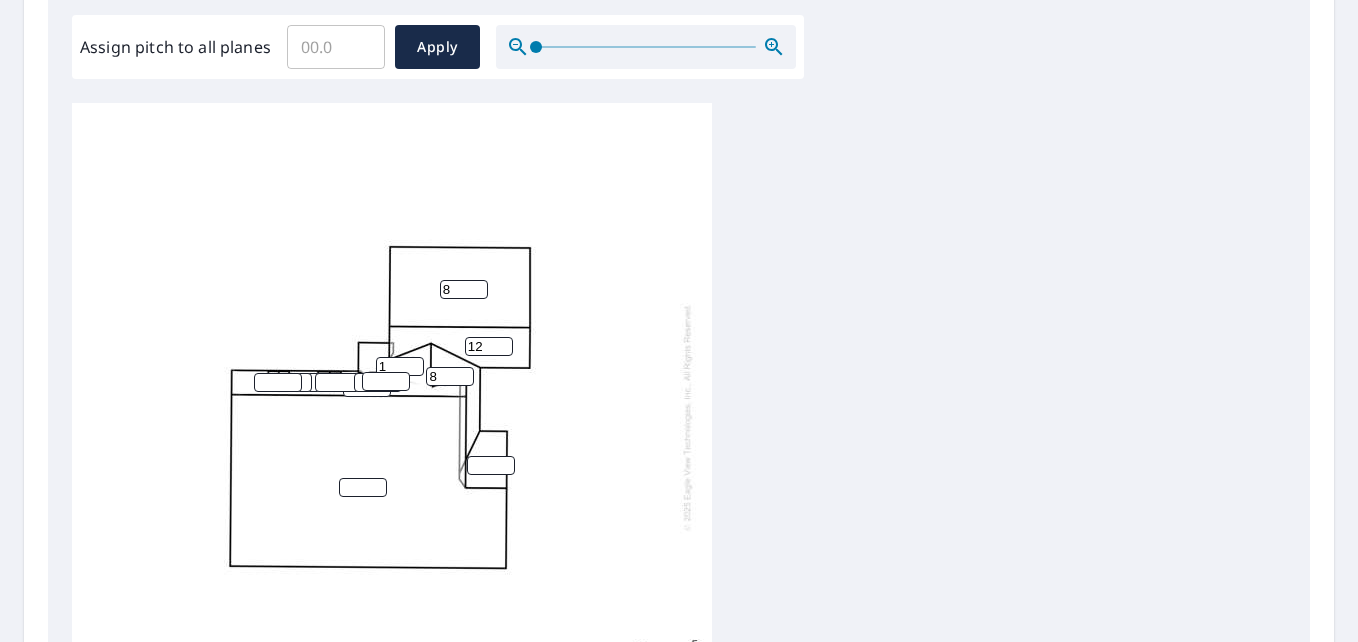 click on "1" at bounding box center [400, 366] 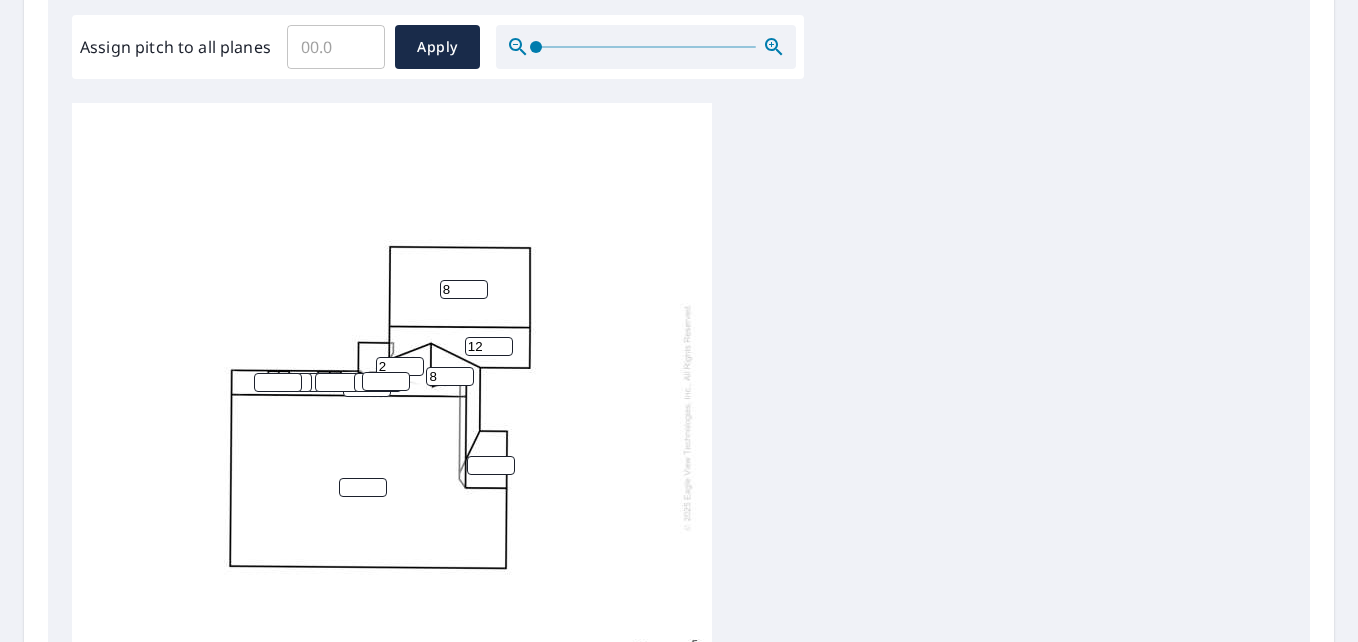 click on "2" at bounding box center [400, 366] 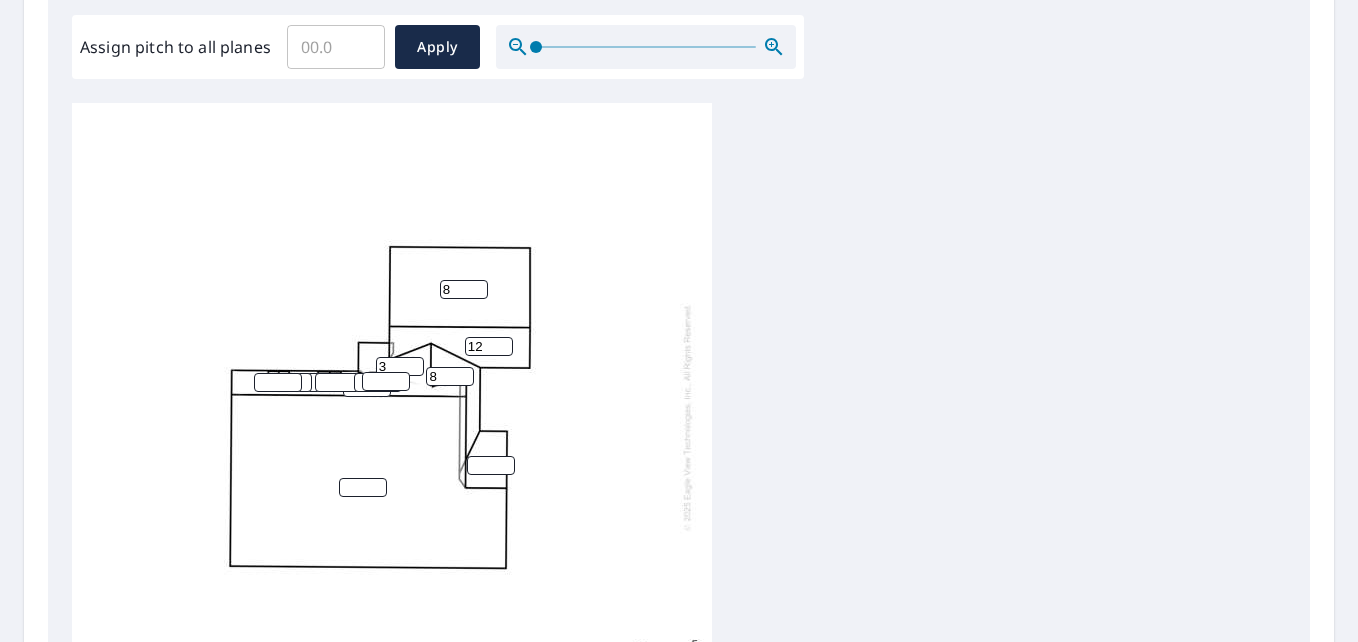 click on "3" at bounding box center (400, 366) 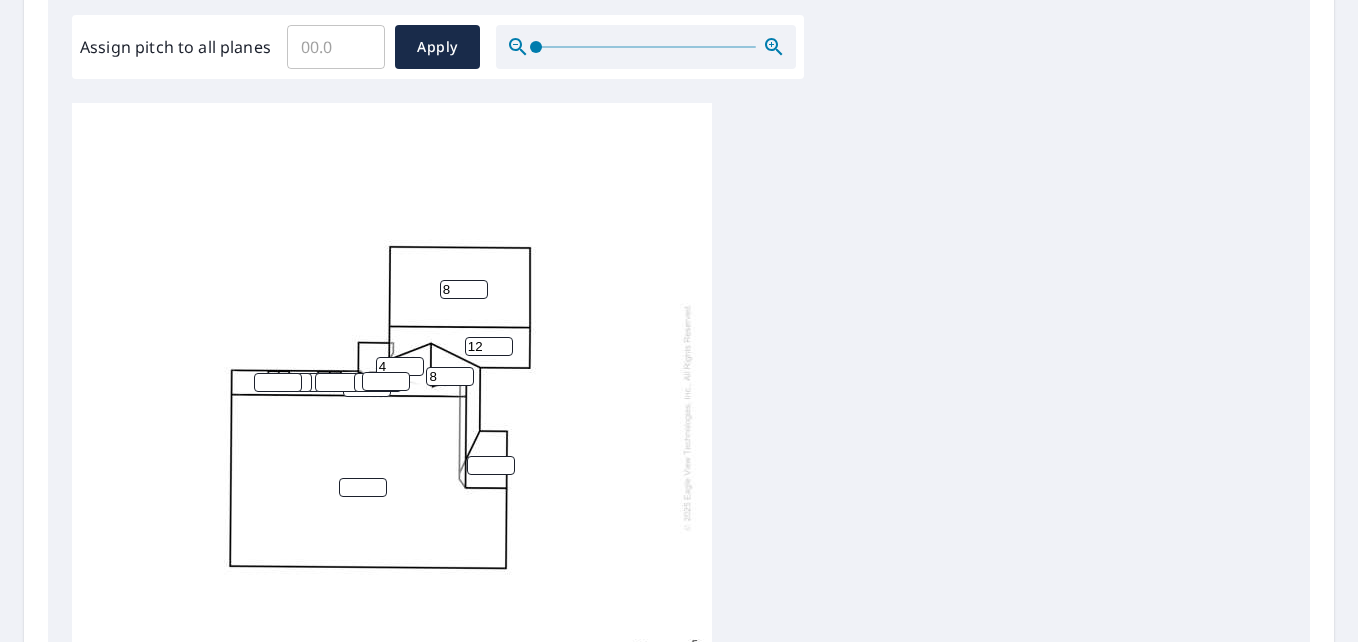 click on "4" at bounding box center [400, 366] 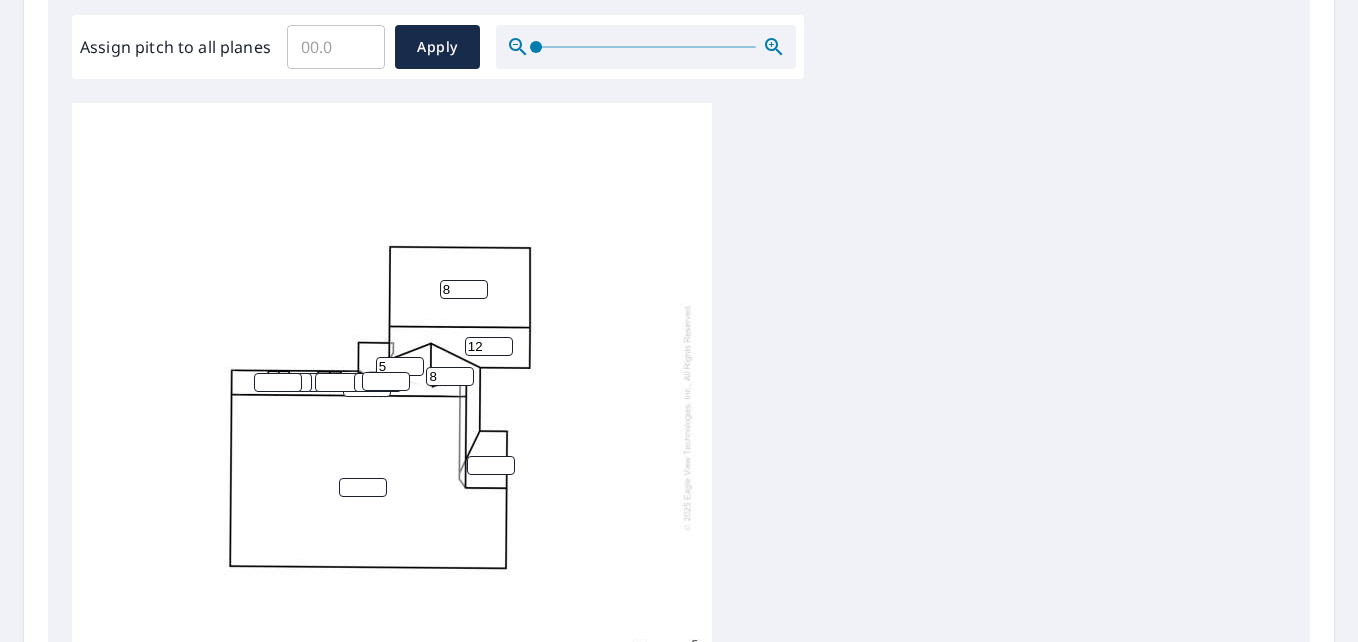 click on "5" at bounding box center (400, 366) 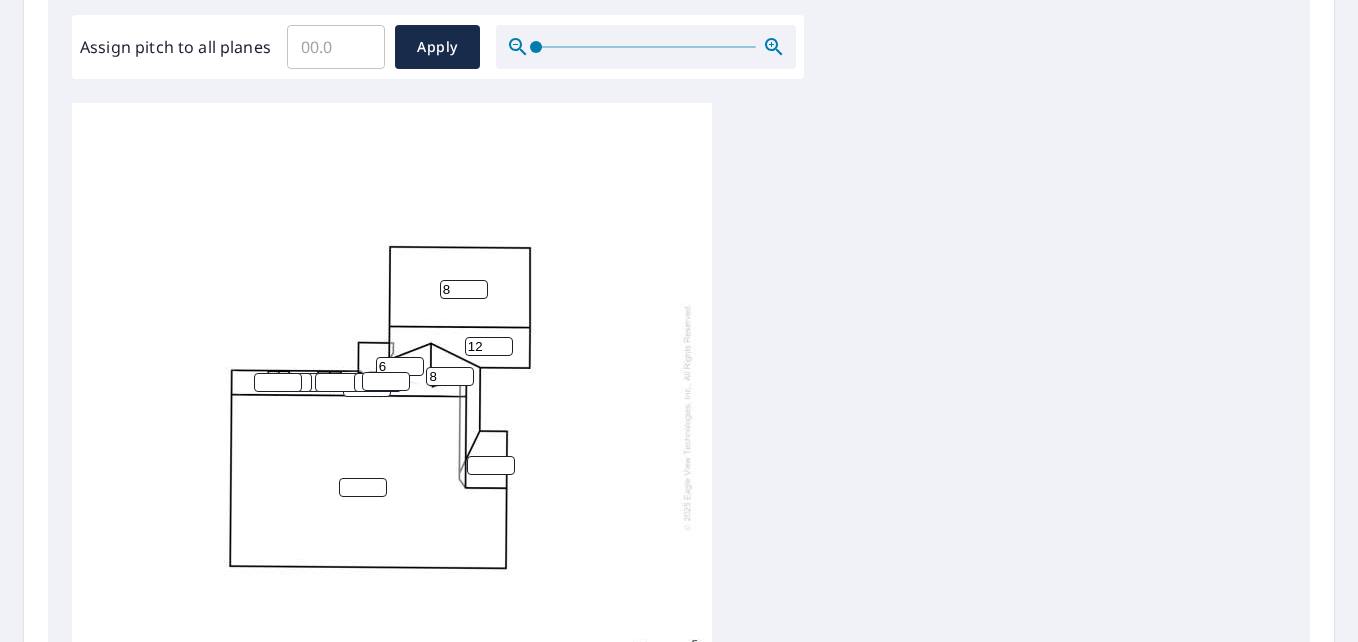 click on "6" at bounding box center [400, 366] 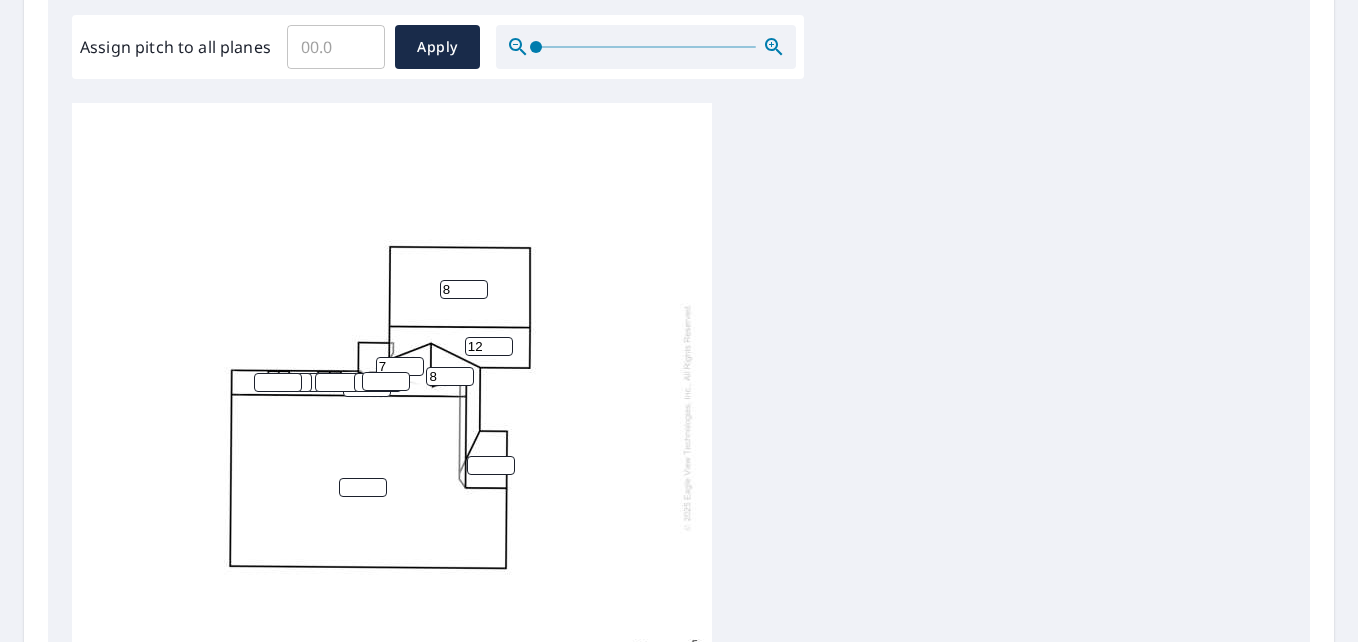 click on "7" at bounding box center (400, 366) 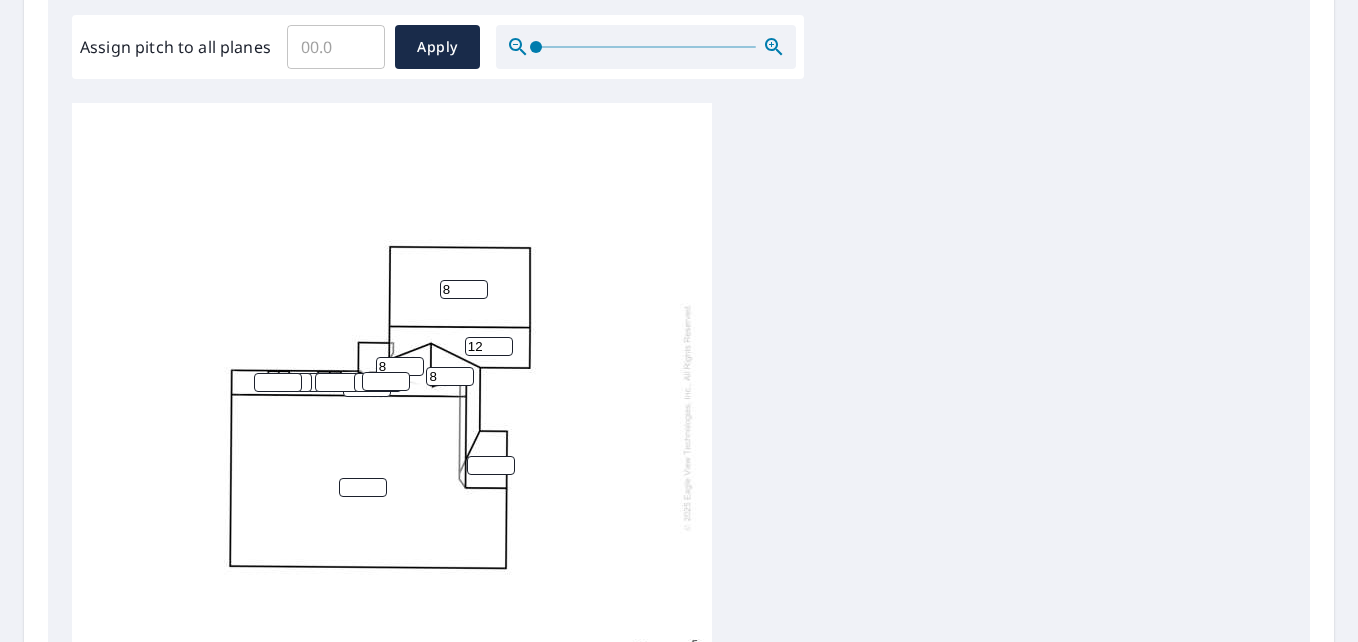 type on "8" 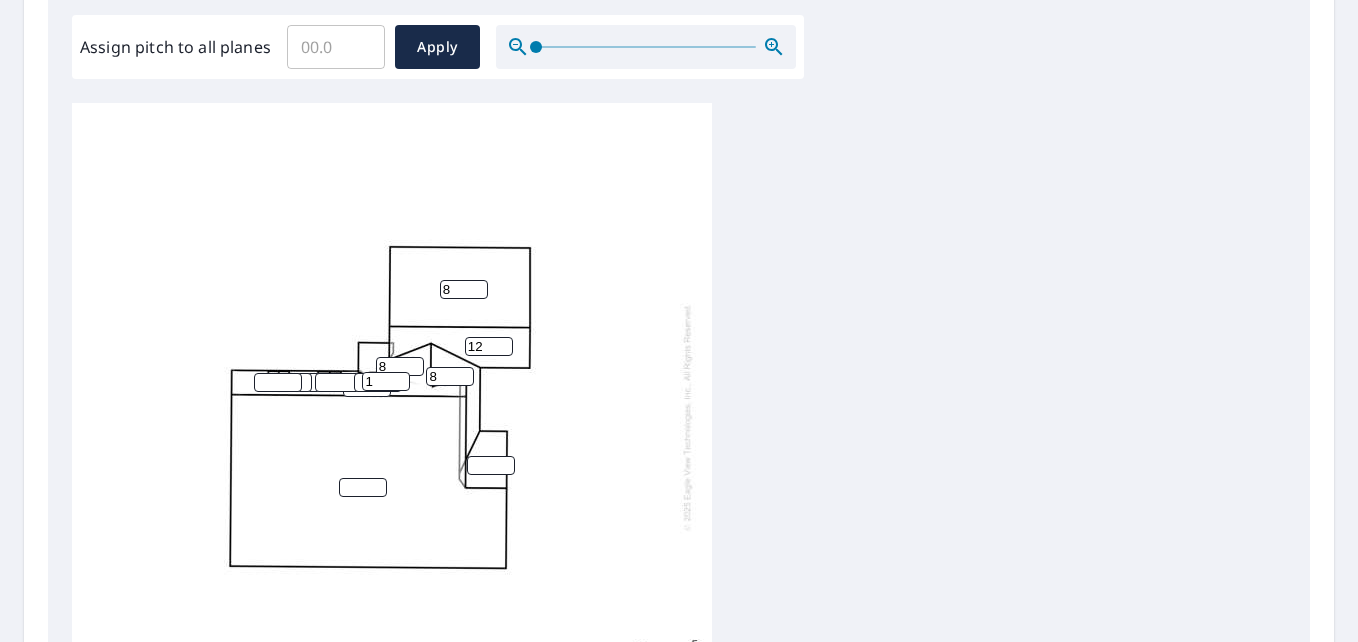 click on "1" at bounding box center (386, 381) 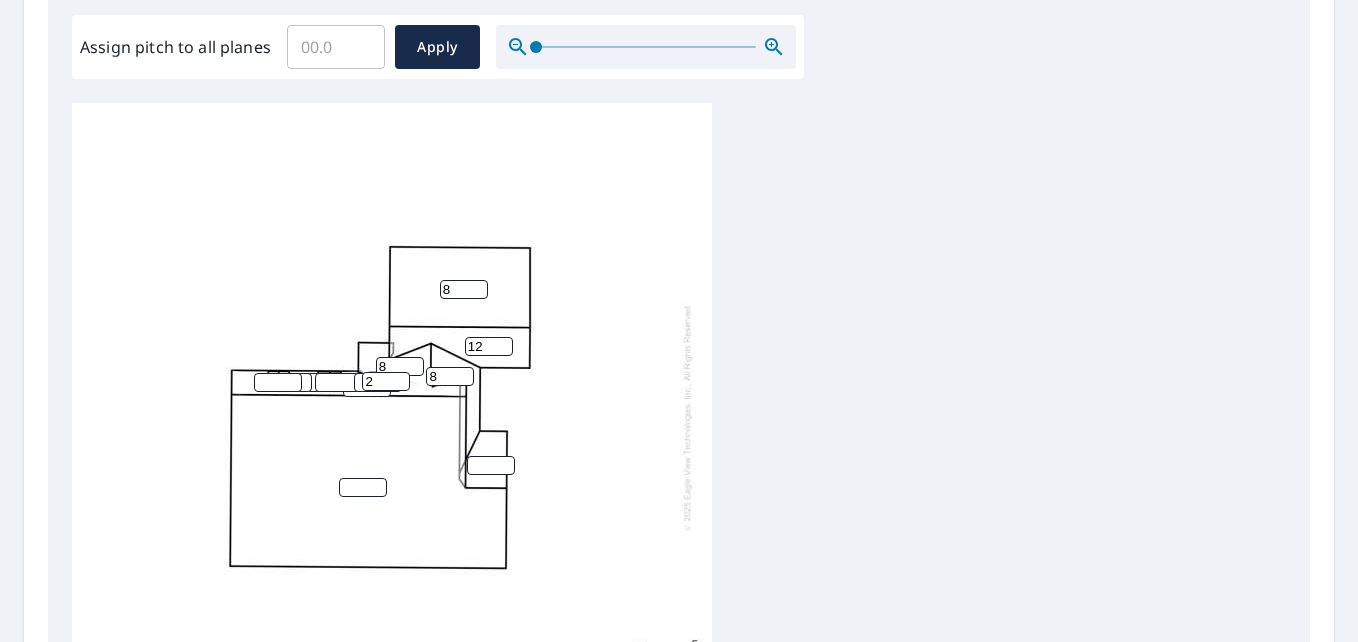 click on "2" at bounding box center [386, 381] 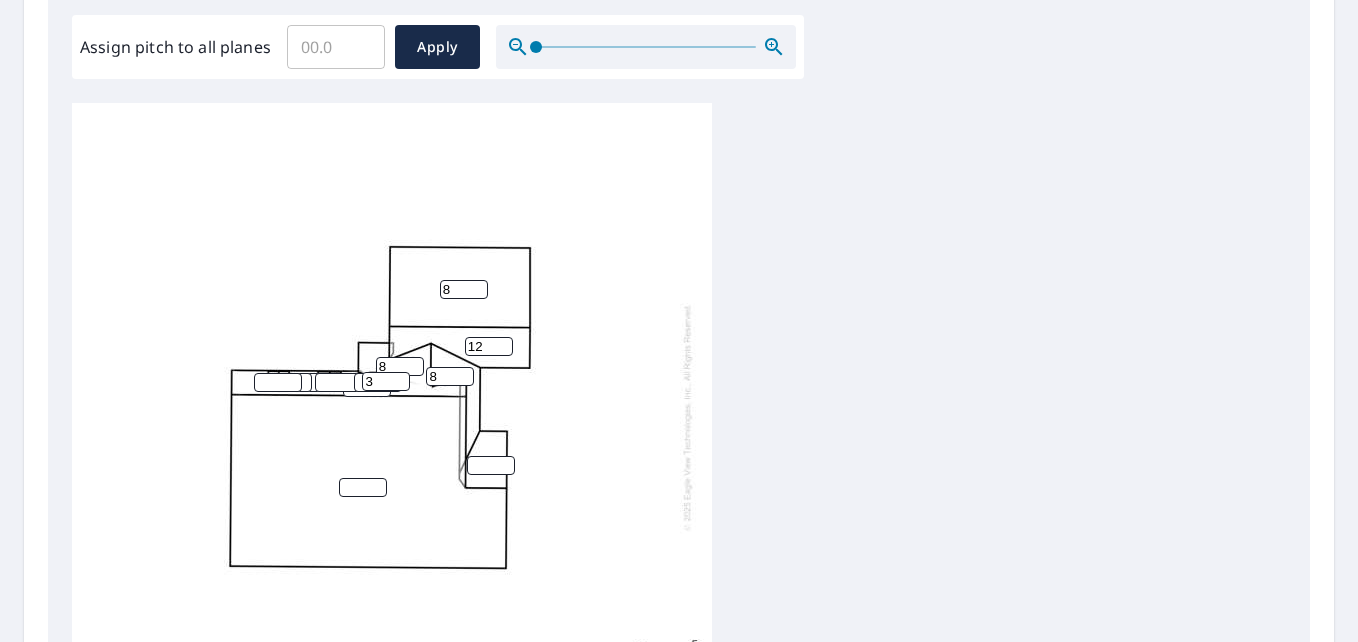 click on "3" at bounding box center [386, 381] 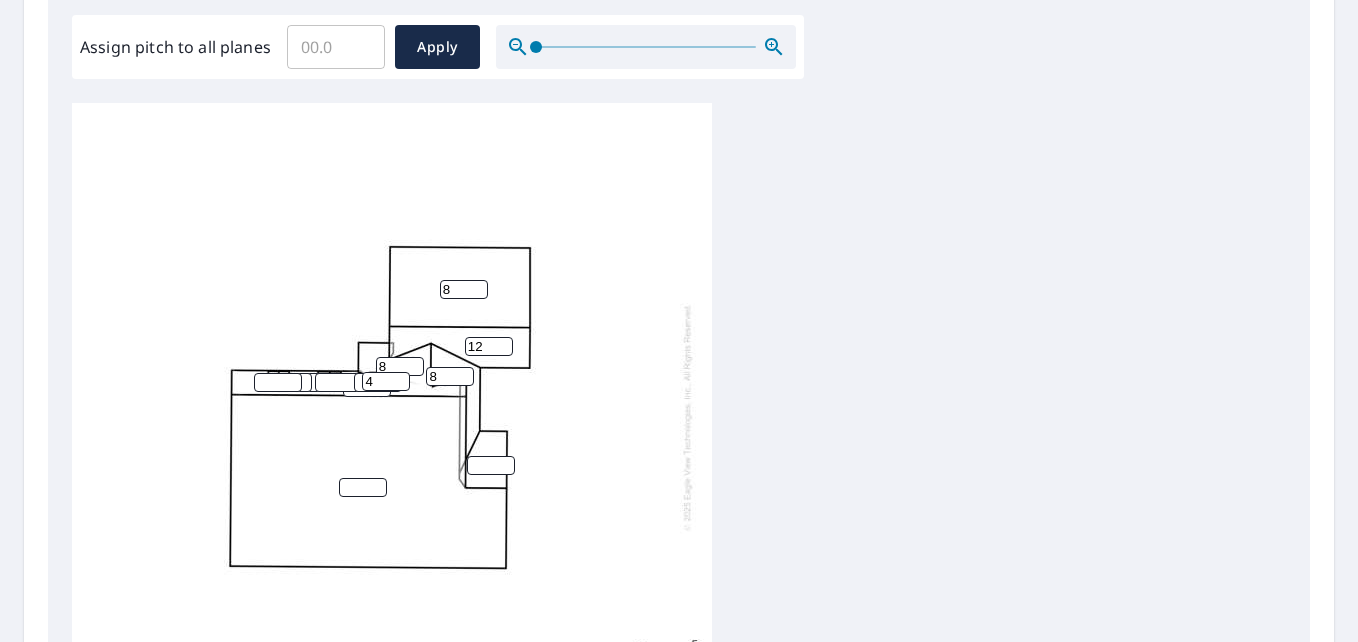 click on "4" at bounding box center (386, 381) 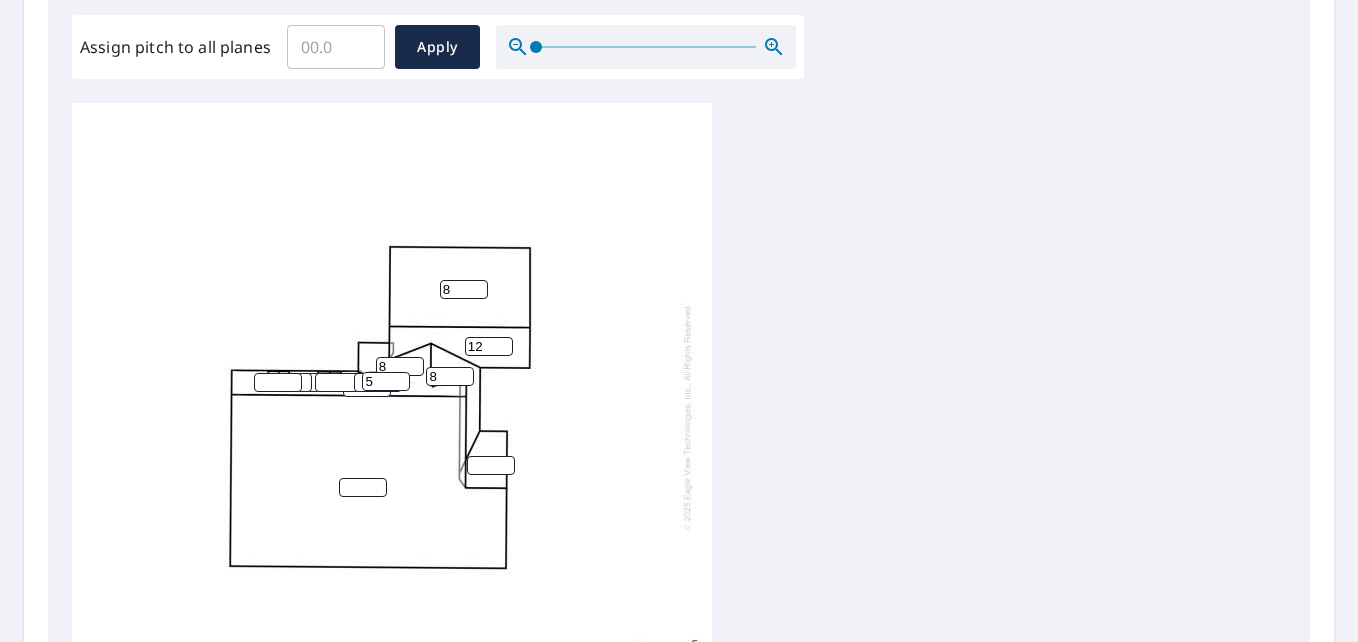 click on "5" at bounding box center (386, 381) 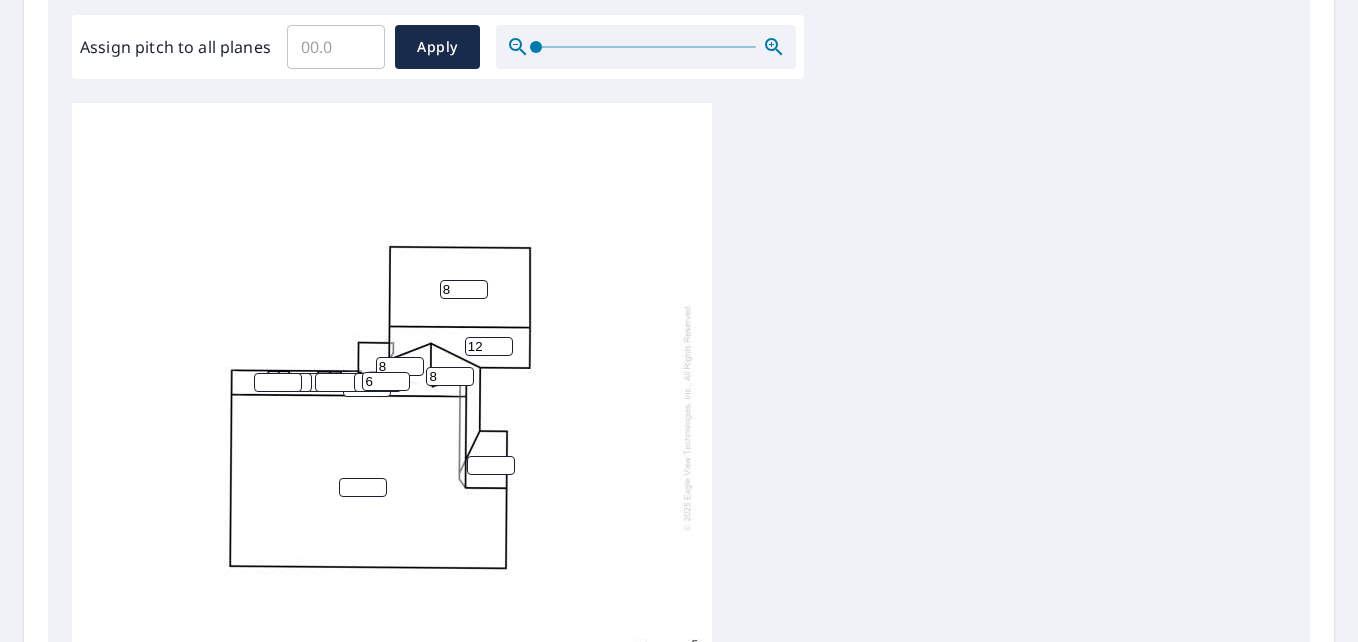 click on "6" at bounding box center [386, 381] 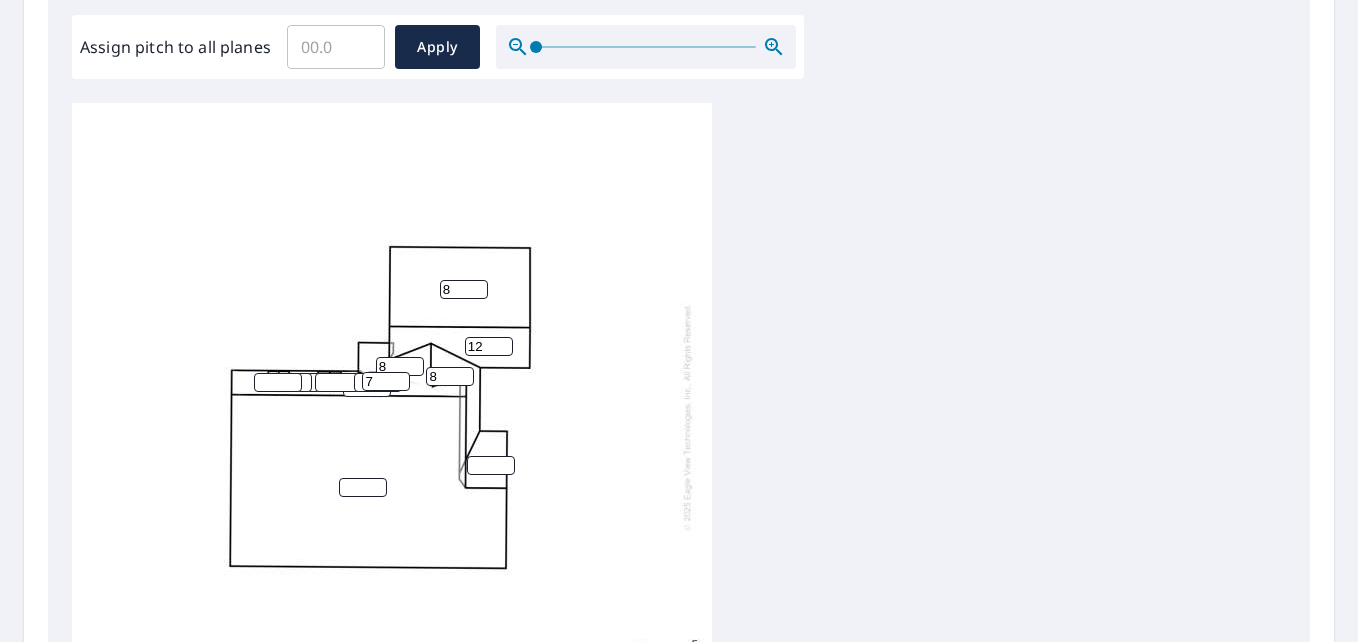 click on "7" at bounding box center [386, 381] 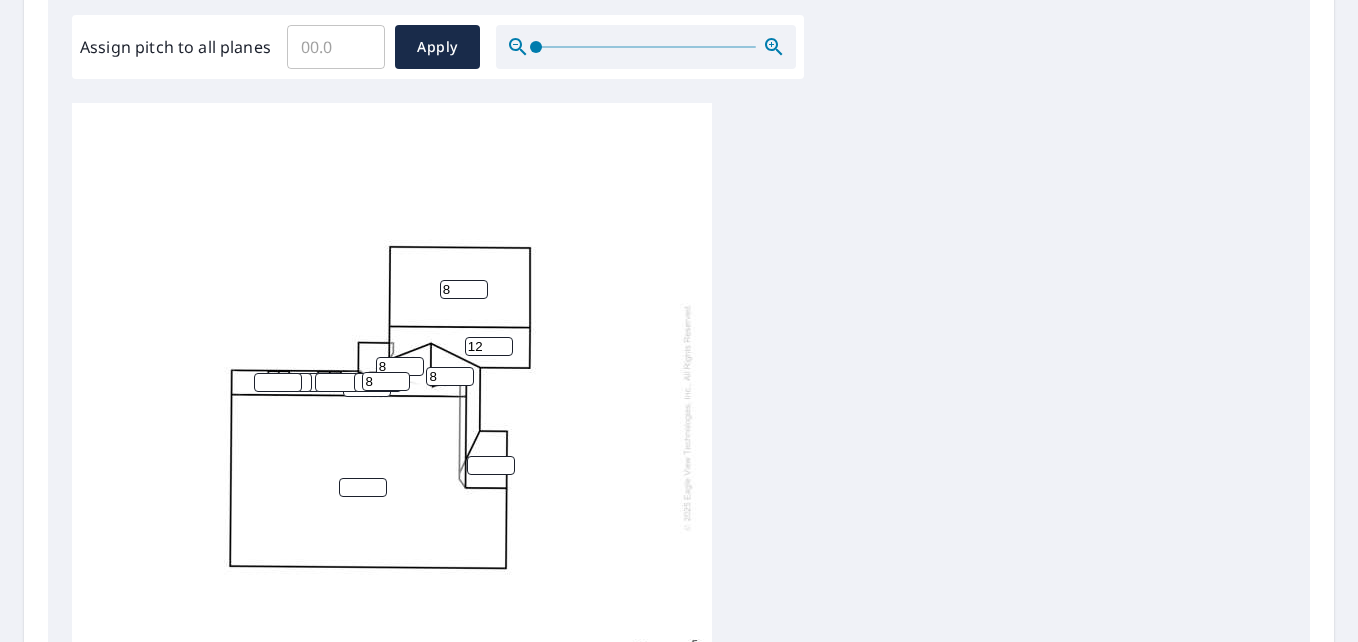 click on "8" at bounding box center [386, 381] 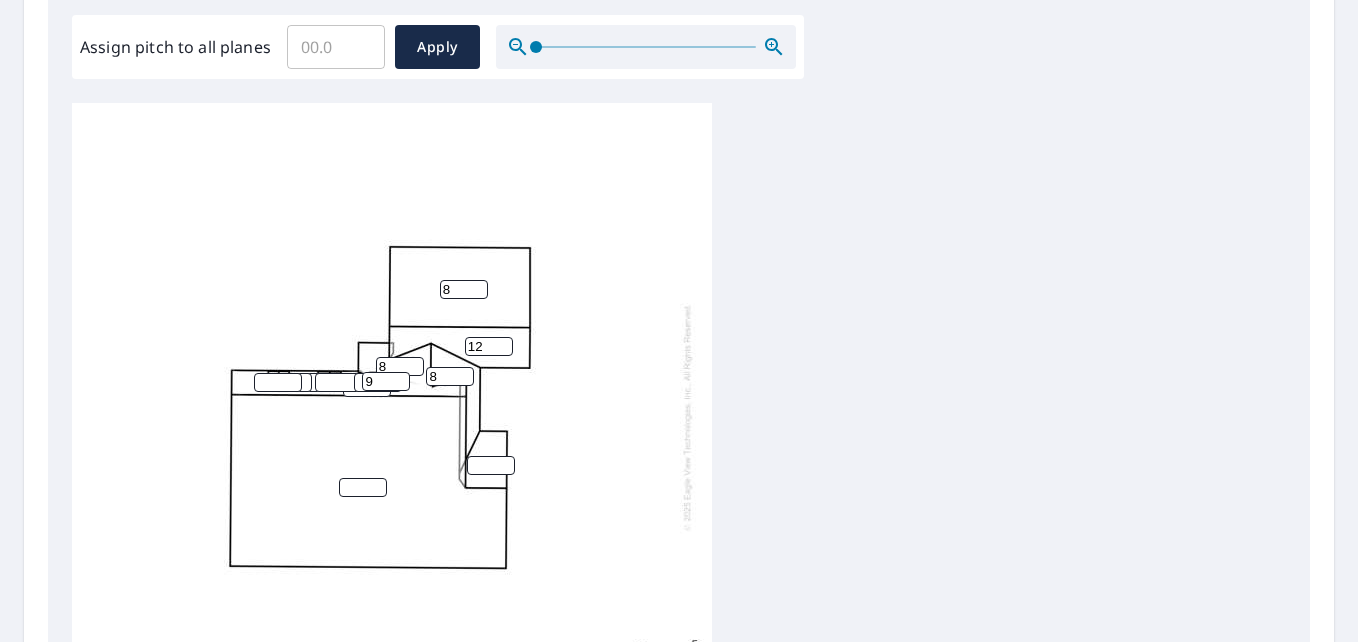 click on "9" at bounding box center [386, 381] 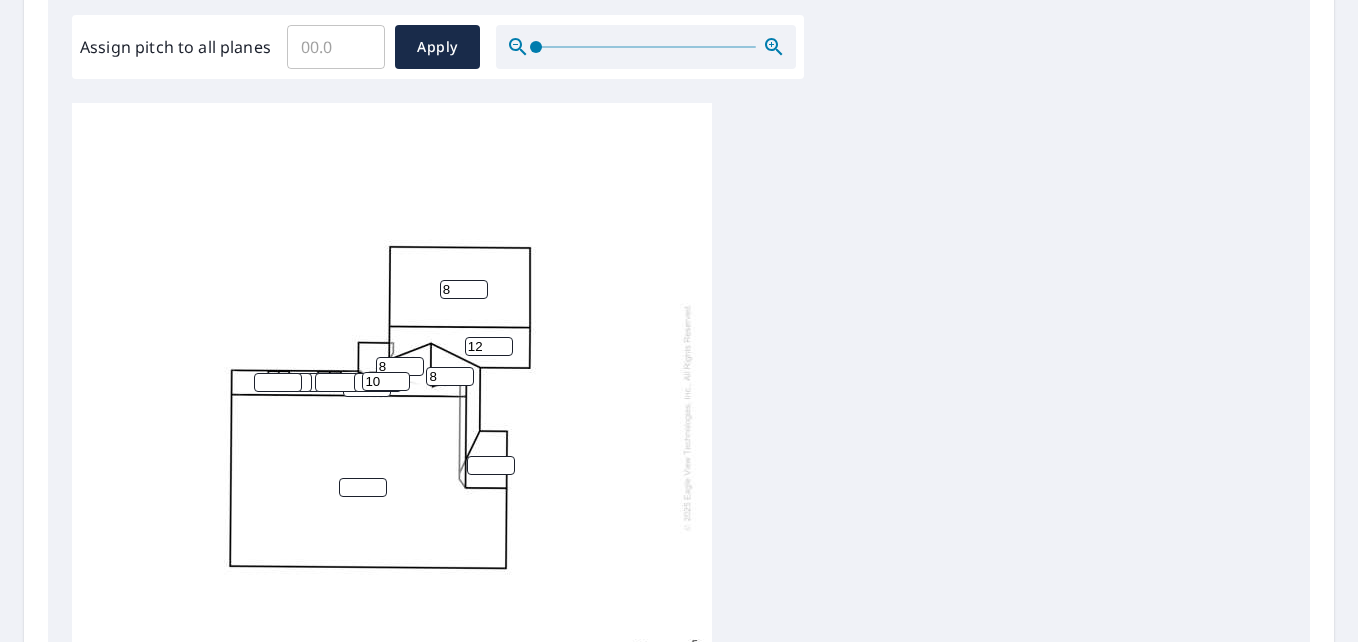 click on "10" at bounding box center (386, 381) 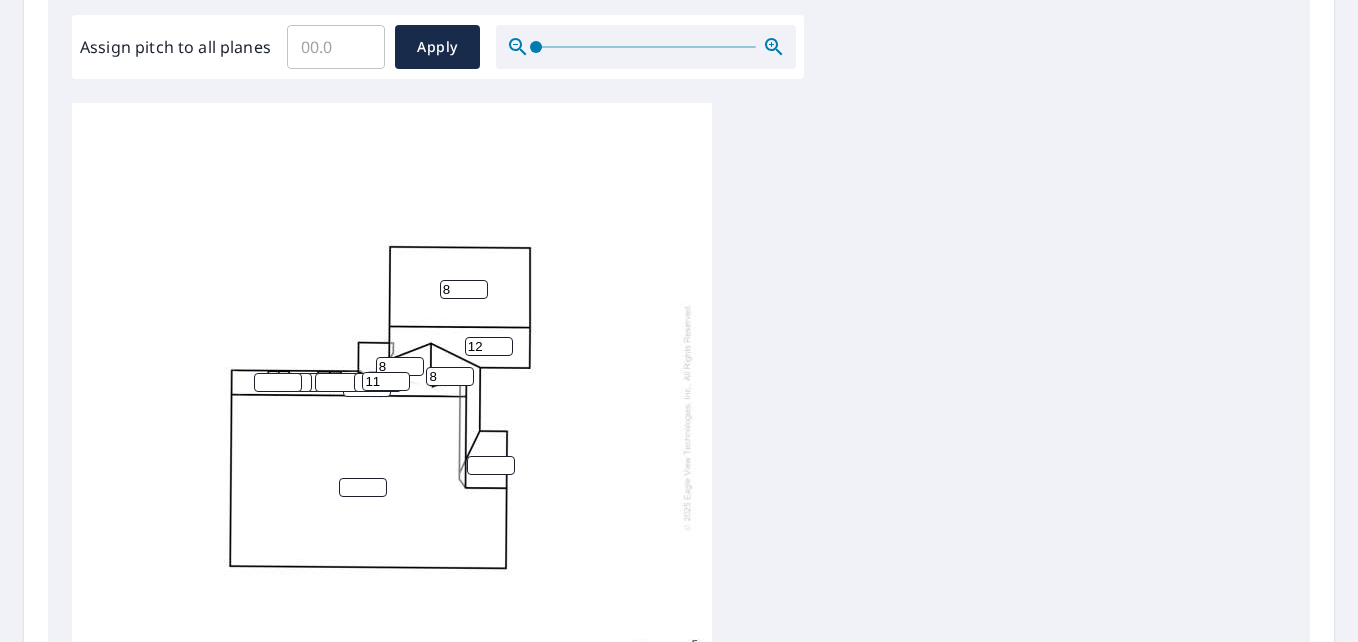 click on "11" at bounding box center [386, 381] 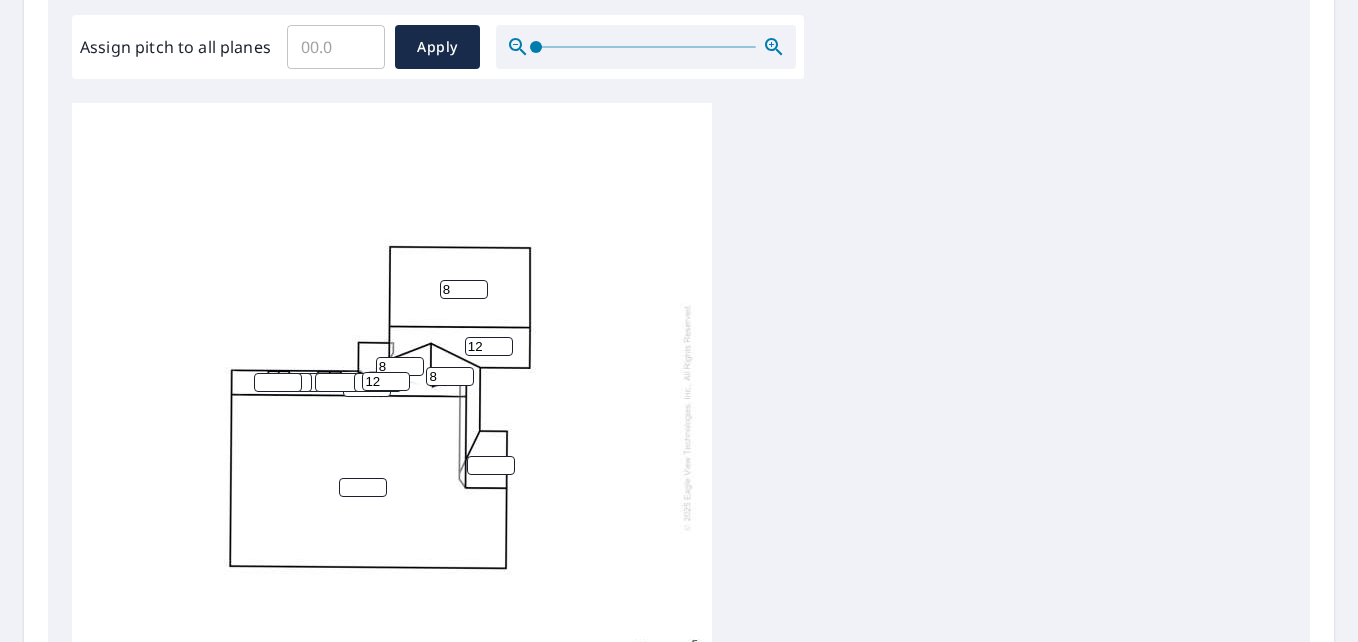 type on "12" 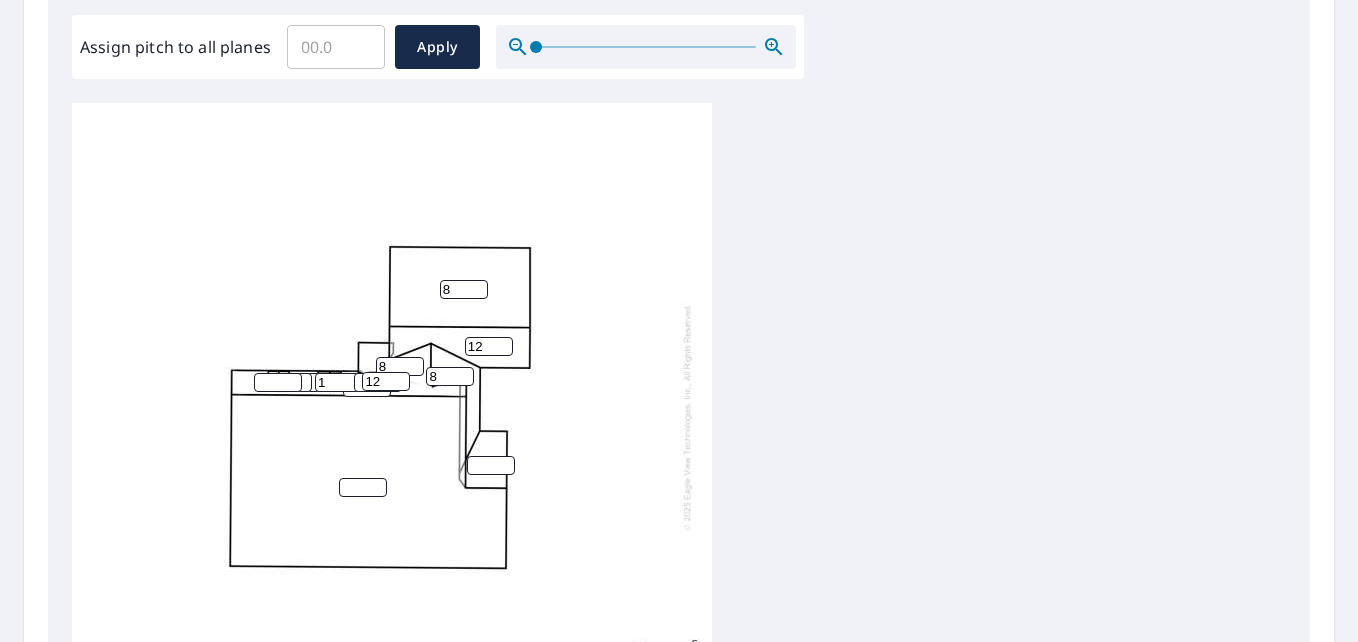 click on "1" at bounding box center (339, 382) 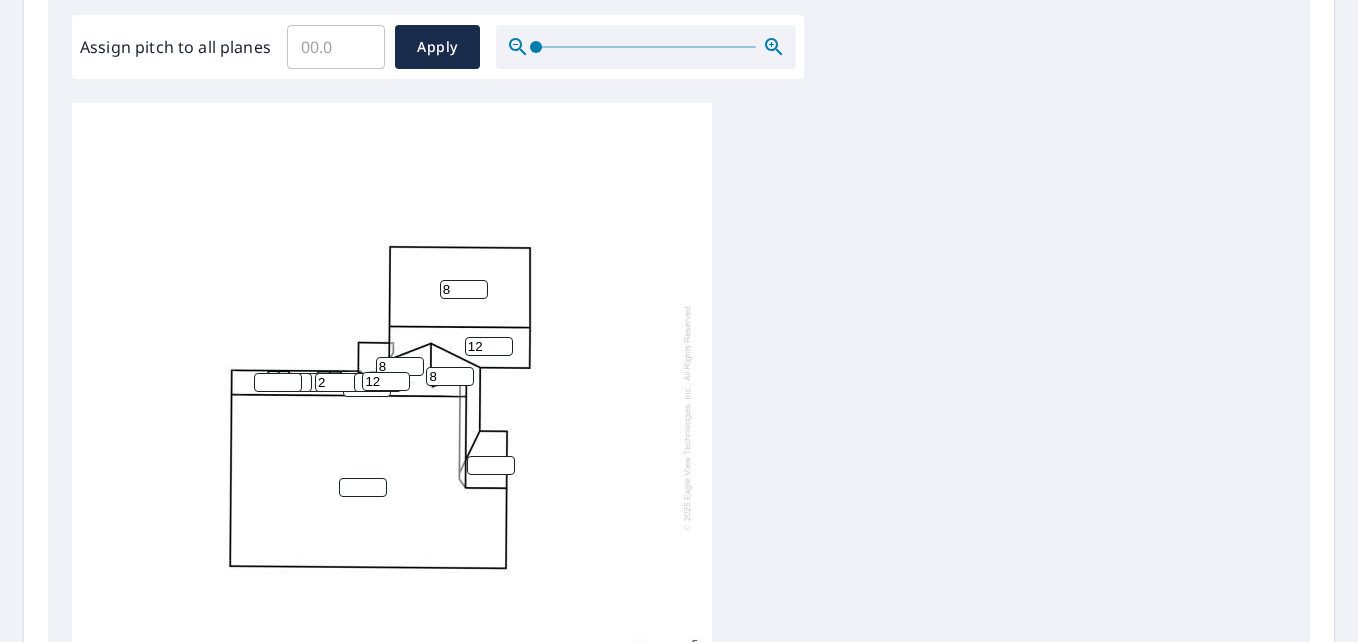 click on "2" at bounding box center (339, 382) 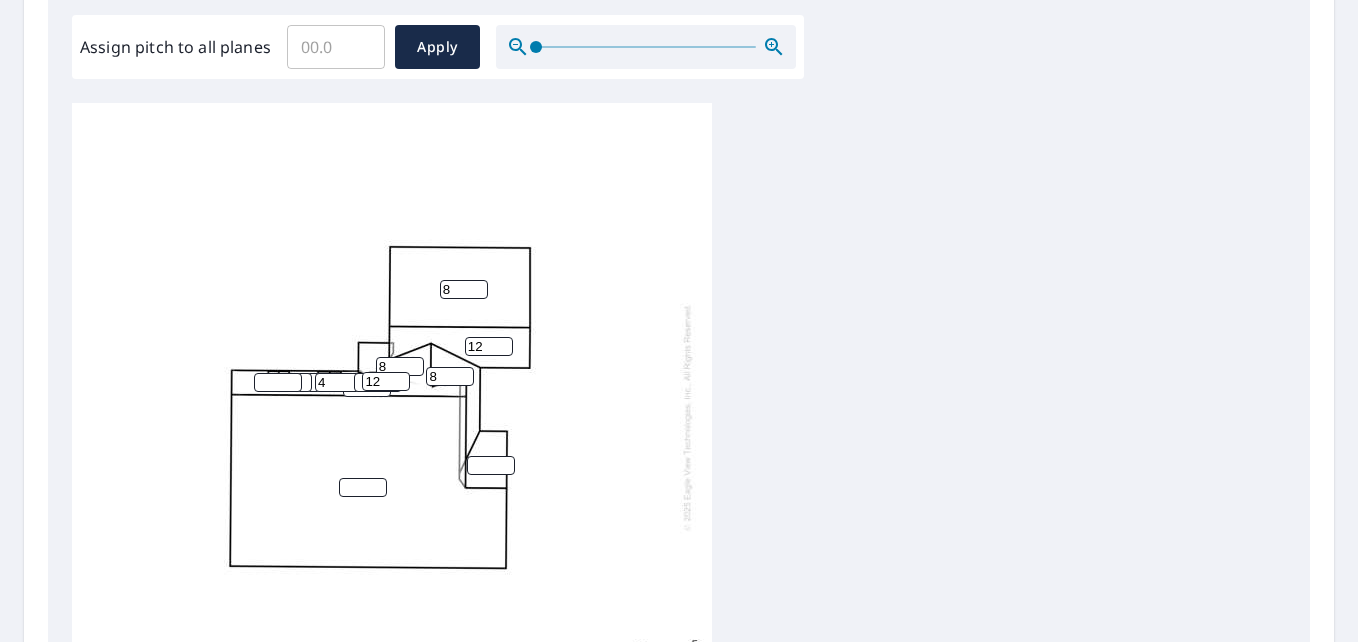 click on "4" at bounding box center (339, 382) 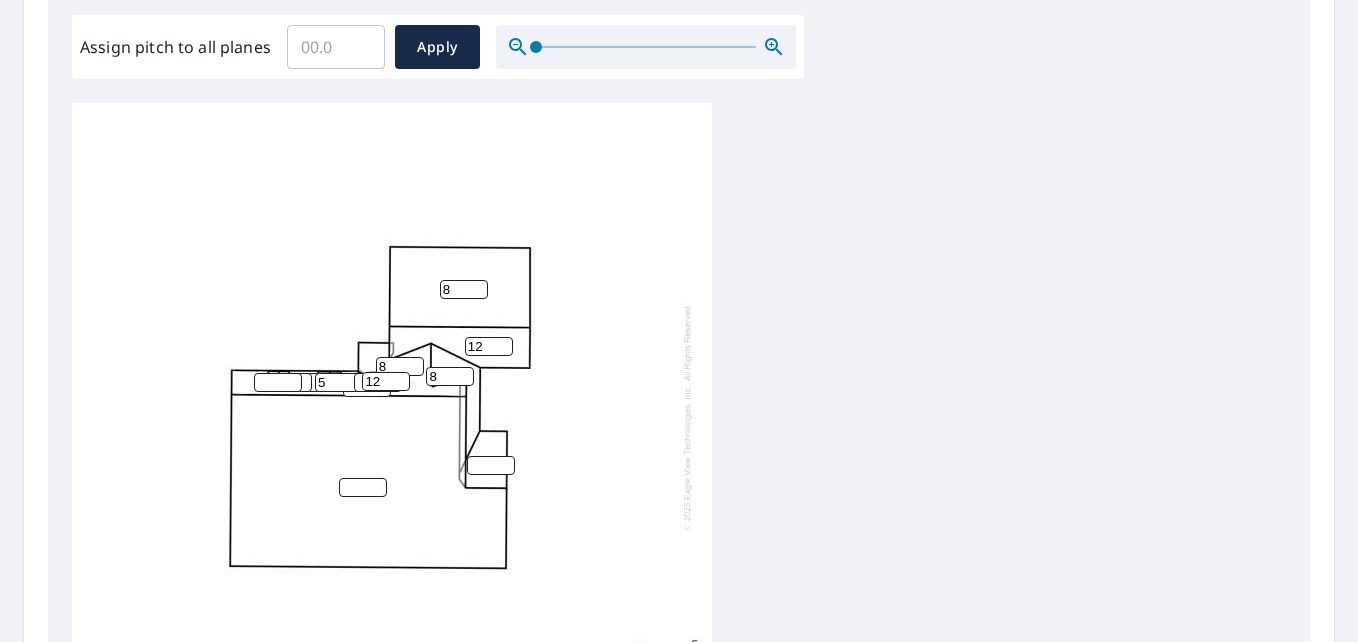 click on "5" at bounding box center [339, 382] 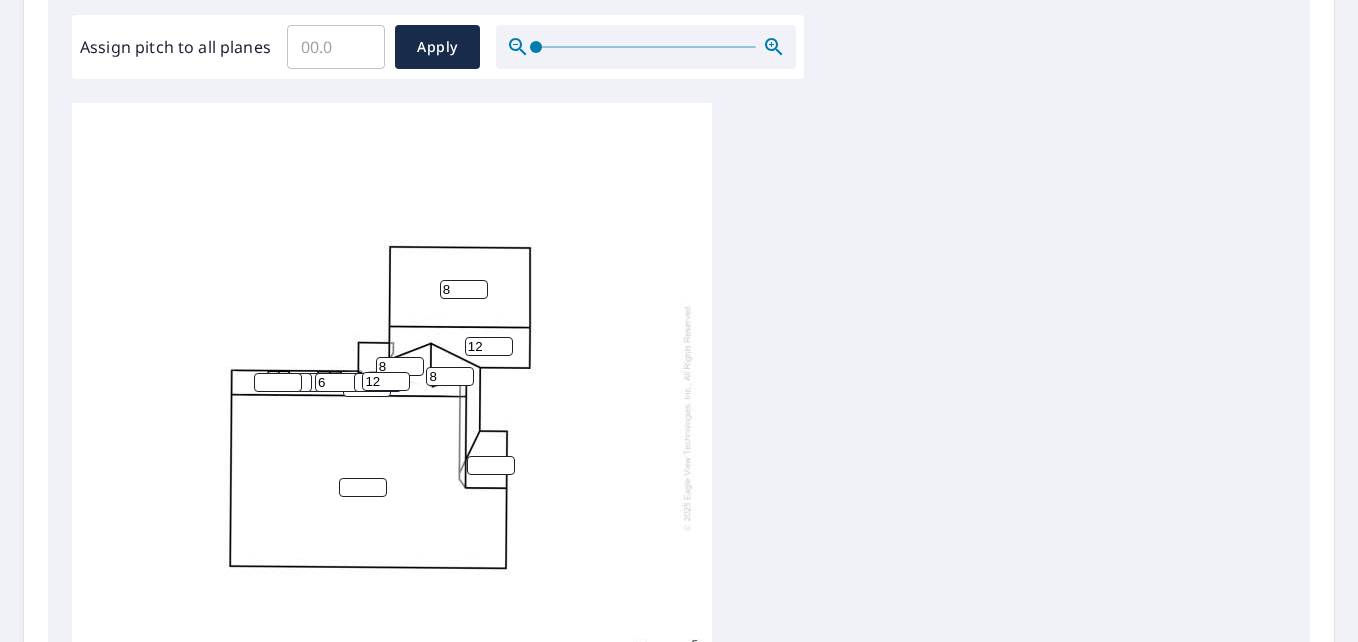 click on "6" at bounding box center (339, 382) 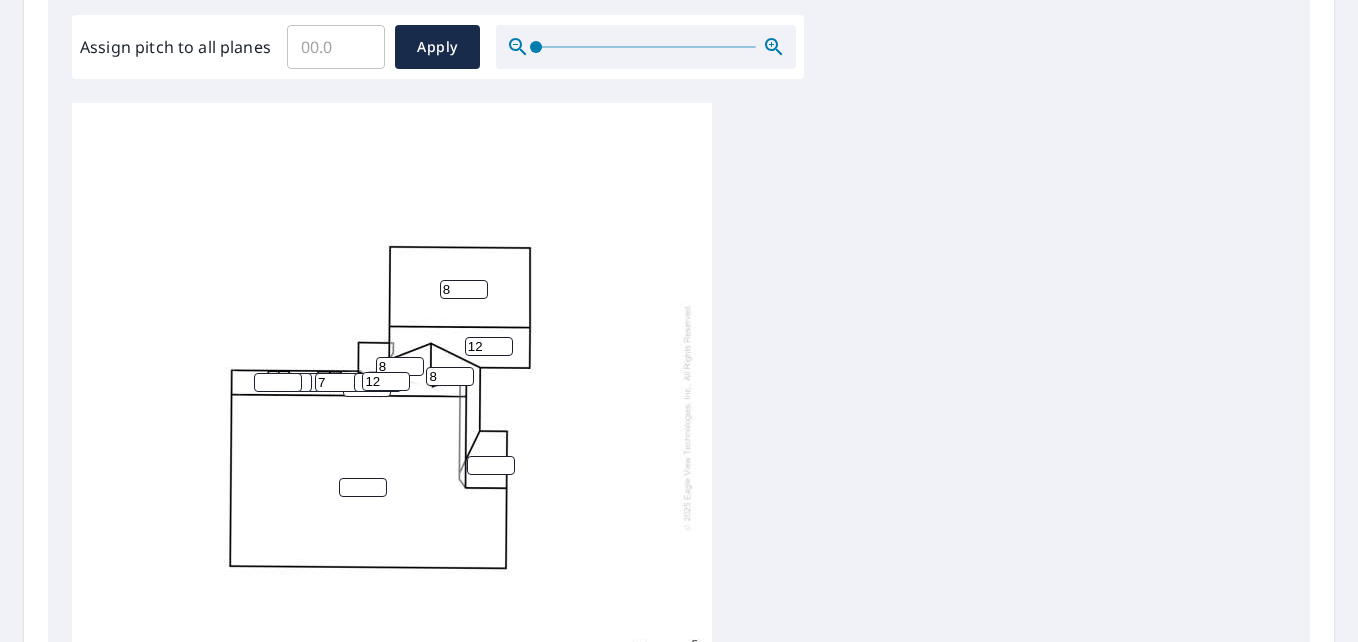 click on "7" at bounding box center (339, 382) 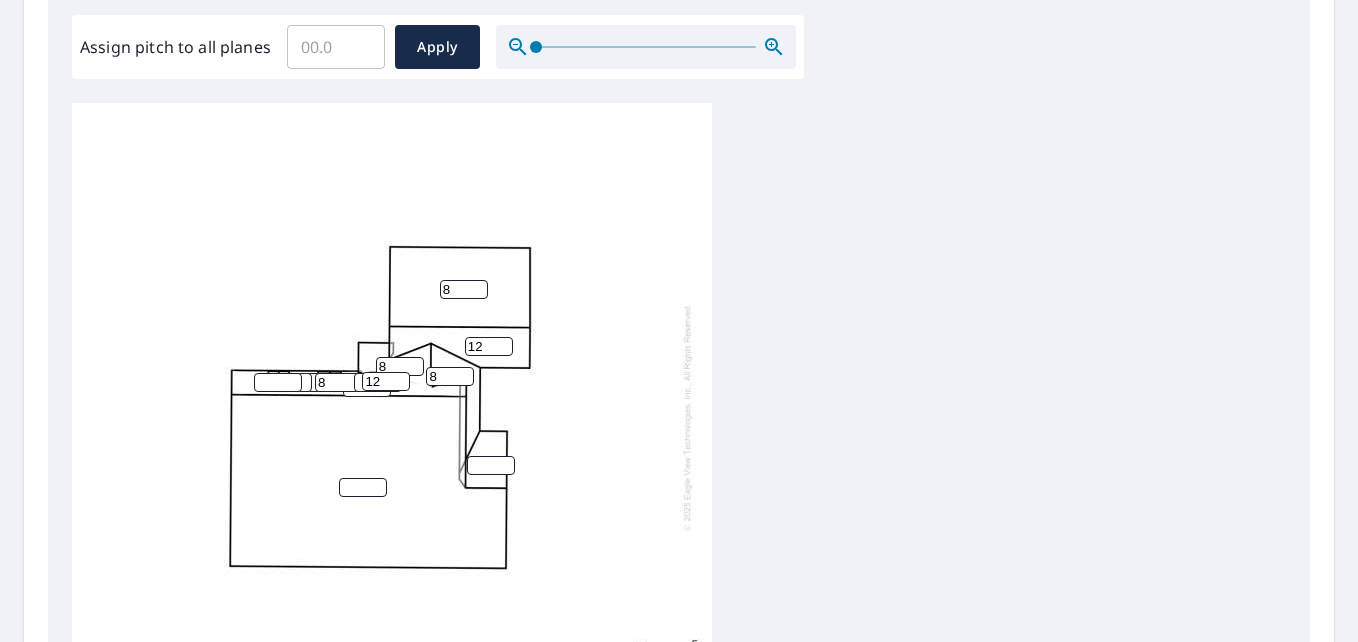 click on "8" at bounding box center (339, 382) 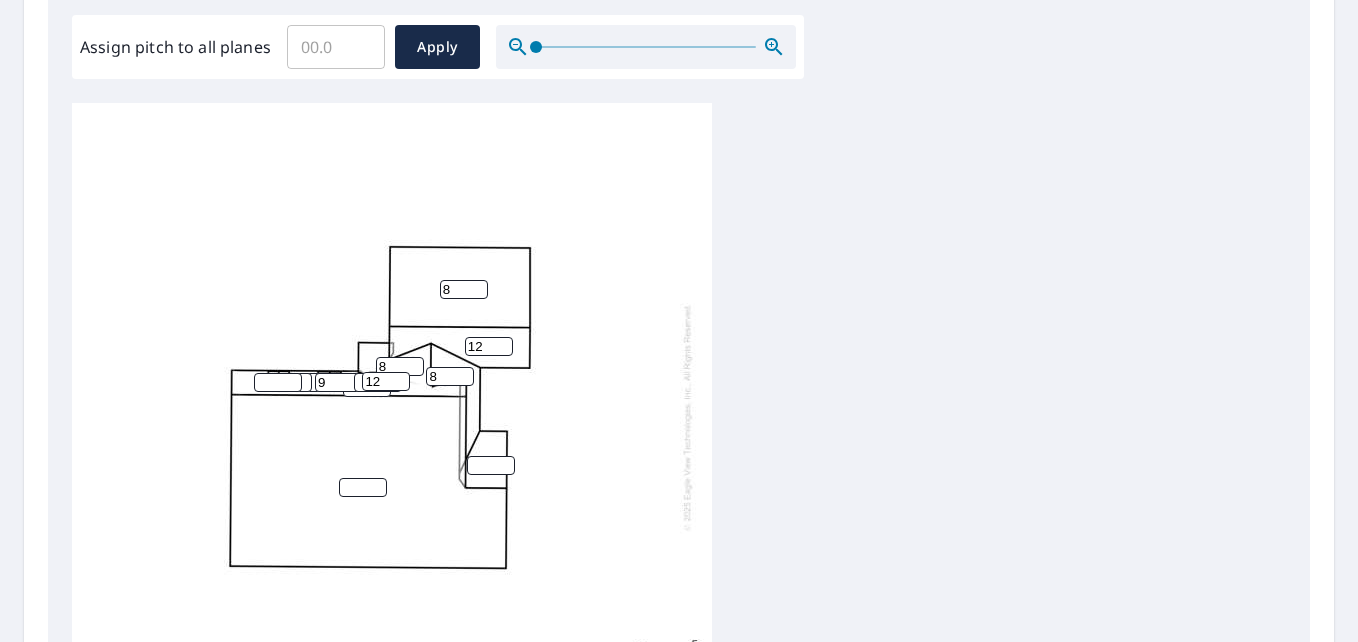 click on "9" at bounding box center (339, 382) 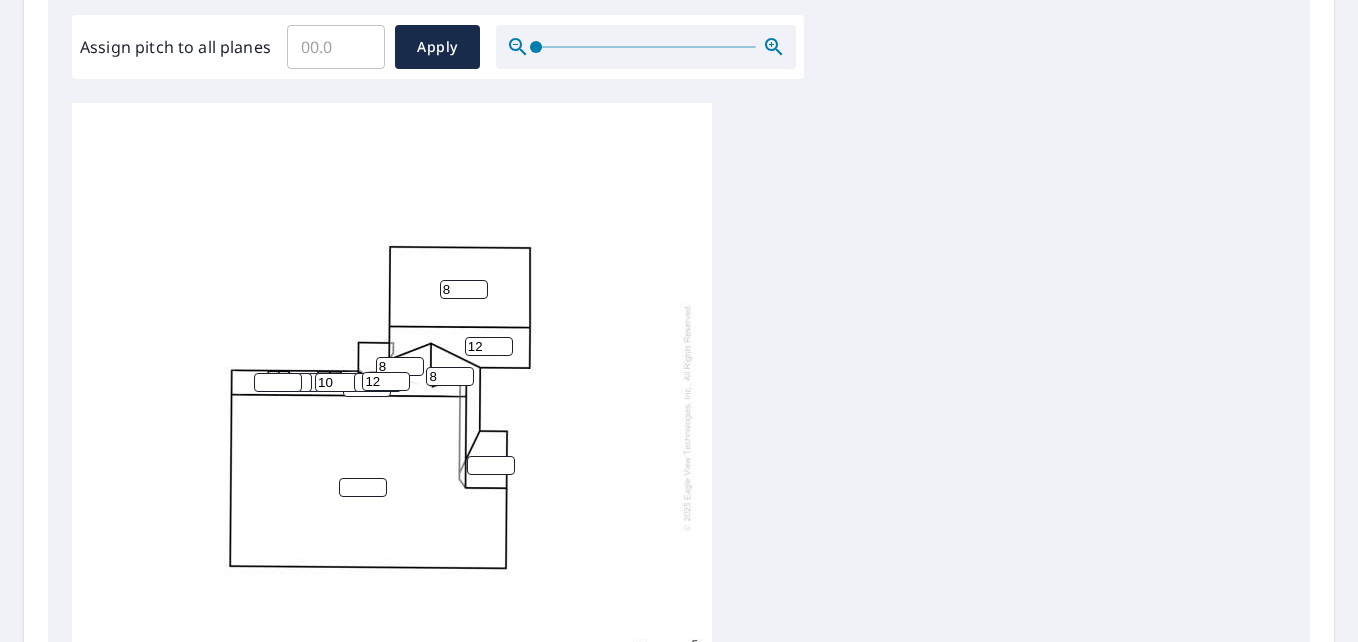 click on "10" at bounding box center [339, 382] 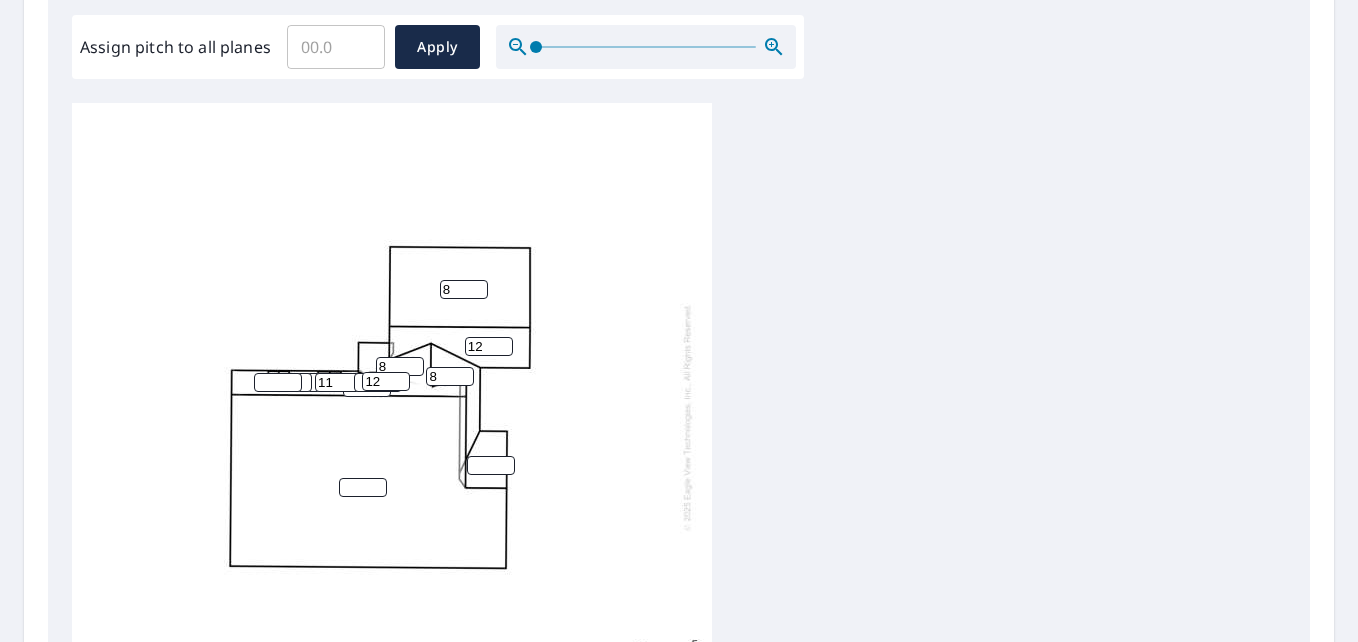 click on "11" at bounding box center (339, 382) 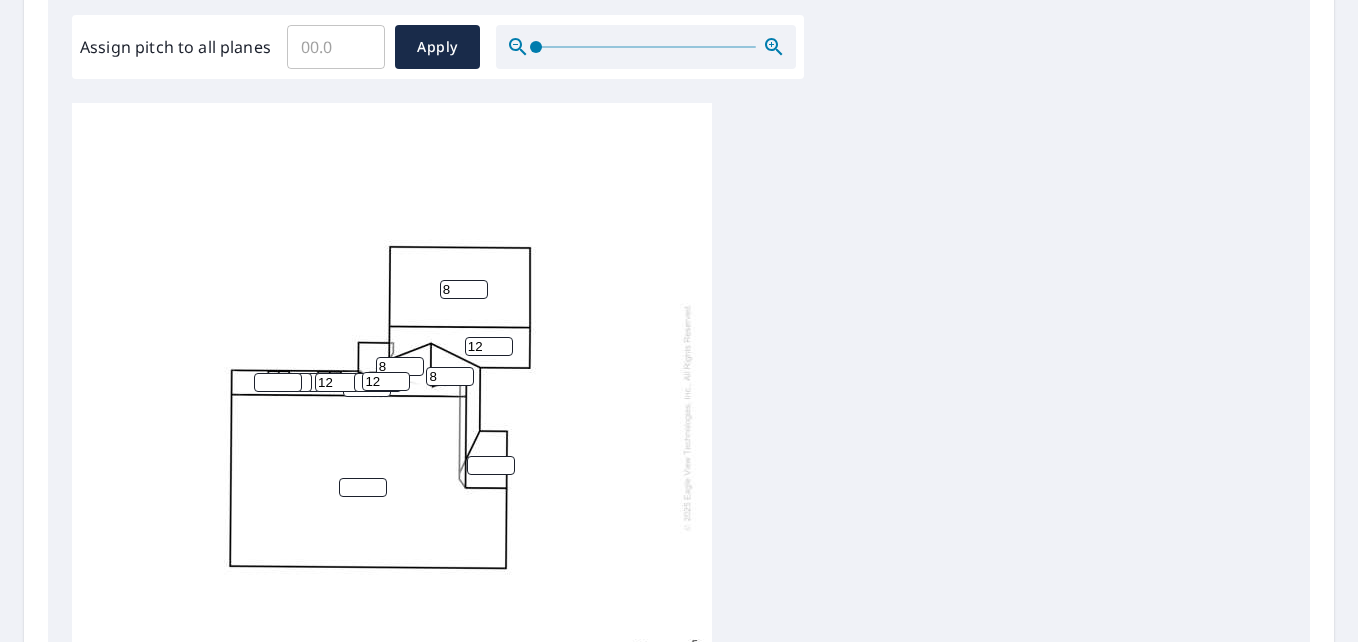 type on "12" 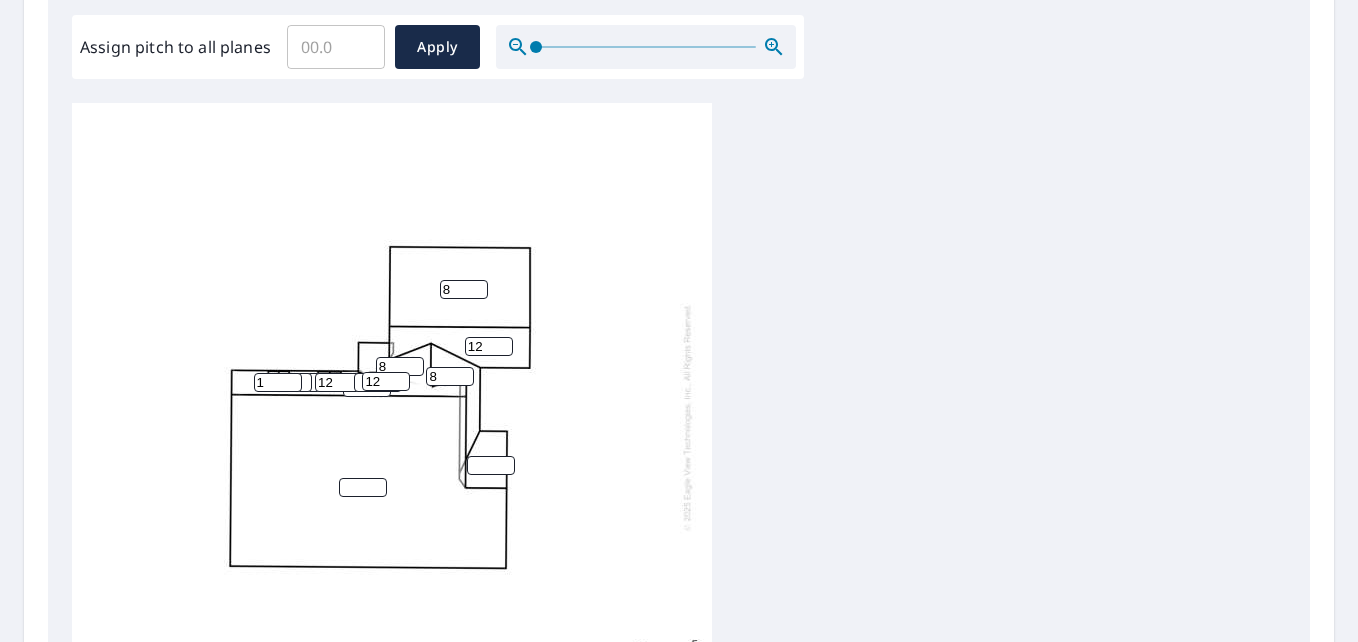 click on "1" at bounding box center (278, 382) 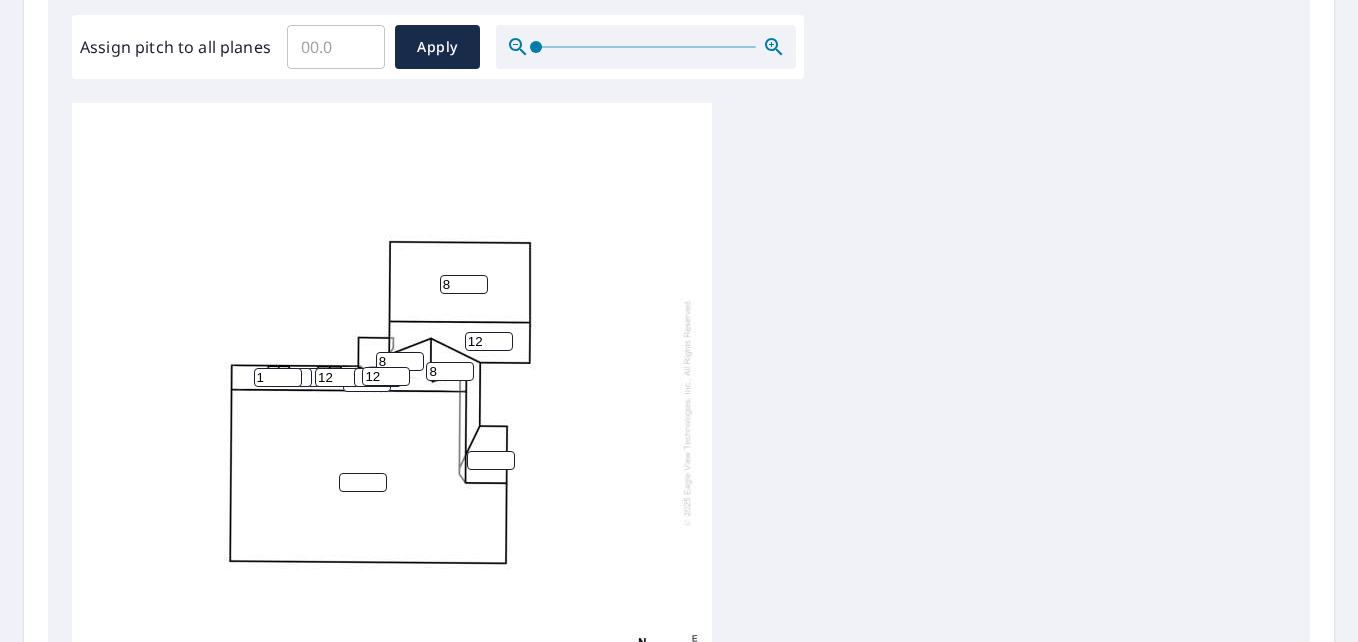 scroll, scrollTop: 20, scrollLeft: 0, axis: vertical 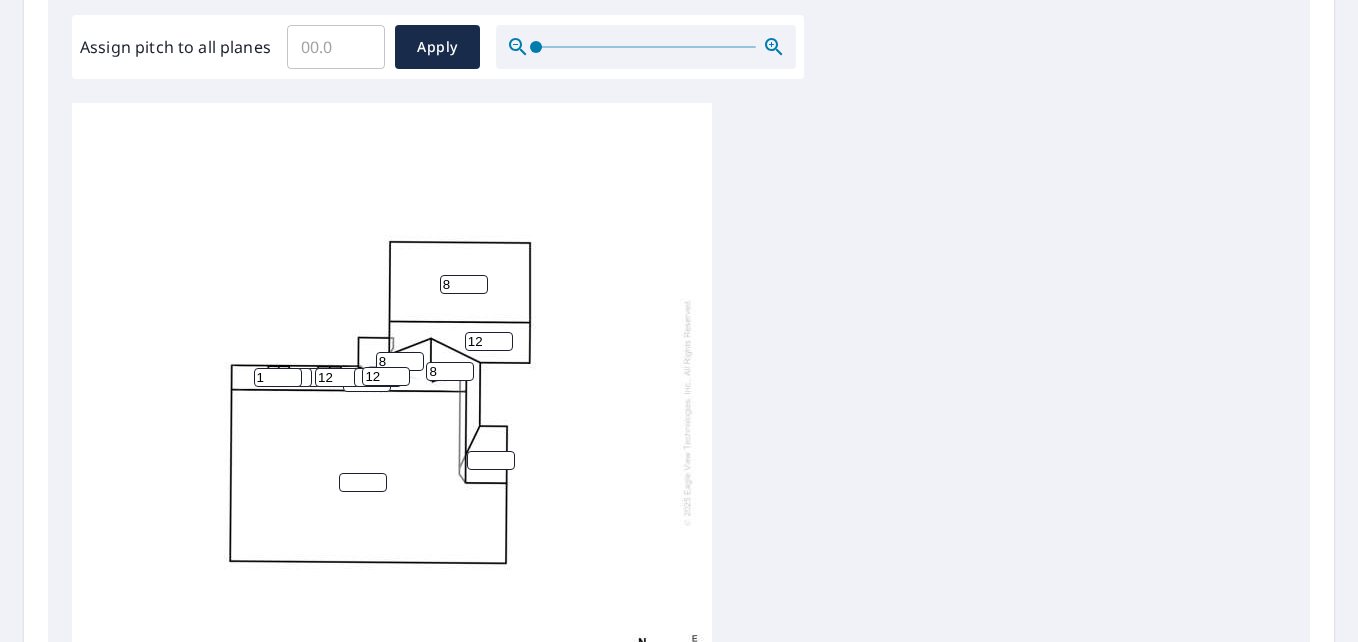 click on "8 12 8 8 12 1 12" at bounding box center [679, 417] 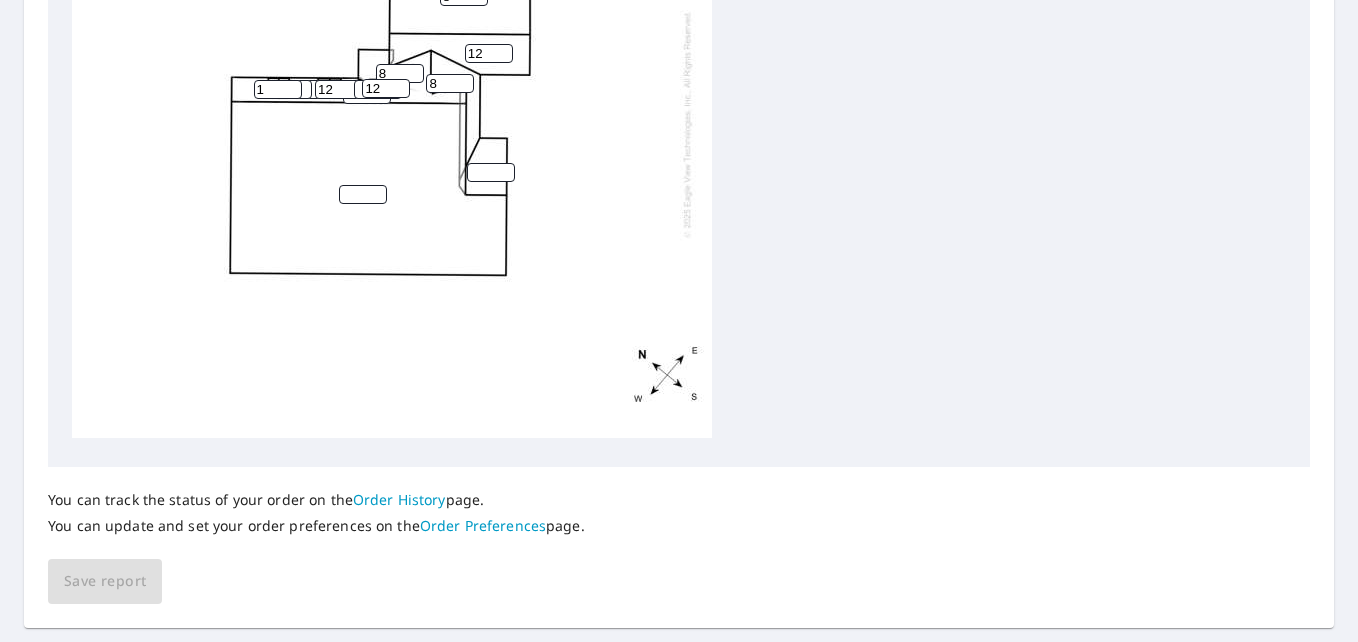 scroll, scrollTop: 841, scrollLeft: 0, axis: vertical 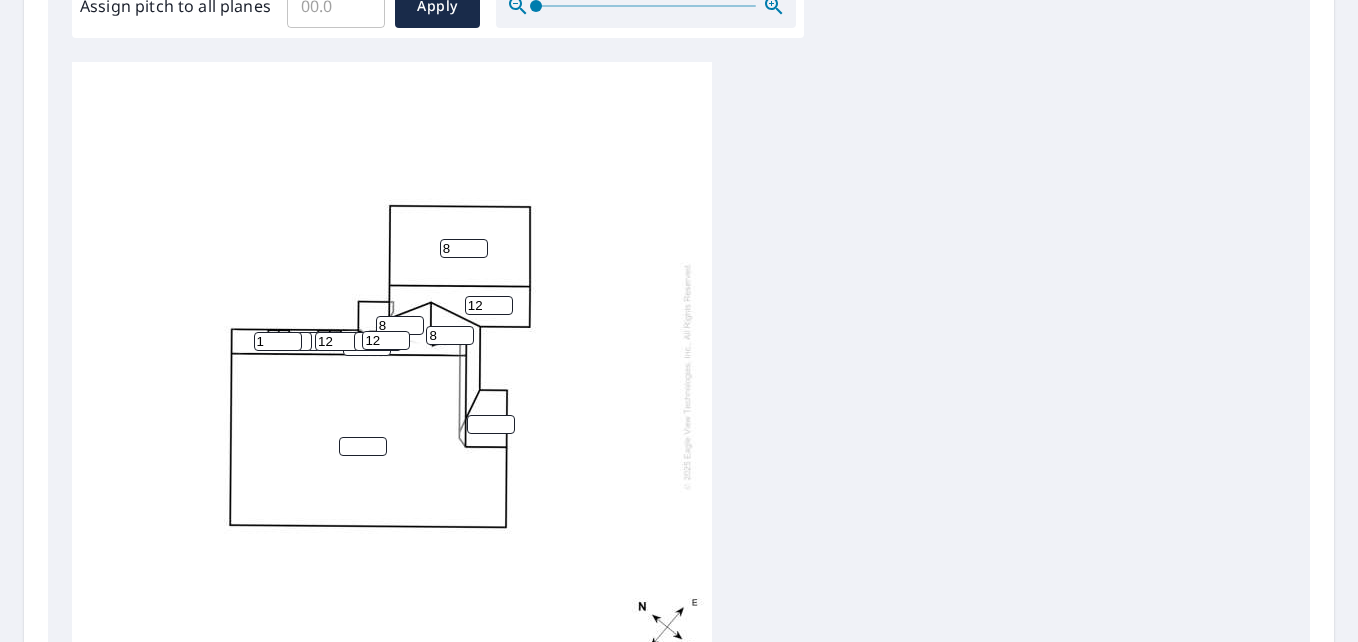 click on "8 12 8 8 12 1 12" at bounding box center (392, 376) 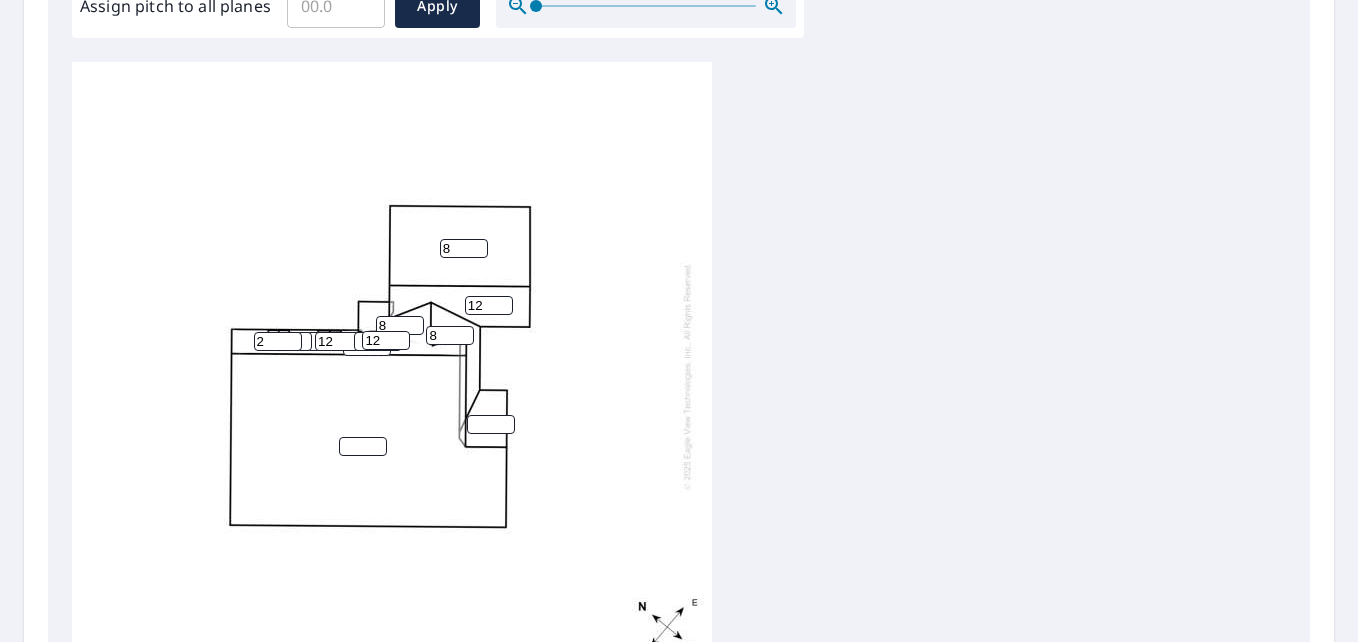 click on "2" at bounding box center [278, 341] 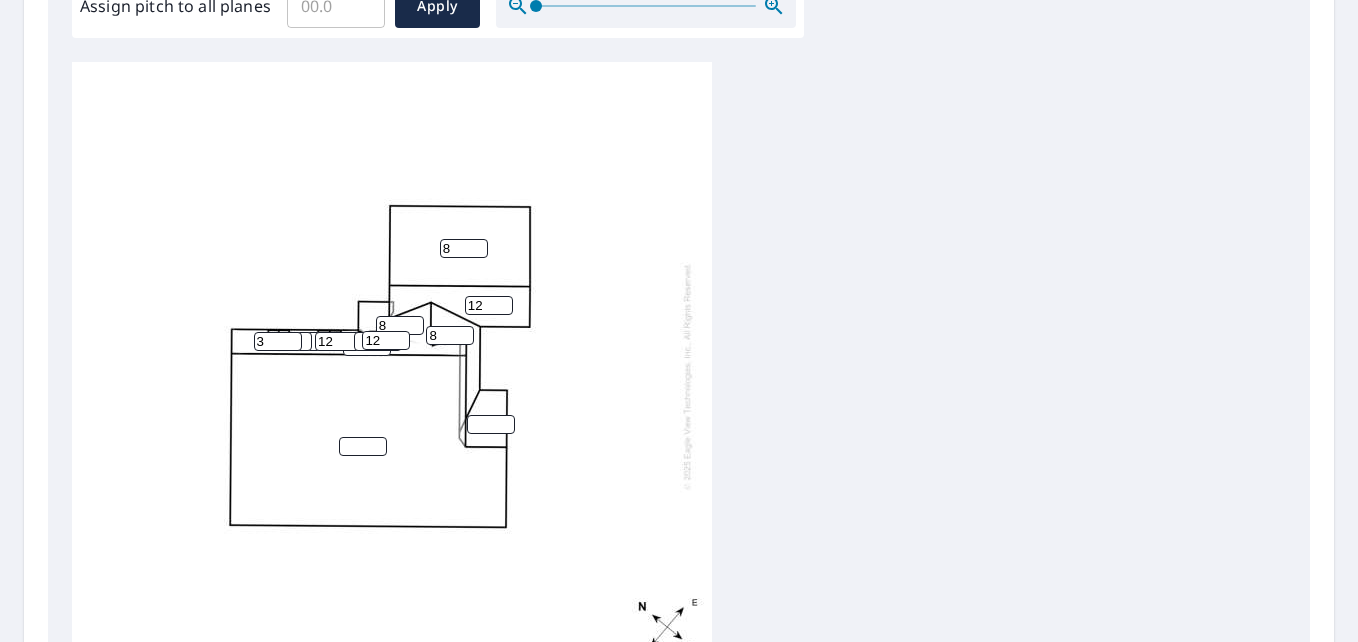 click on "3" at bounding box center (278, 341) 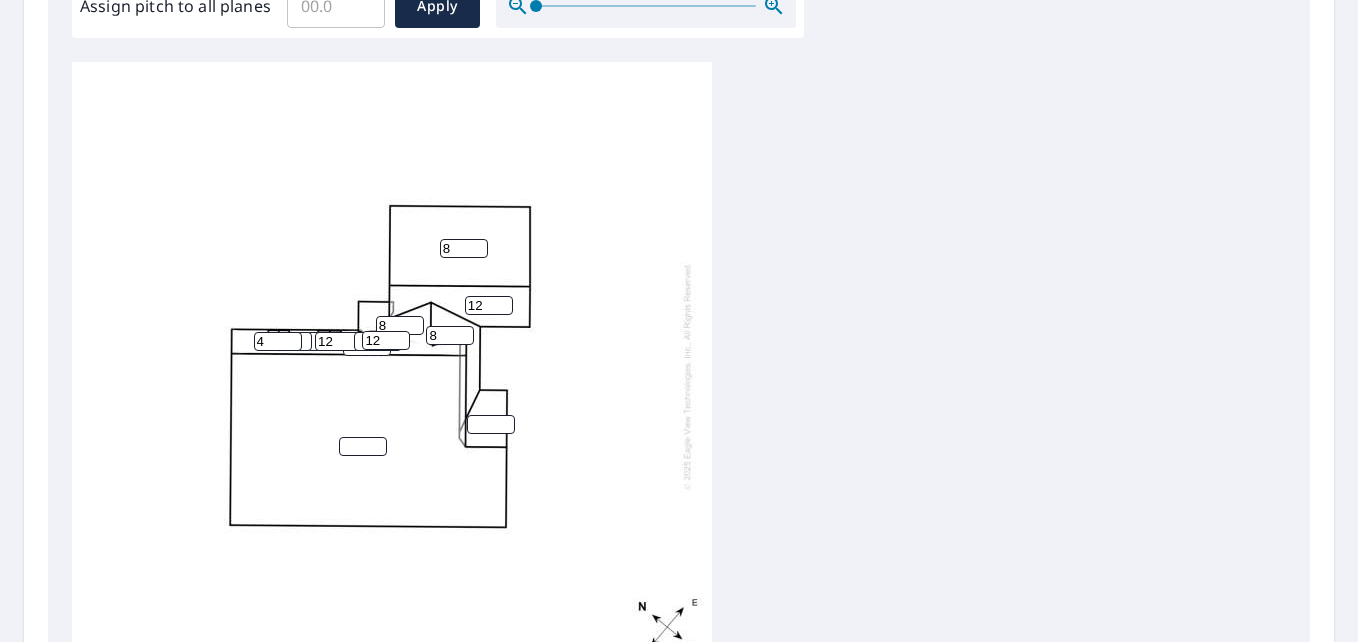 click on "4" at bounding box center [278, 341] 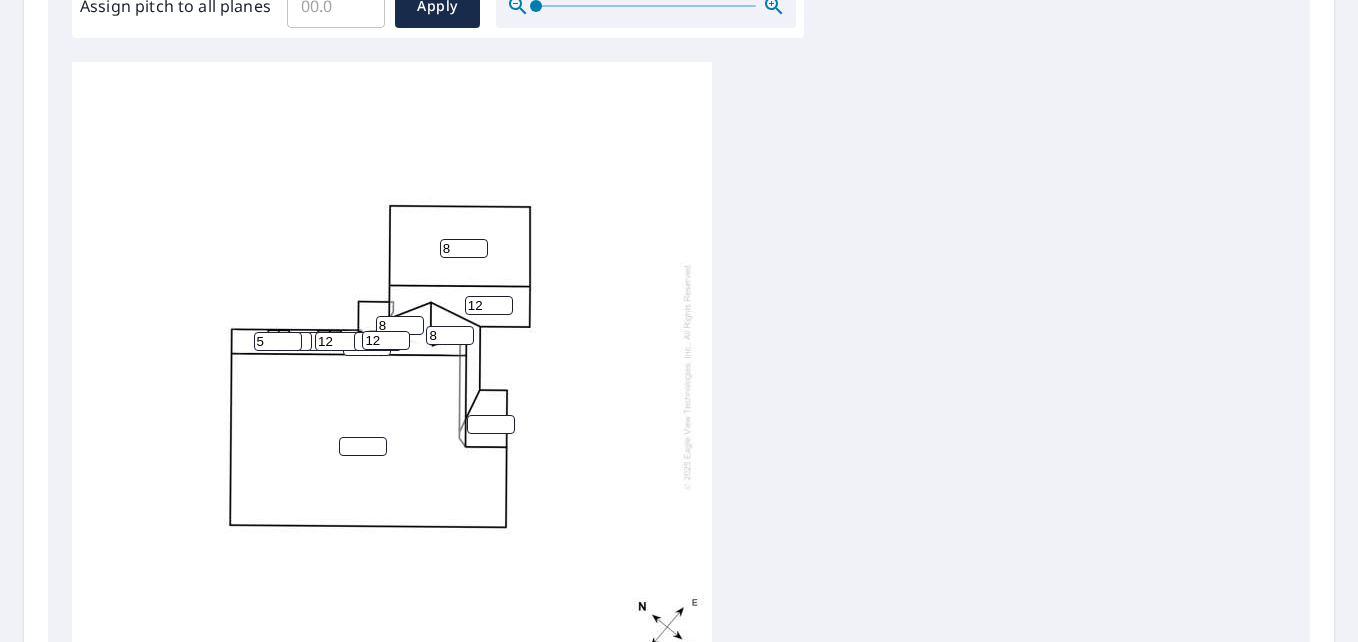 click on "5" at bounding box center [278, 341] 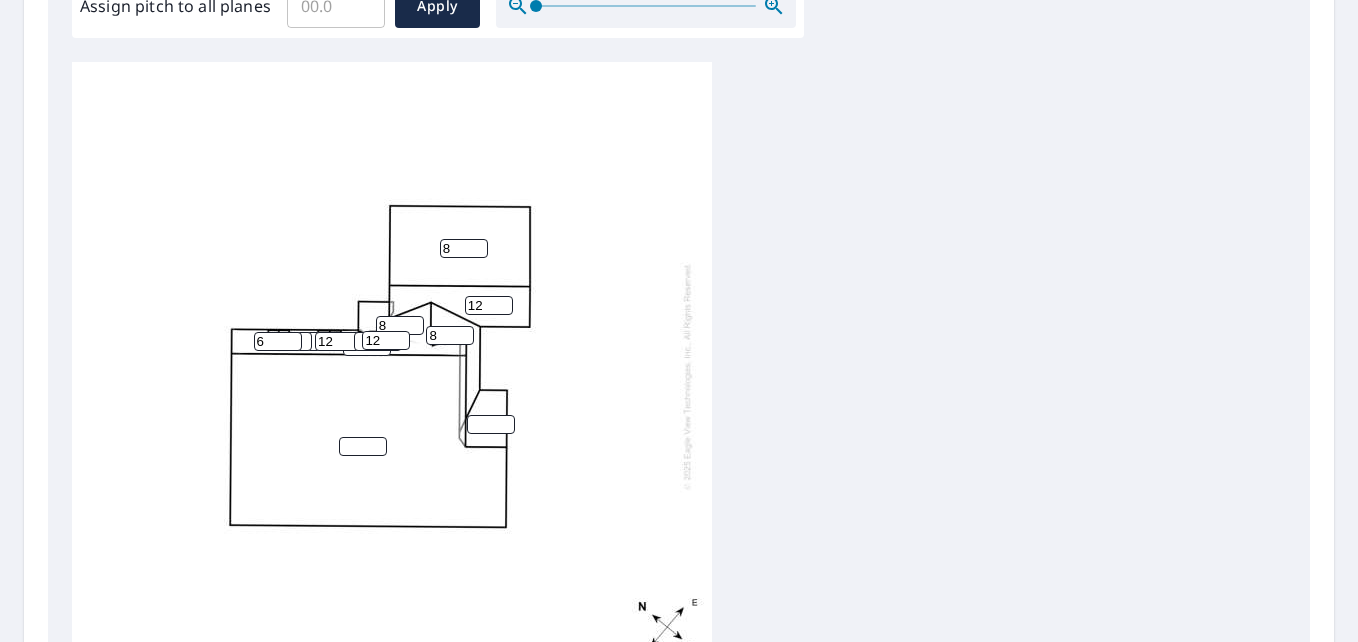 click on "6" at bounding box center [278, 341] 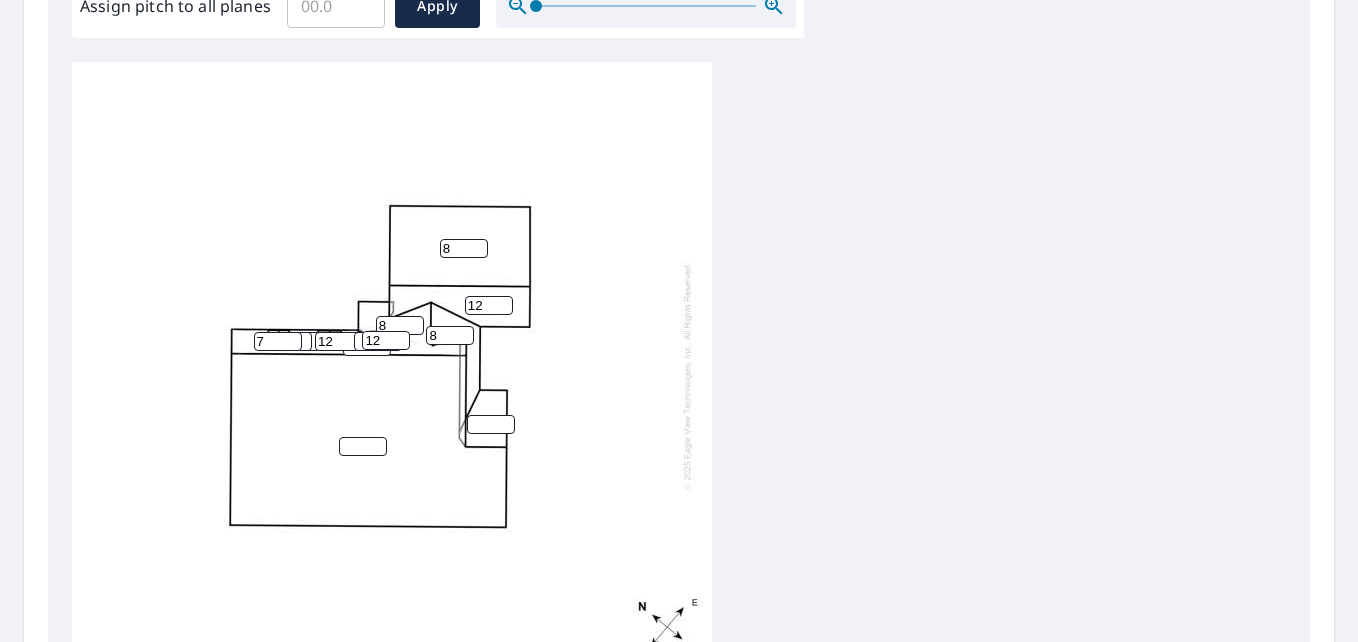 click on "7" at bounding box center [278, 341] 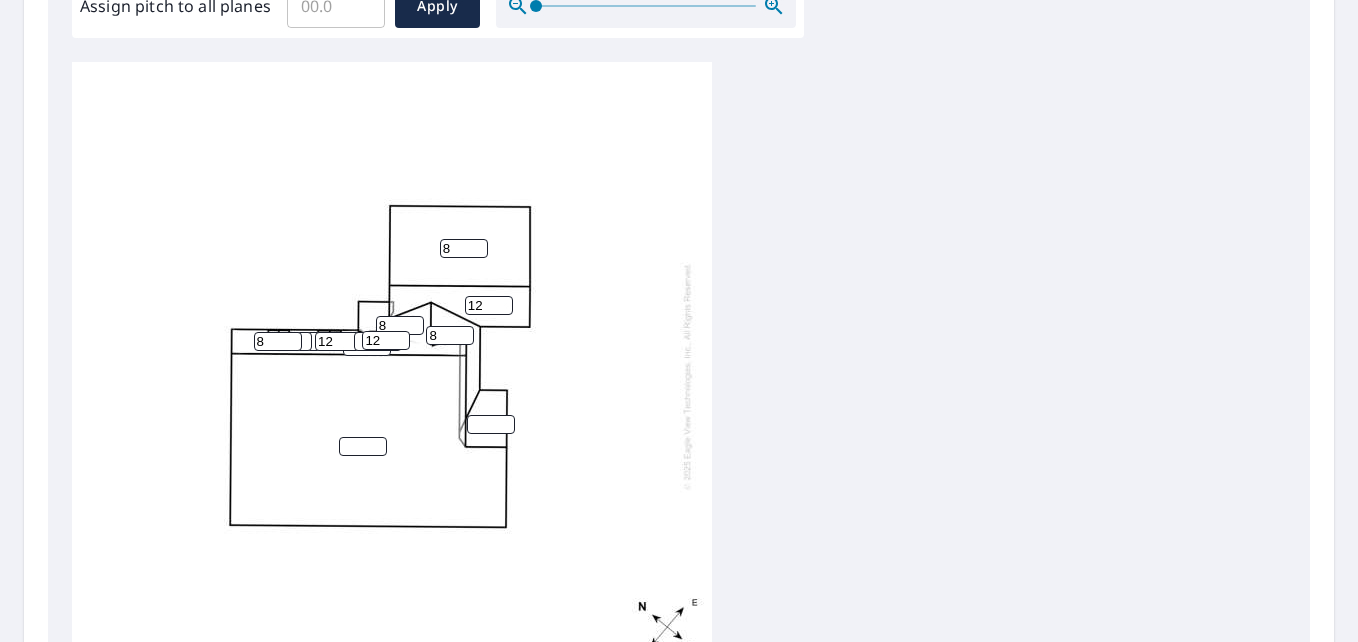 type on "8" 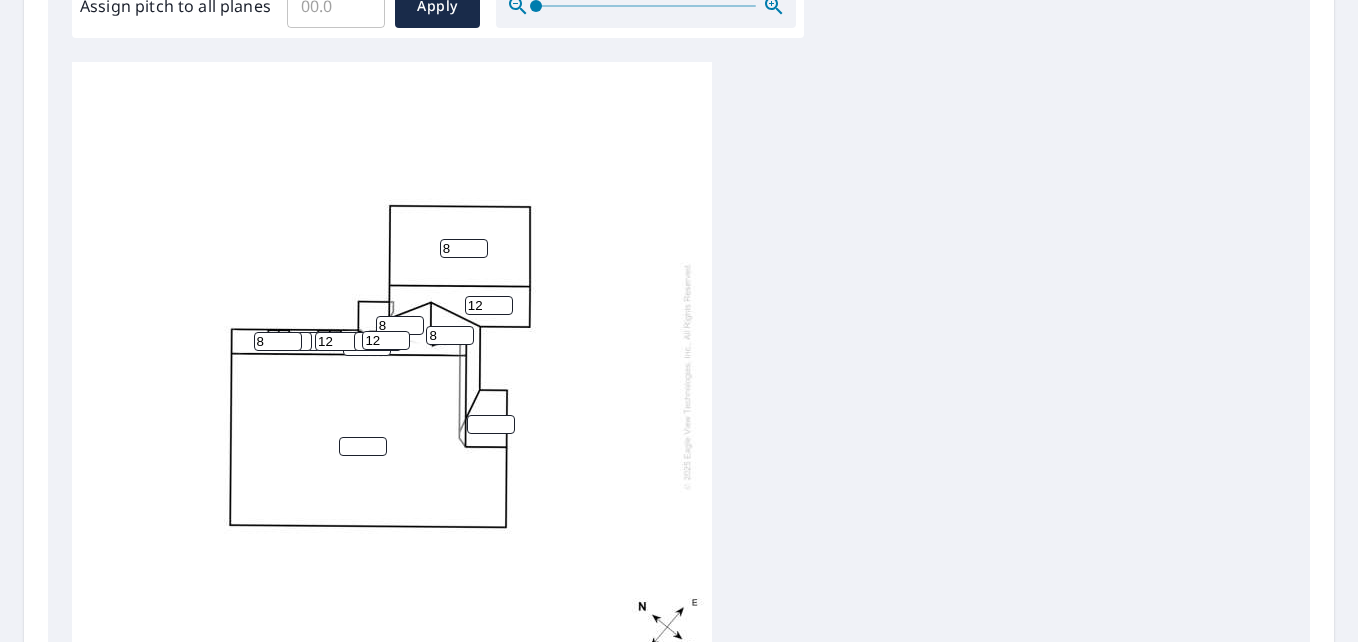click on "3" at bounding box center (288, 341) 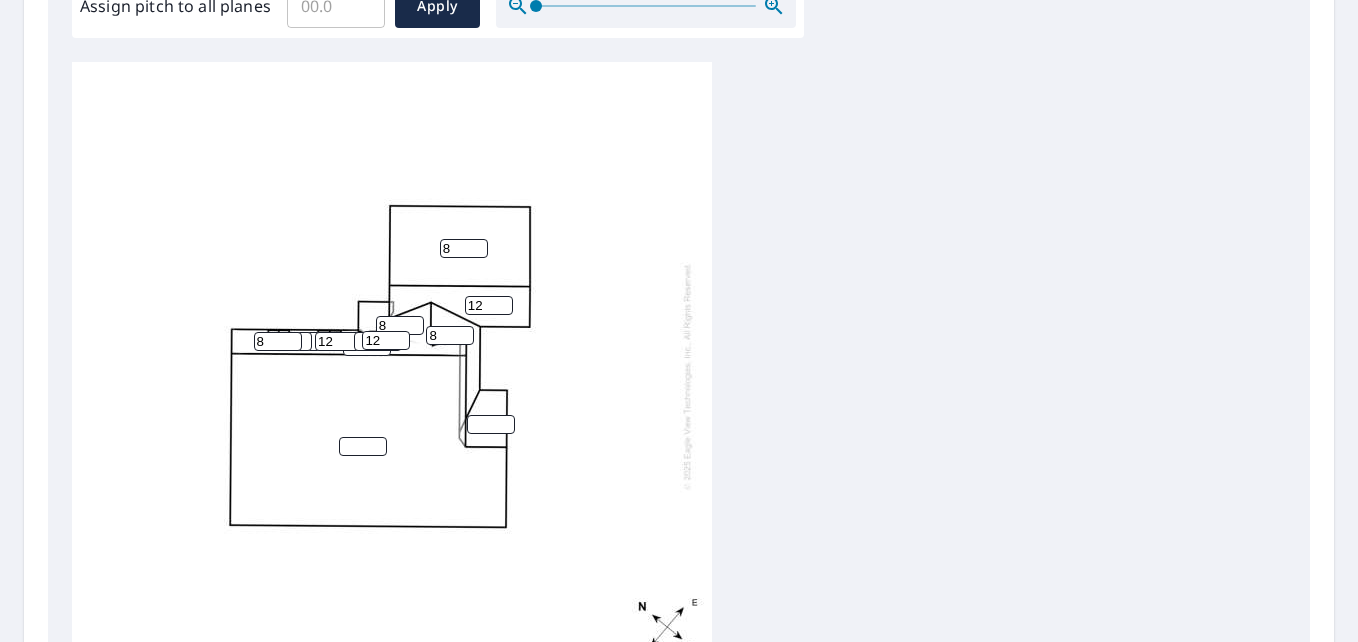 click on "4" at bounding box center [288, 341] 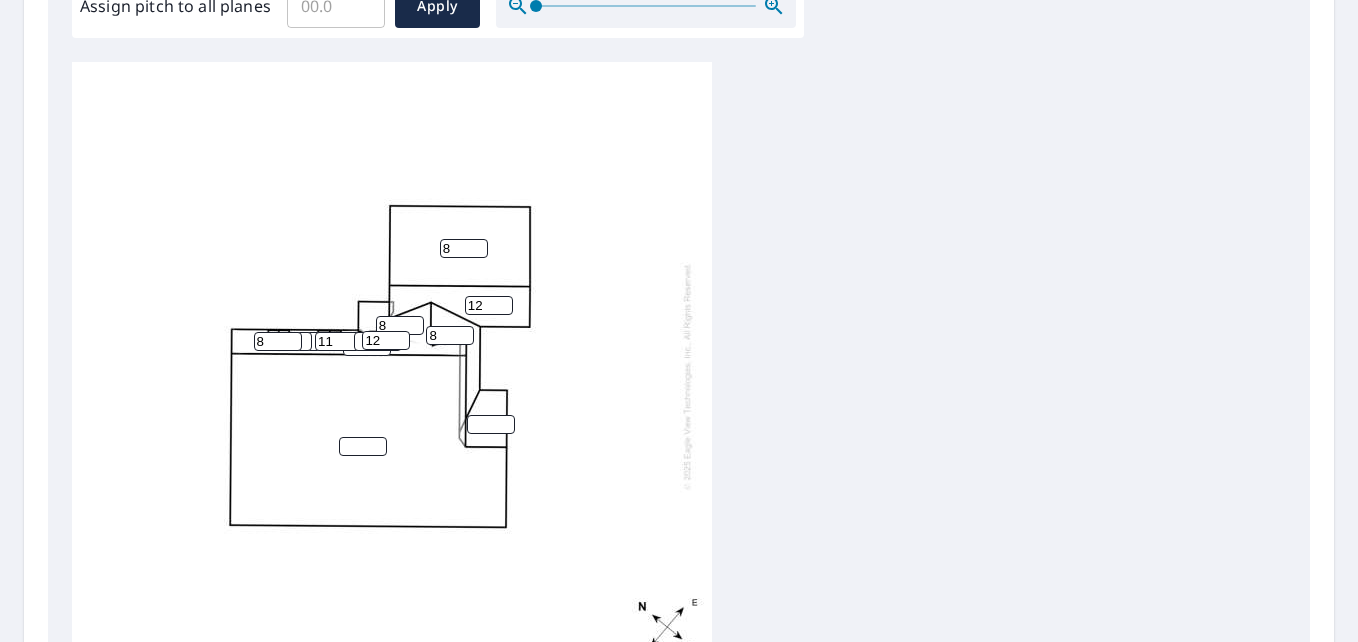 click on "11" at bounding box center [339, 341] 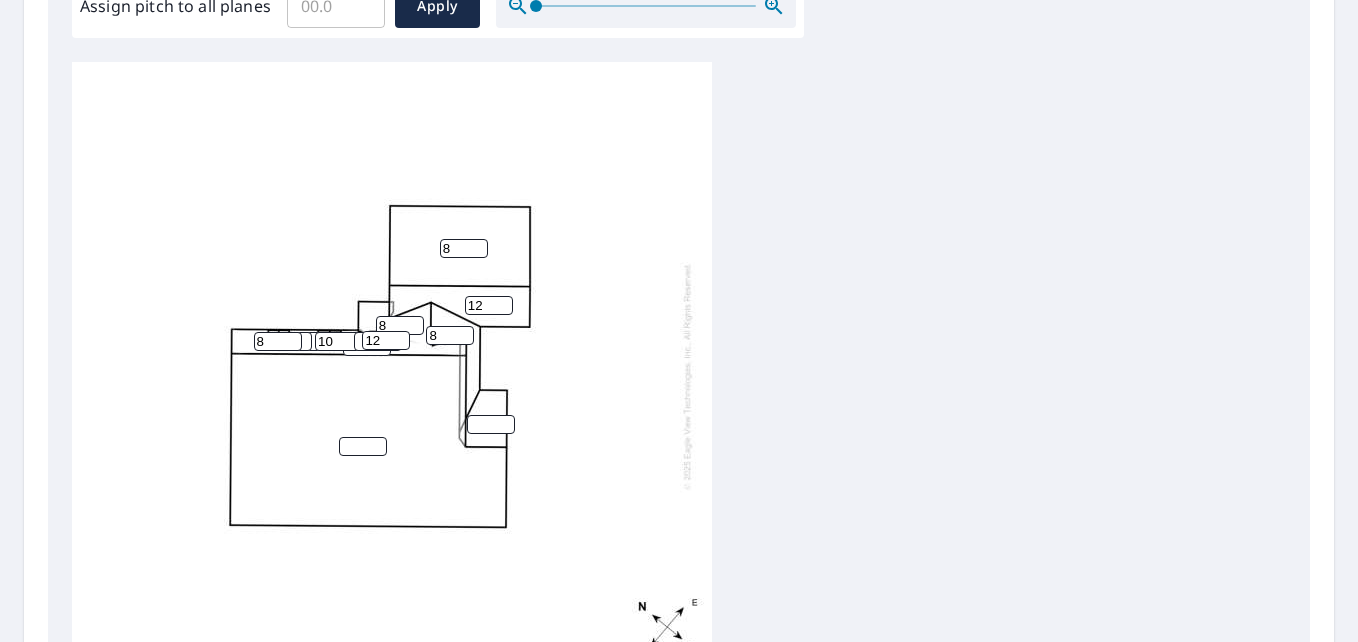 click on "10" at bounding box center (339, 341) 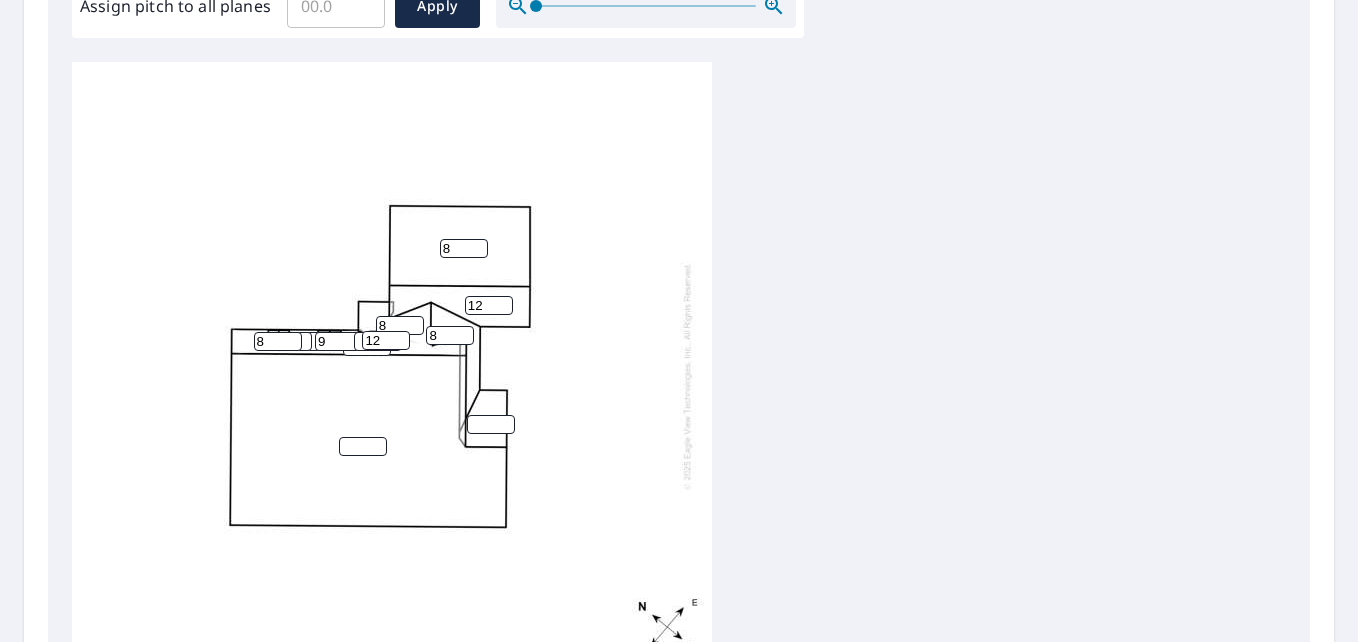 click on "9" at bounding box center [339, 341] 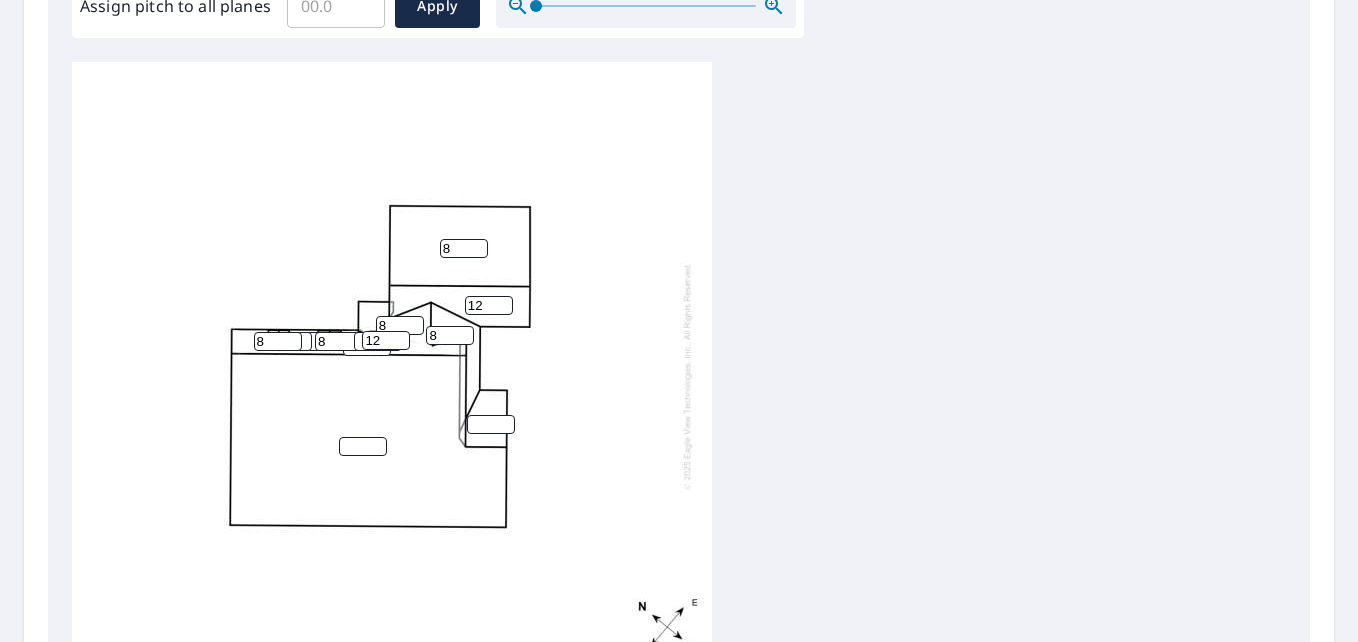 type on "8" 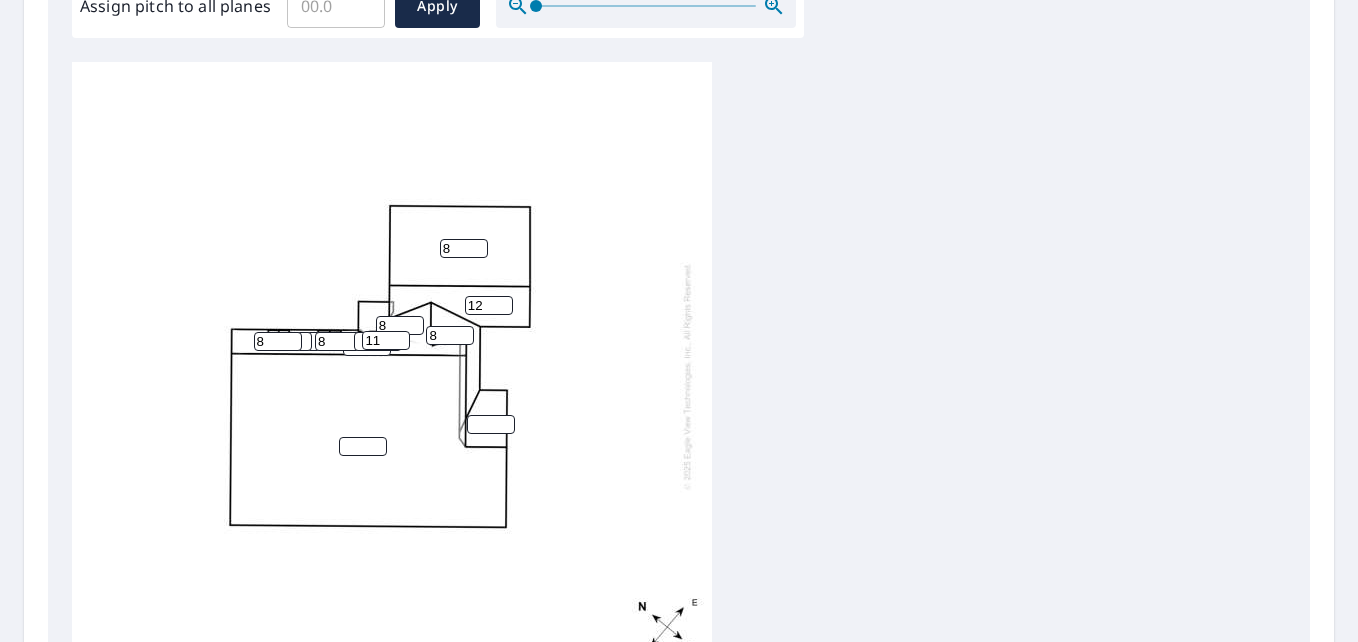 click on "11" at bounding box center (386, 340) 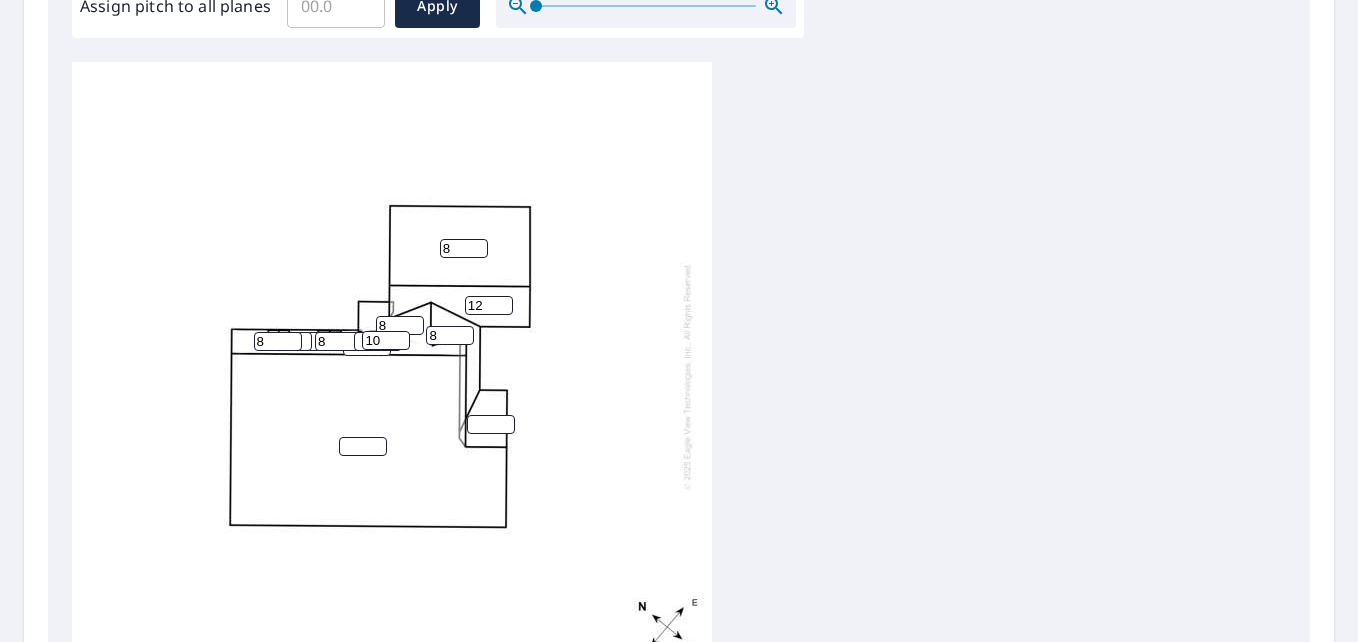click on "10" at bounding box center (386, 340) 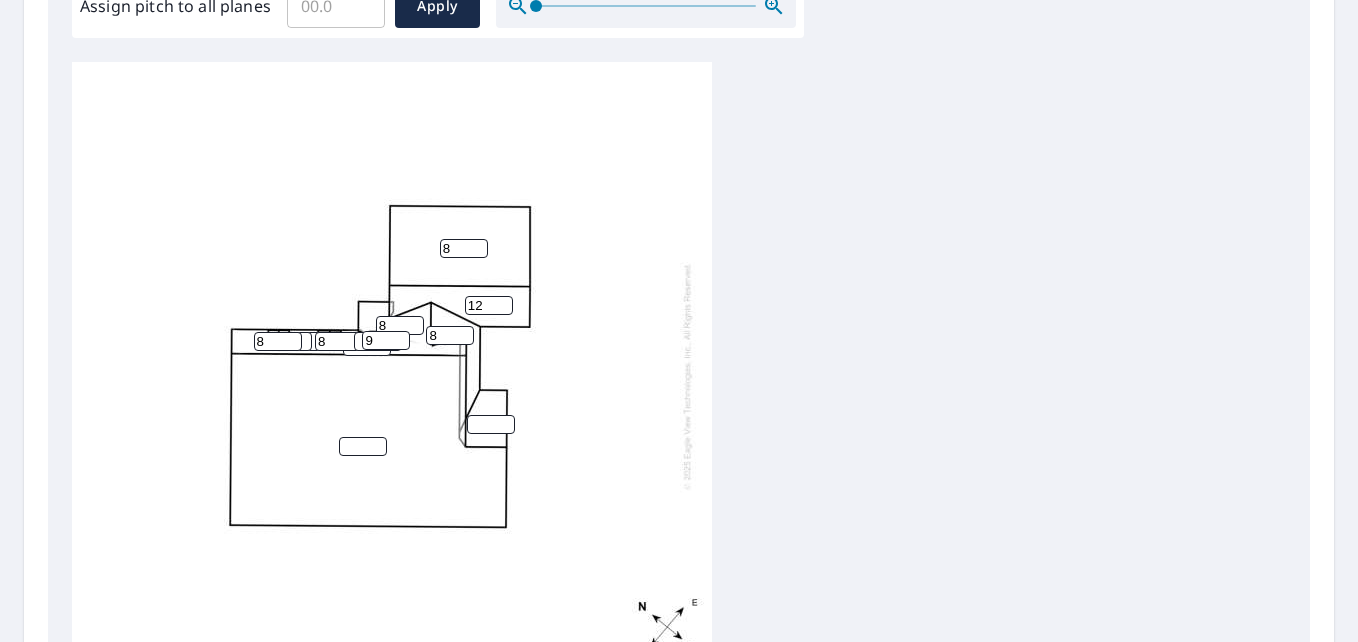 type on "9" 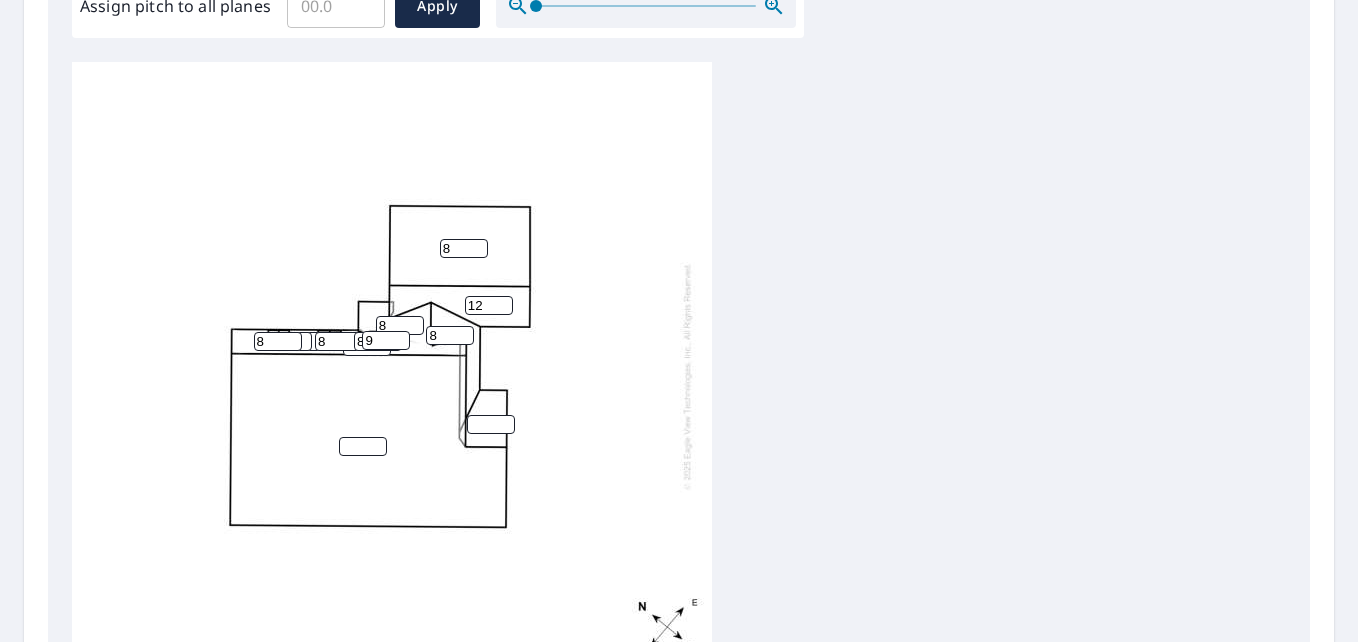 type on "8" 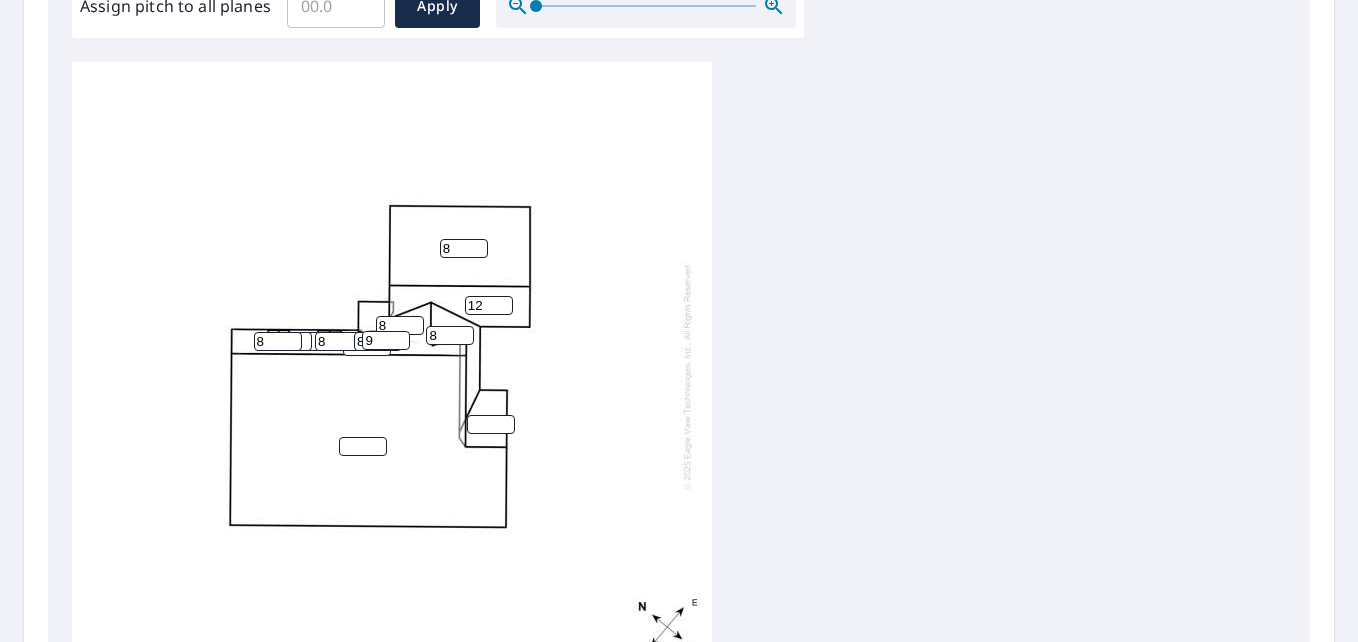 click at bounding box center (491, 424) 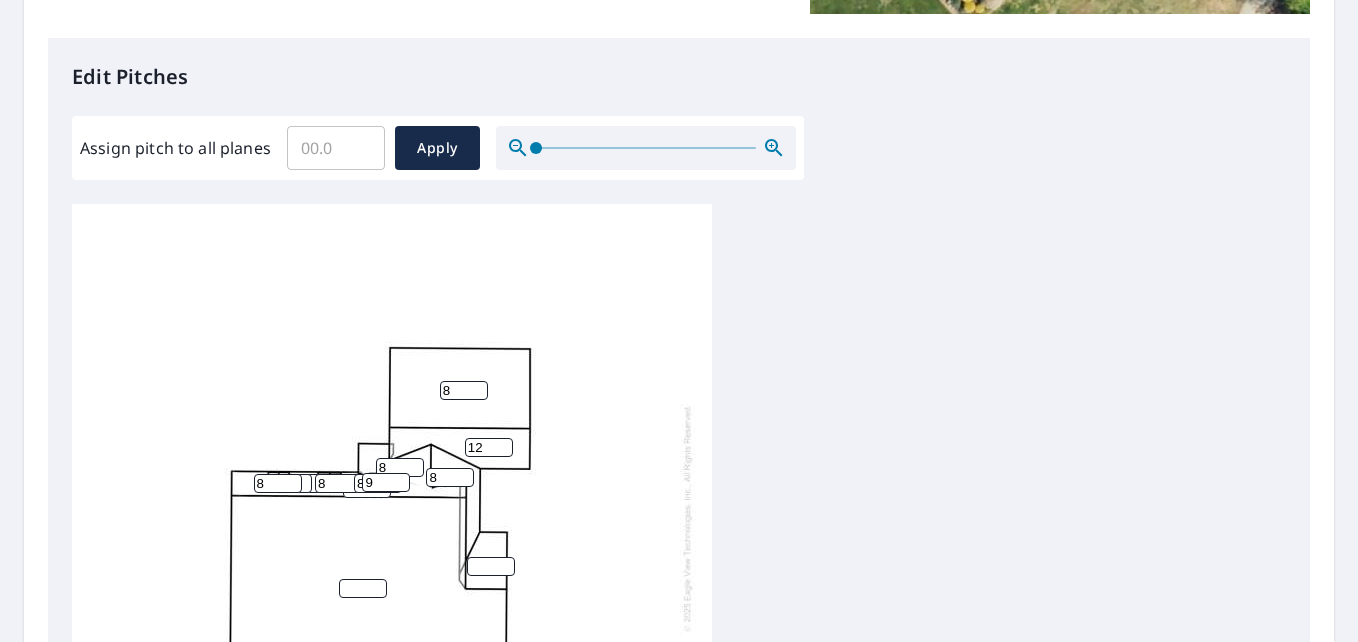scroll, scrollTop: 641, scrollLeft: 0, axis: vertical 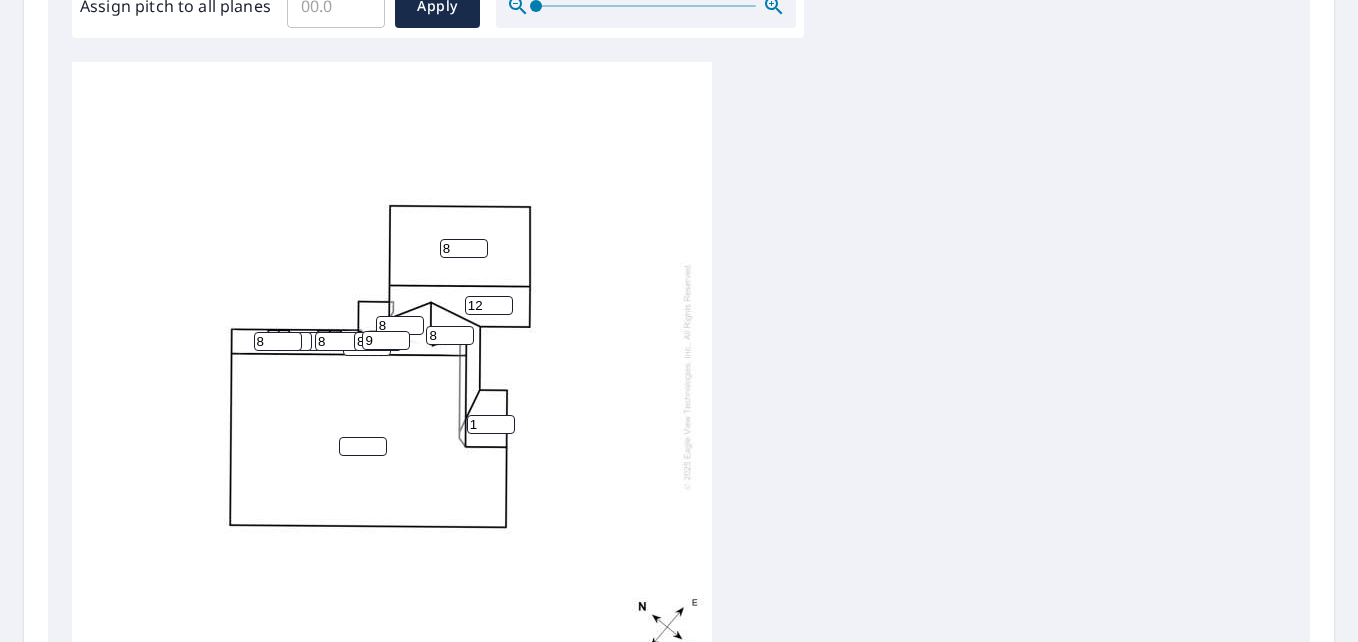 click on "1" at bounding box center (491, 424) 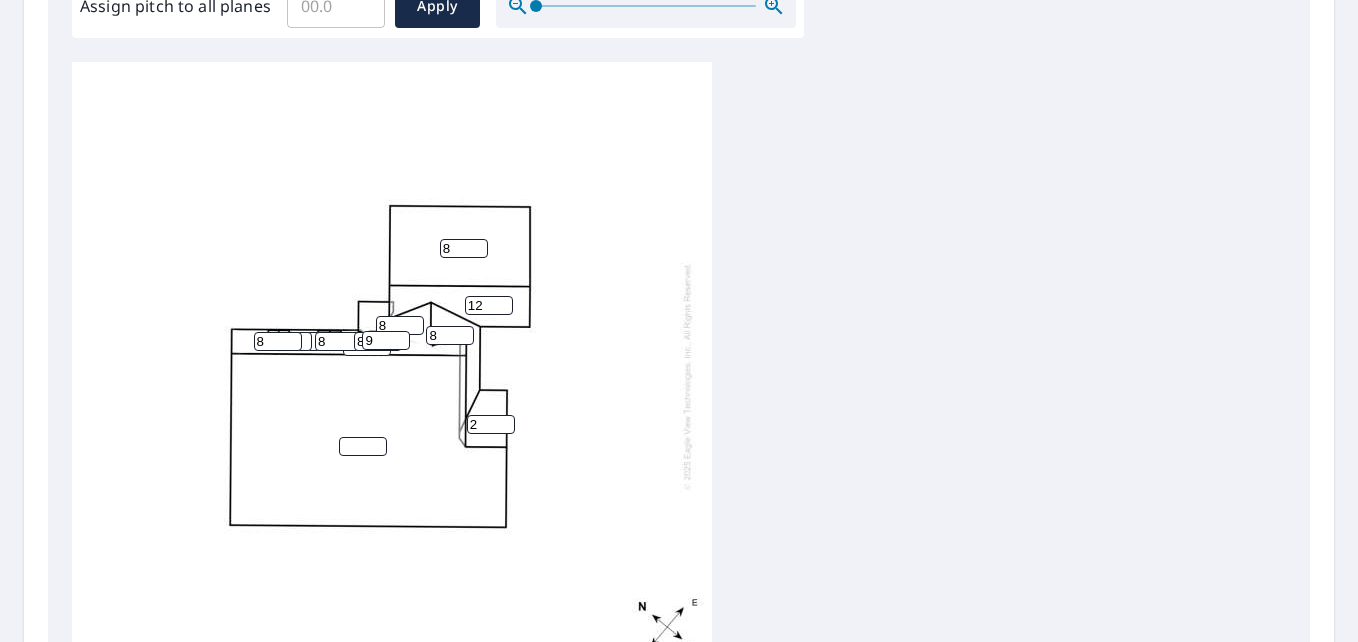 click on "2" at bounding box center [491, 424] 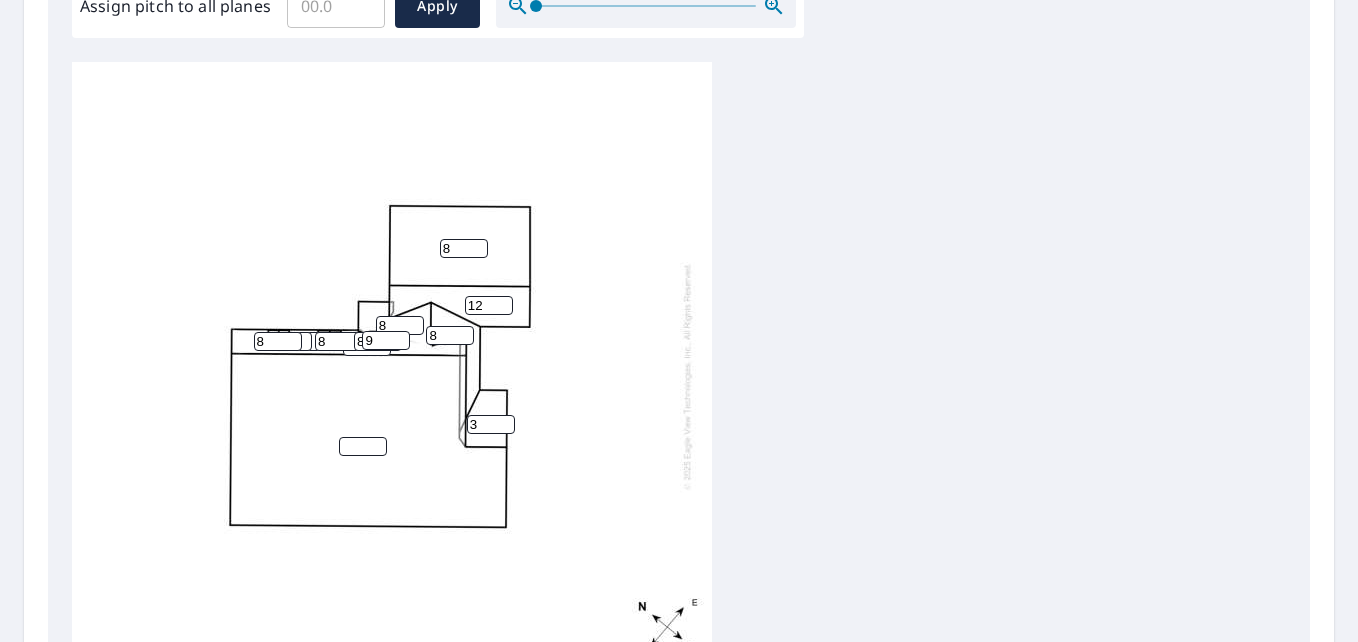click on "3" at bounding box center [491, 424] 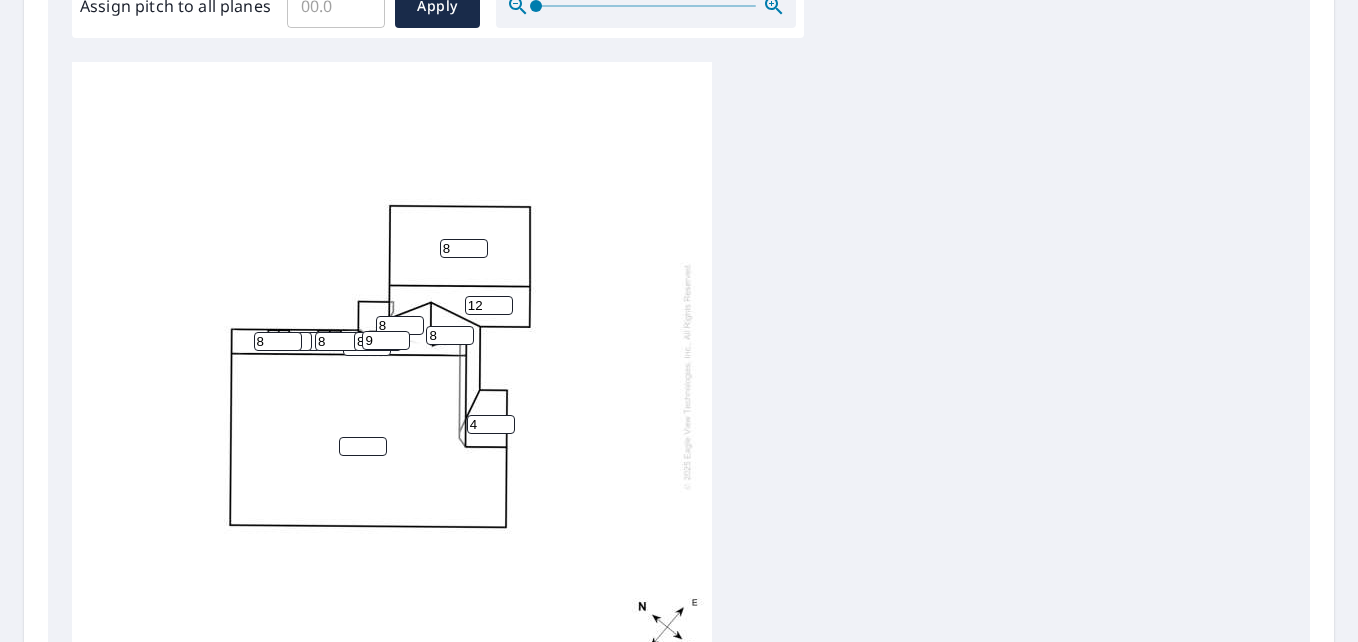 click on "4" at bounding box center (491, 424) 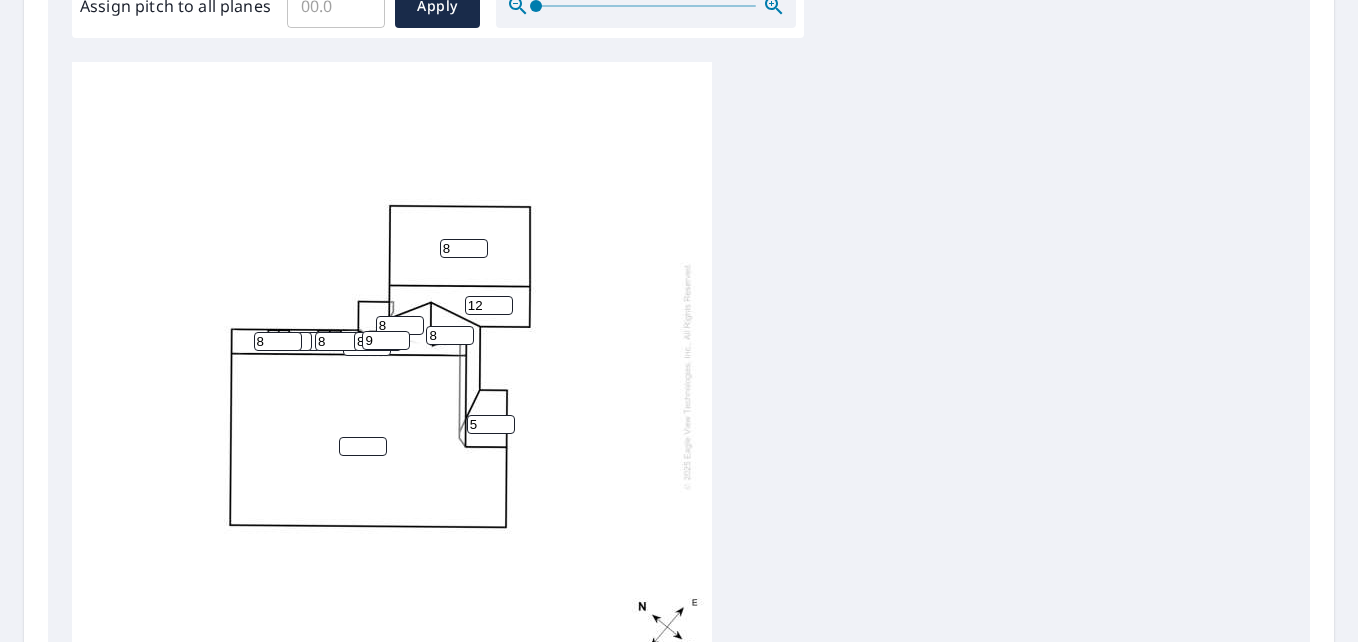 click on "5" at bounding box center [491, 424] 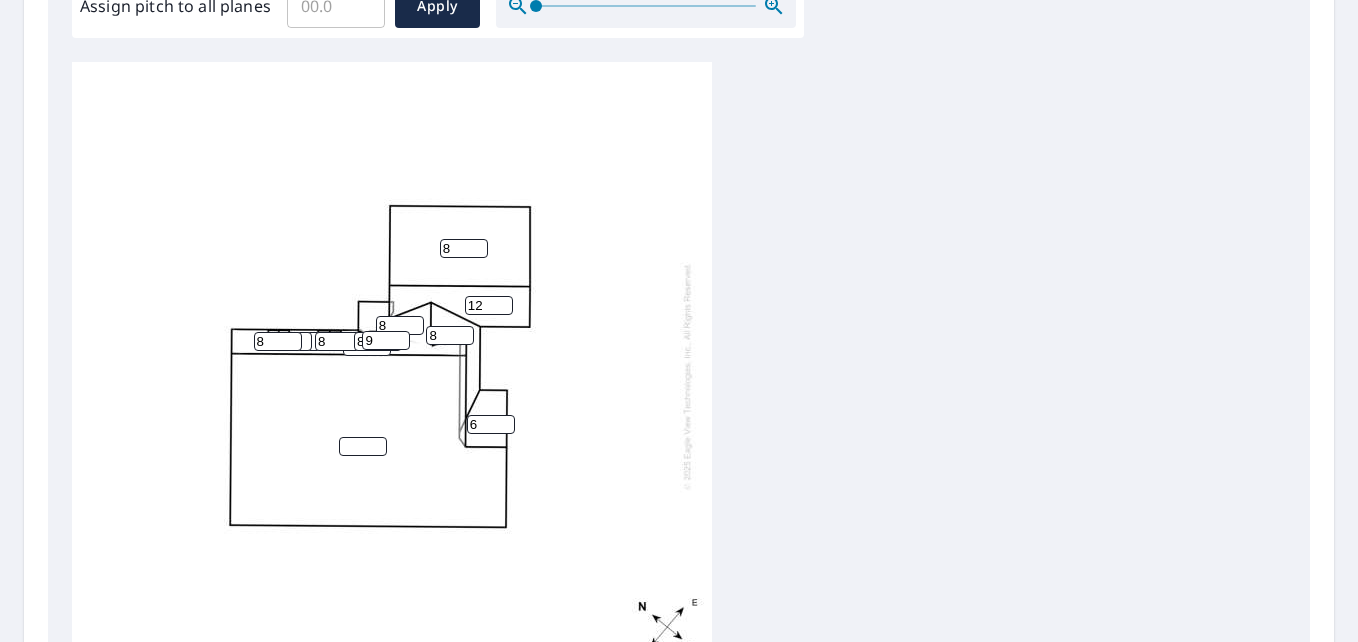 click on "6" at bounding box center [491, 424] 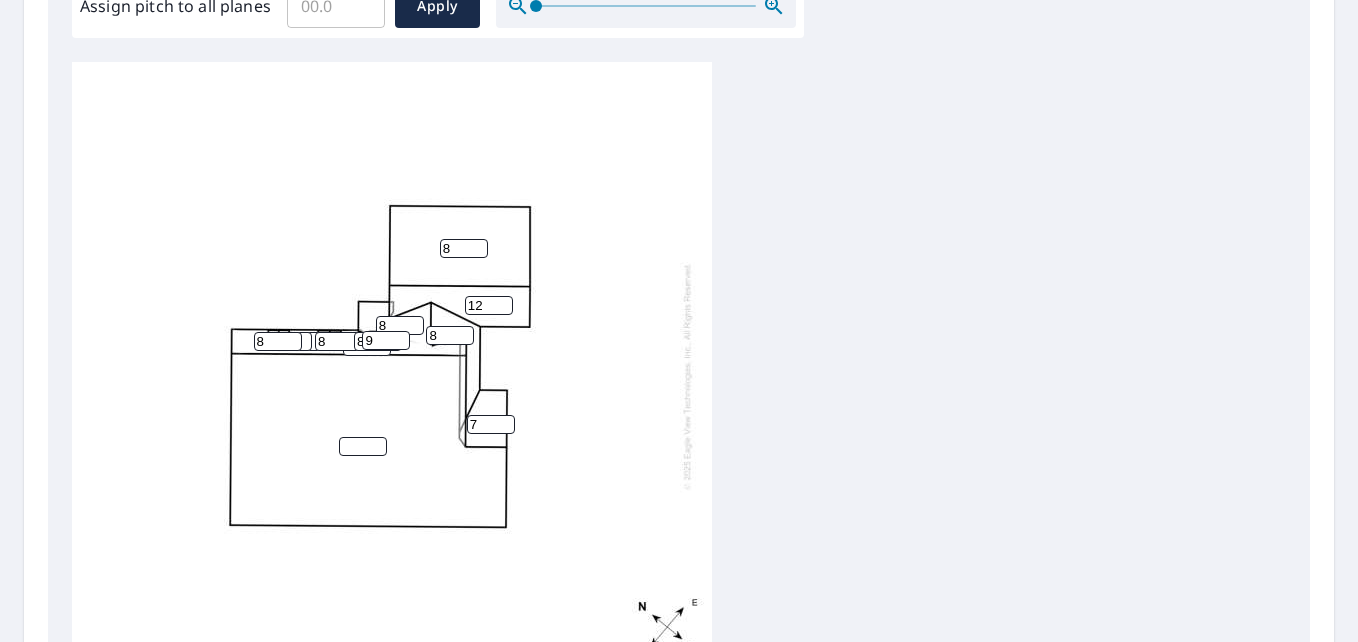click on "7" at bounding box center (491, 424) 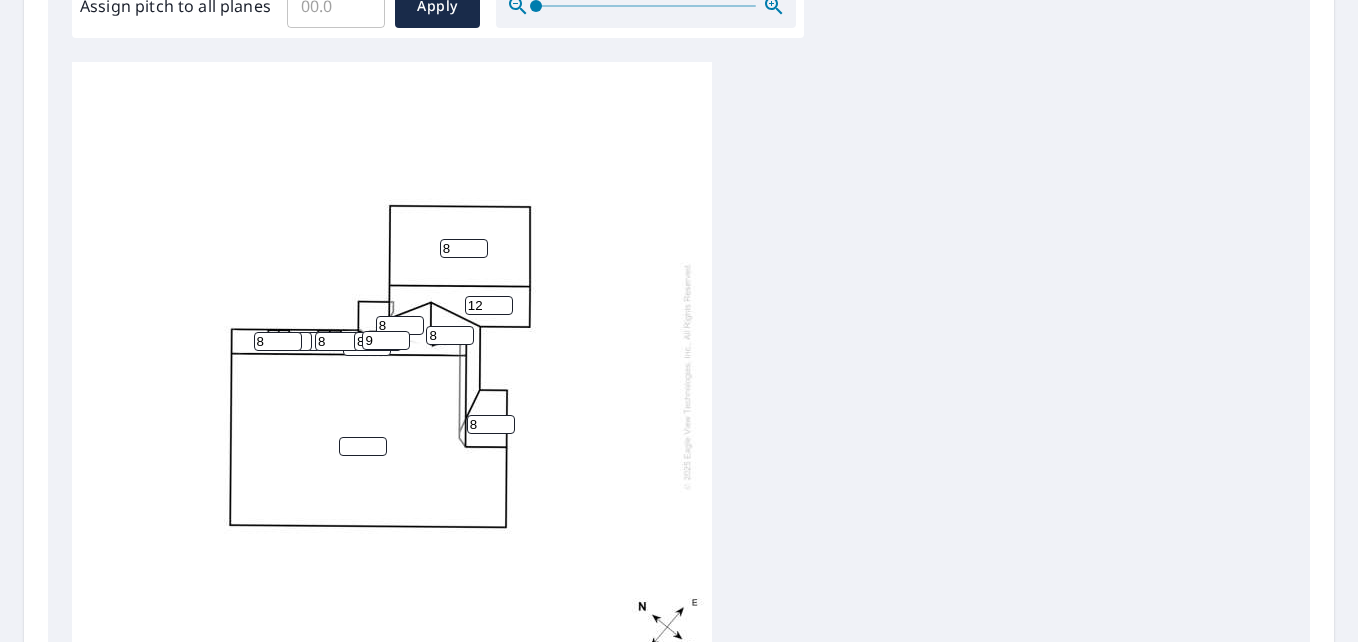 type on "8" 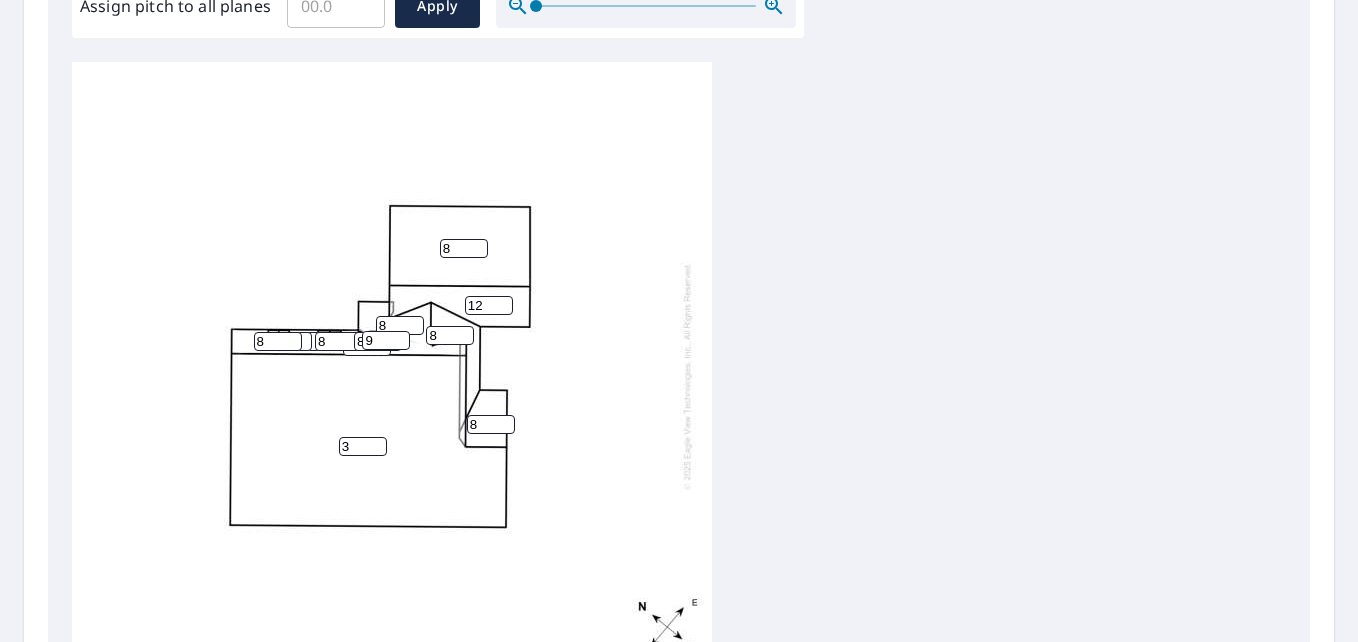 click on "3" at bounding box center [363, 446] 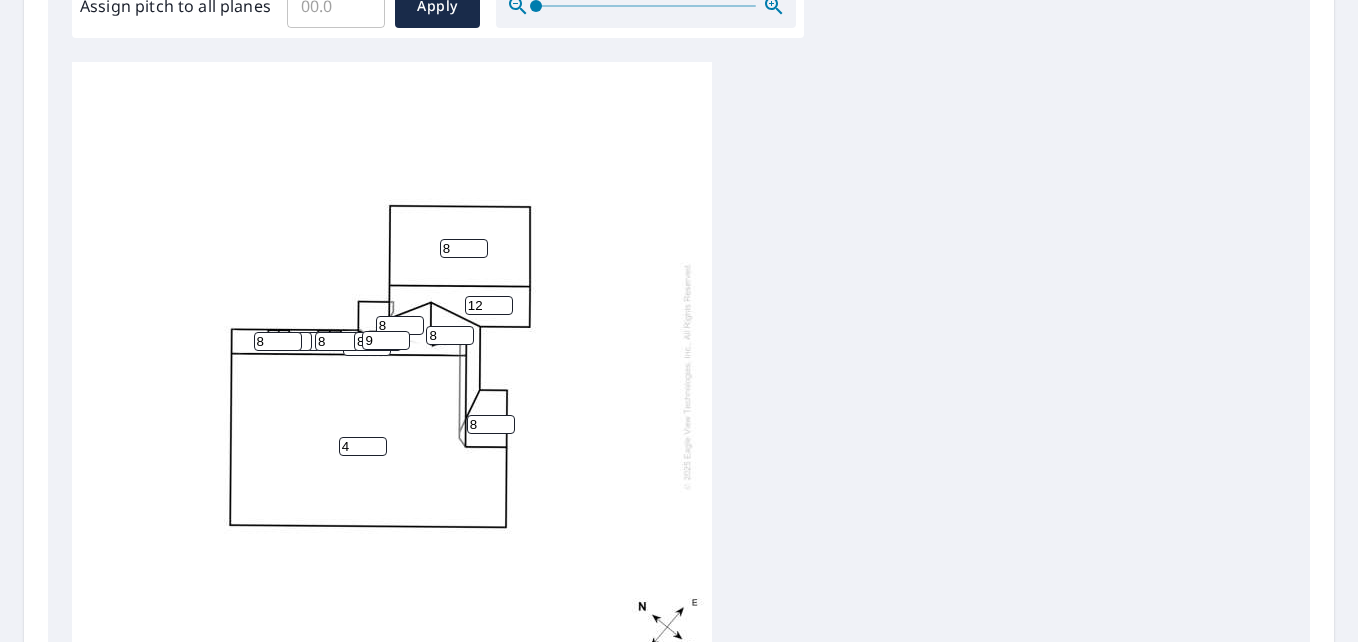 click on "4" at bounding box center (363, 446) 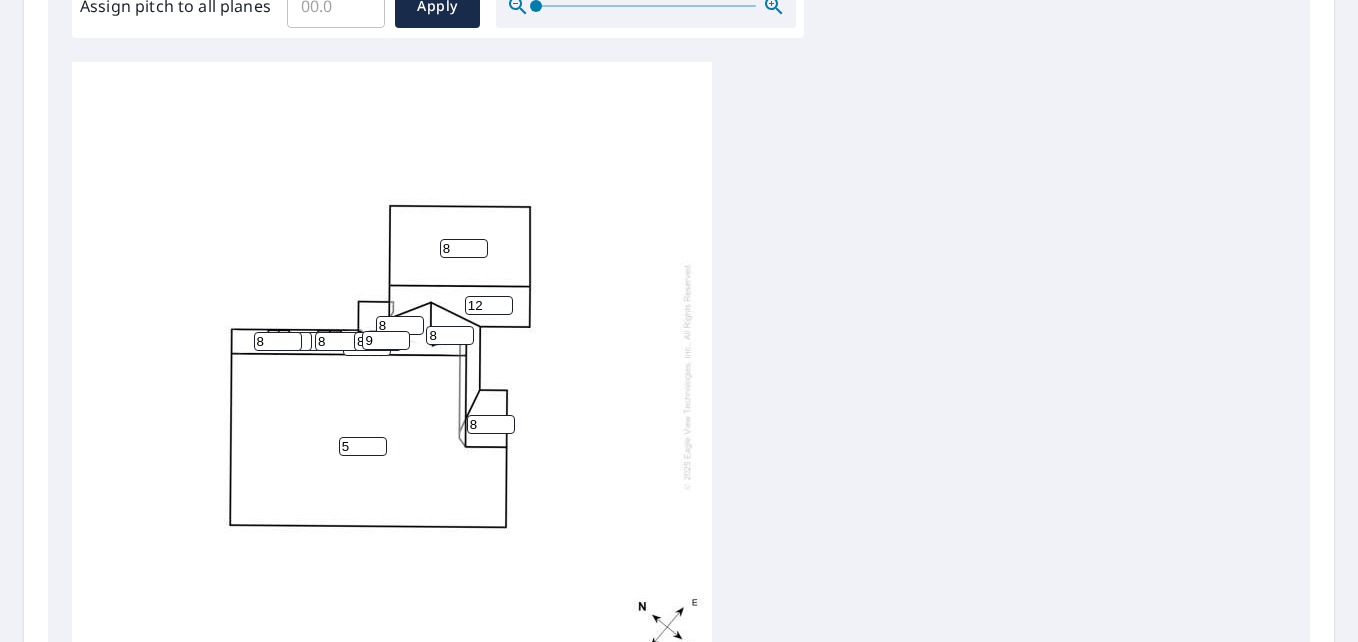 click on "5" at bounding box center [363, 446] 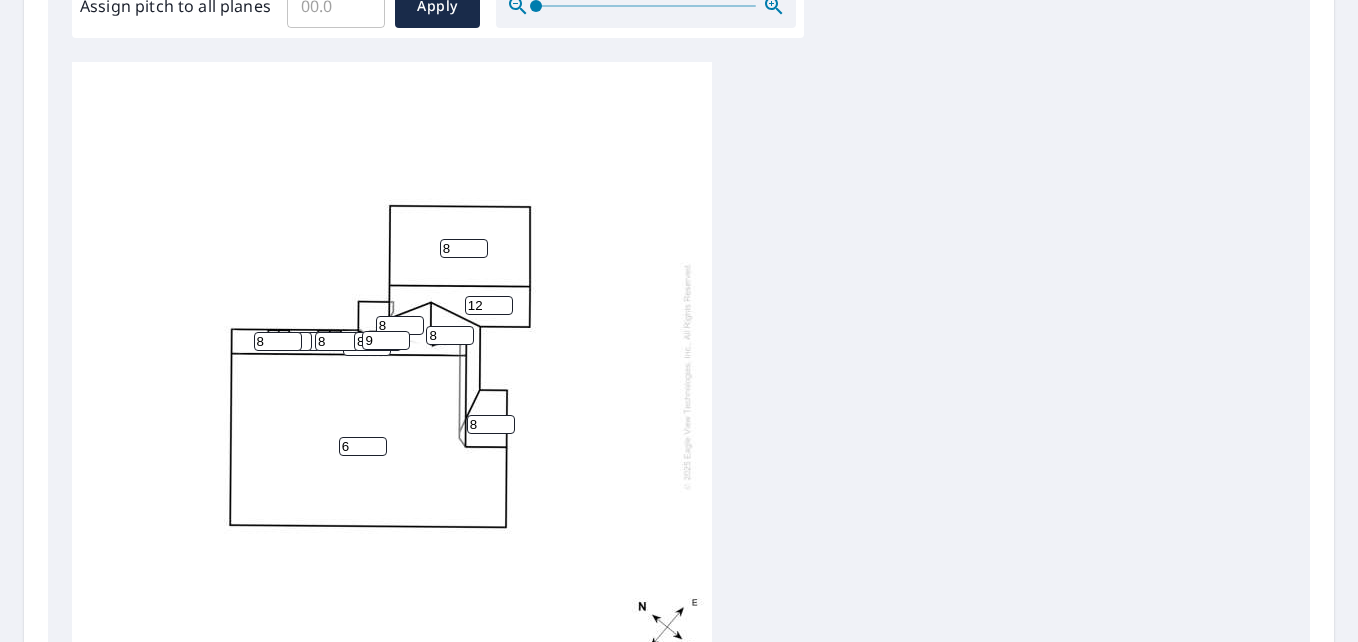 click on "6" at bounding box center (363, 446) 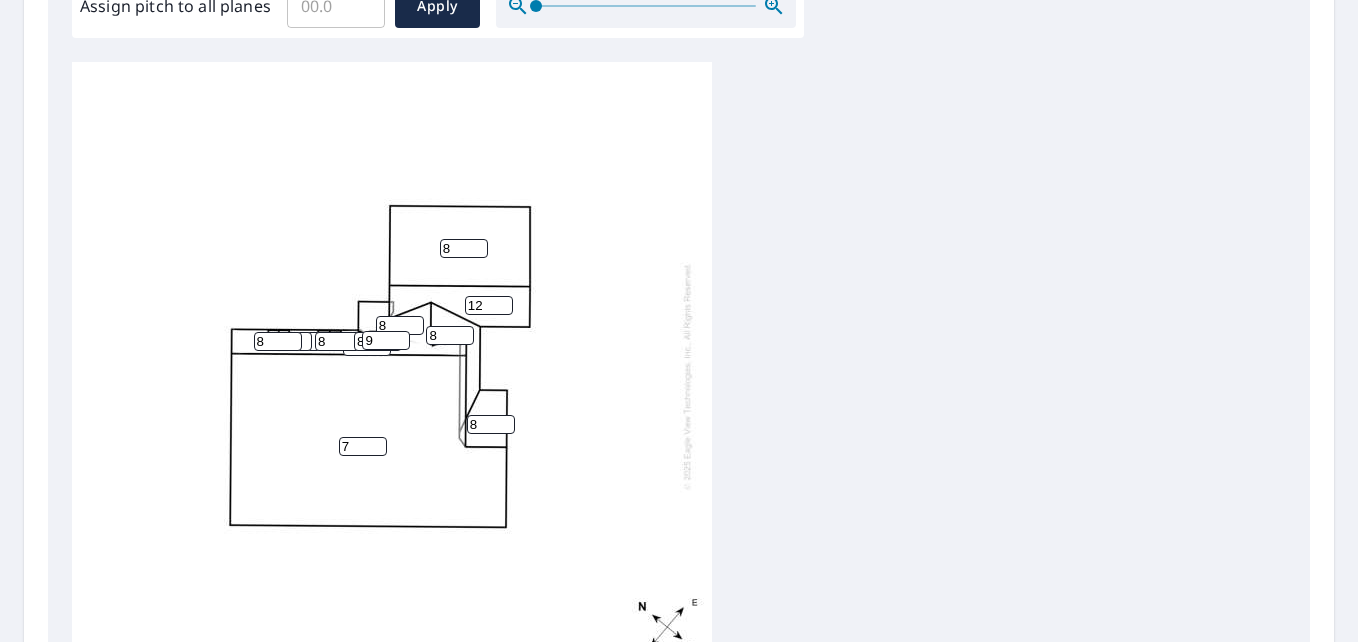 click on "7" at bounding box center (363, 446) 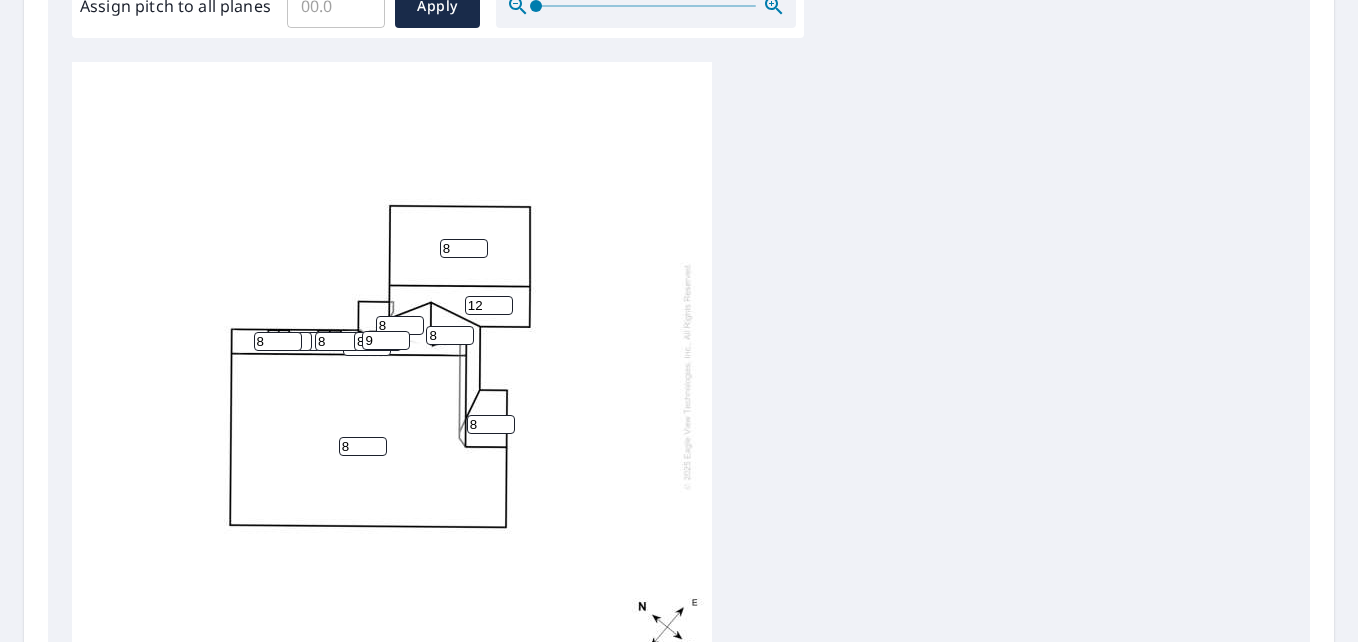 type on "8" 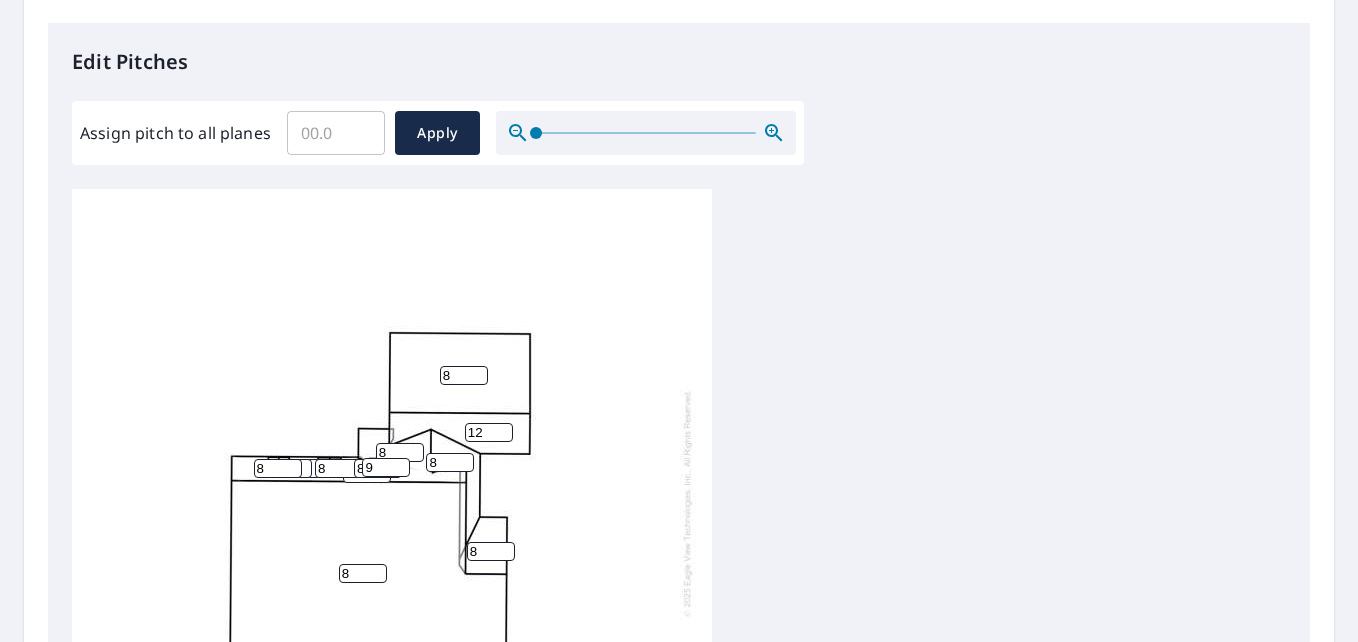 scroll, scrollTop: 541, scrollLeft: 0, axis: vertical 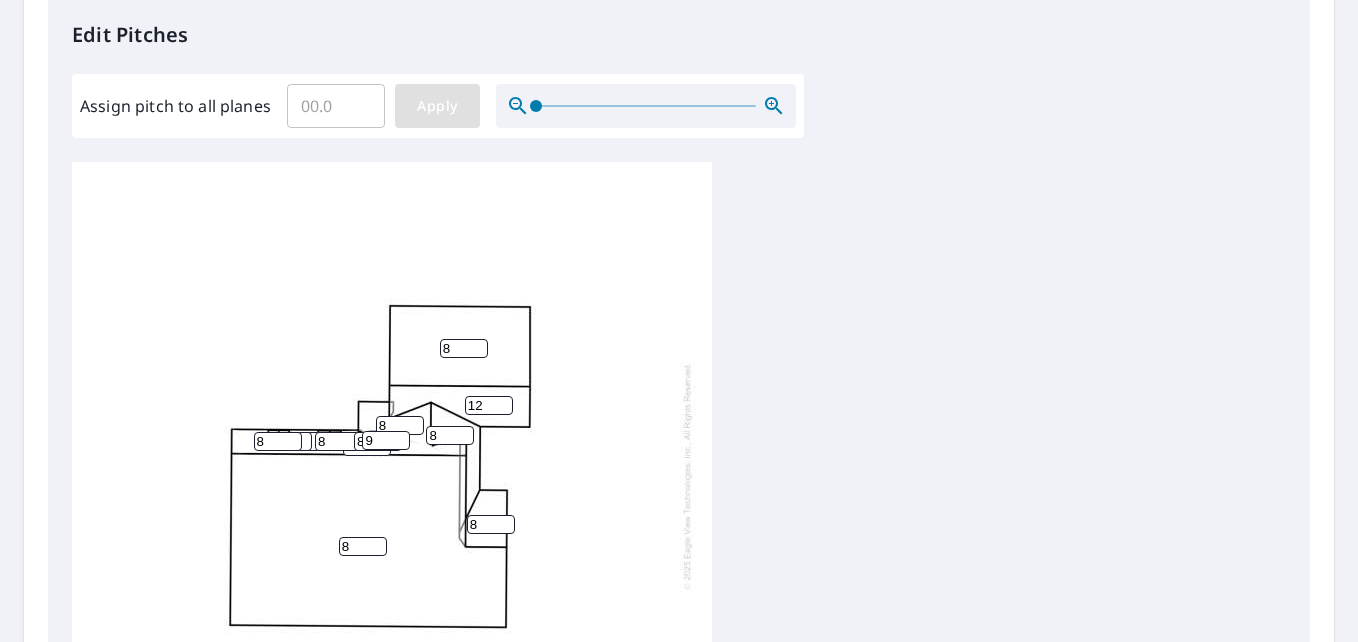 click on "Apply" at bounding box center (437, 106) 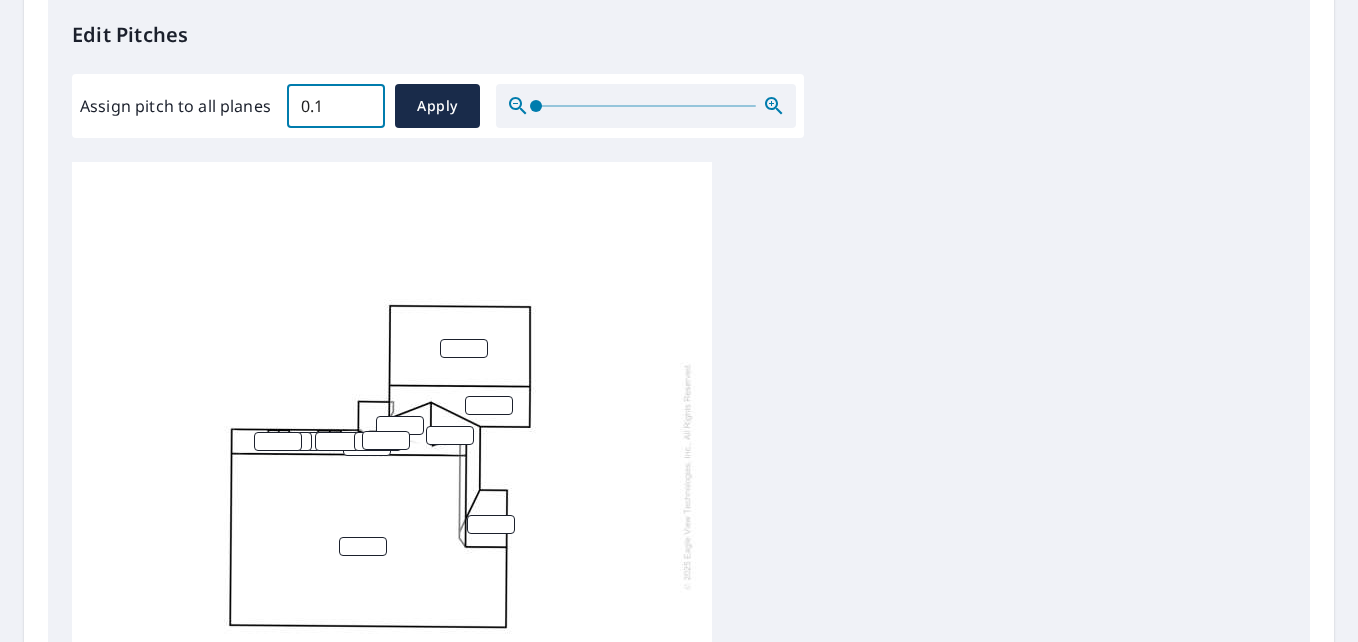 click on "0.1" at bounding box center (336, 106) 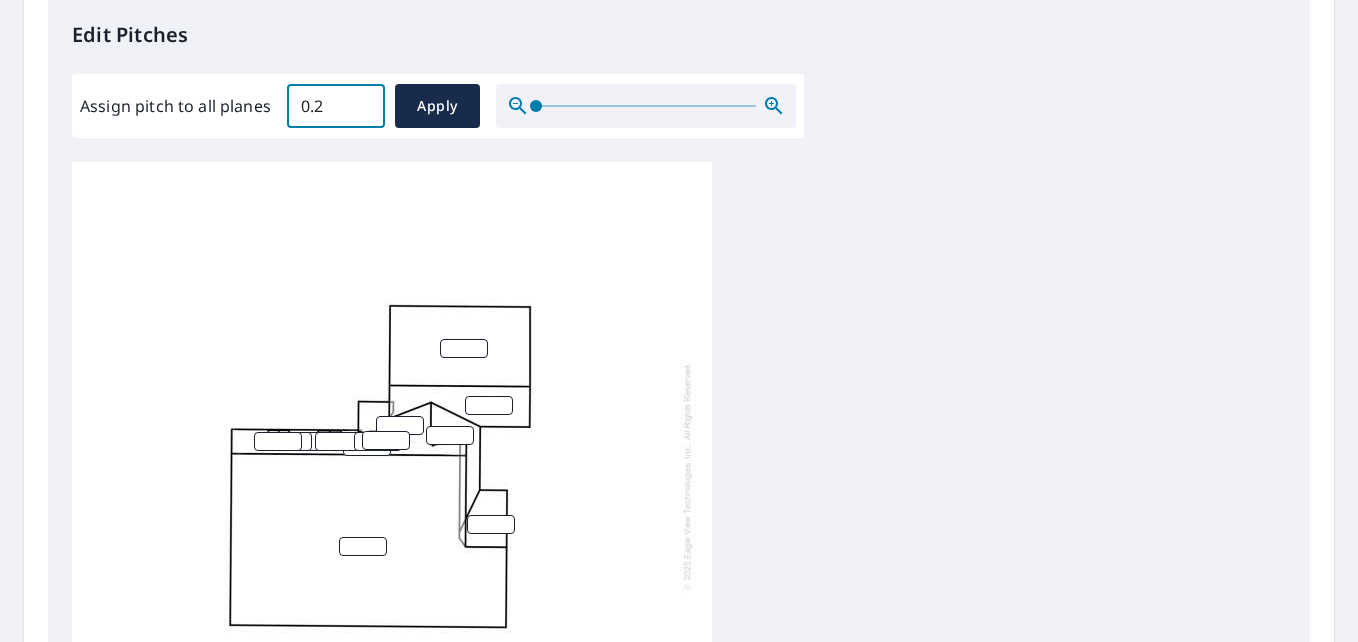 click on "0.2" at bounding box center (336, 106) 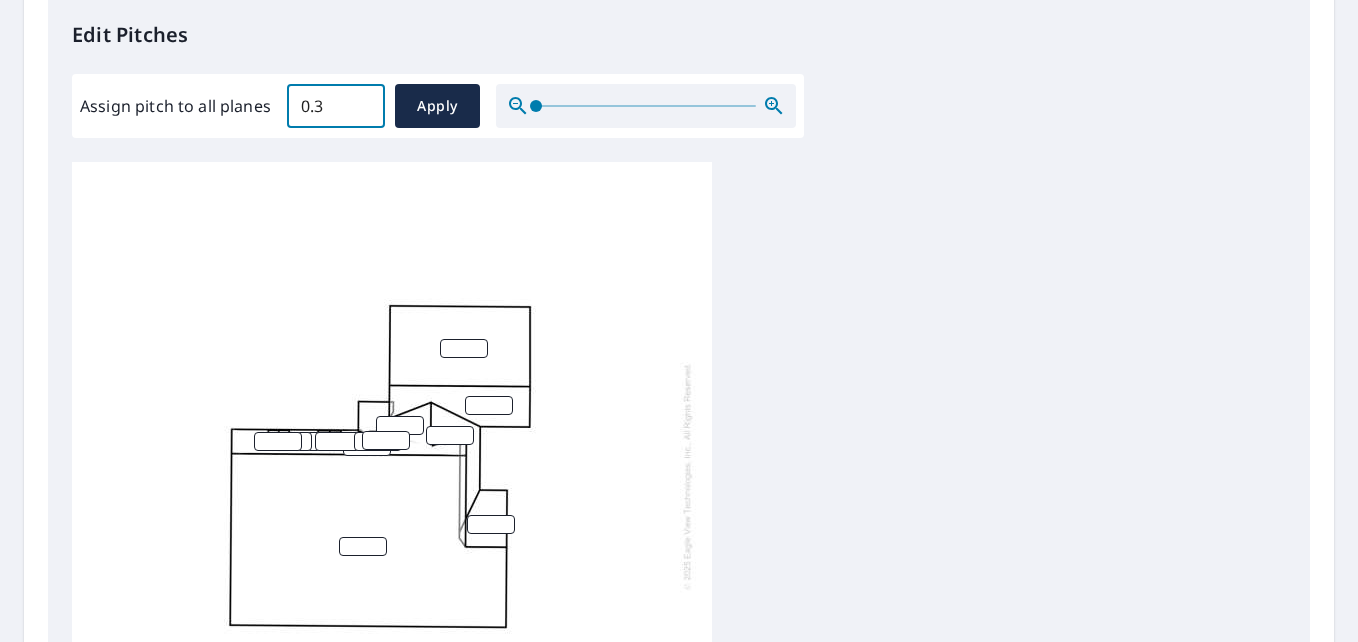 click on "0.3" at bounding box center (336, 106) 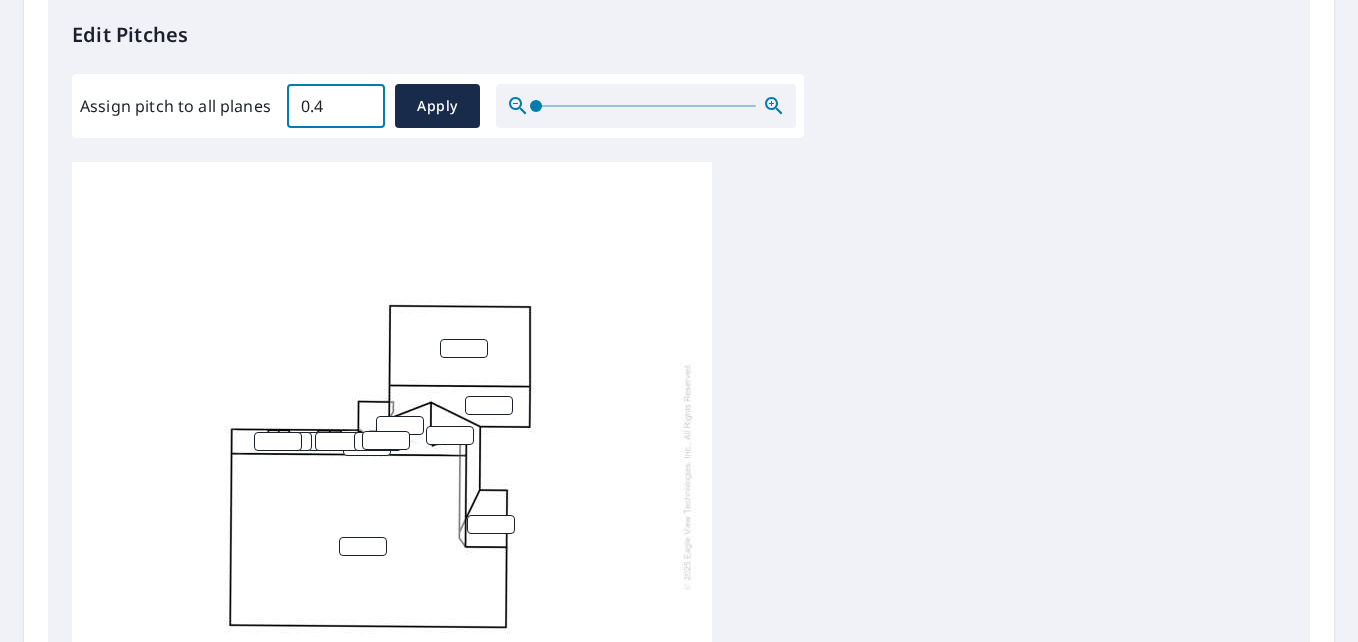 click on "0.4" at bounding box center (336, 106) 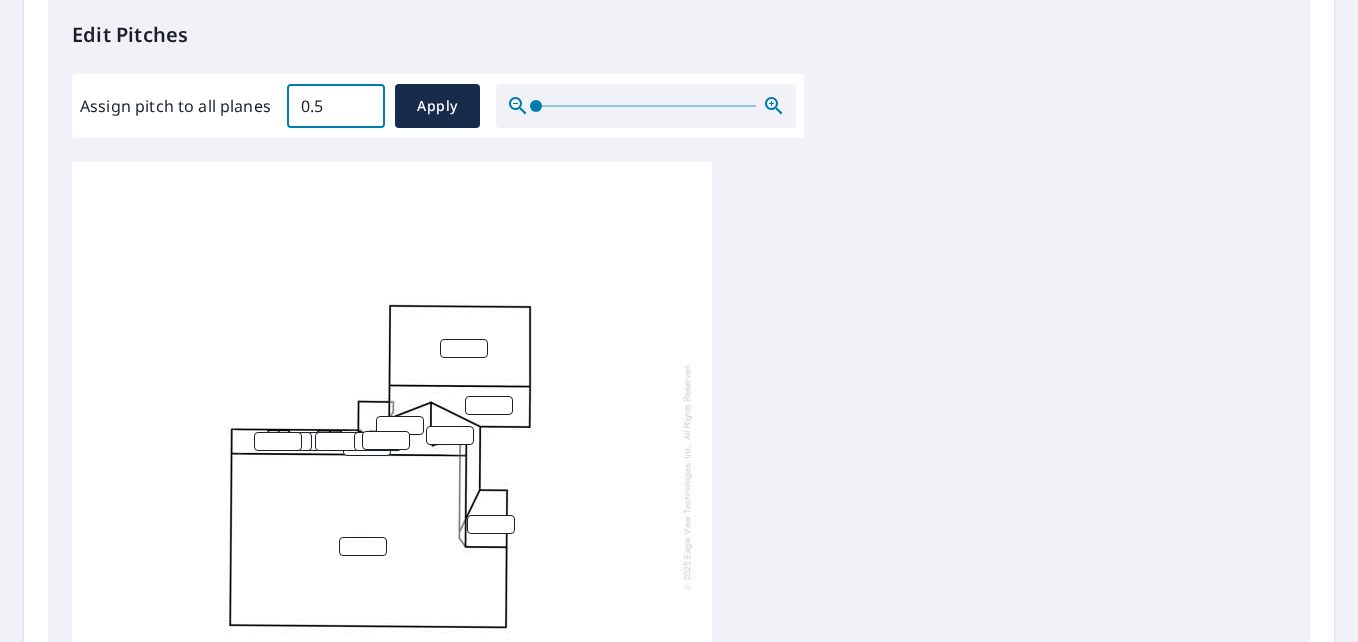 click on "0.5" at bounding box center (336, 106) 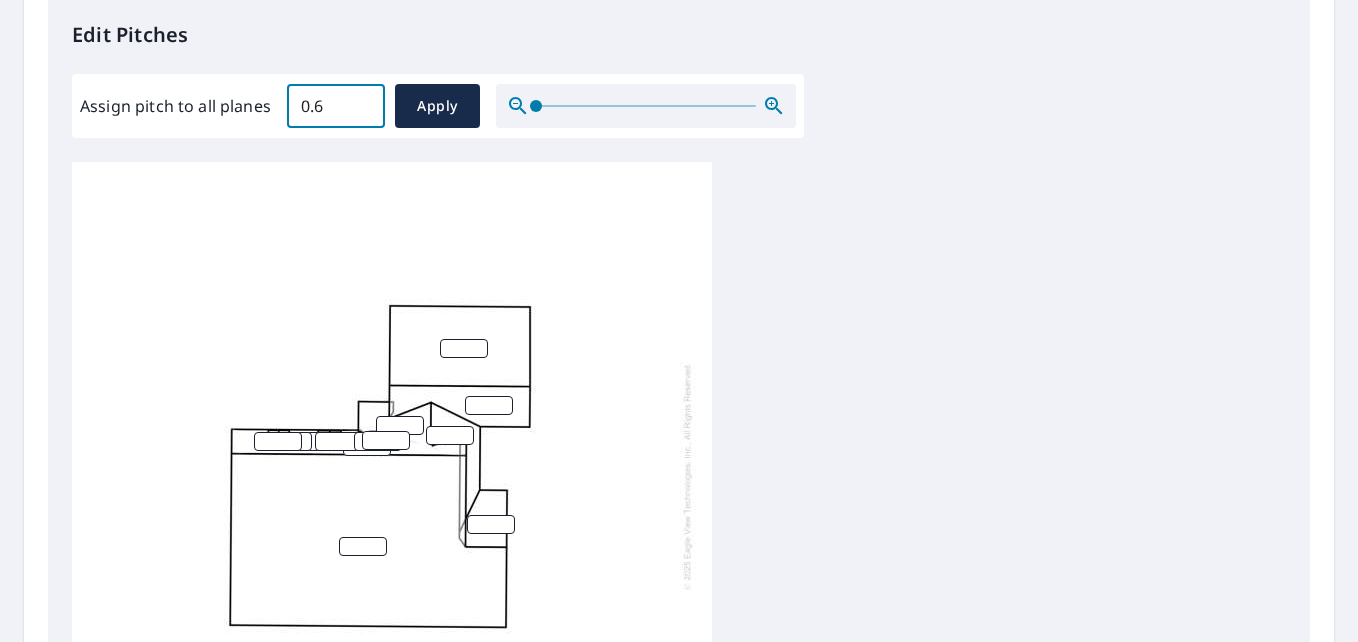 click on "0.6" at bounding box center (336, 106) 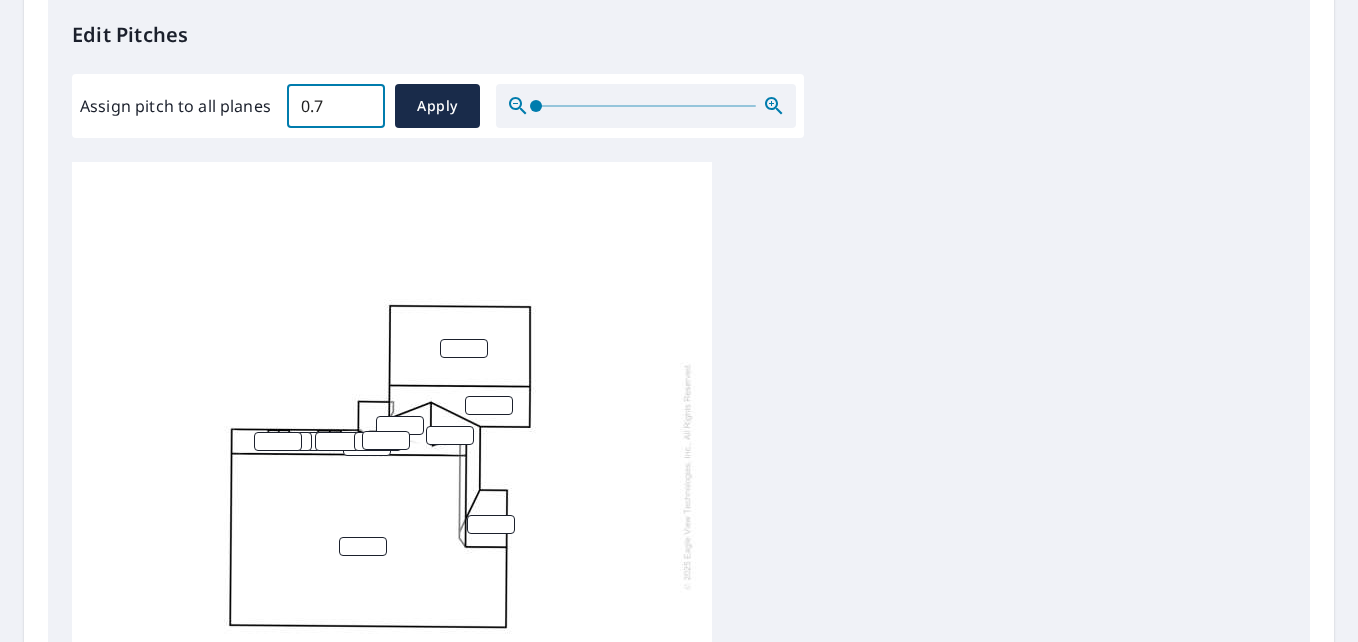 click on "0.7" at bounding box center [336, 106] 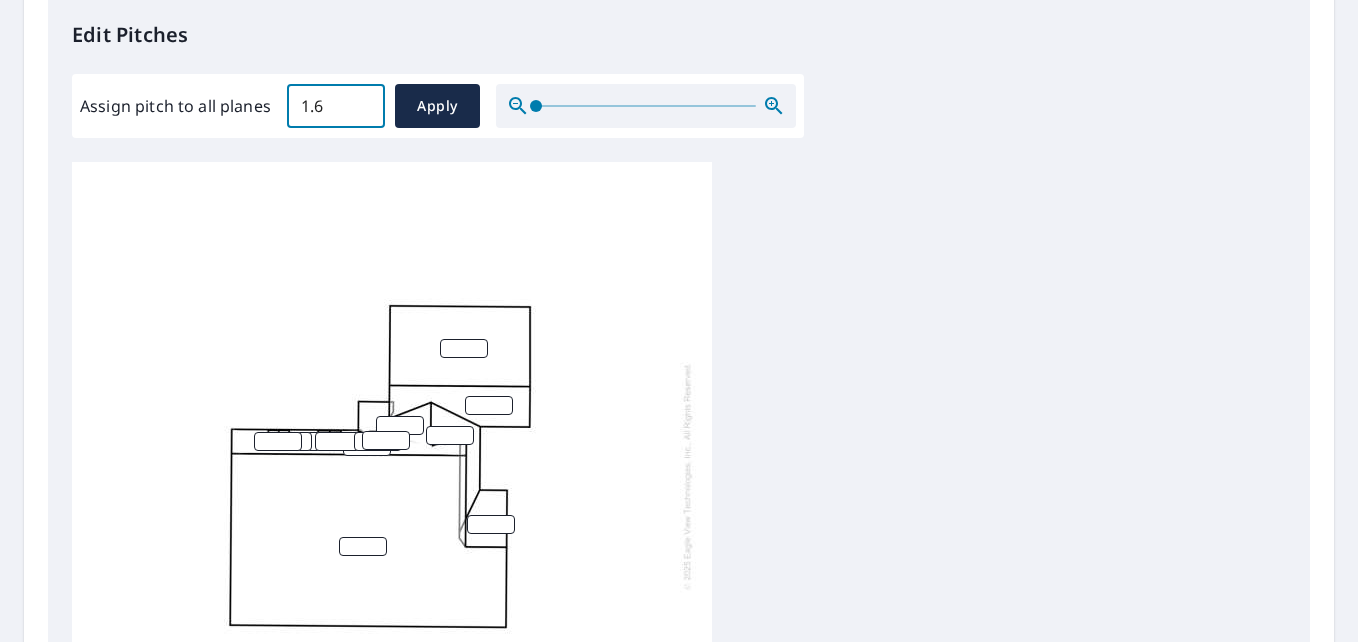 click on "1.6" at bounding box center [336, 106] 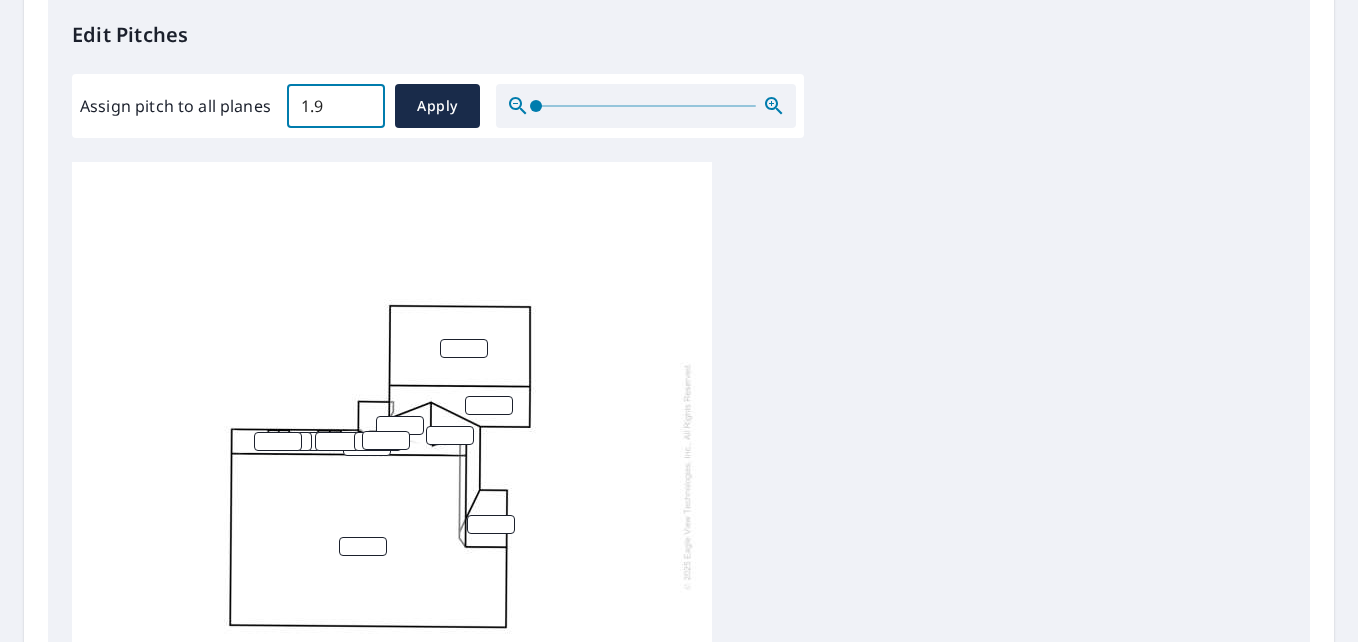 click on "1.9" at bounding box center [336, 106] 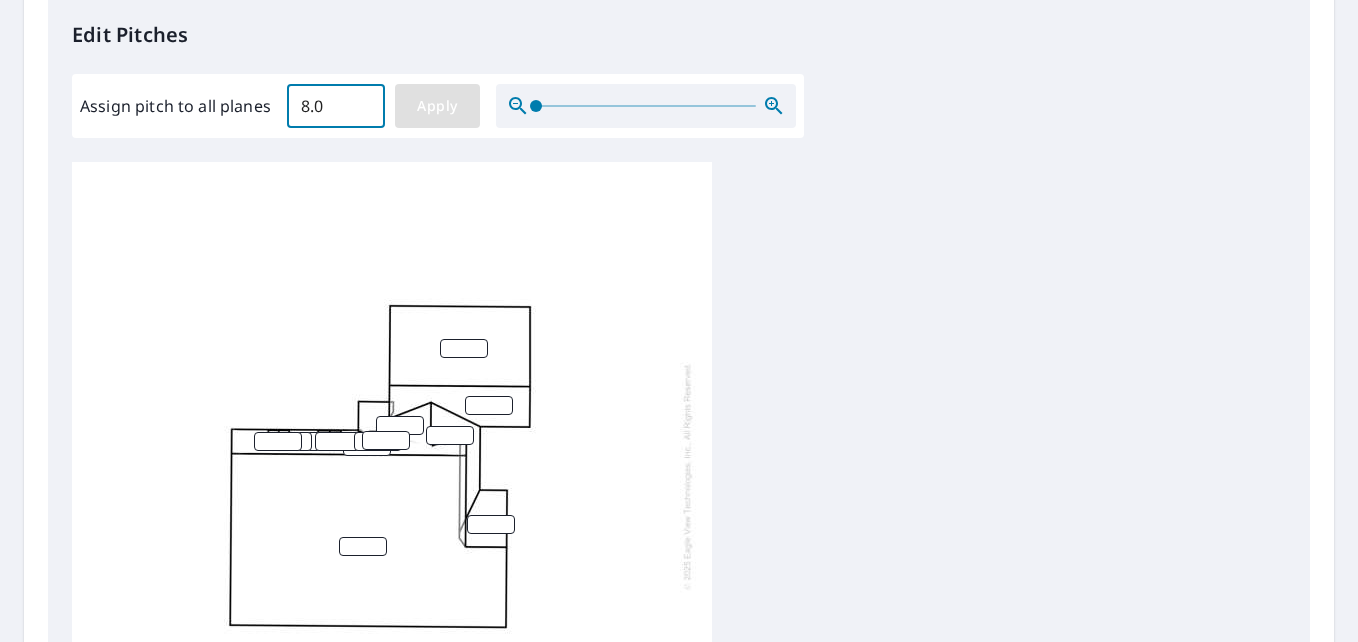 type on "8.0" 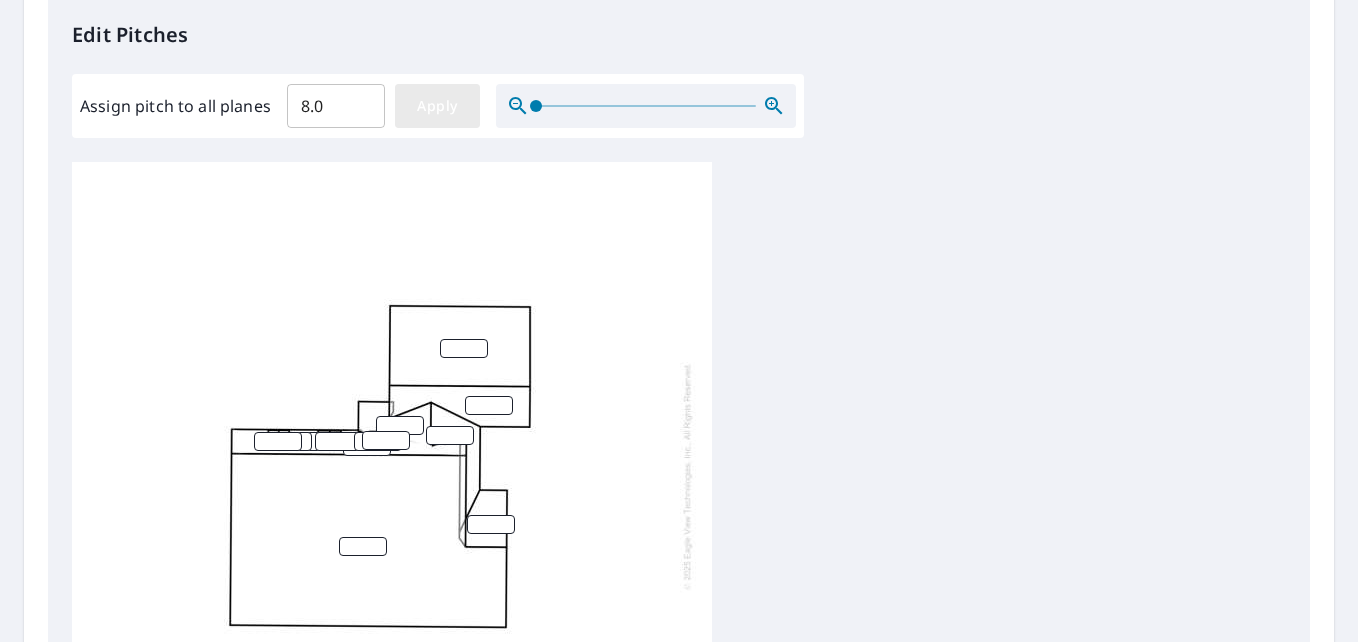 click on "Apply" at bounding box center (437, 106) 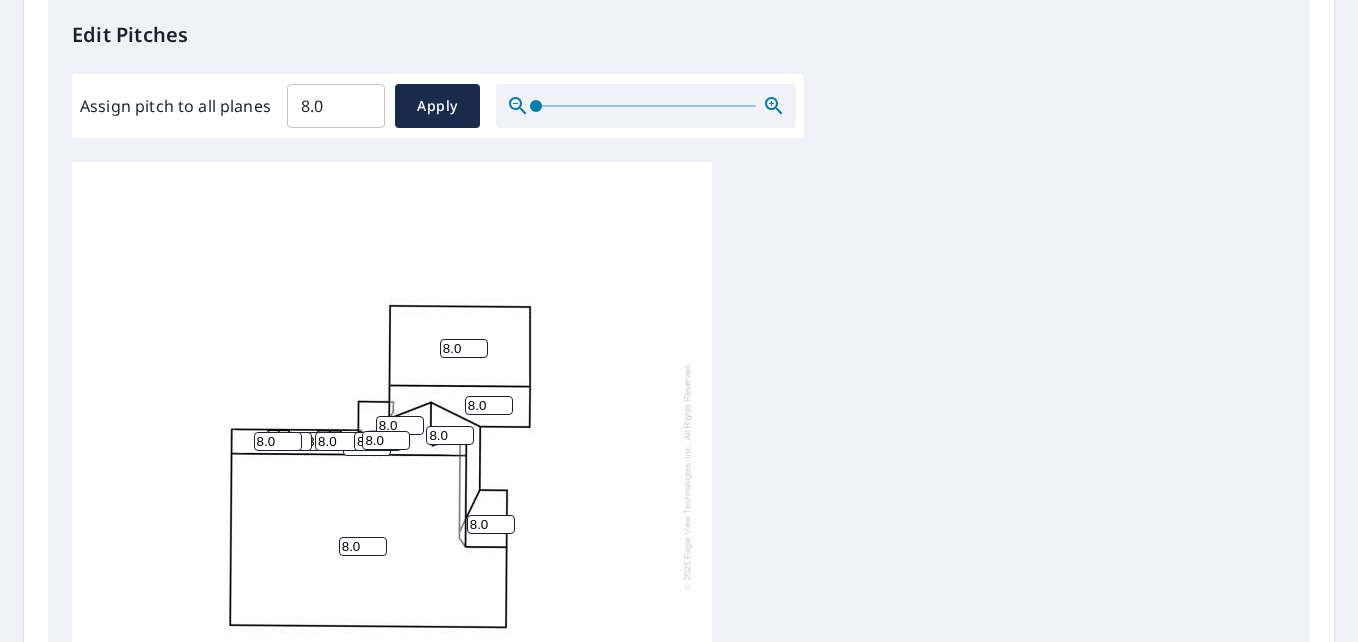 scroll, scrollTop: 20, scrollLeft: 0, axis: vertical 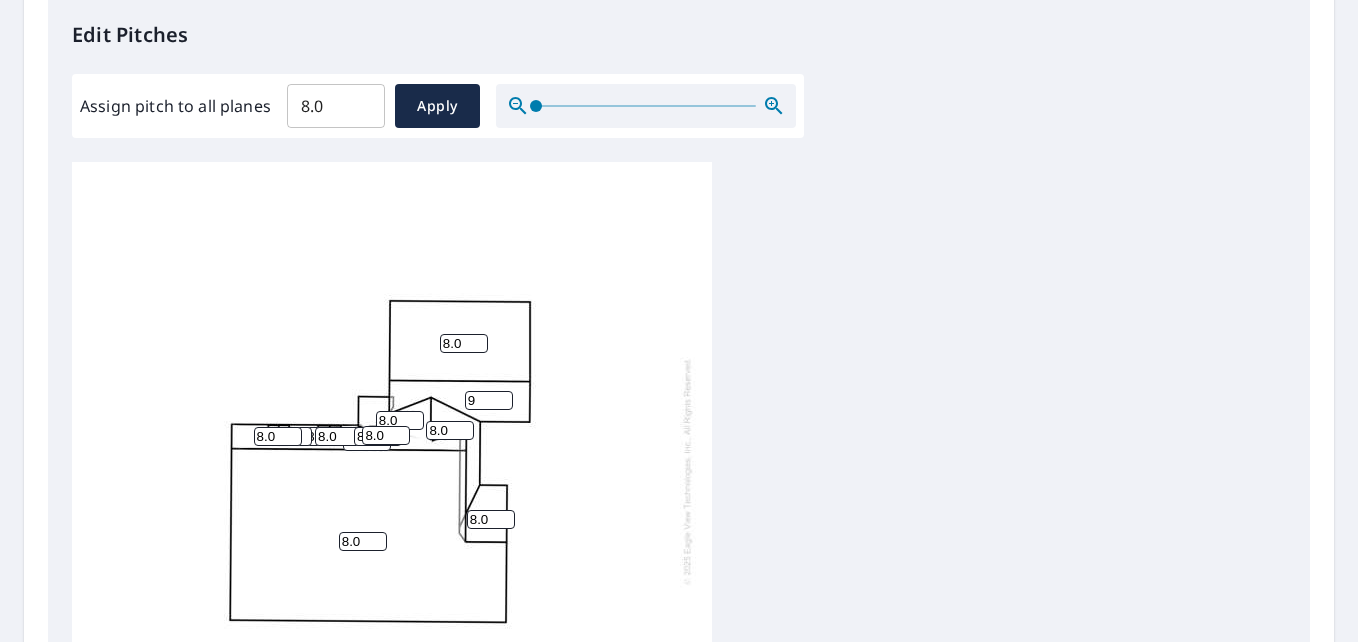 click on "9" at bounding box center [489, 400] 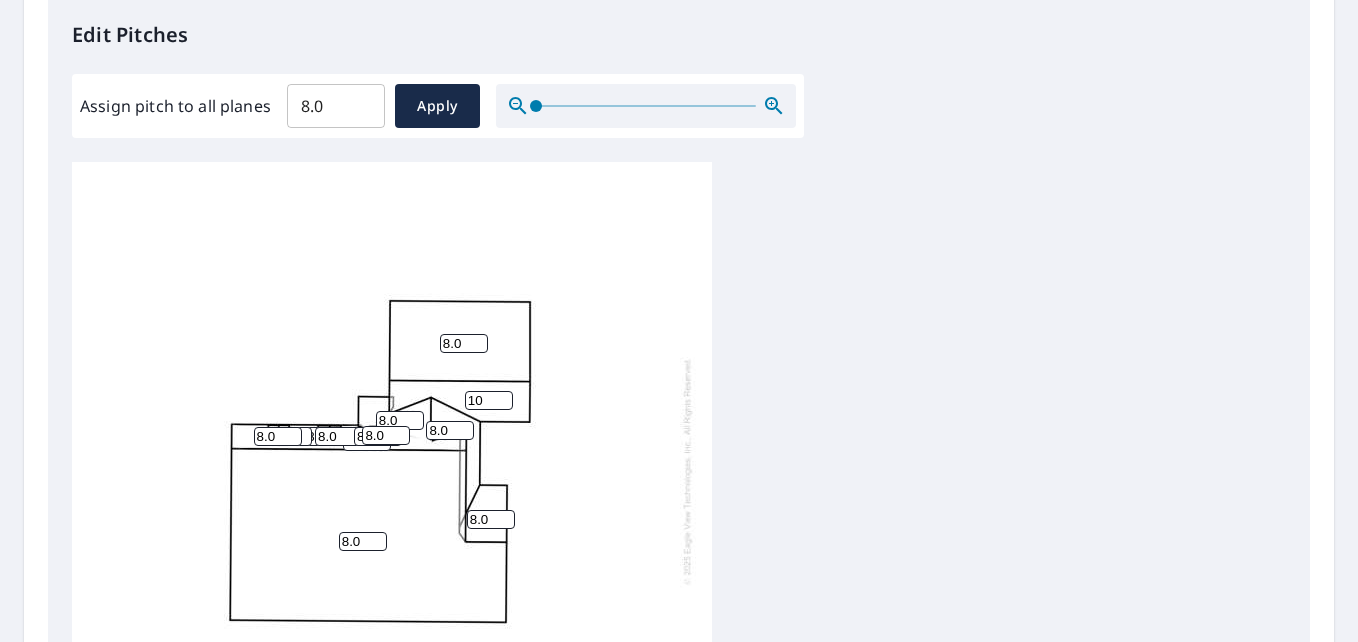 click on "10" at bounding box center [489, 400] 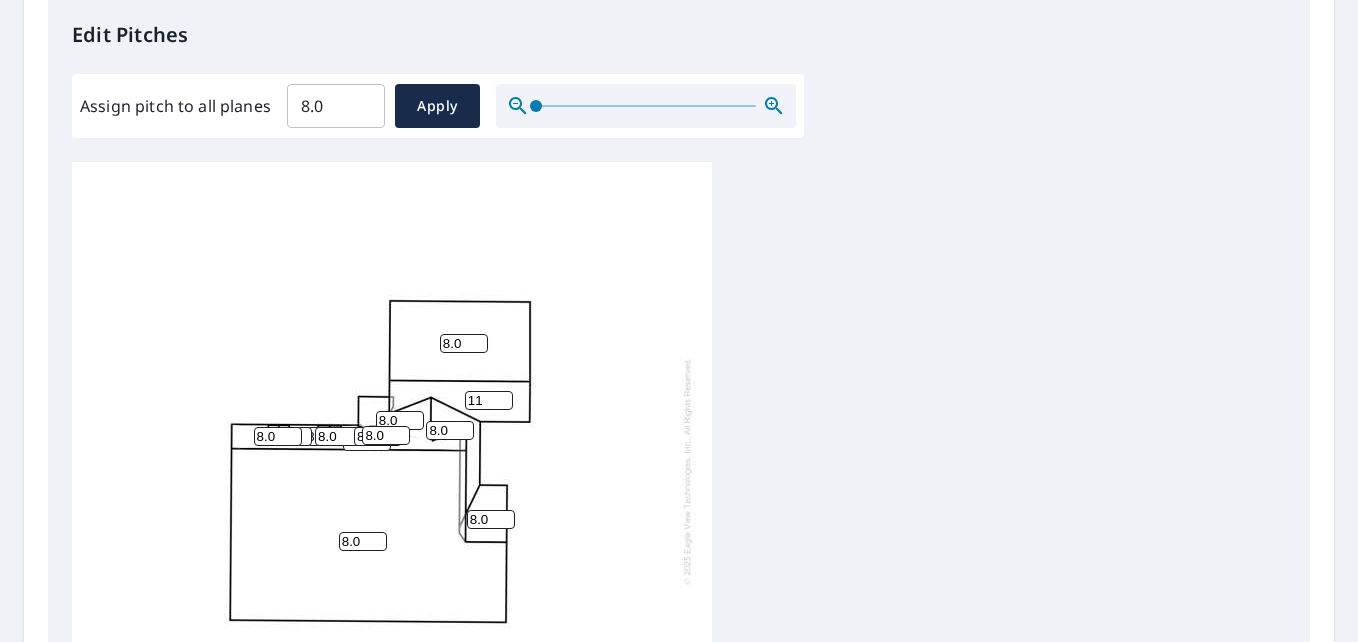 click on "11" at bounding box center [489, 400] 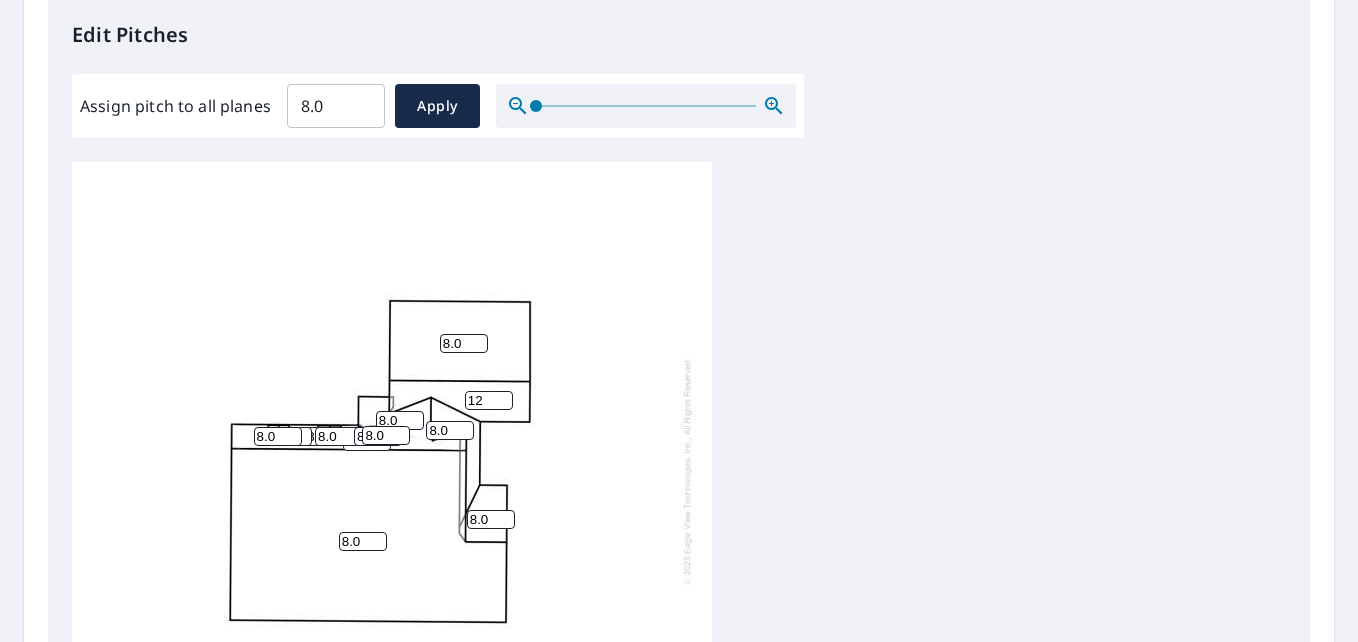 type on "12" 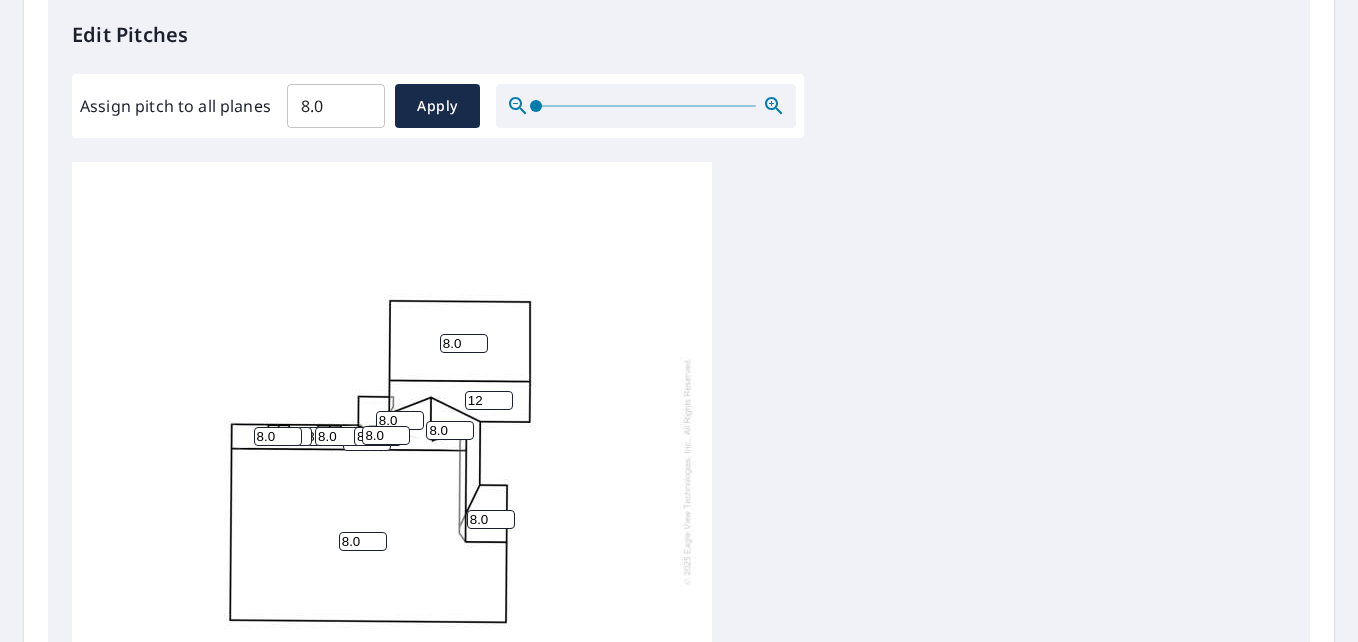 click on "9" at bounding box center [288, 436] 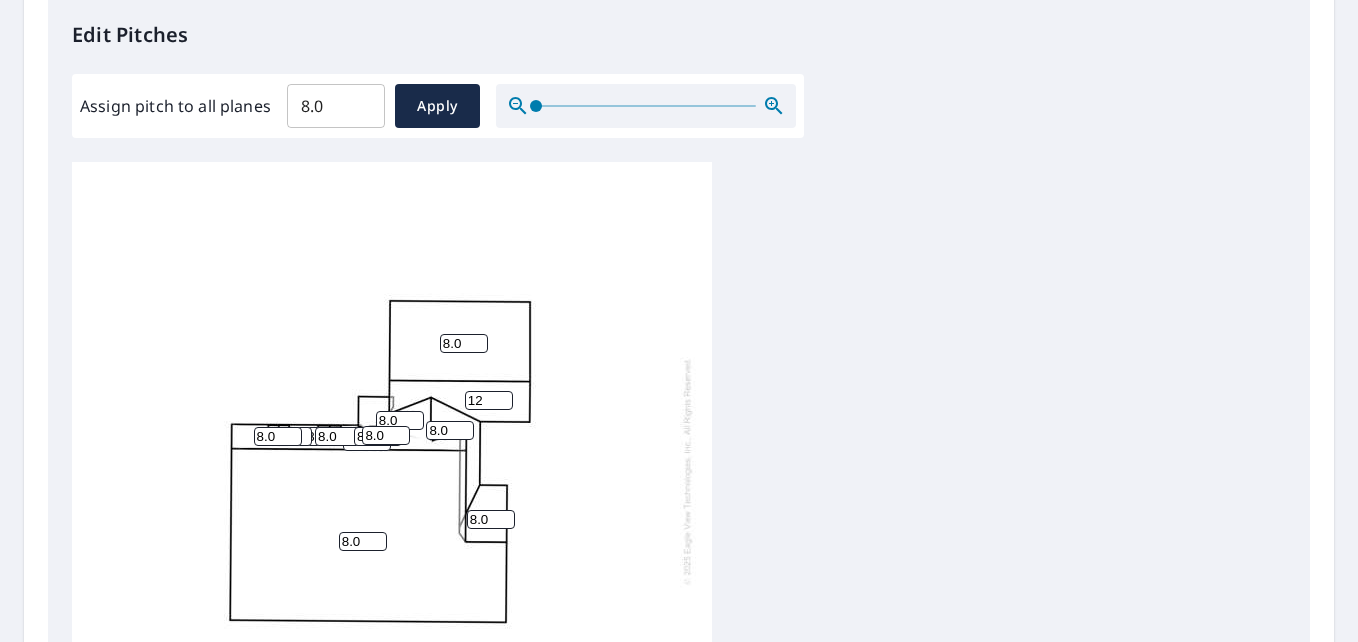 click on "8.0" at bounding box center [378, 436] 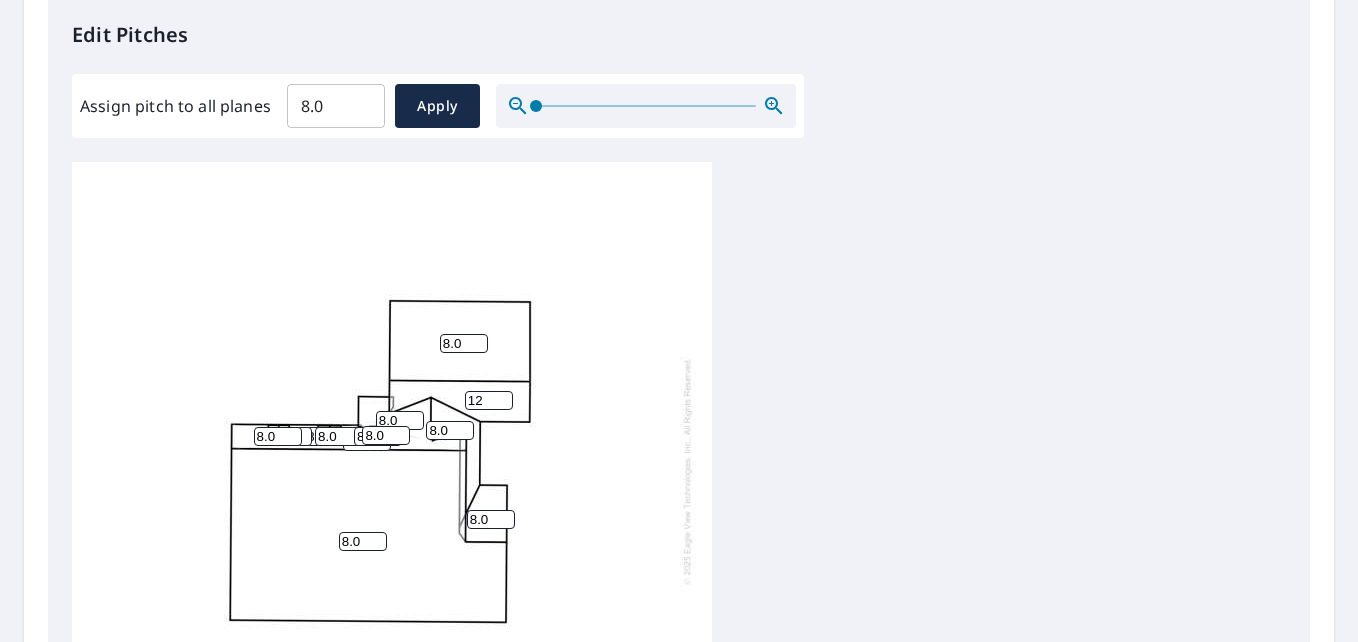click on "8" at bounding box center (378, 436) 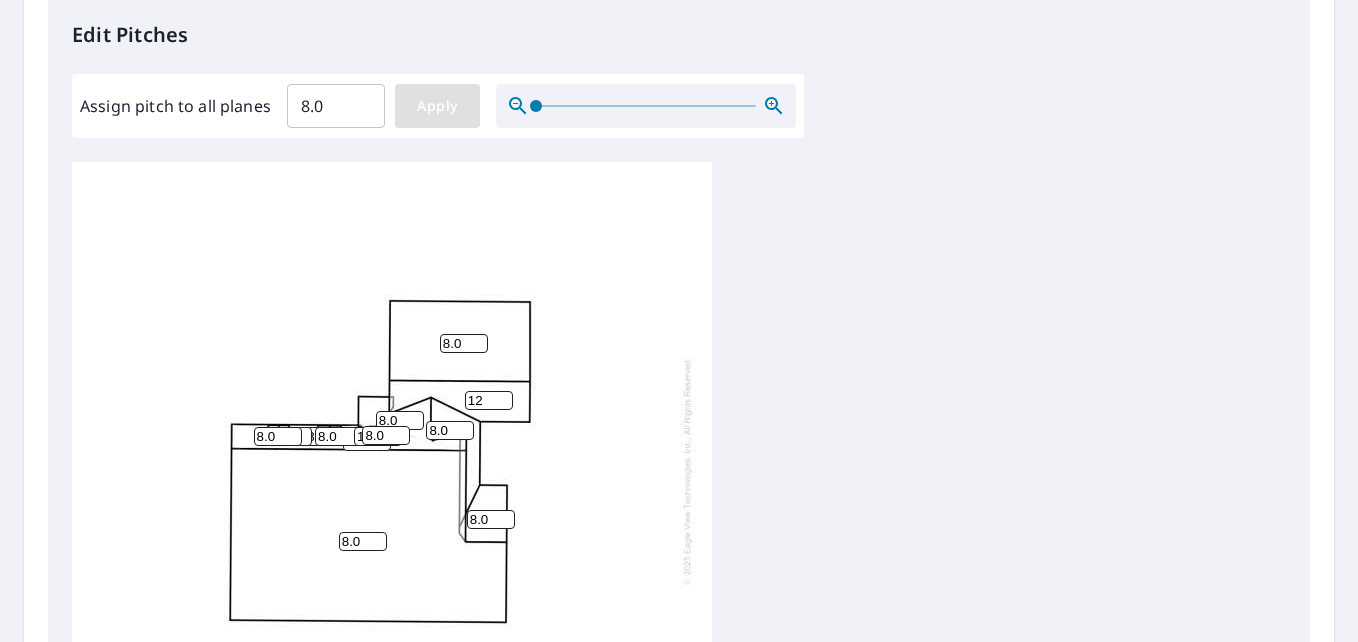 type on "12" 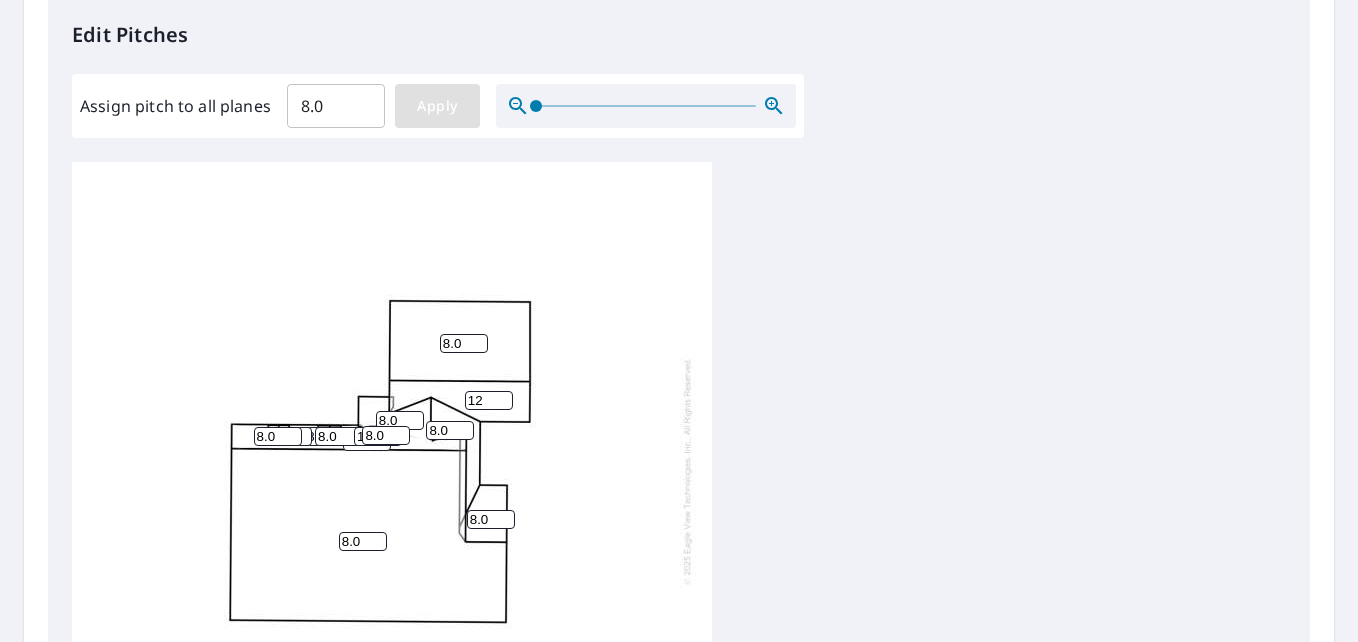click on "Apply" at bounding box center (437, 106) 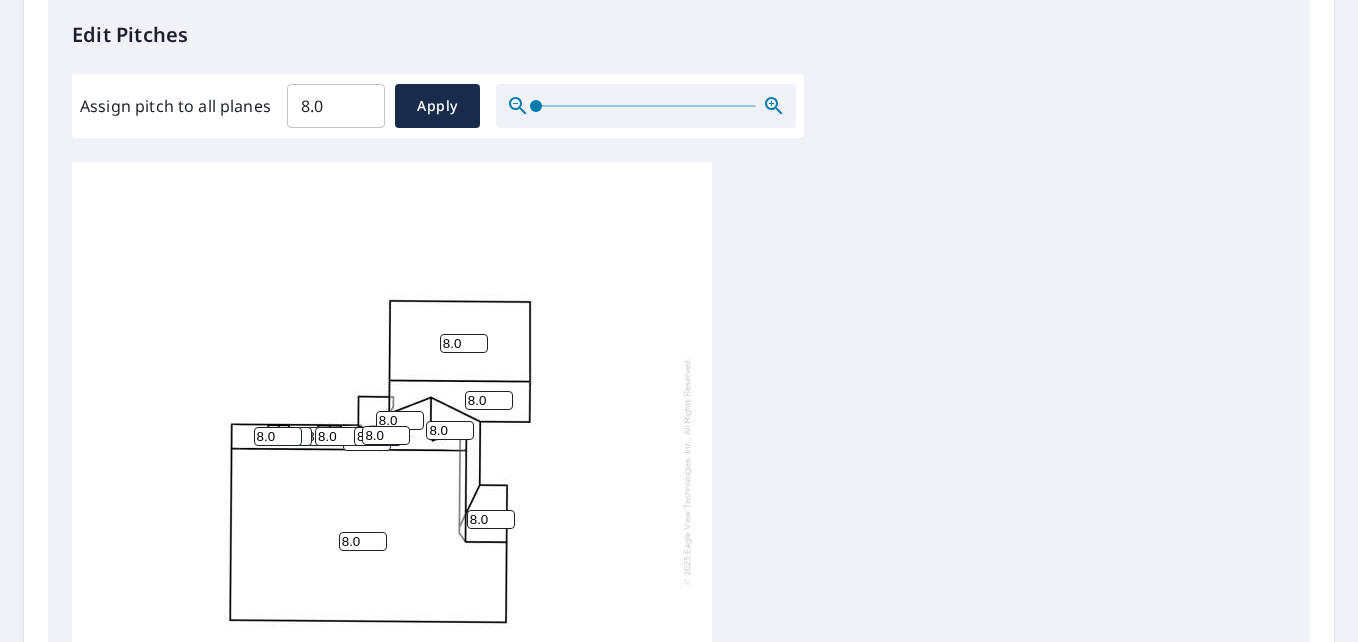scroll, scrollTop: 0, scrollLeft: 0, axis: both 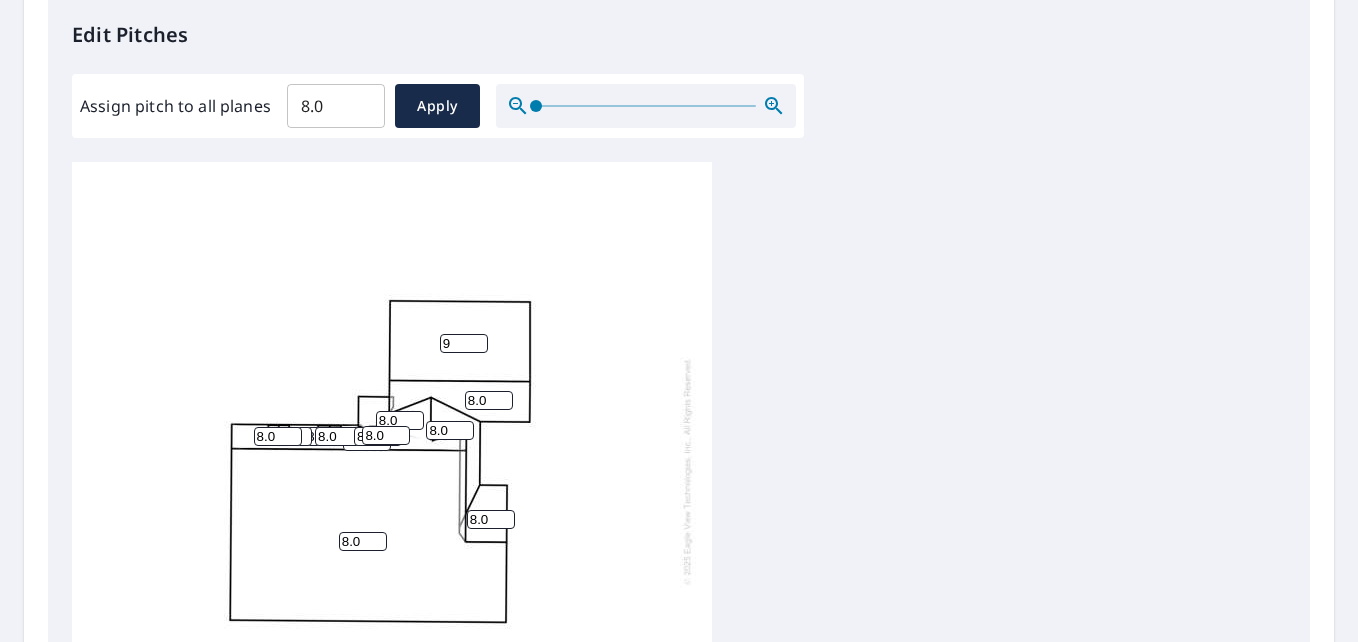 click on "9" at bounding box center [464, 343] 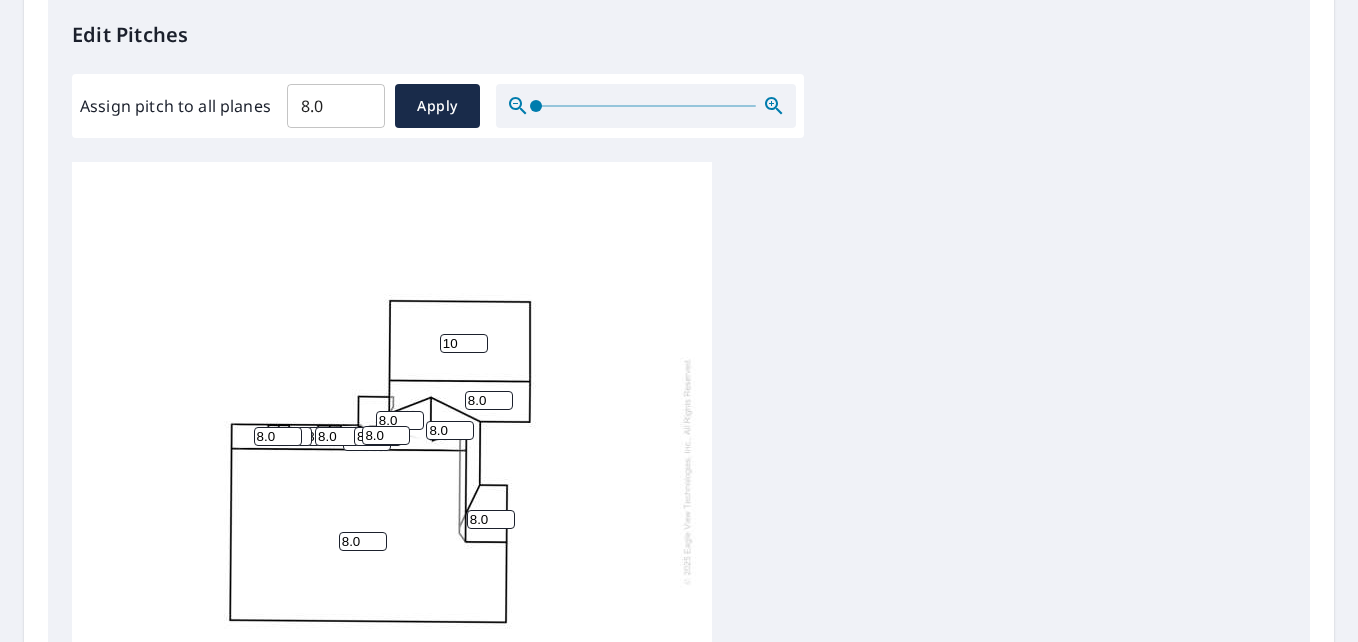 click on "10" at bounding box center [464, 343] 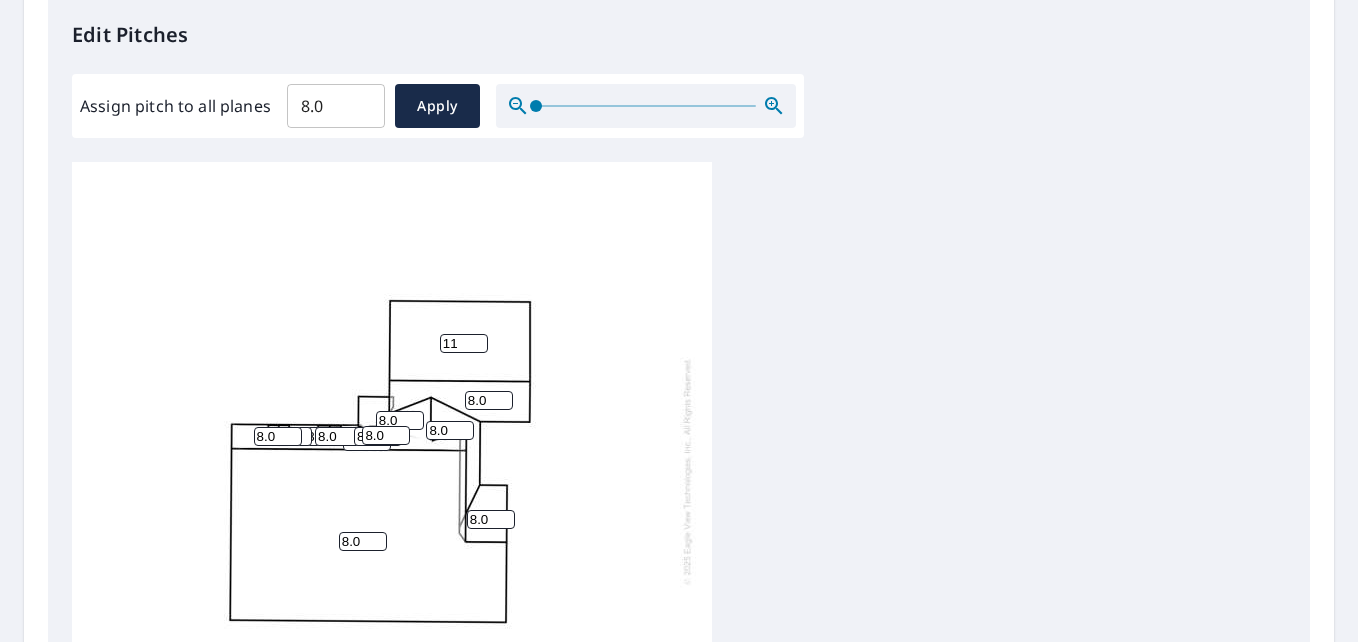 click on "11" at bounding box center (464, 343) 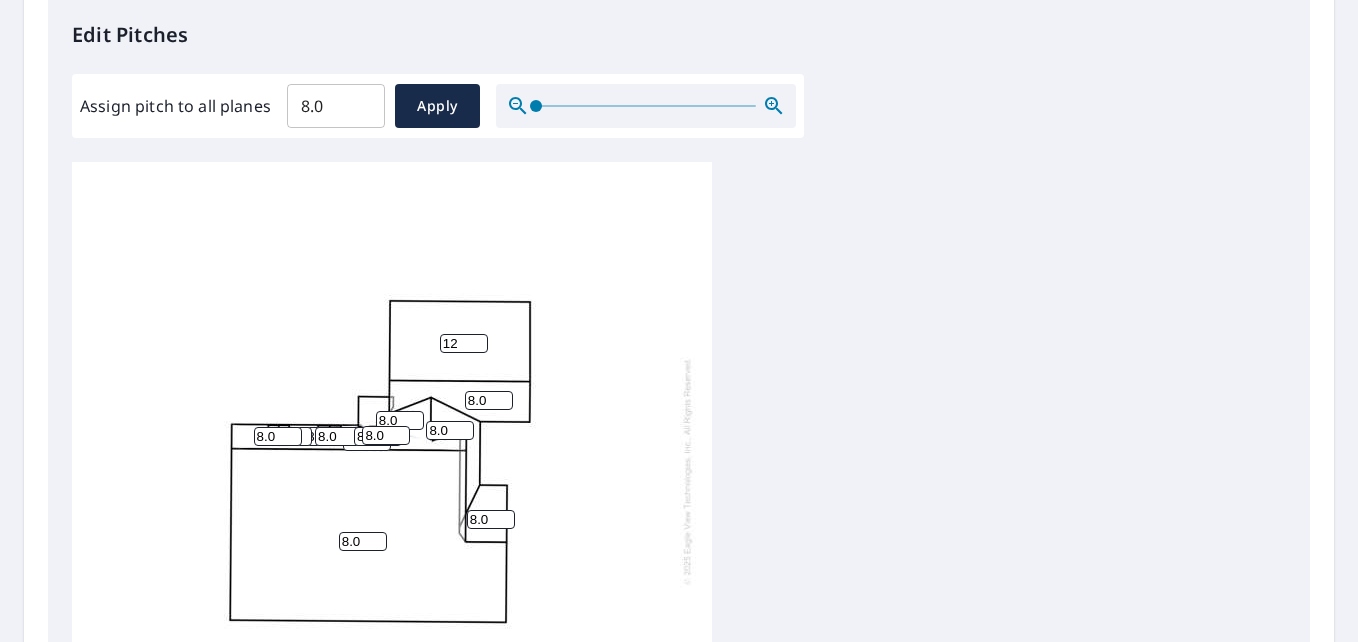 click on "12" at bounding box center [464, 343] 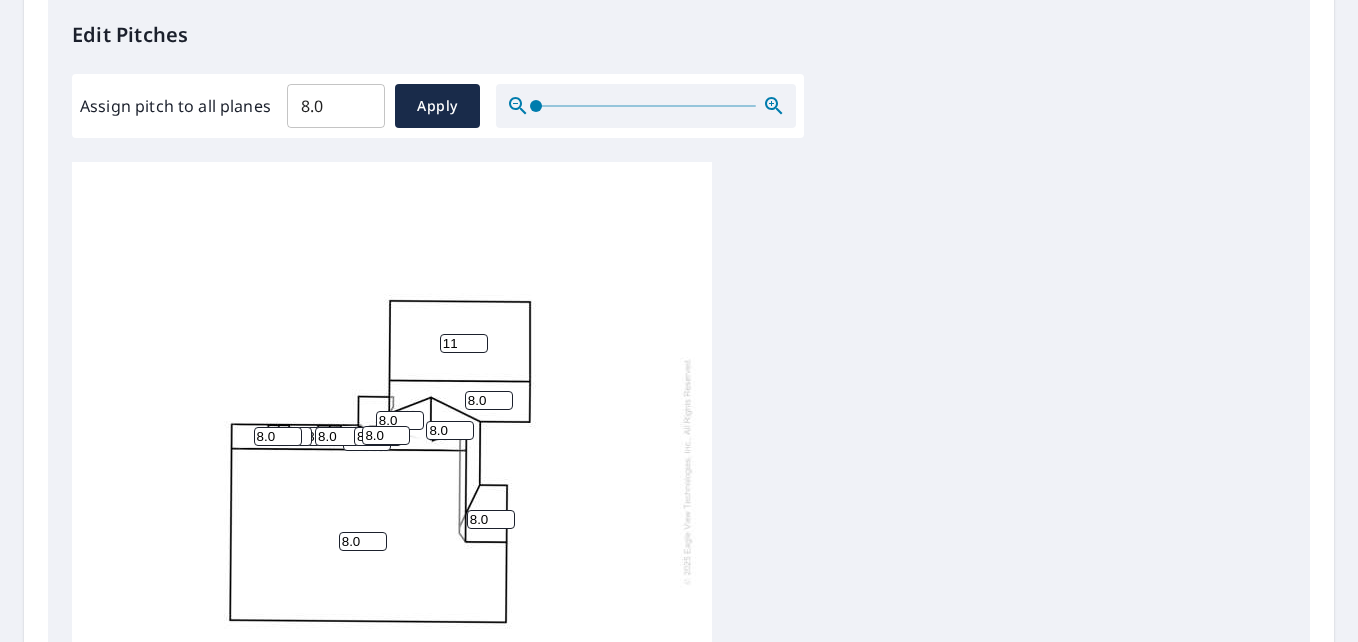 click on "11" at bounding box center [464, 343] 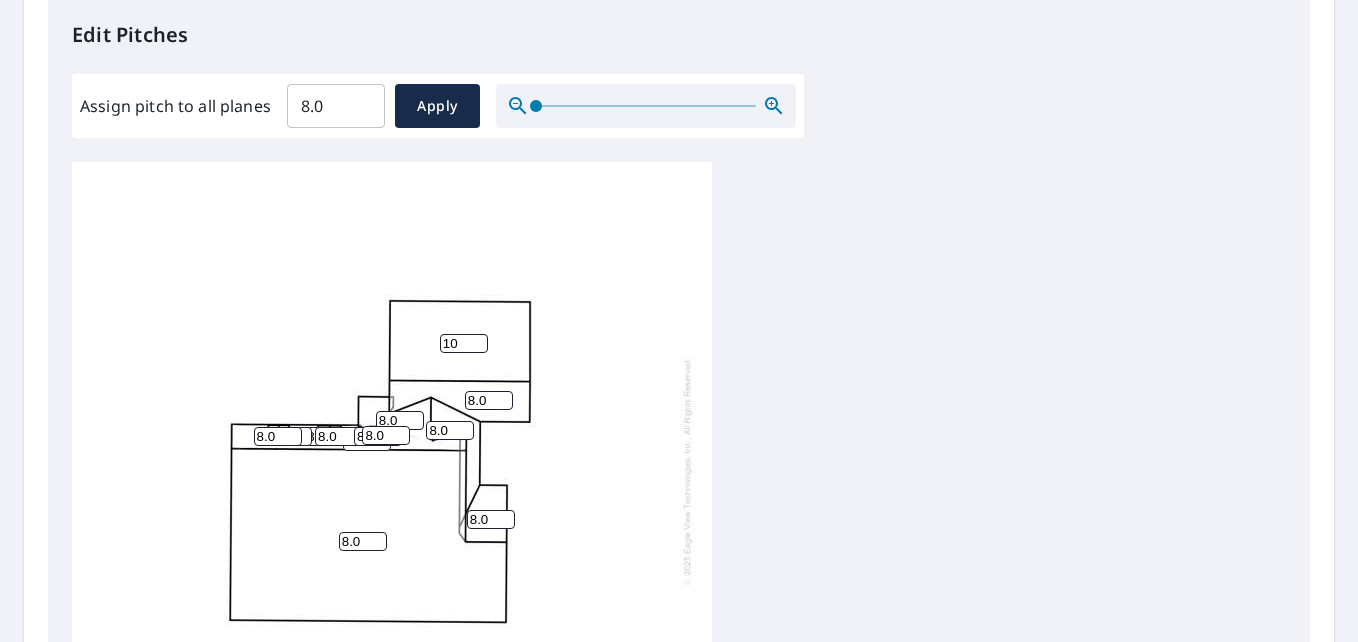 click on "10" at bounding box center (464, 343) 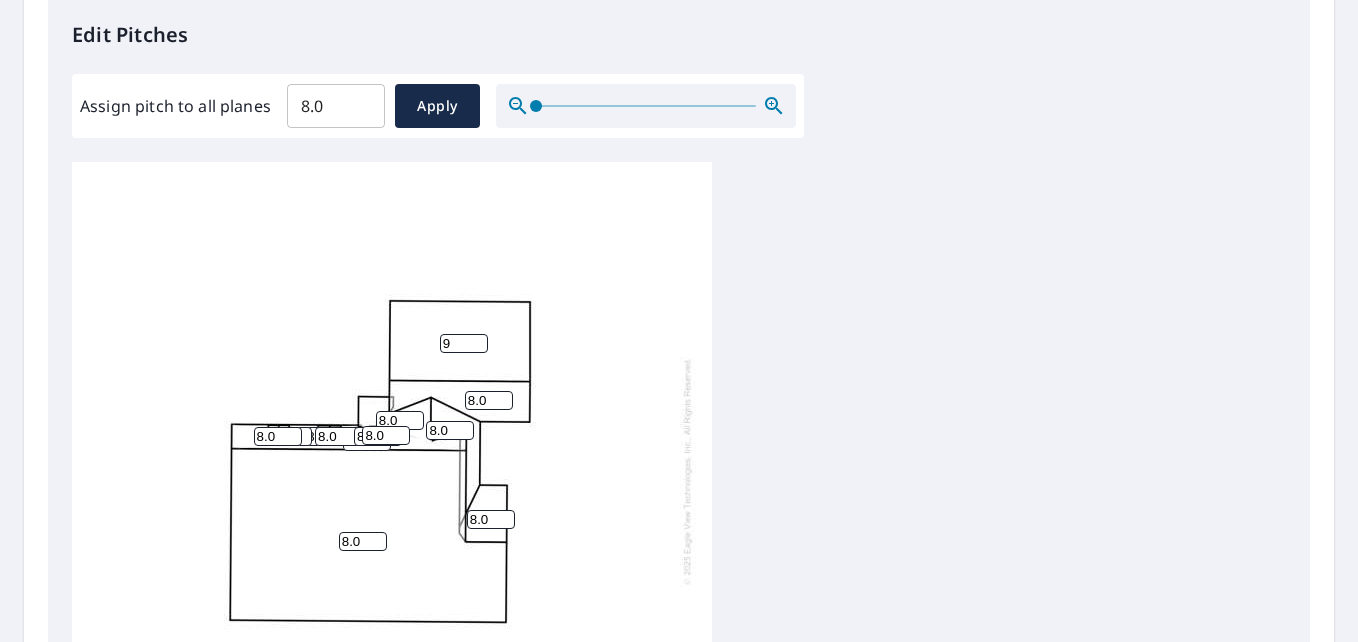 click on "9" at bounding box center (464, 343) 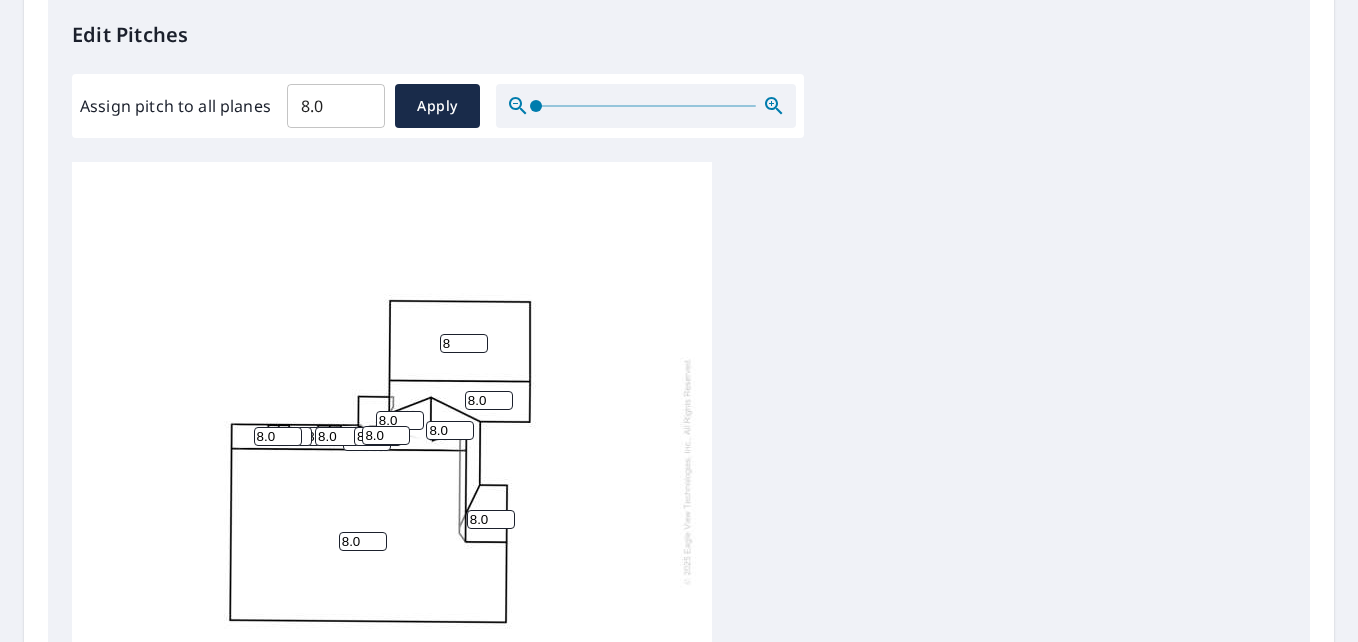 click on "8" at bounding box center (464, 343) 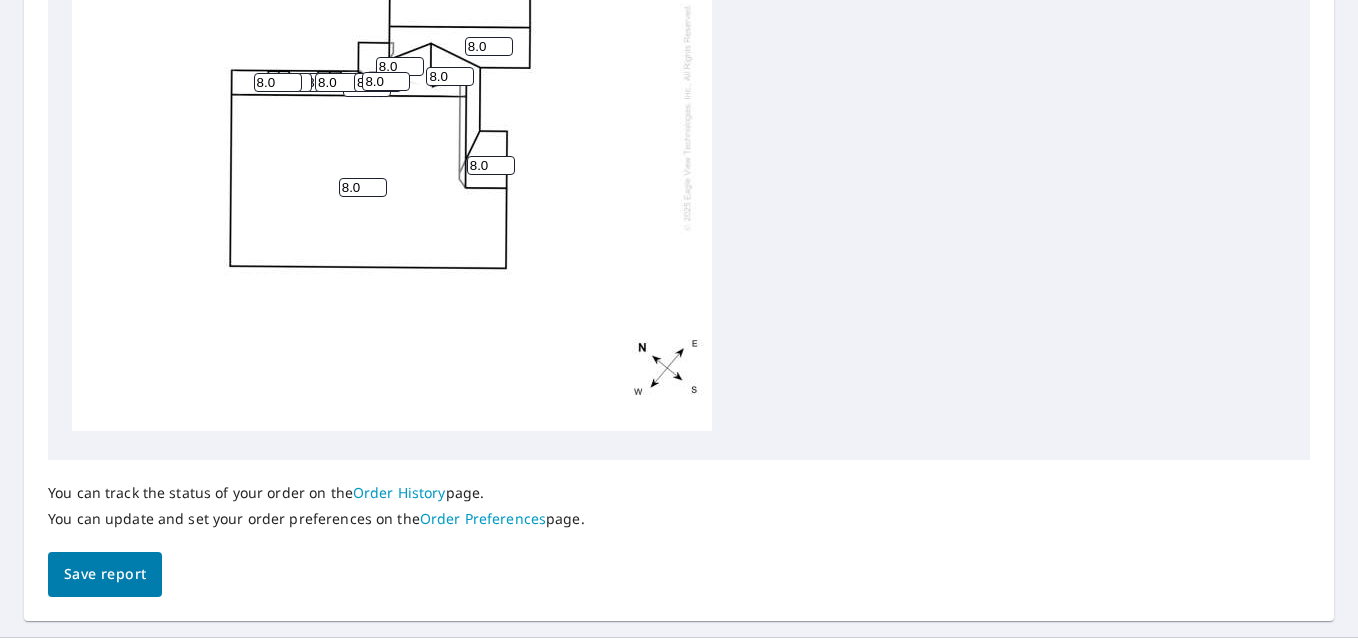 scroll, scrollTop: 941, scrollLeft: 0, axis: vertical 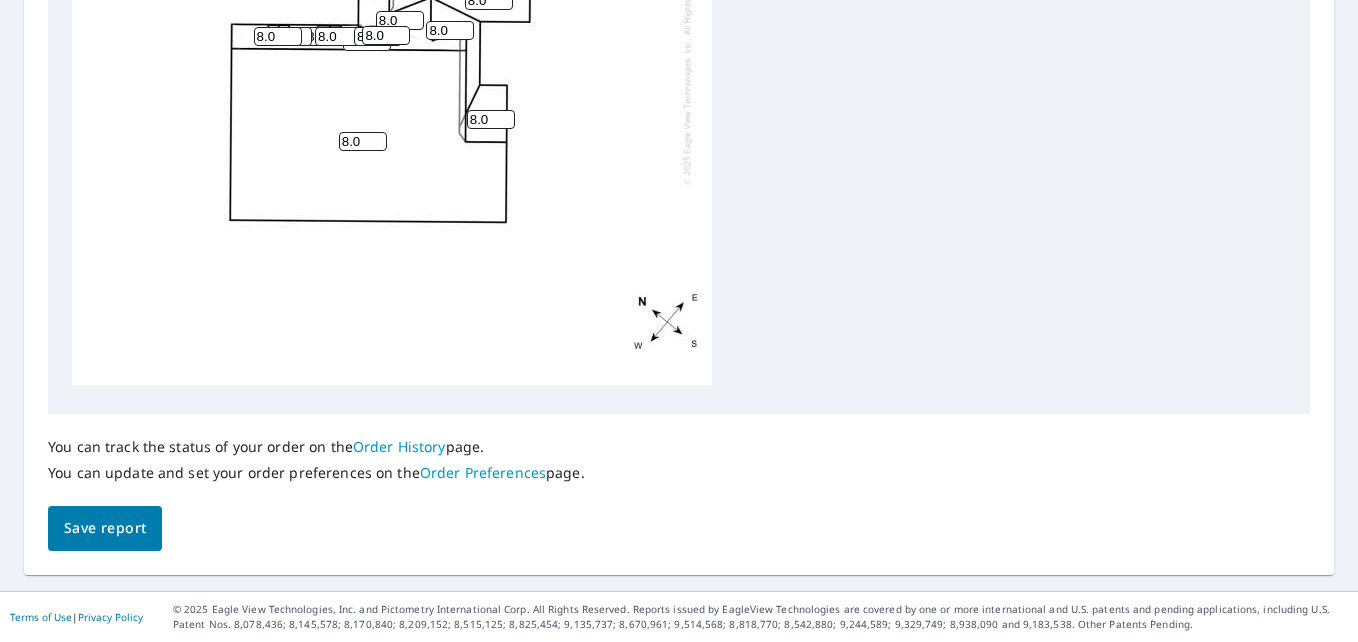 drag, startPoint x: 132, startPoint y: 523, endPoint x: 165, endPoint y: 510, distance: 35.468296 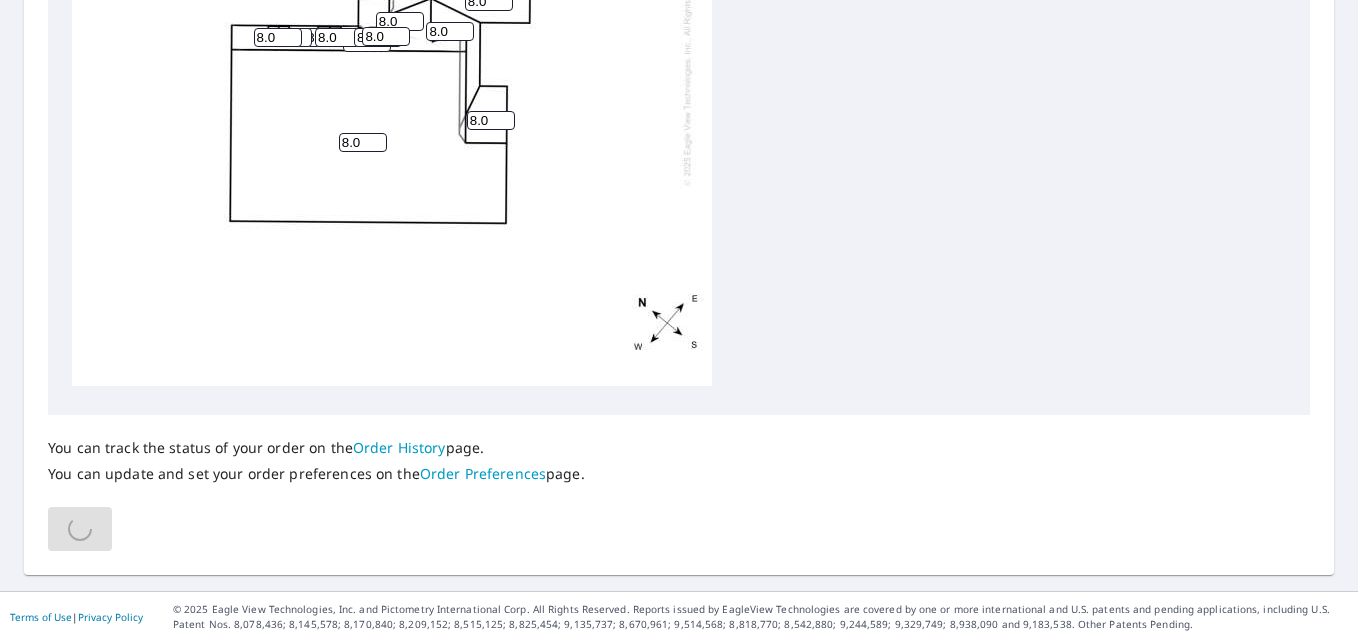 scroll, scrollTop: 940, scrollLeft: 0, axis: vertical 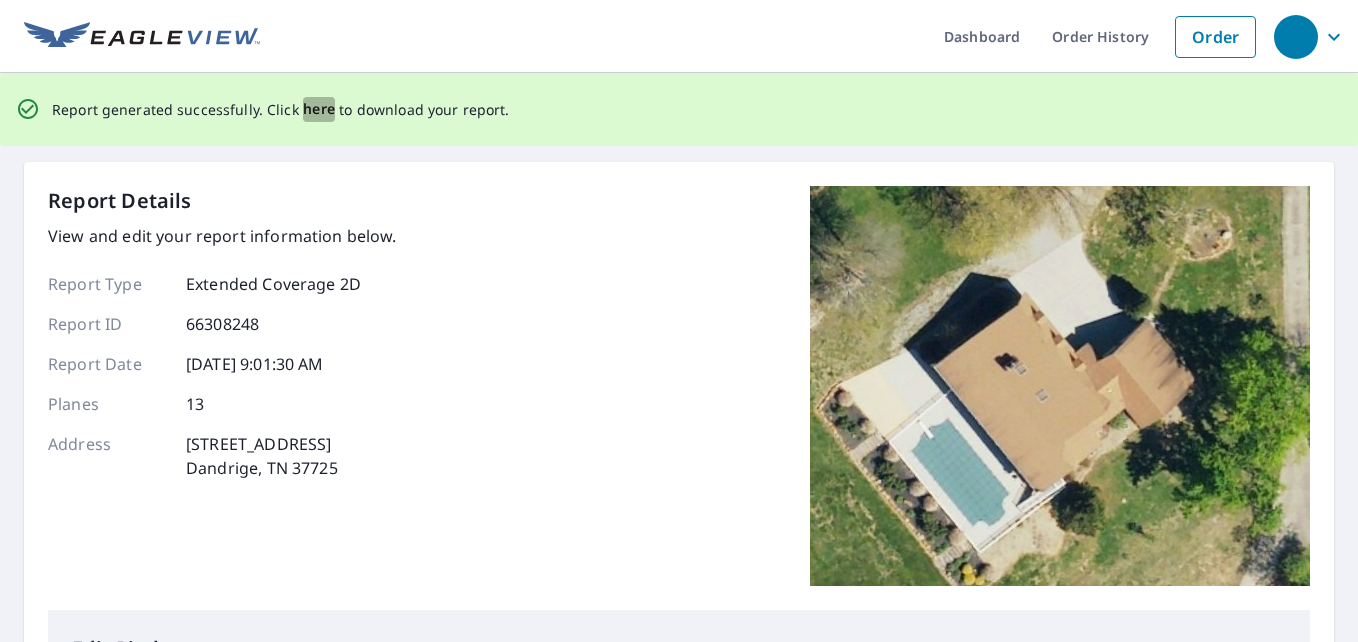 click on "here" at bounding box center [319, 109] 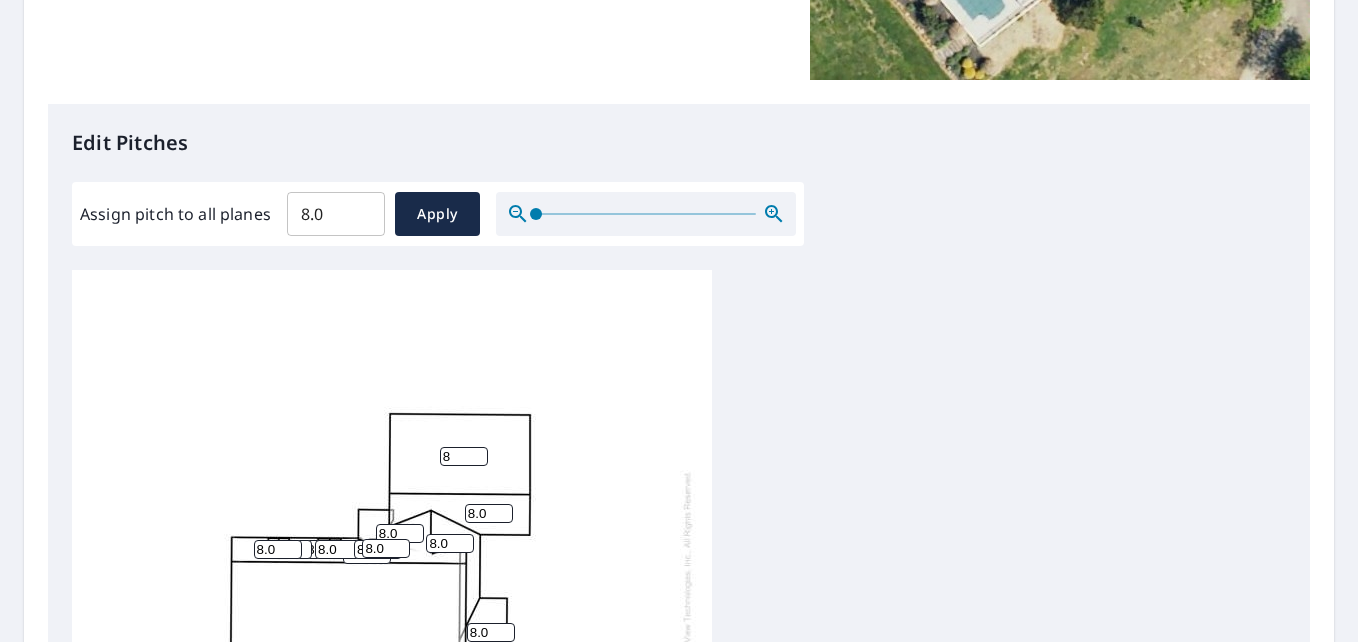 scroll, scrollTop: 400, scrollLeft: 0, axis: vertical 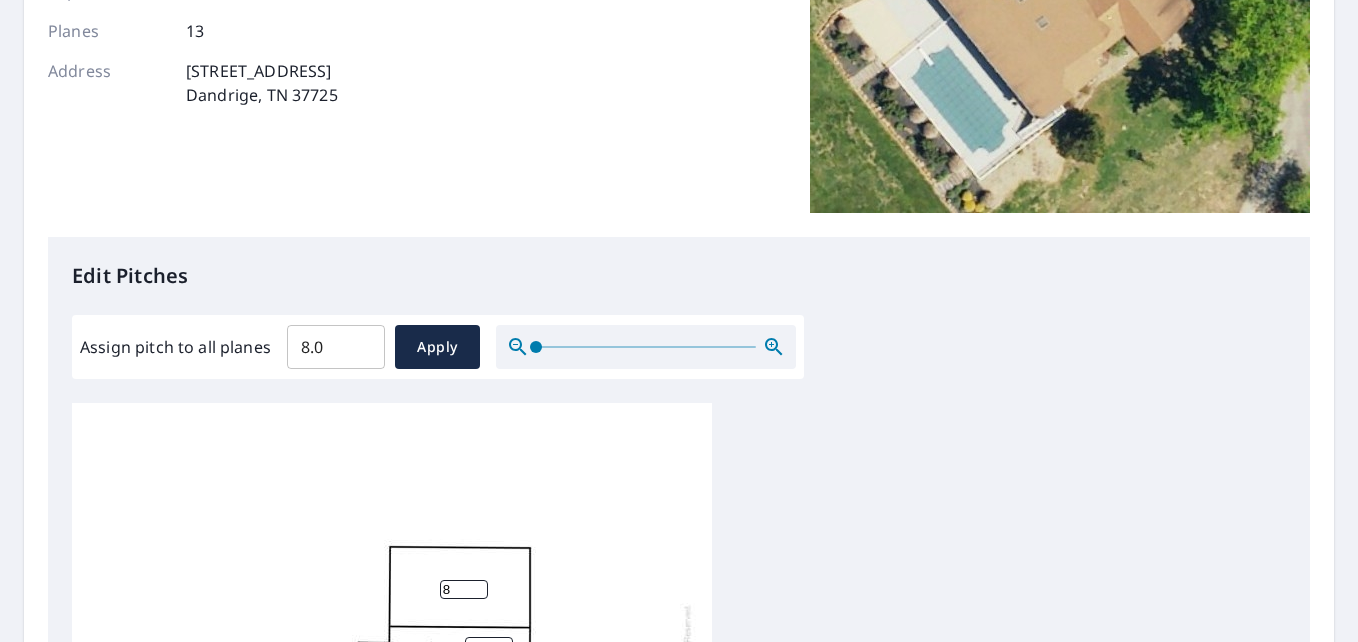 click 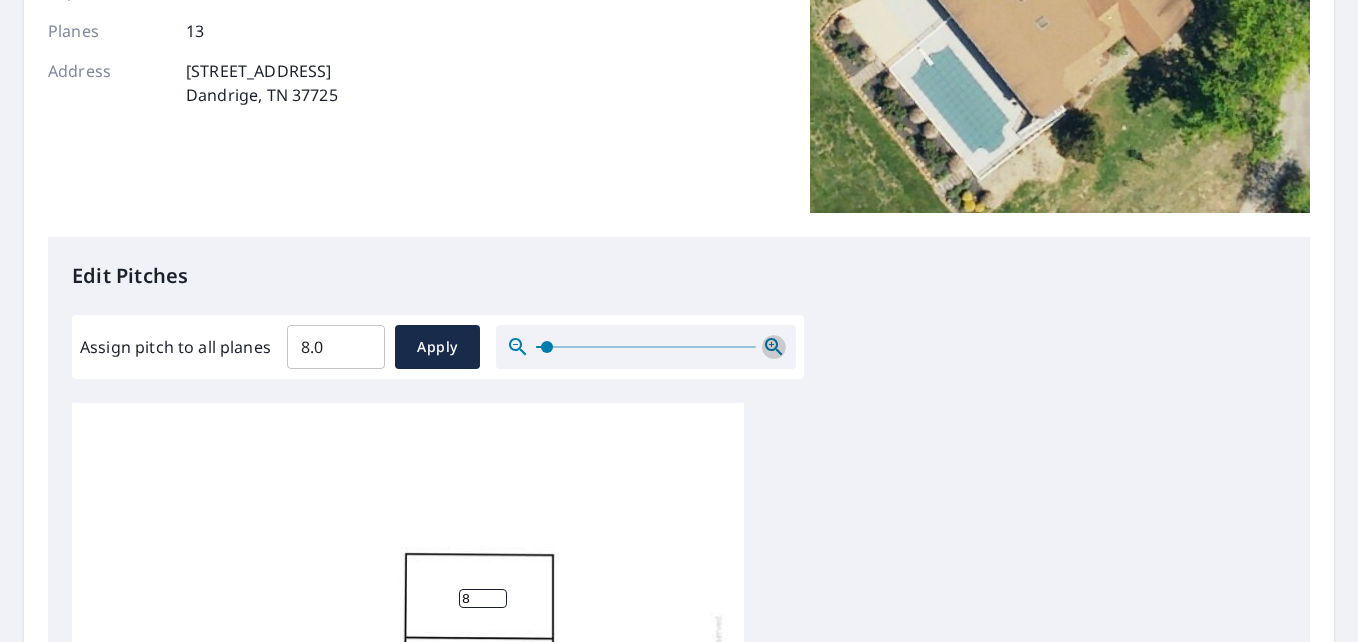 click 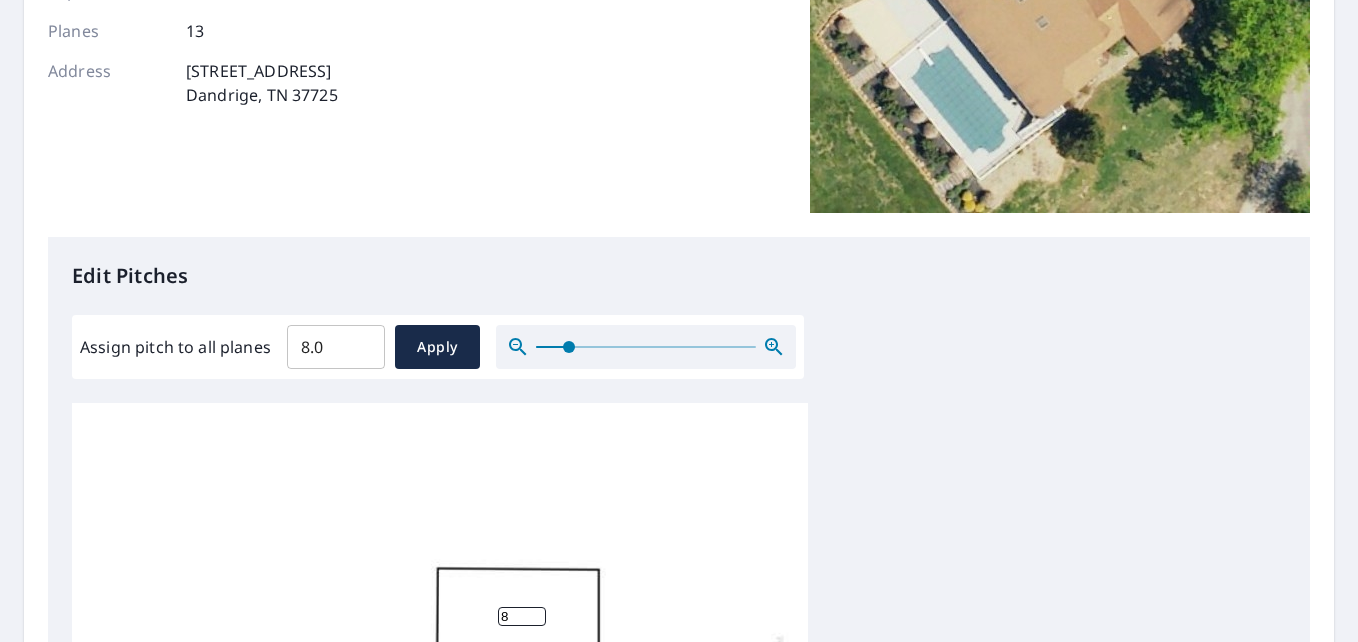 click 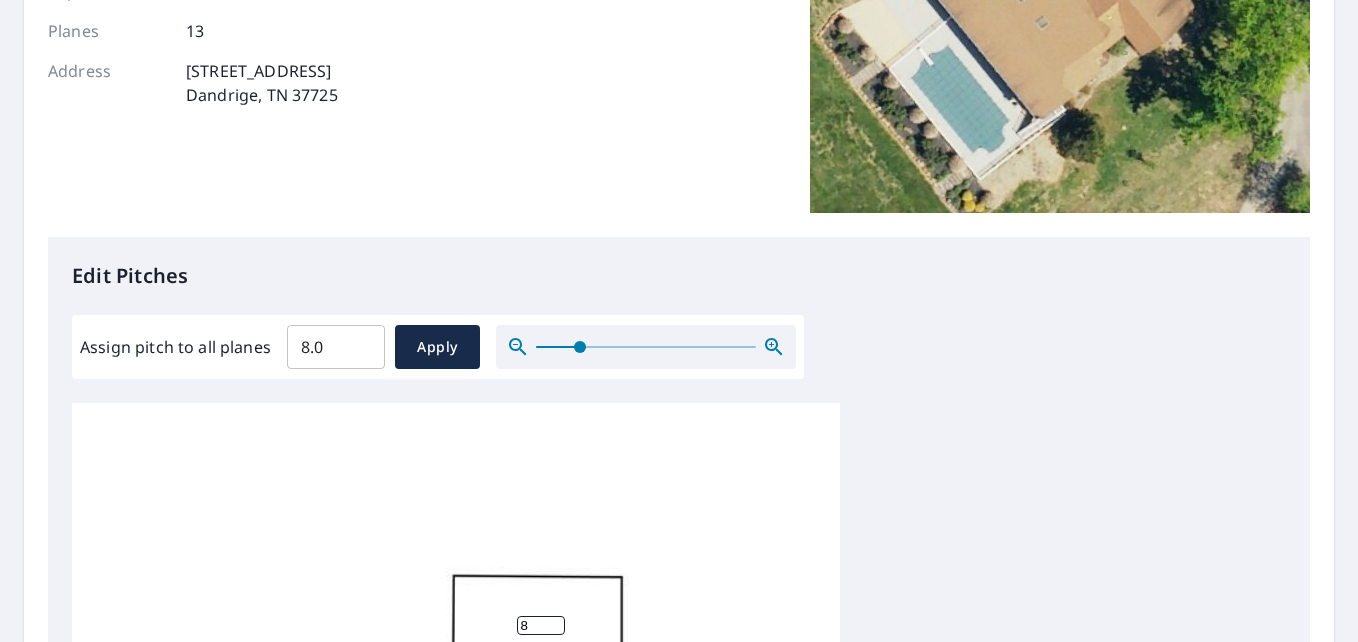 click 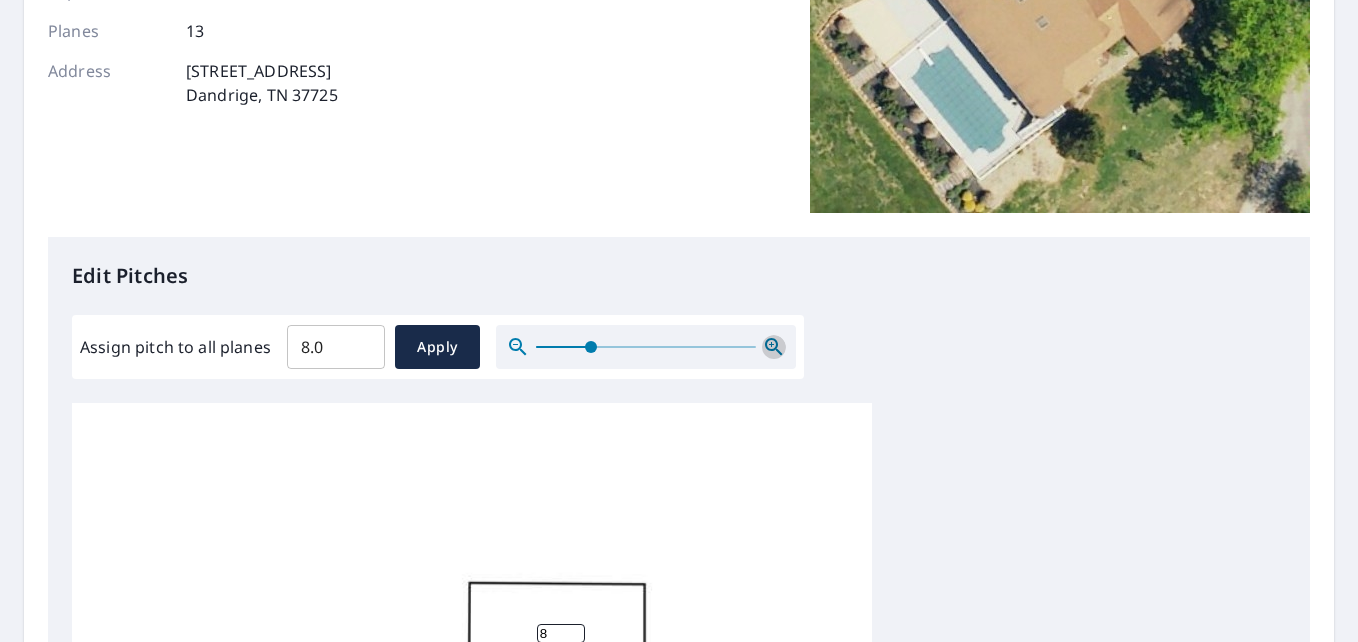 click 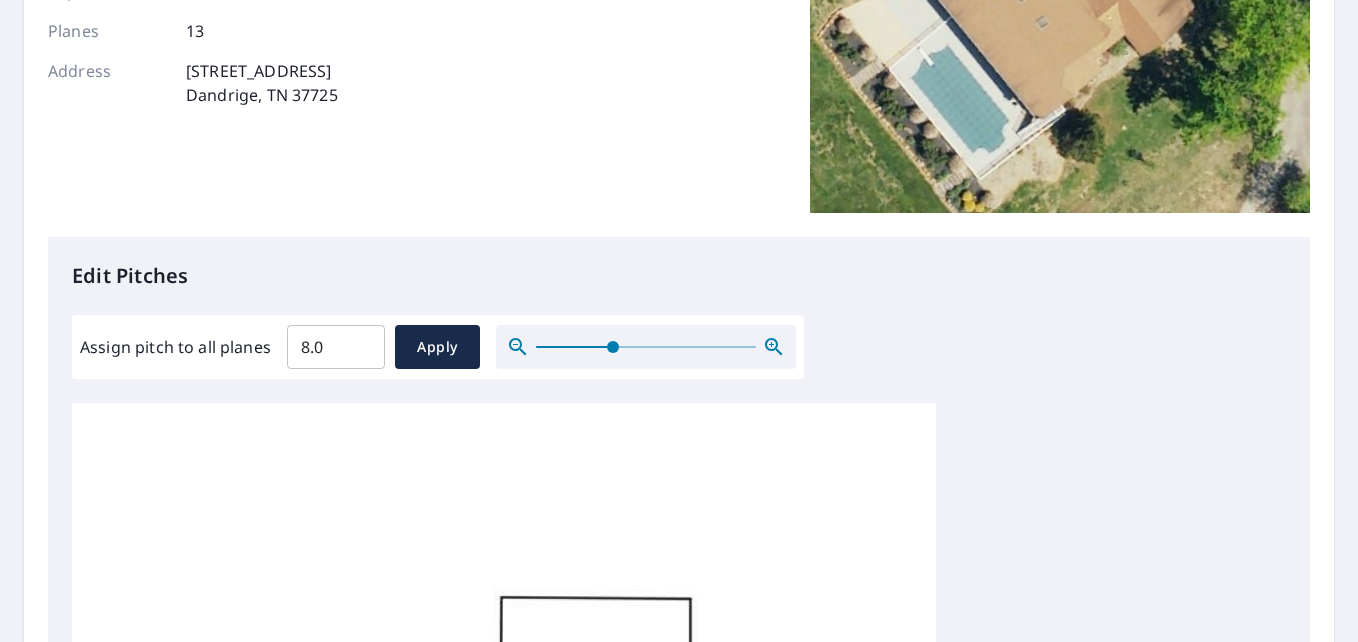 click 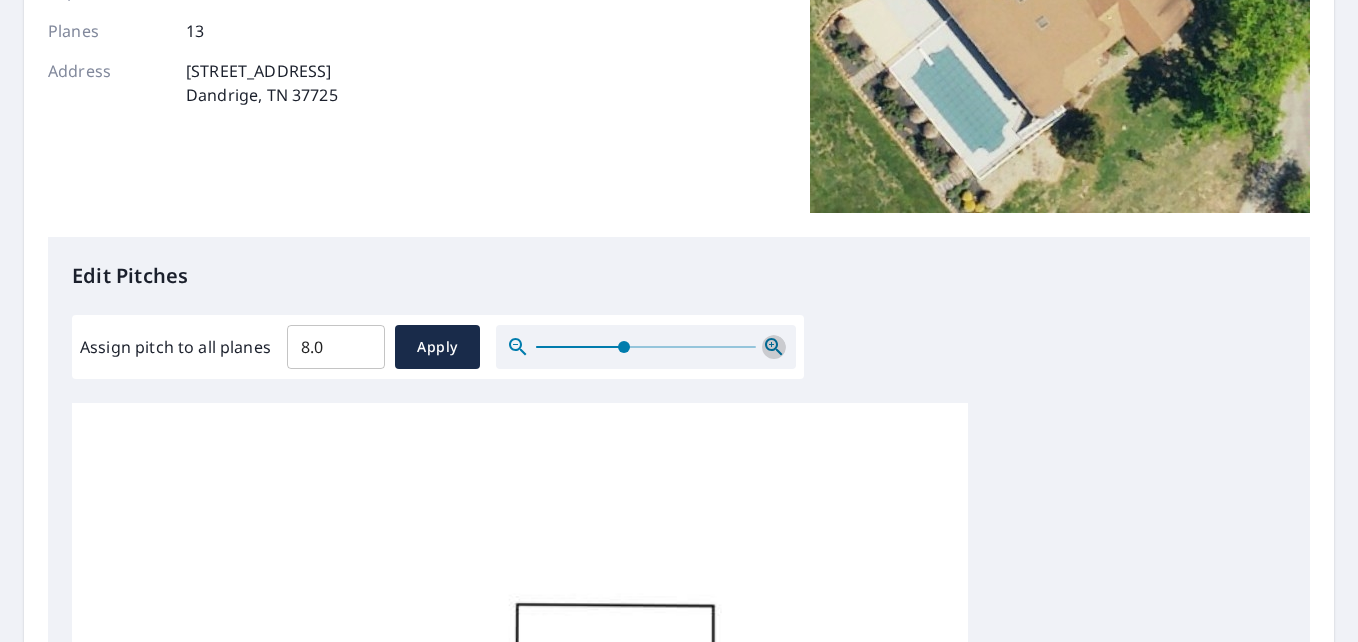 click 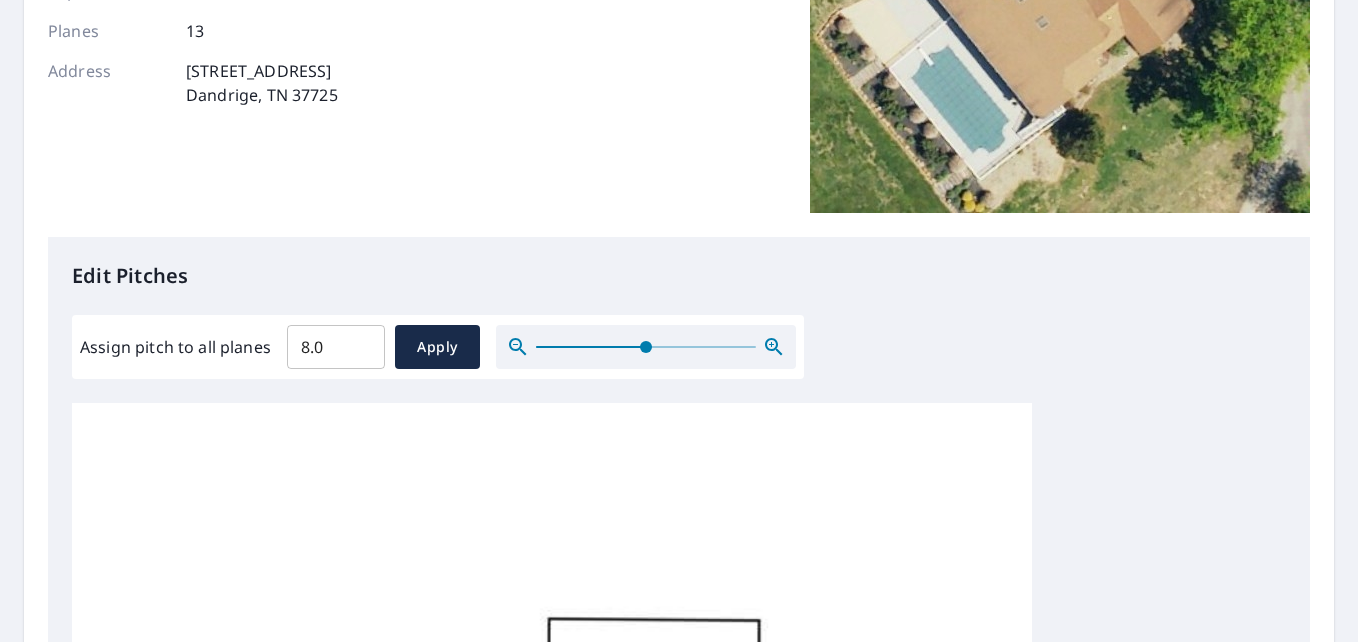 click 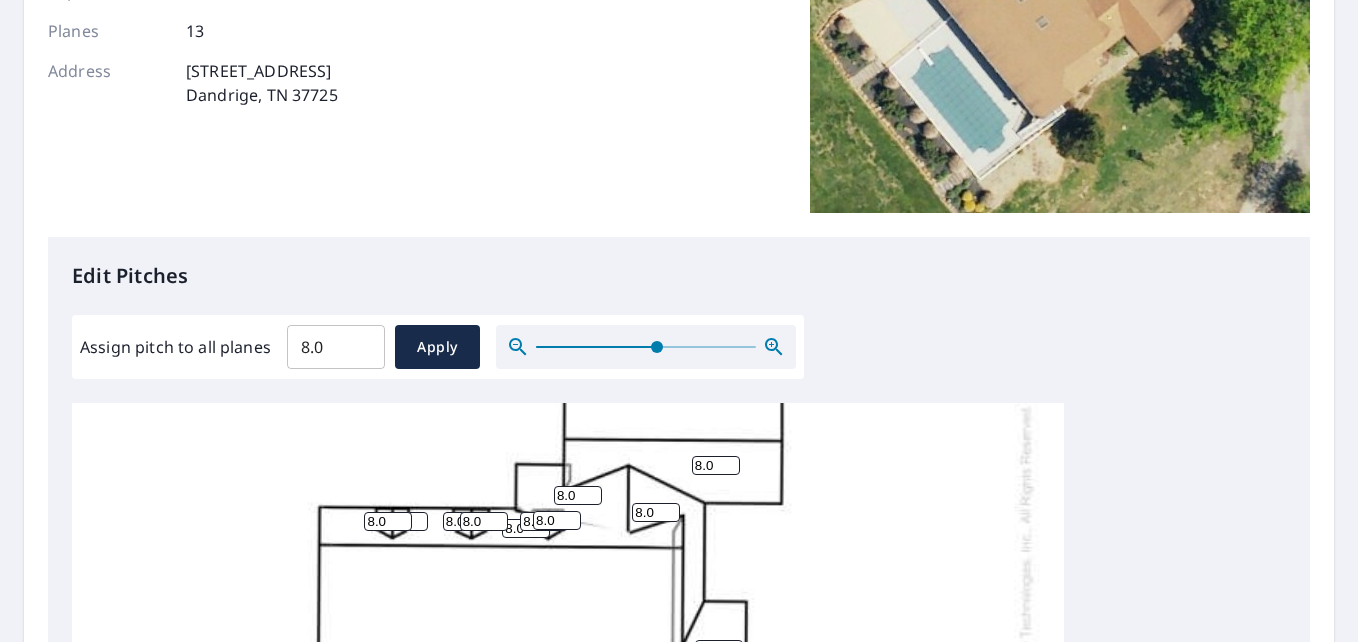 scroll, scrollTop: 365, scrollLeft: 0, axis: vertical 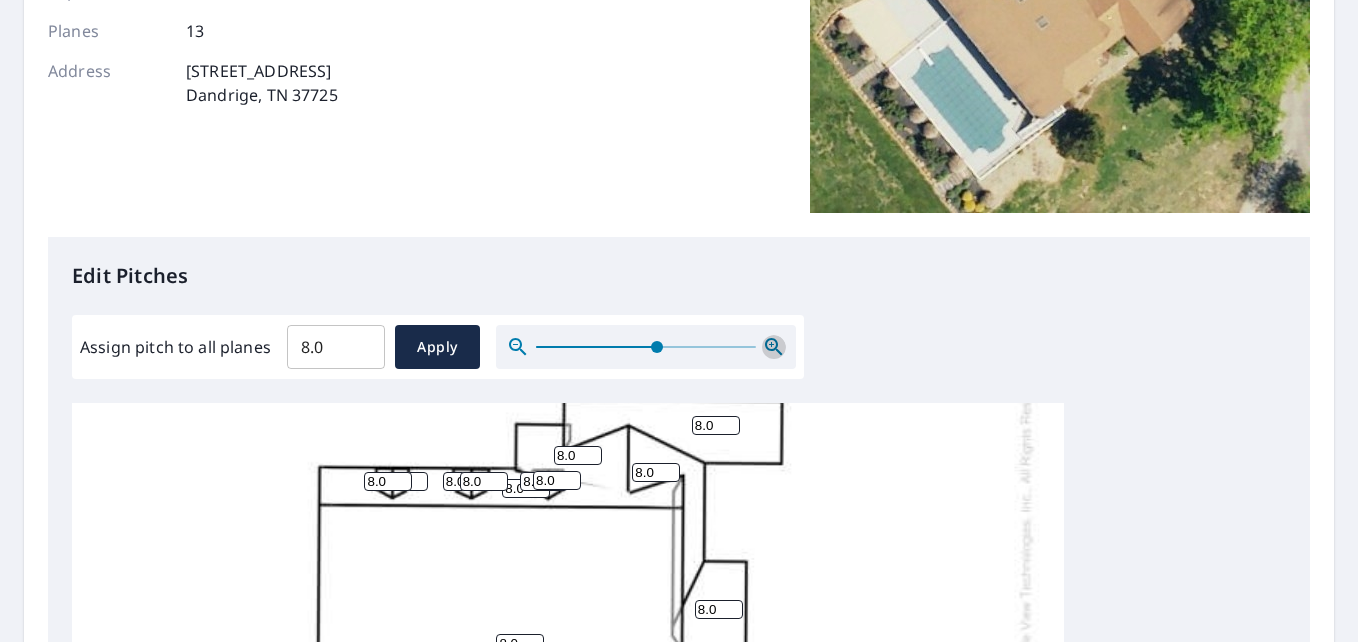 click 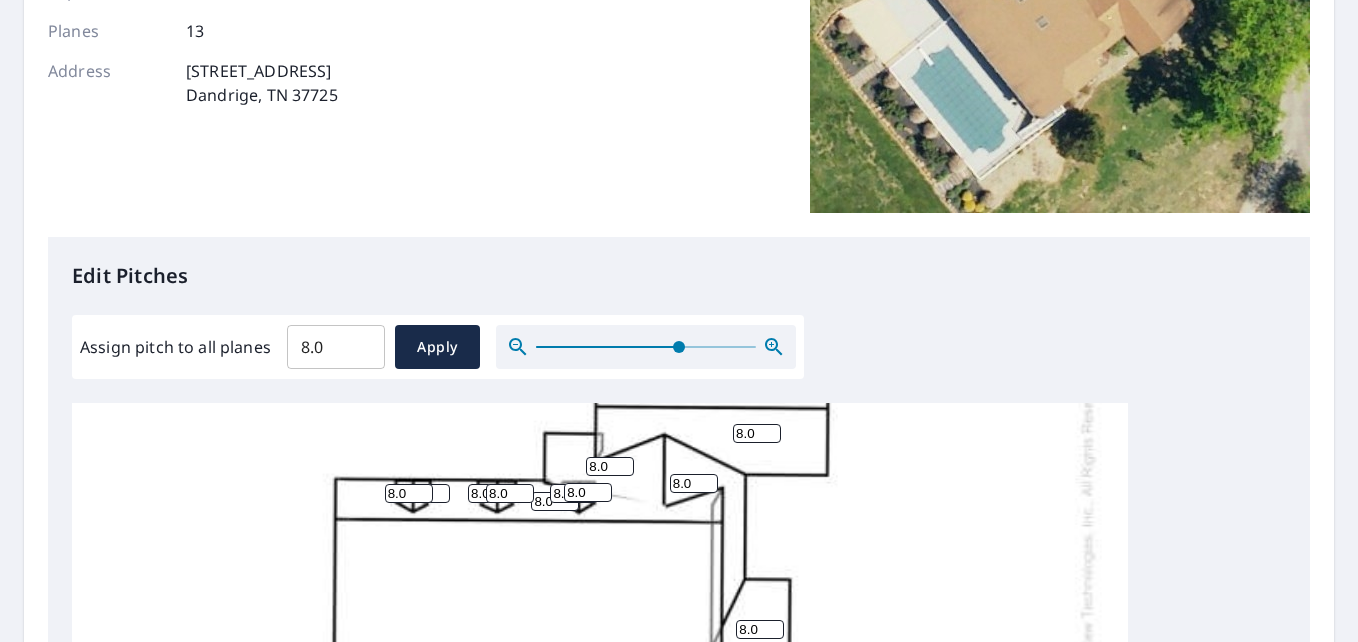 click 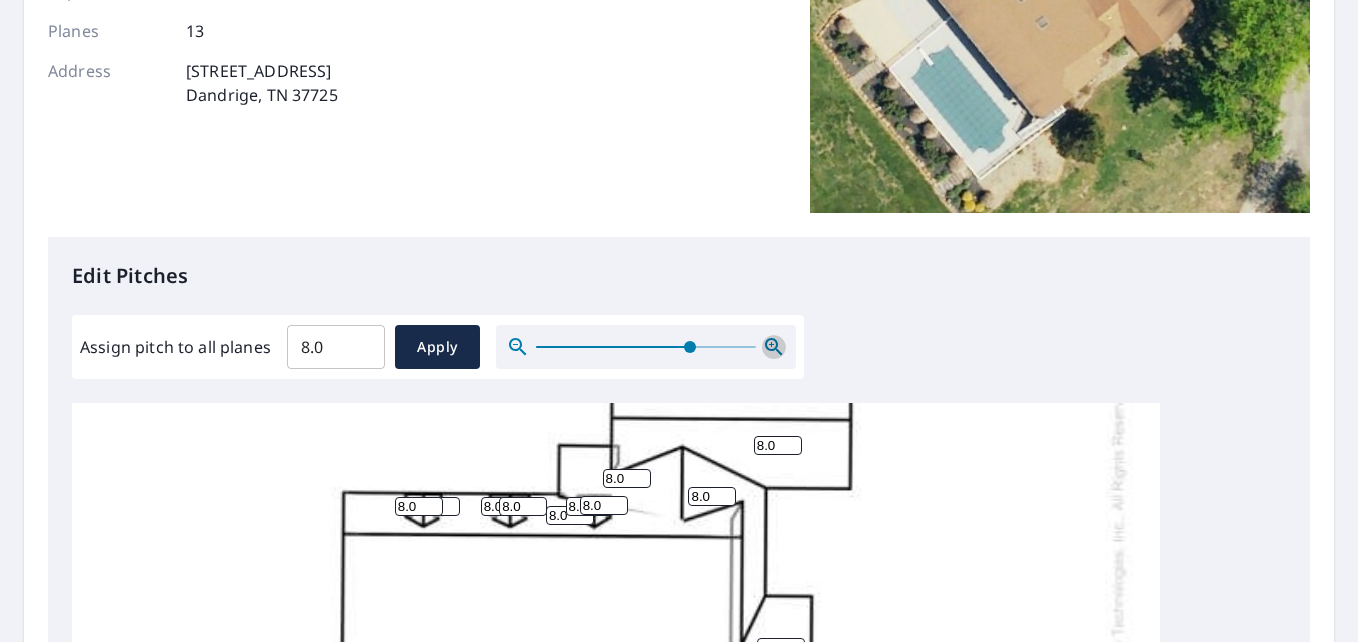click 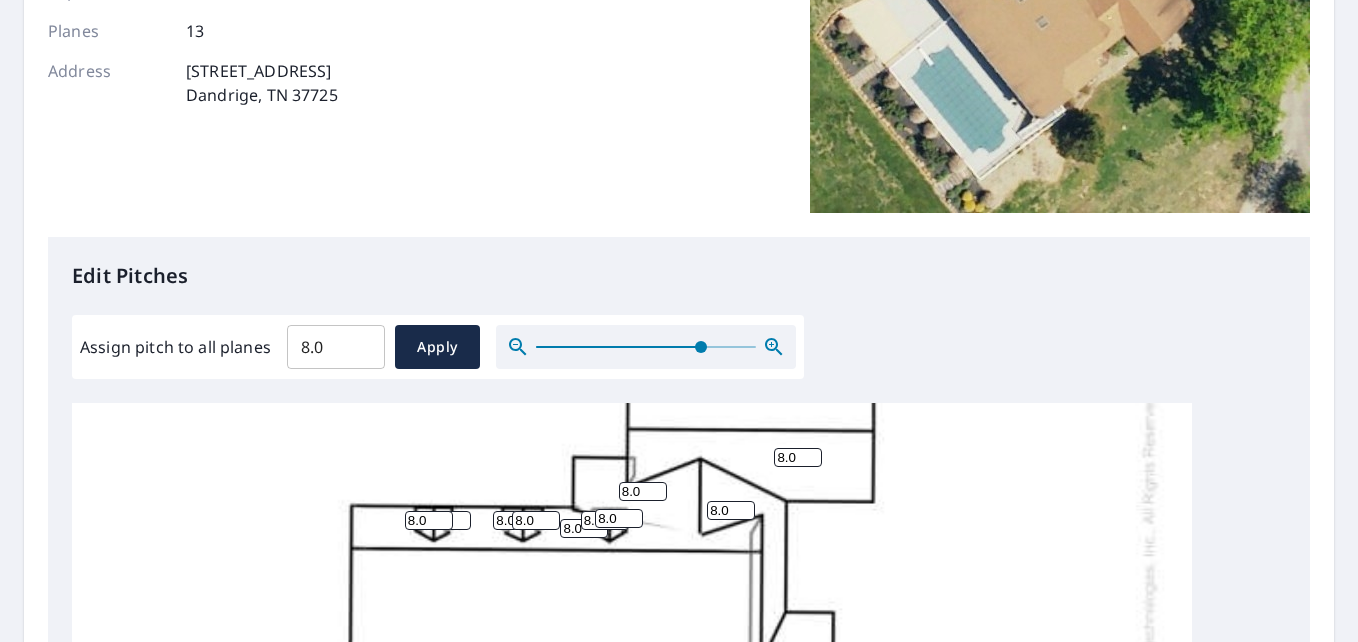 click 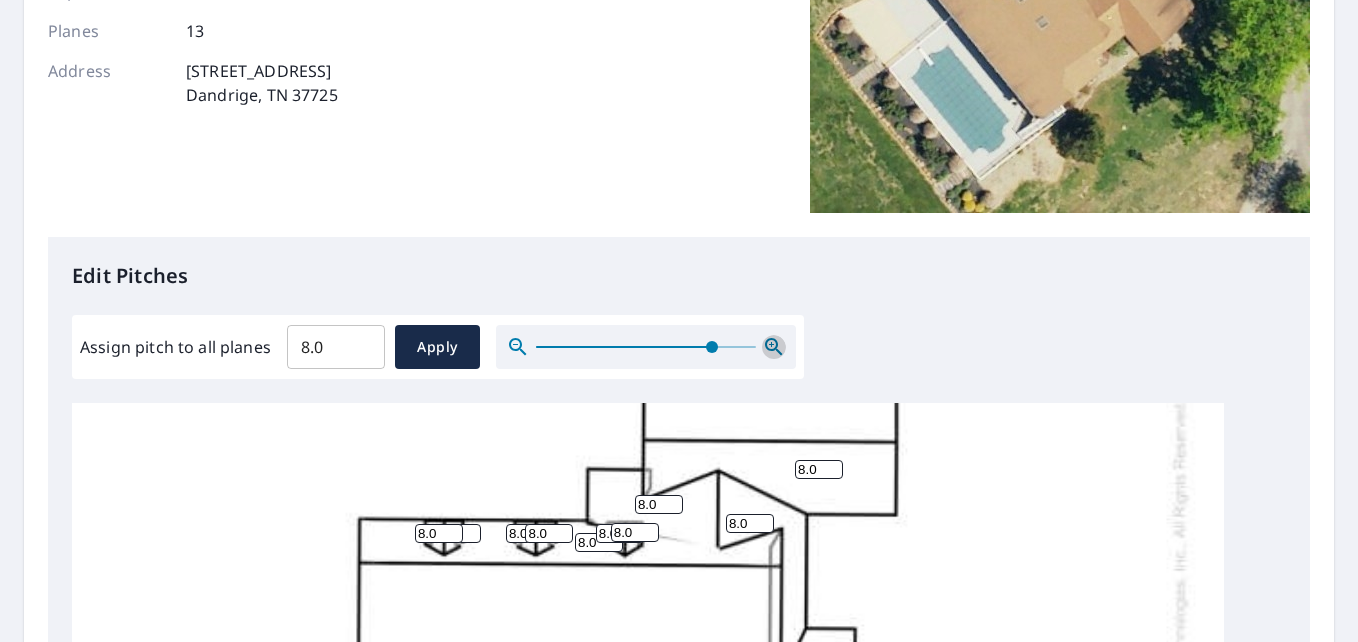 click 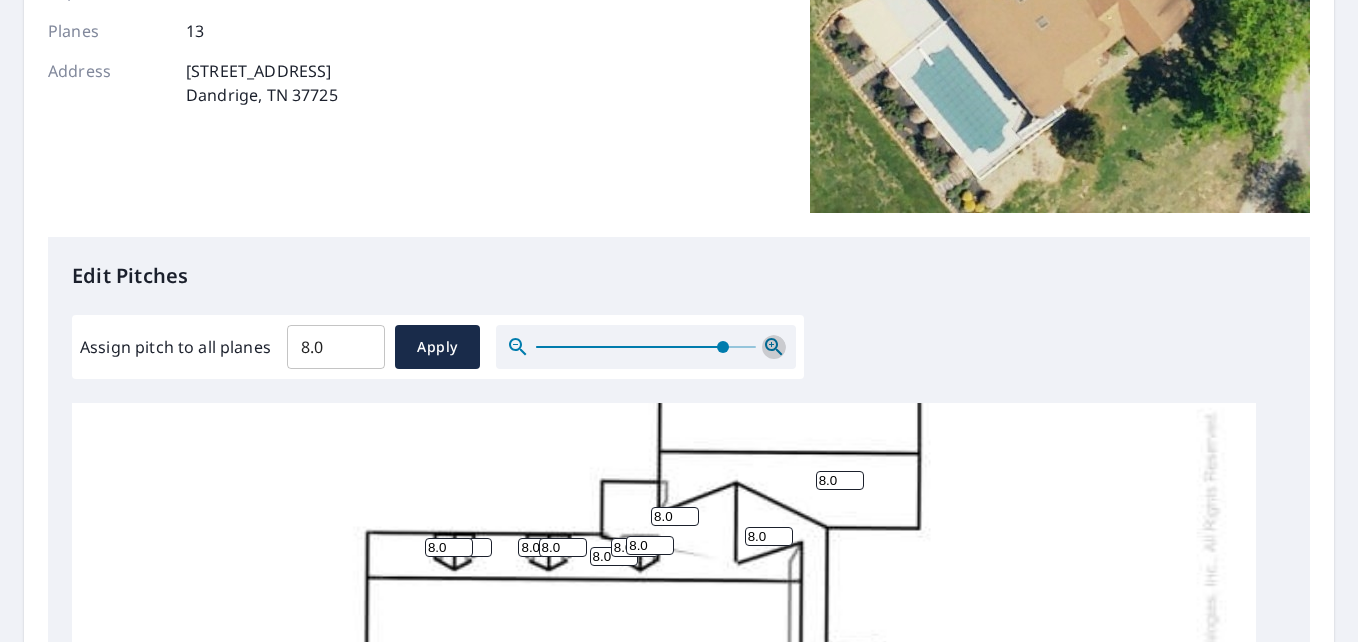 click 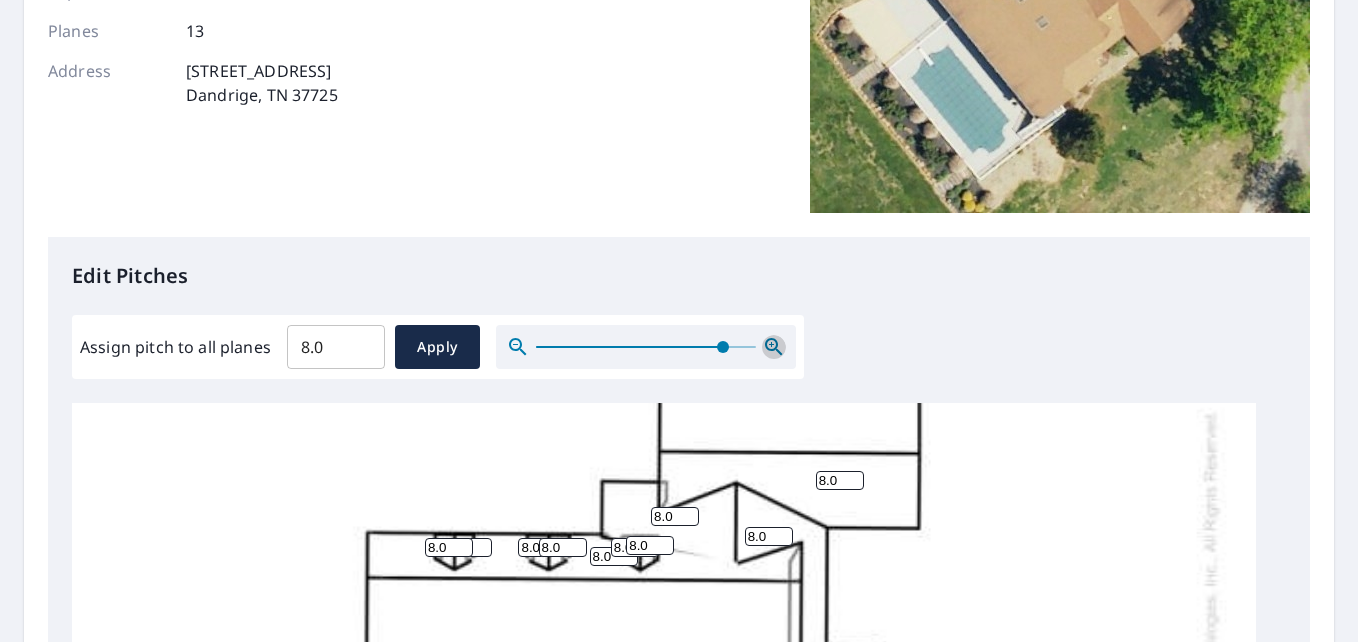 click 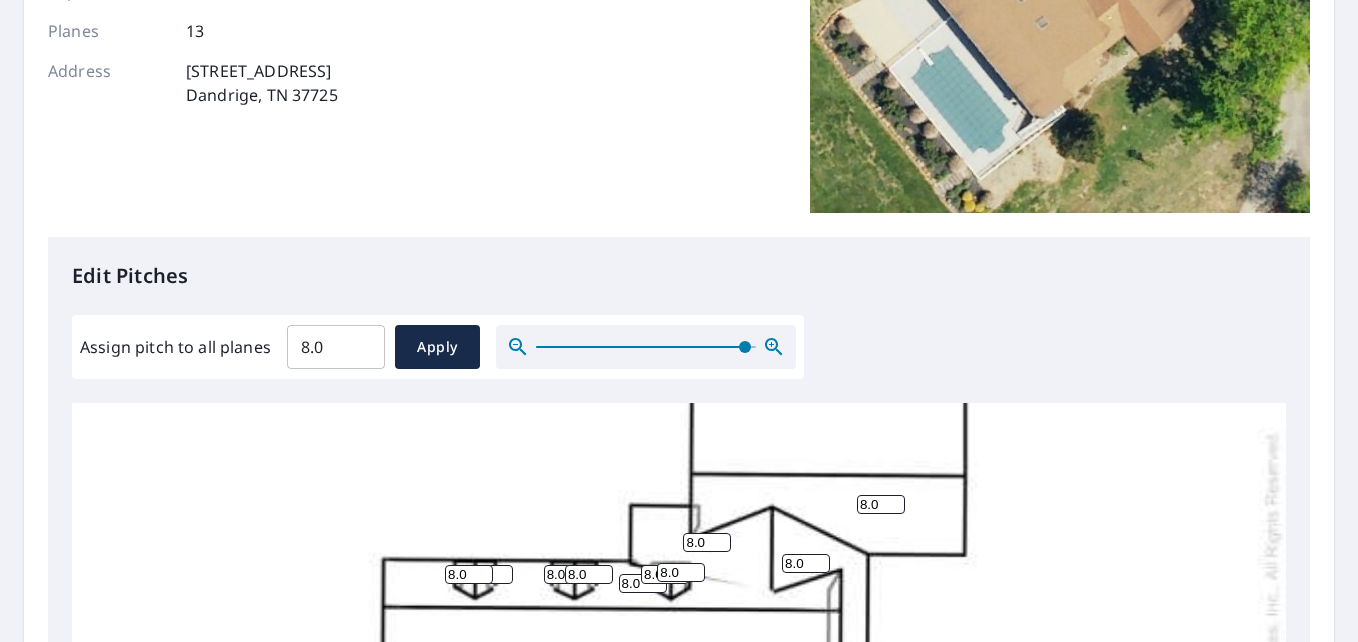 click 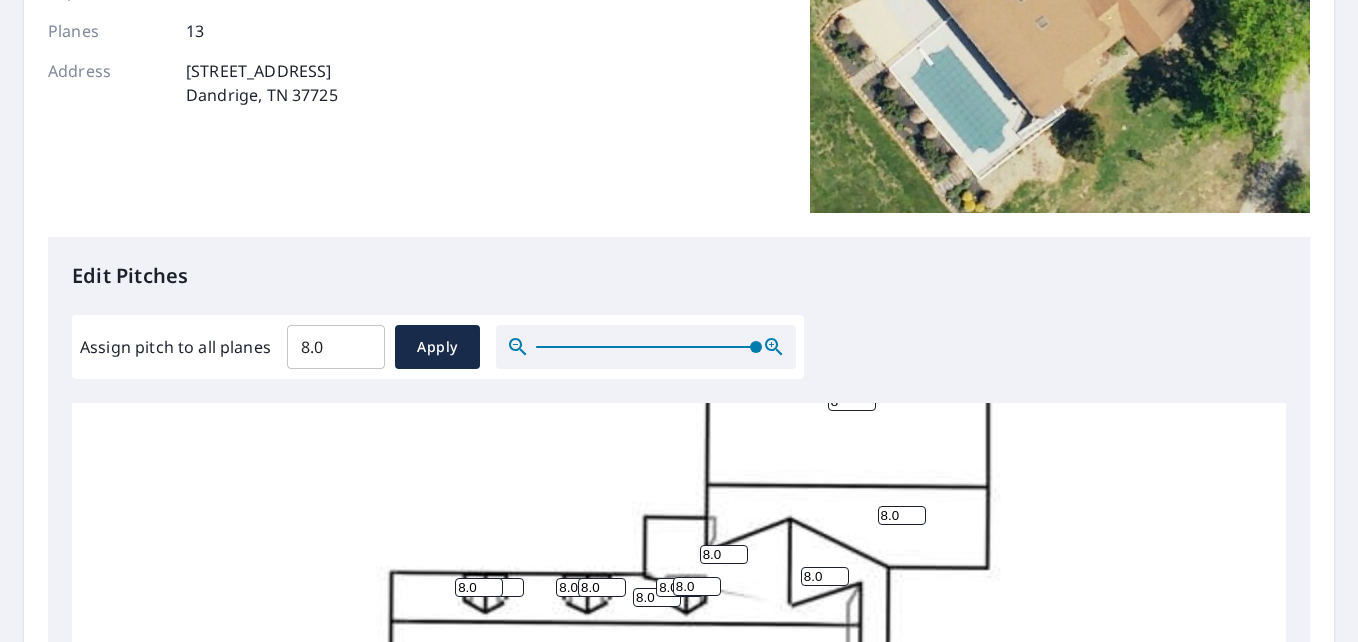 scroll, scrollTop: 265, scrollLeft: 0, axis: vertical 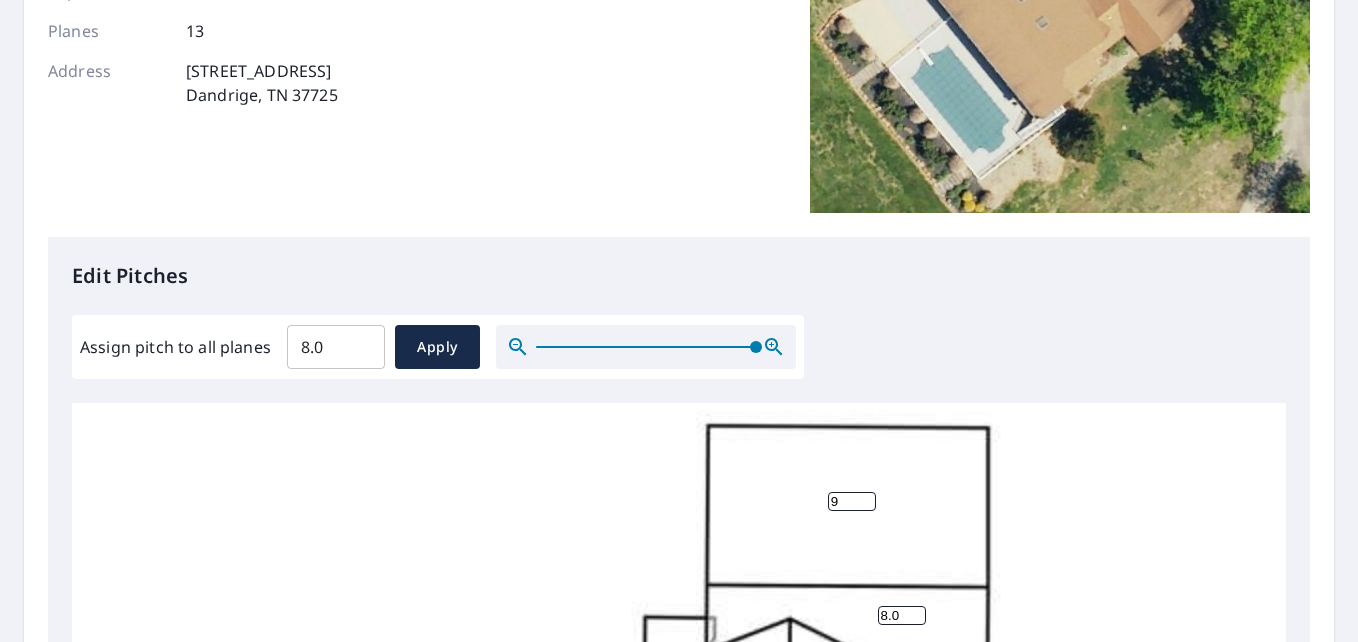 click on "9" at bounding box center [852, 501] 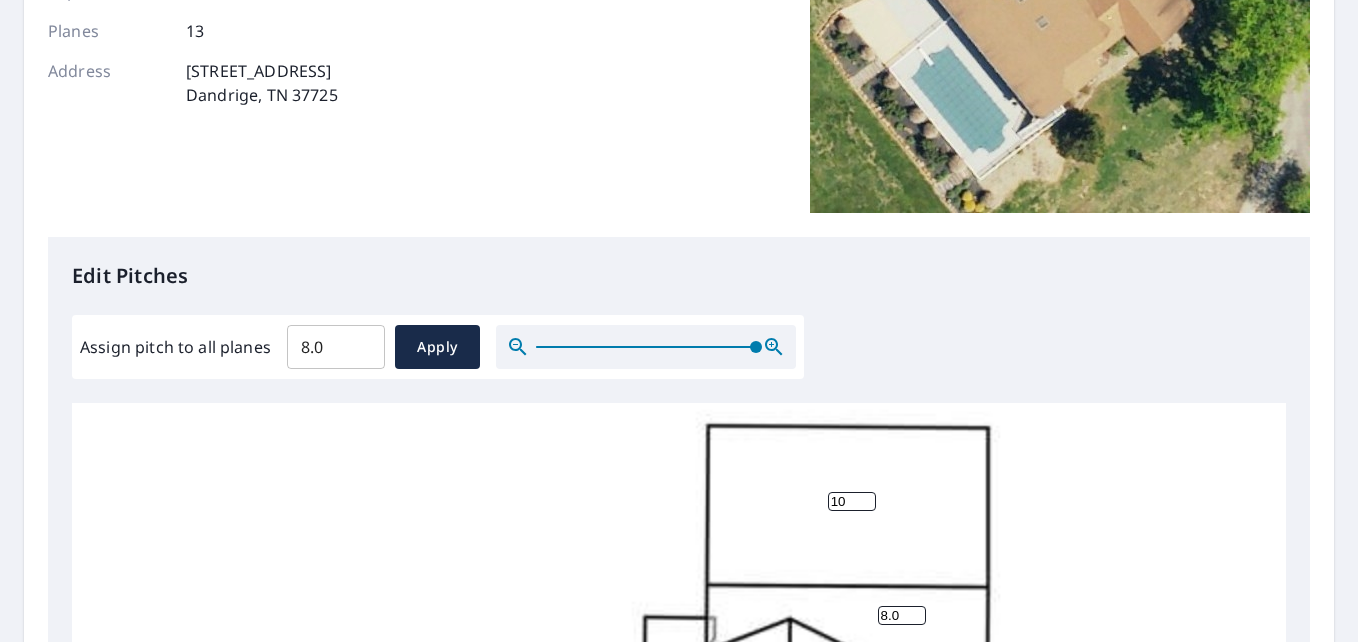 click on "10" at bounding box center [852, 501] 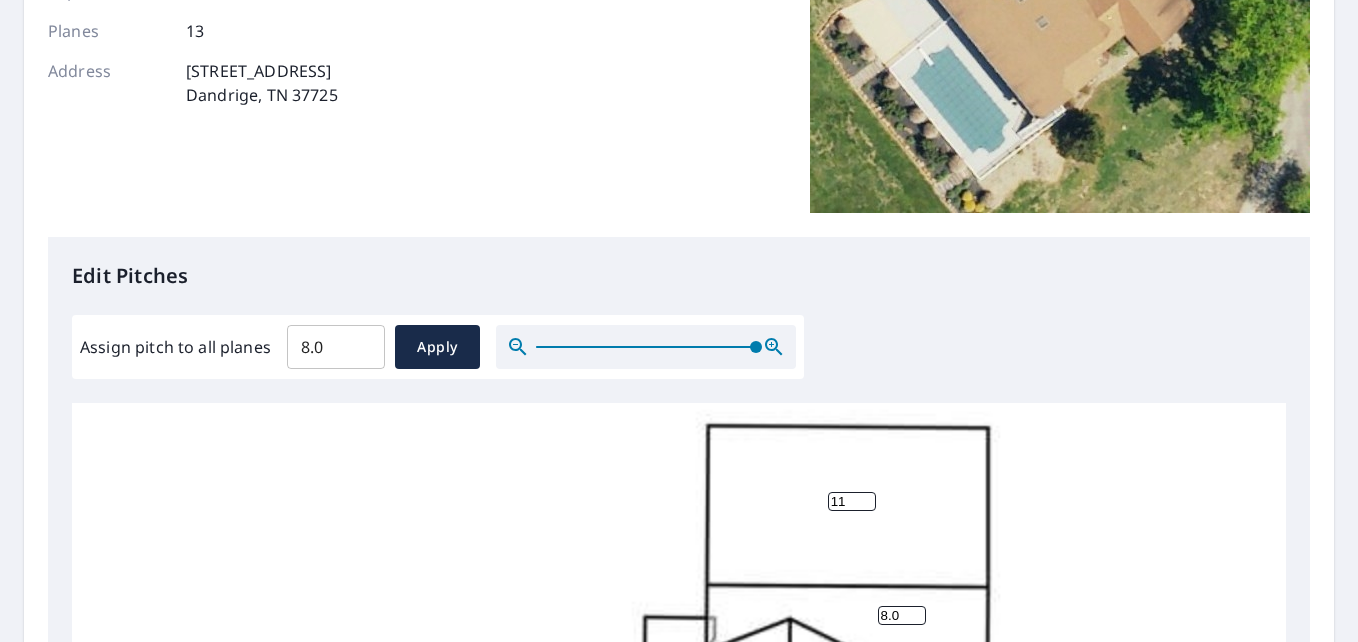 click on "11" at bounding box center [852, 501] 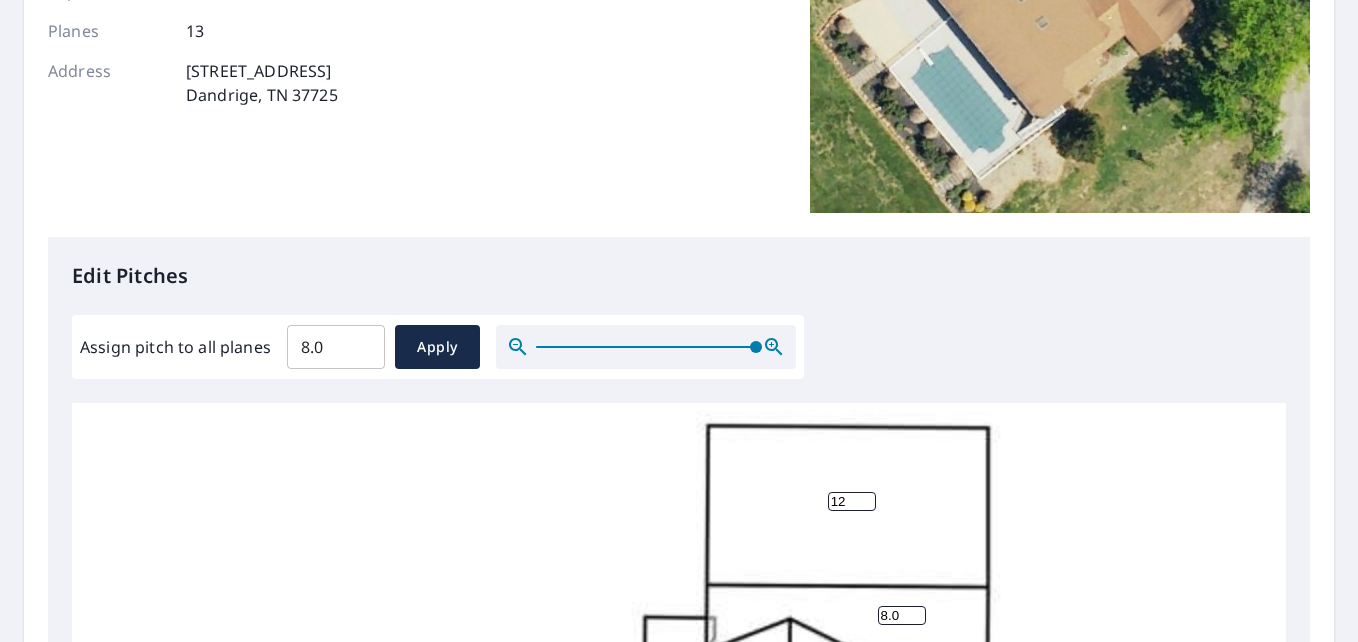 type on "12" 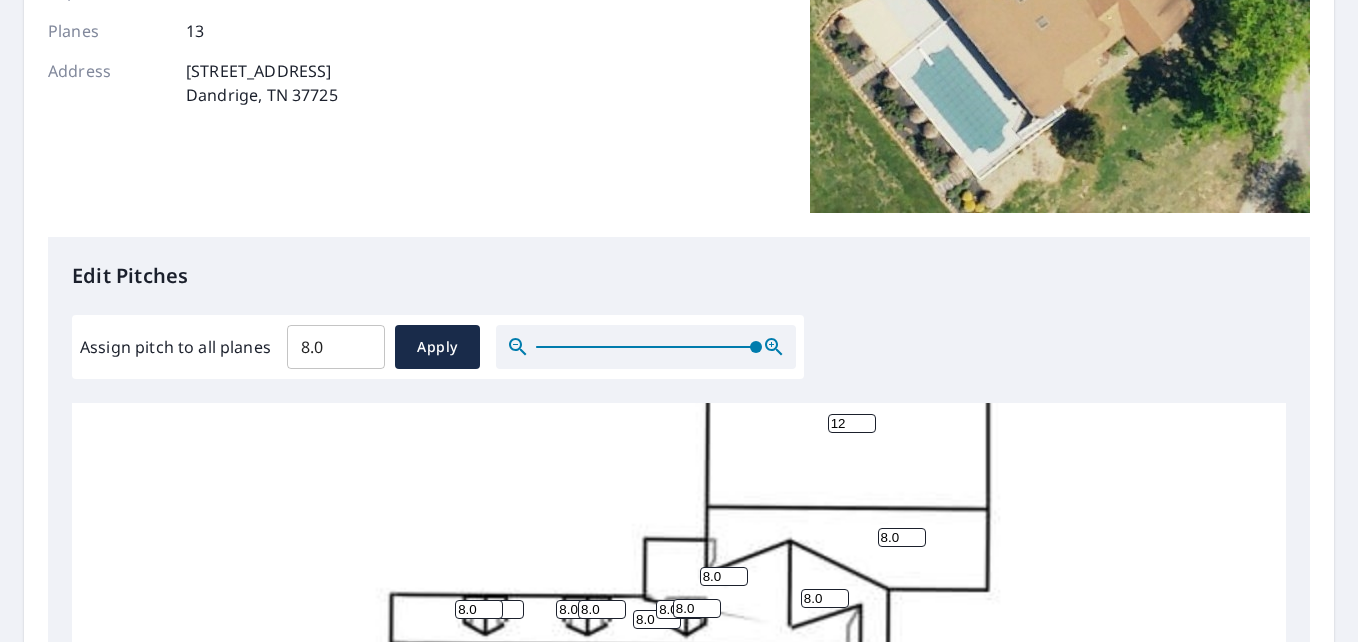 scroll, scrollTop: 465, scrollLeft: 0, axis: vertical 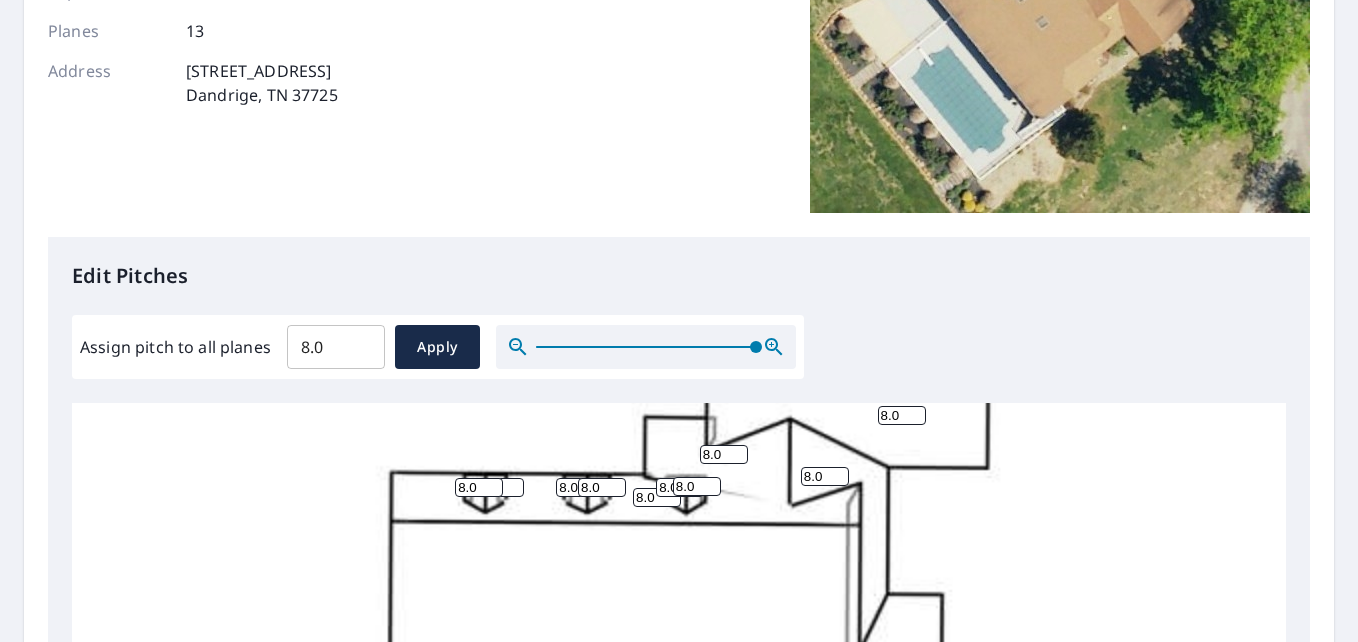 click on "8.0" at bounding box center (657, 497) 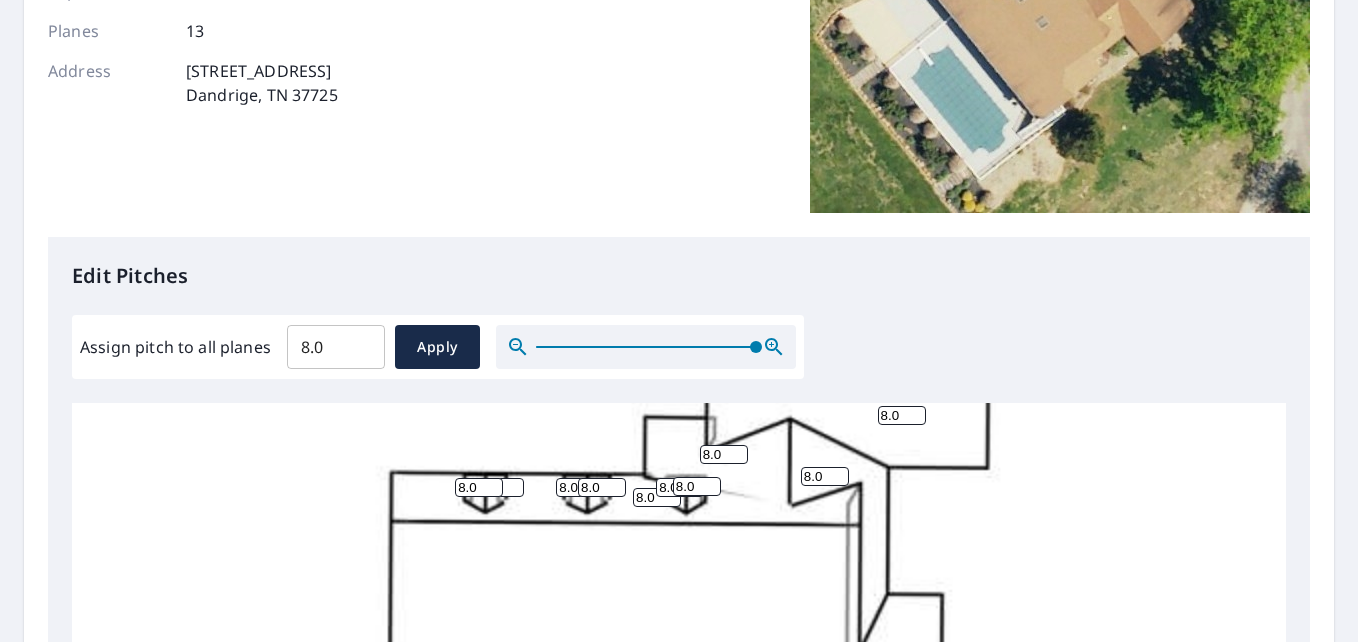 type on "8" 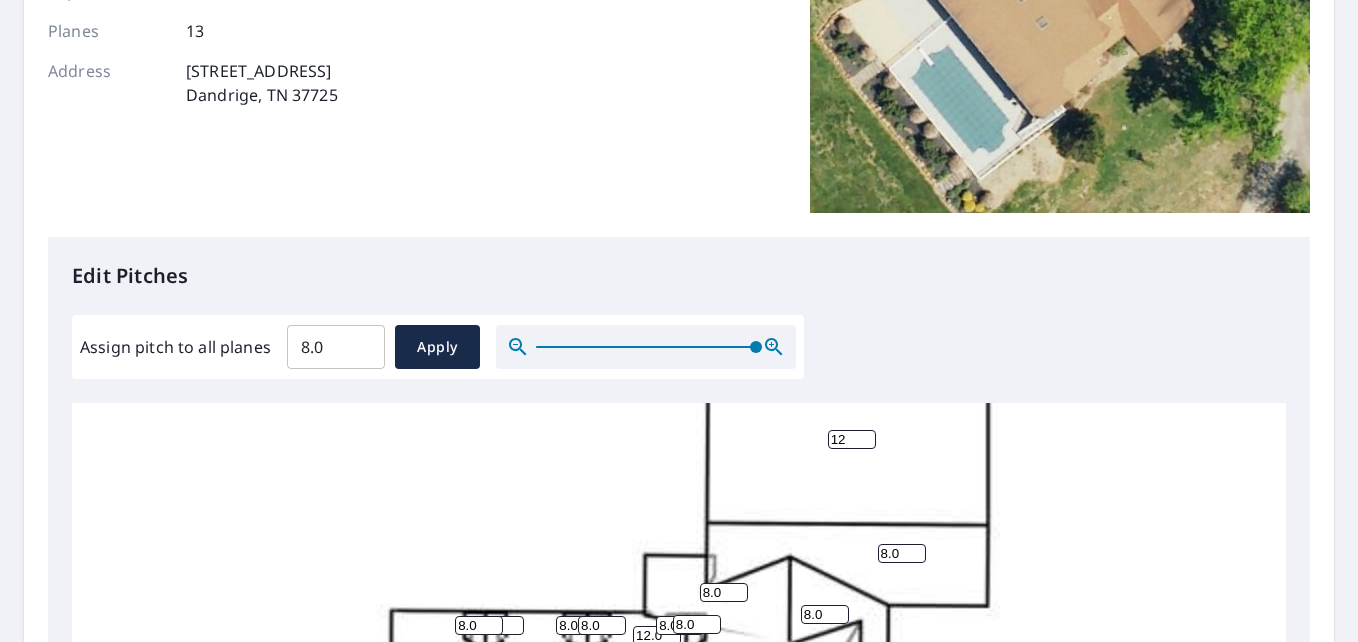 scroll, scrollTop: 348, scrollLeft: 0, axis: vertical 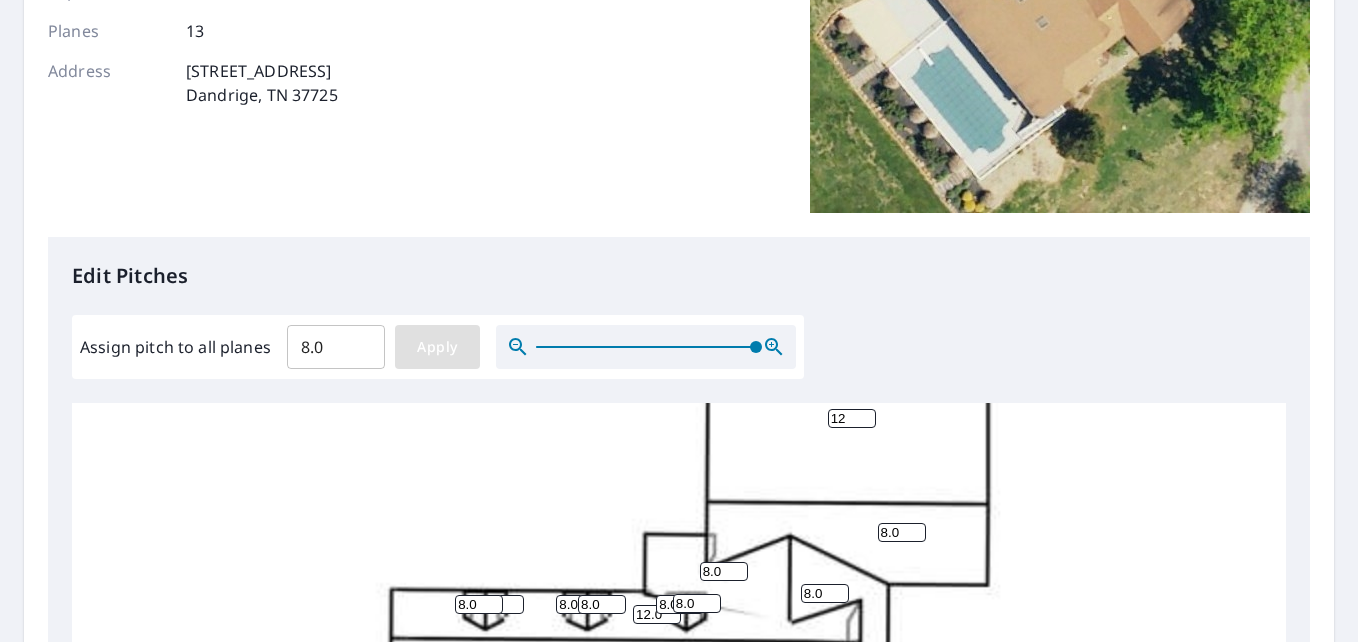 type on "12.0" 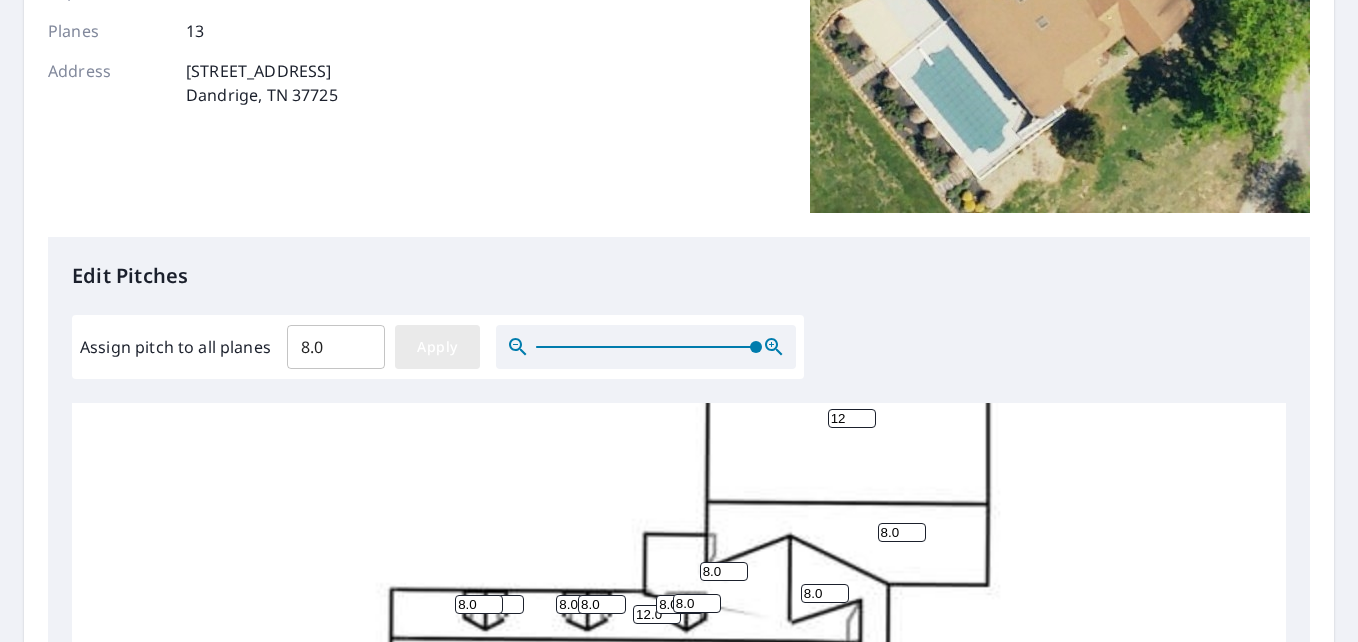 click on "Apply" at bounding box center (437, 347) 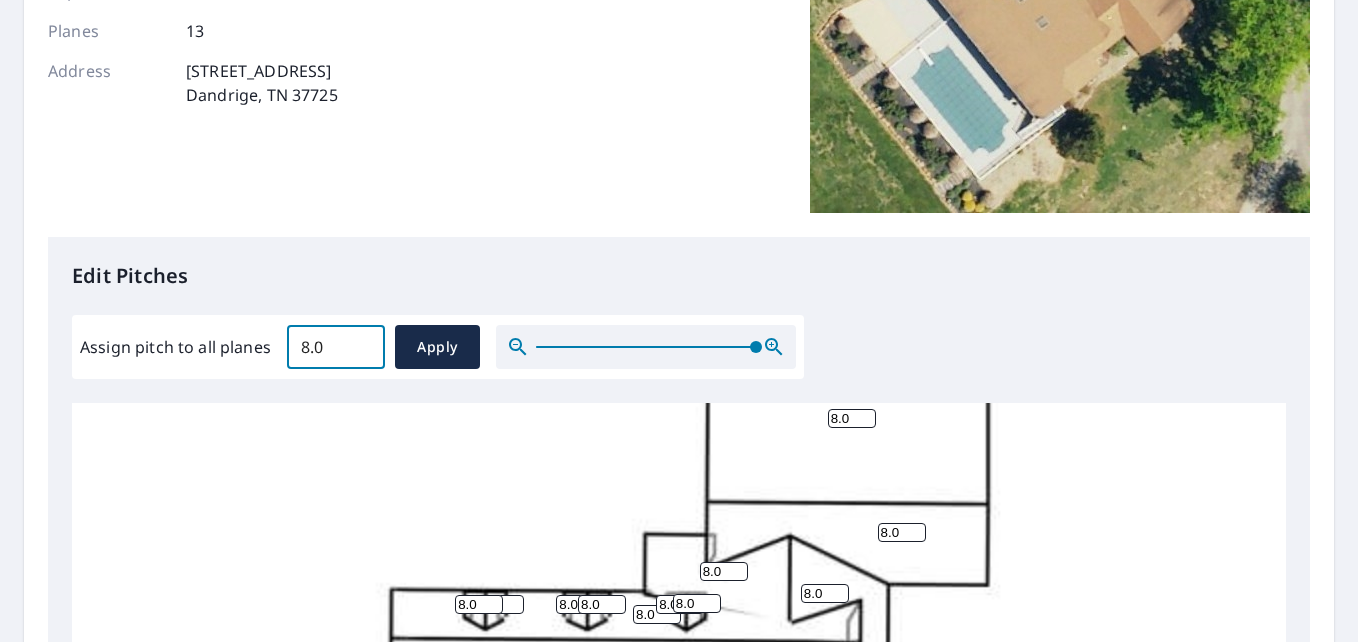 drag, startPoint x: 309, startPoint y: 348, endPoint x: 295, endPoint y: 350, distance: 14.142136 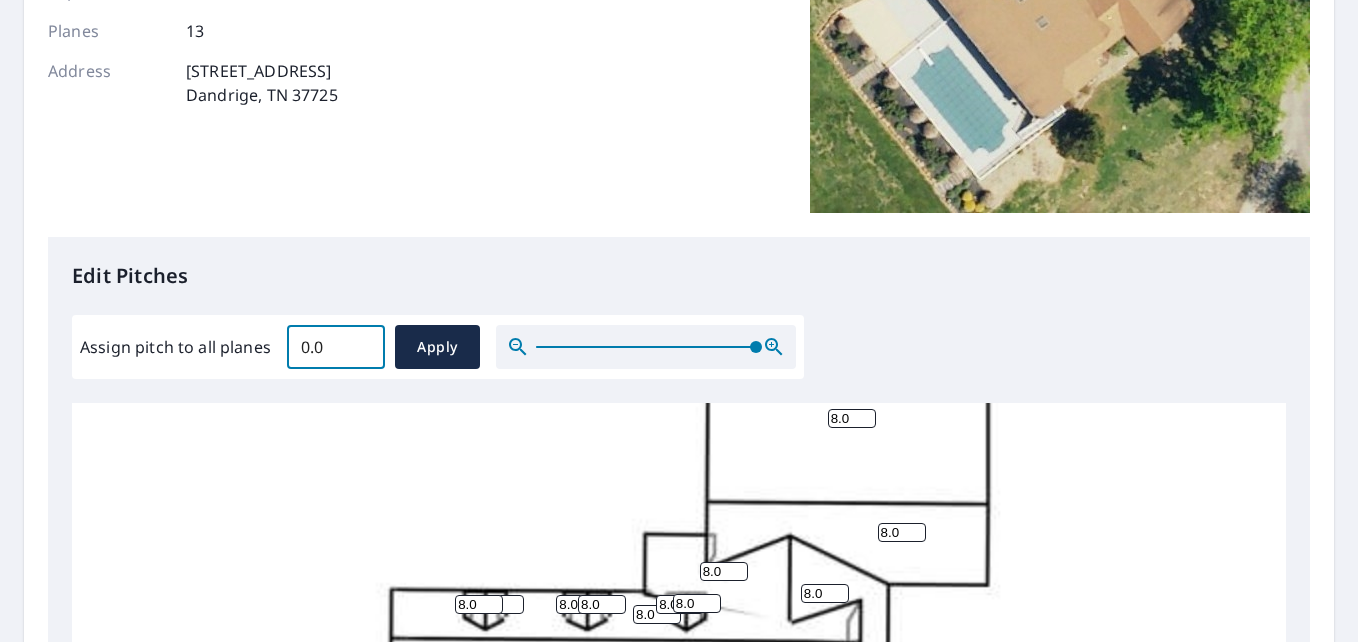 type on "0.0" 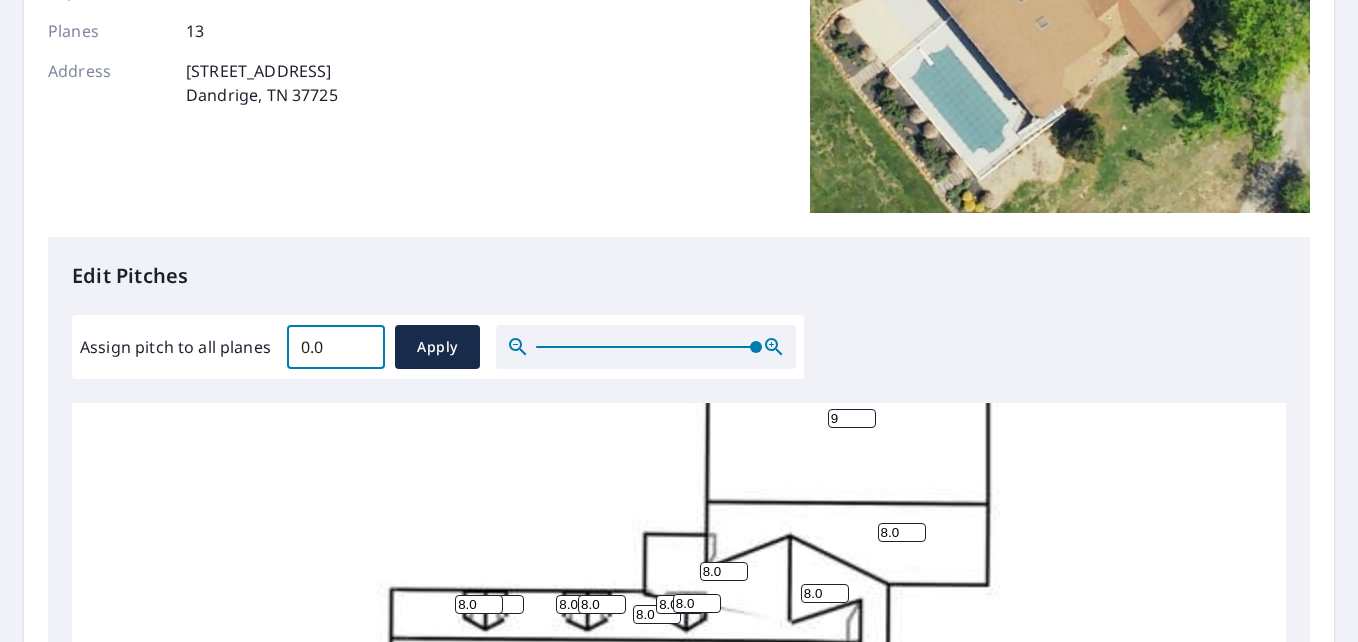 click on "9" at bounding box center (852, 418) 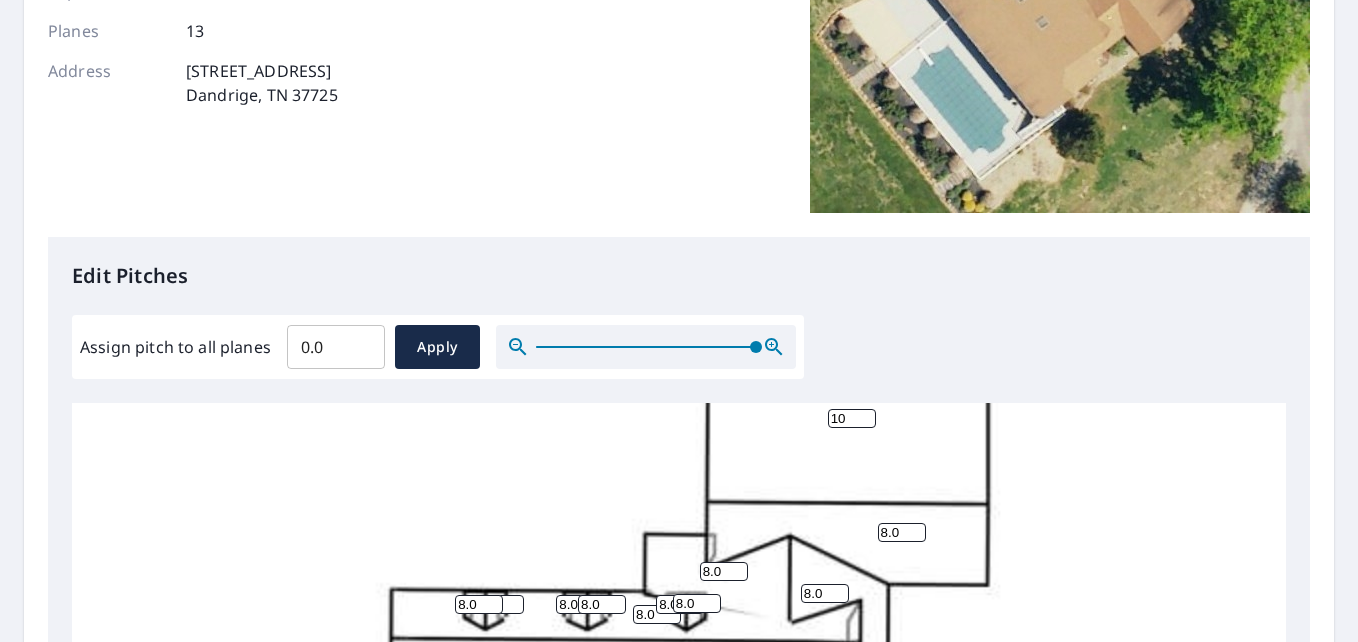 click on "10" at bounding box center (852, 418) 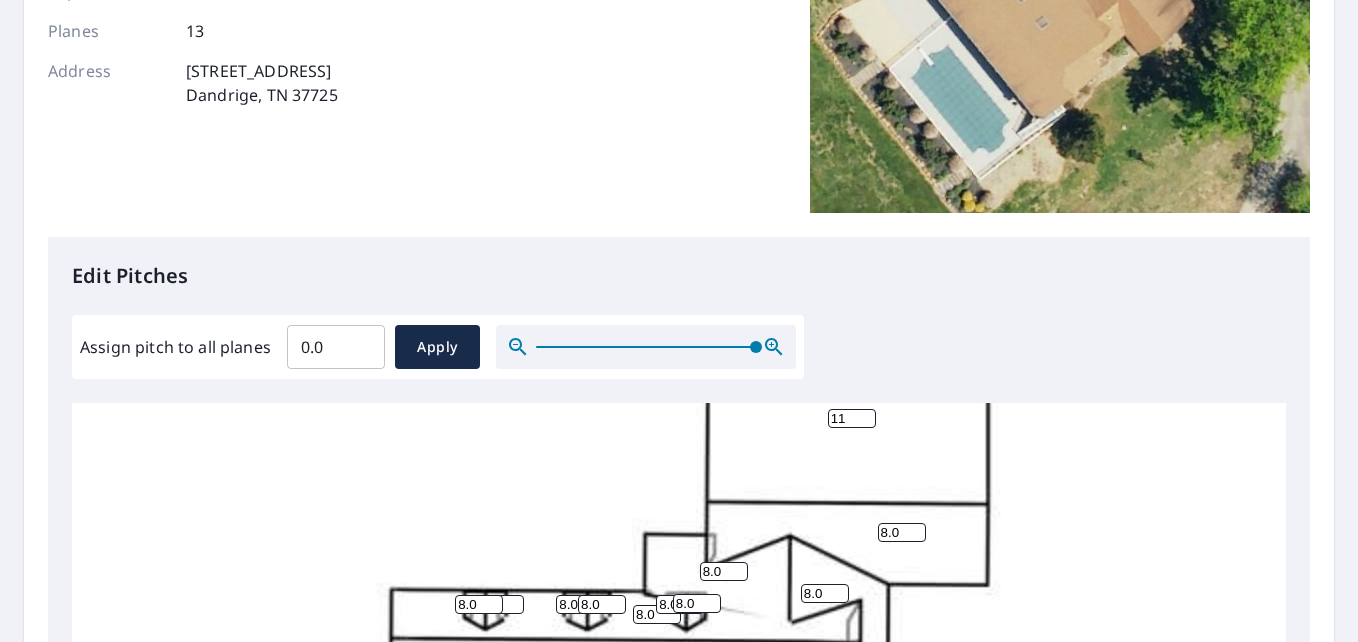 click on "11" at bounding box center [852, 418] 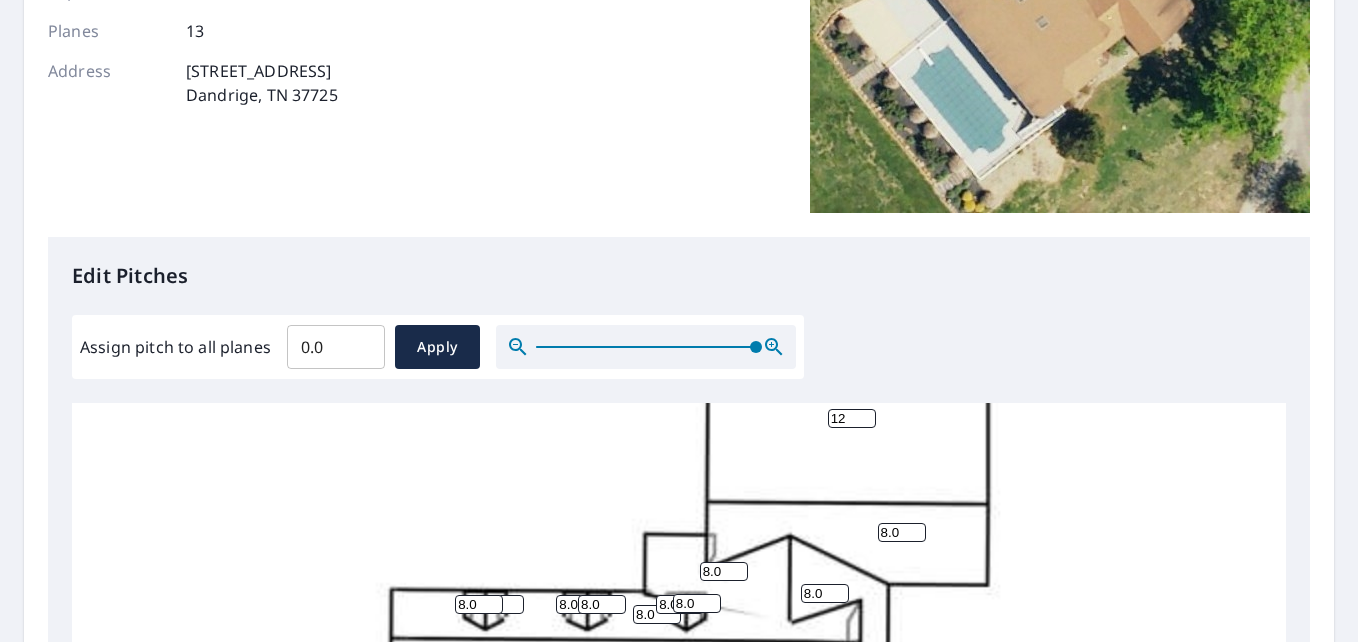 type on "12" 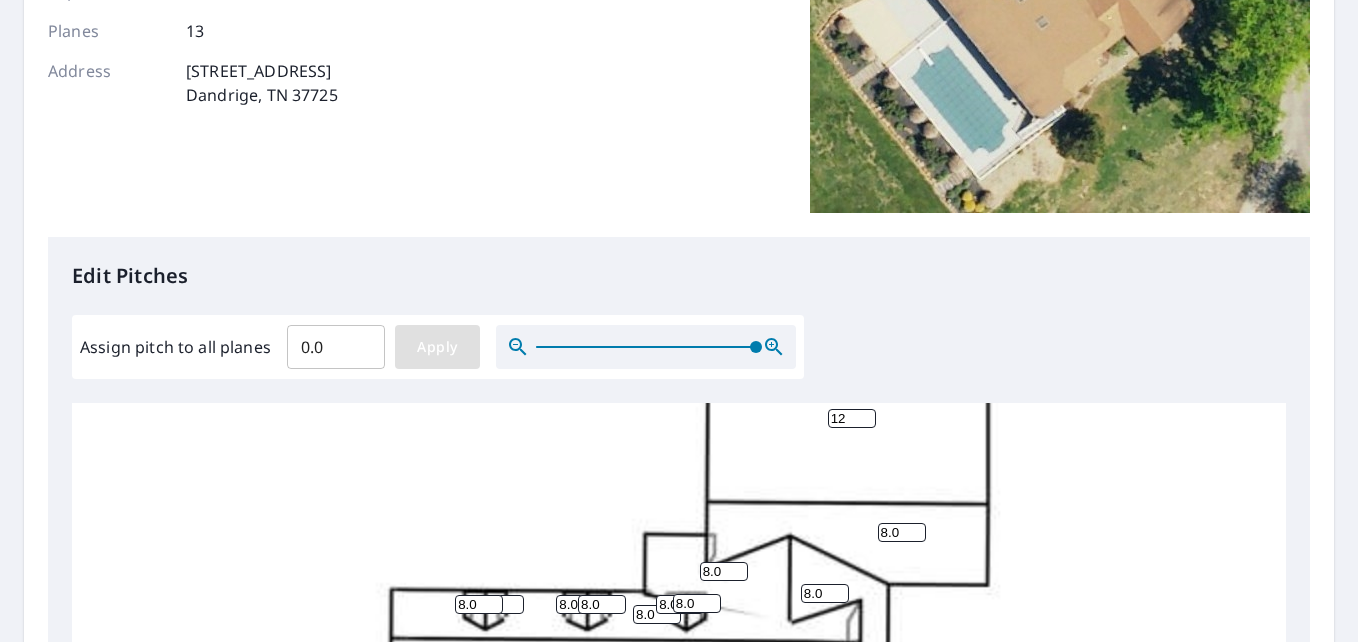 click on "Apply" at bounding box center [437, 347] 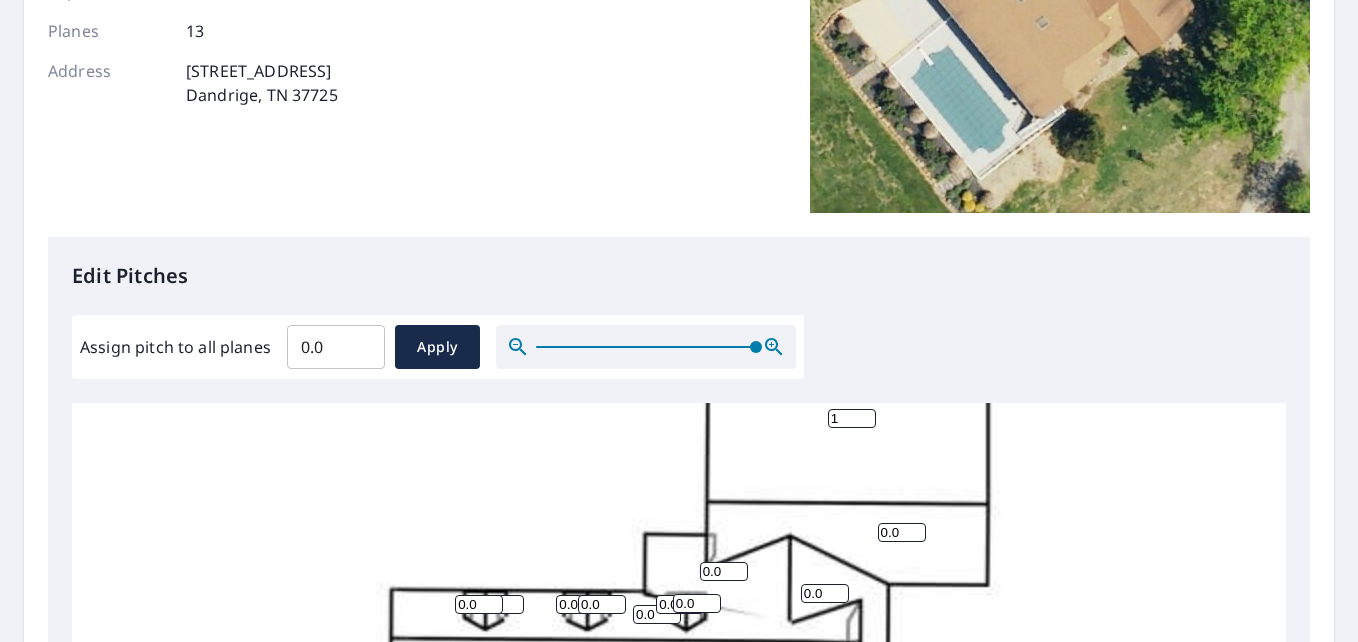 click on "1" at bounding box center (852, 418) 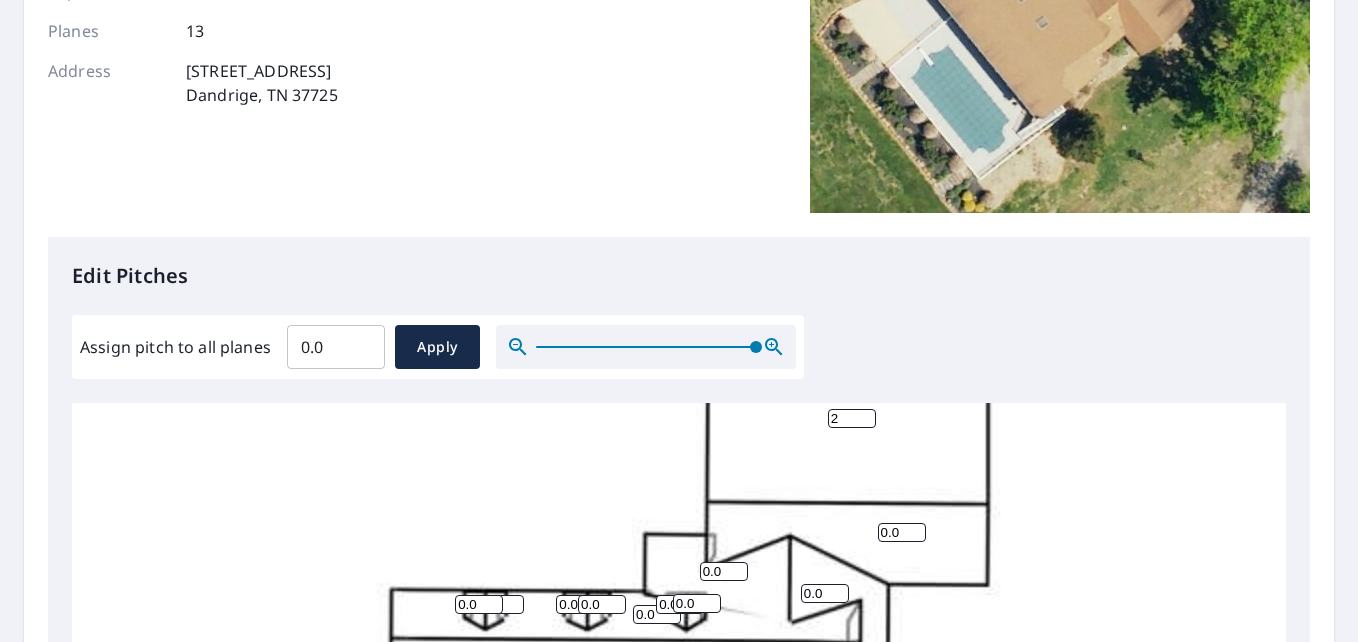 click on "2" at bounding box center (852, 418) 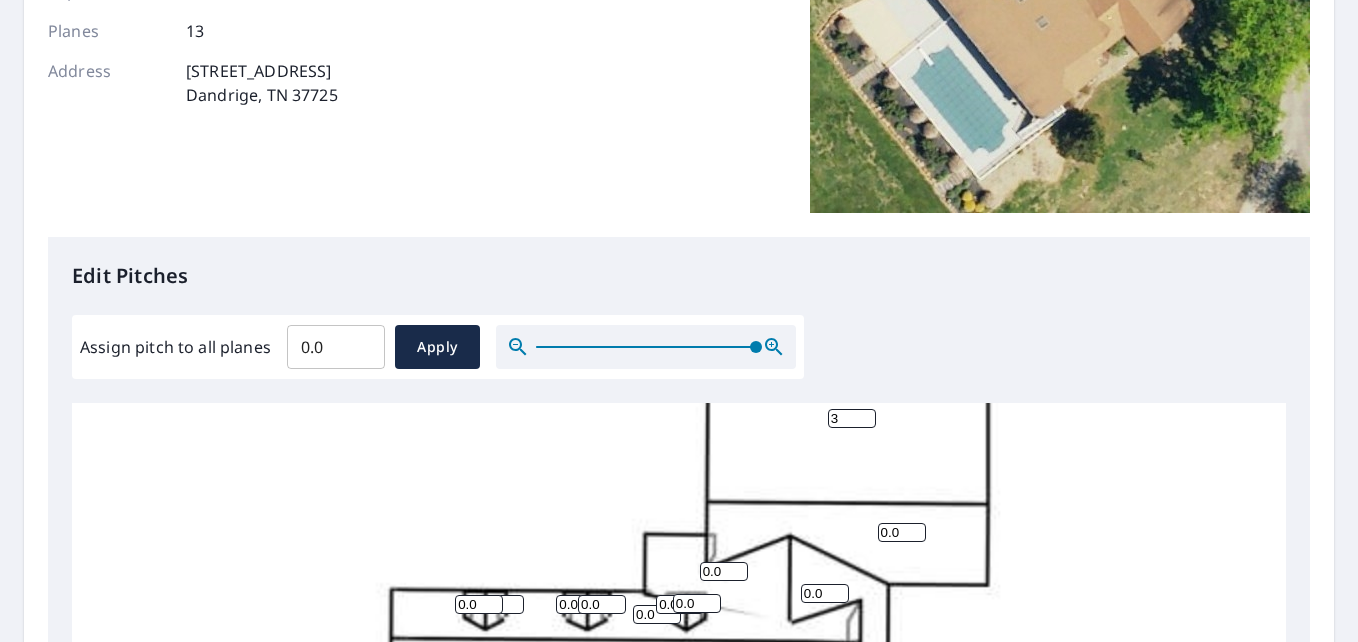 click on "3" at bounding box center (852, 418) 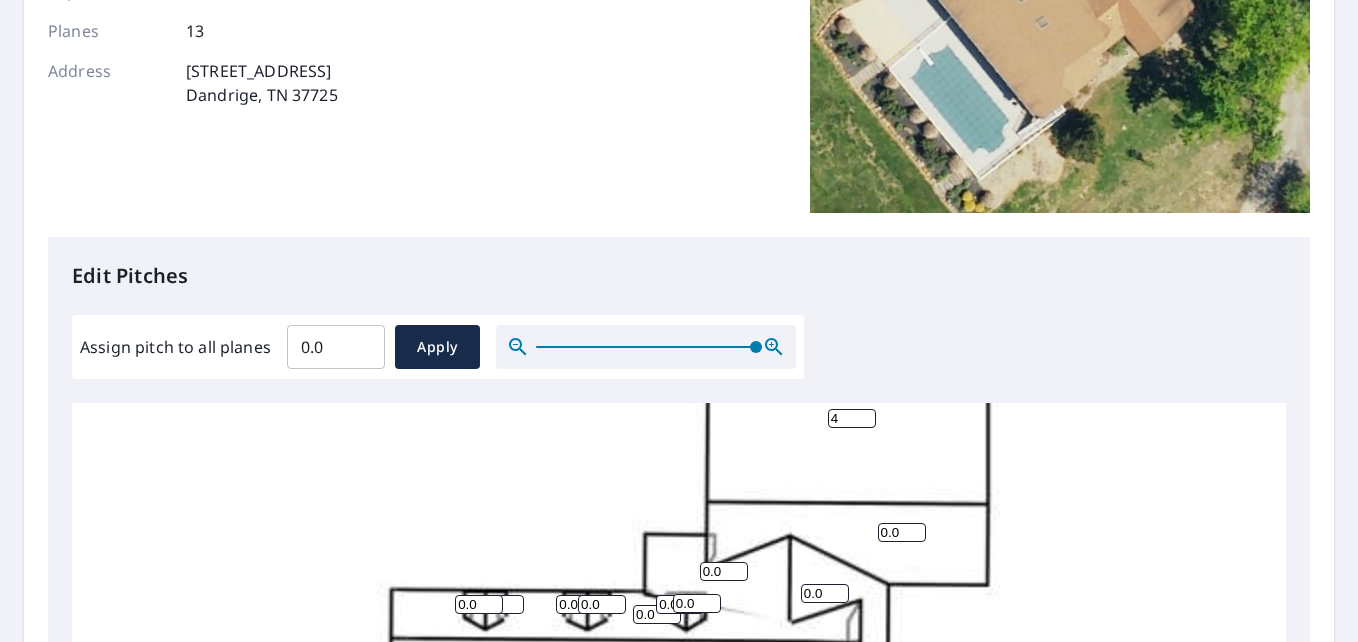 click on "4" at bounding box center [852, 418] 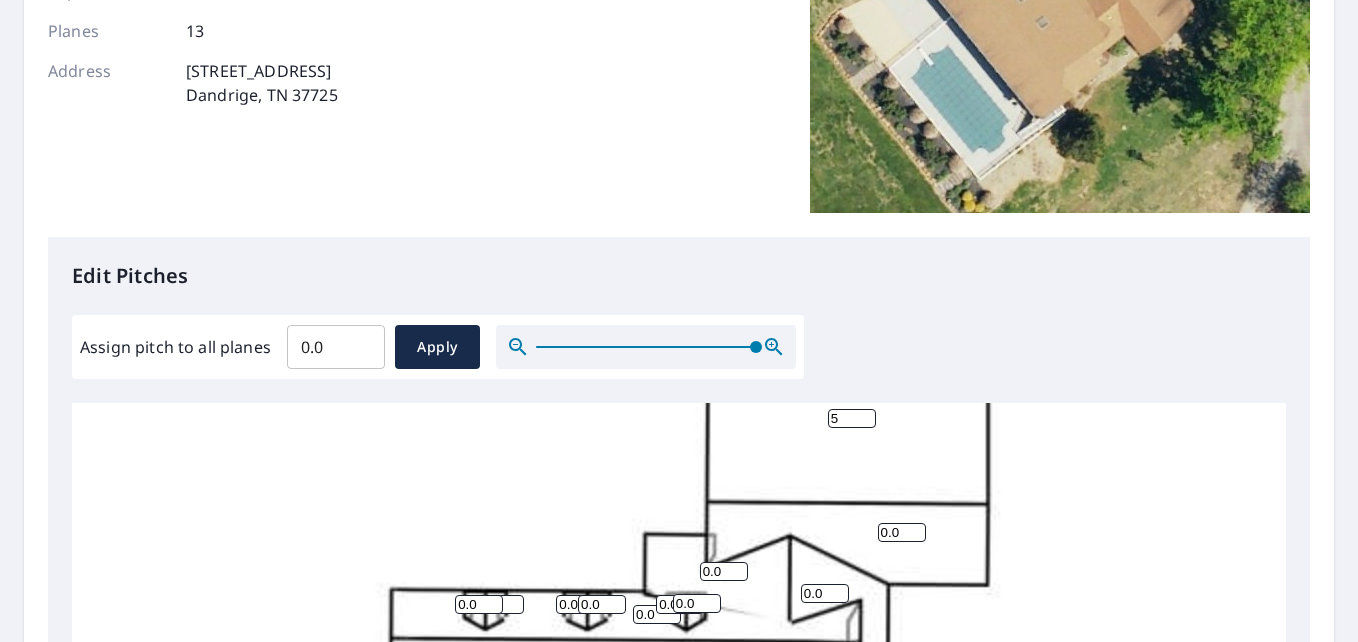 click on "5" at bounding box center (852, 418) 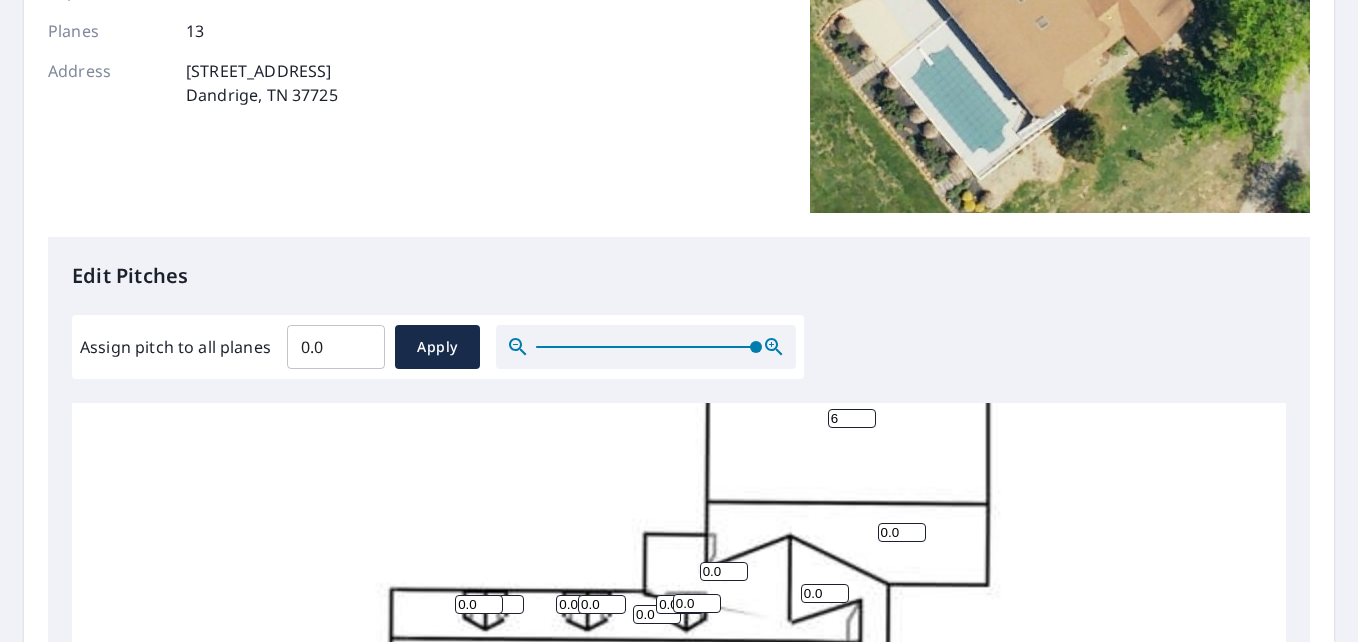 click on "6" at bounding box center [852, 418] 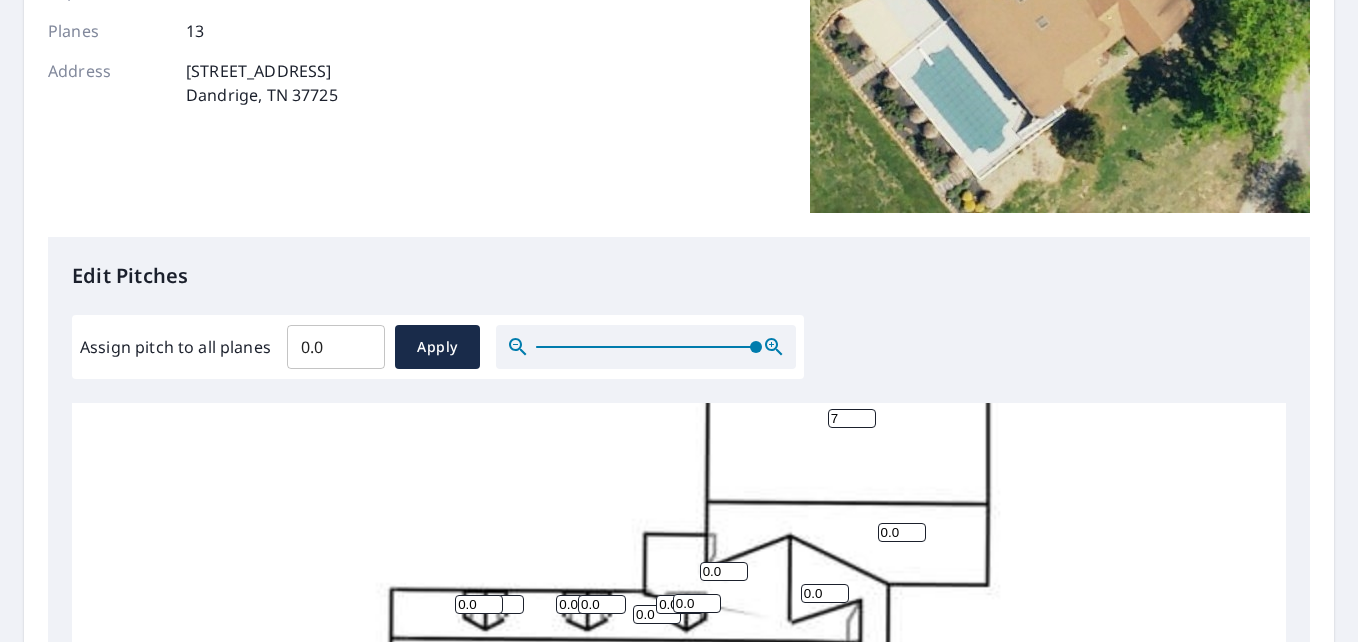 click on "7" at bounding box center [852, 418] 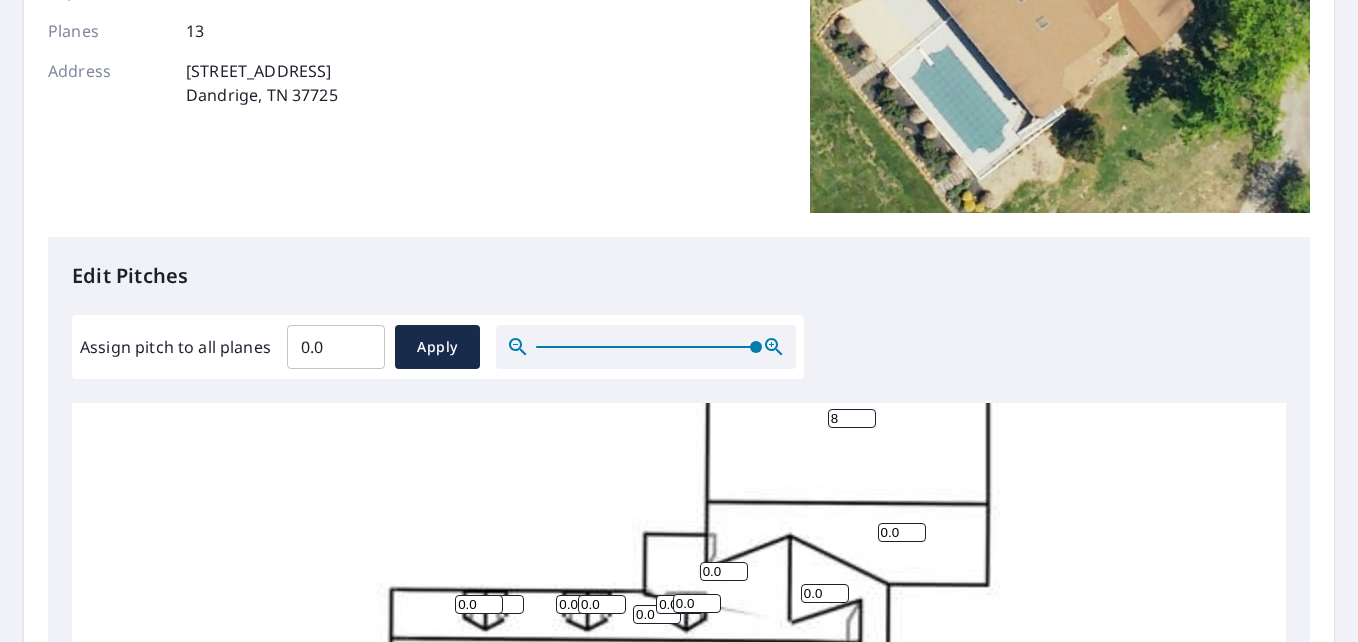 click on "8" at bounding box center (852, 418) 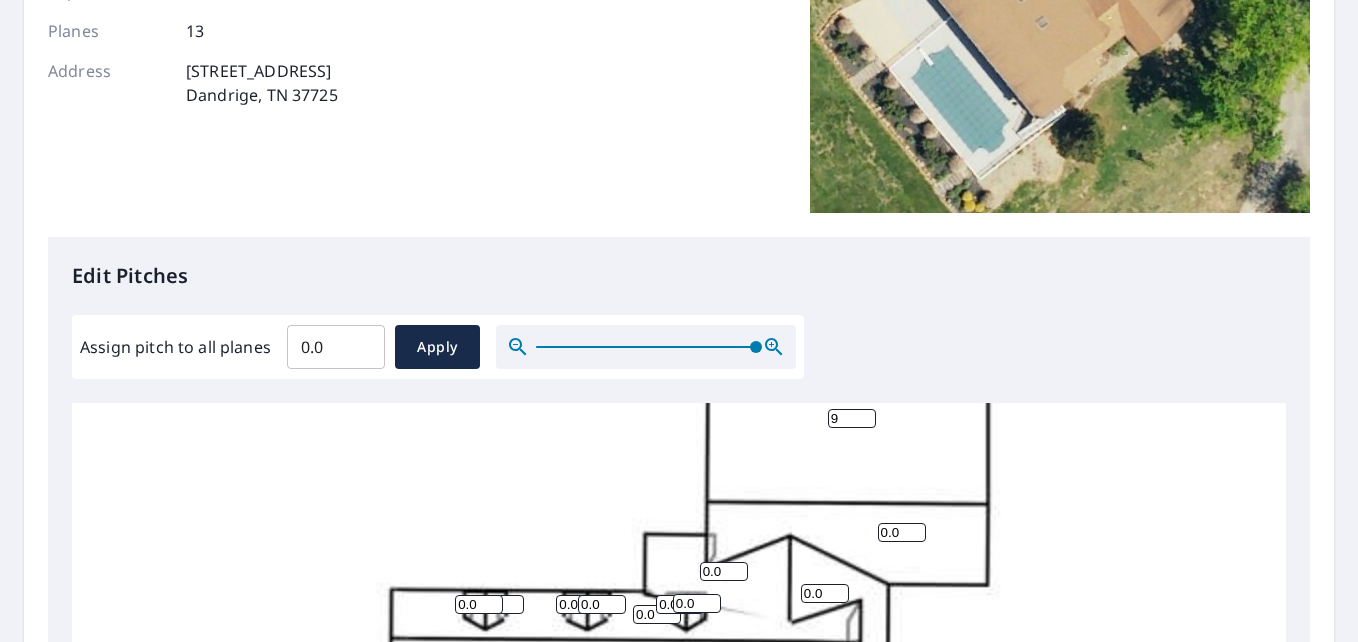 click on "9" at bounding box center (852, 418) 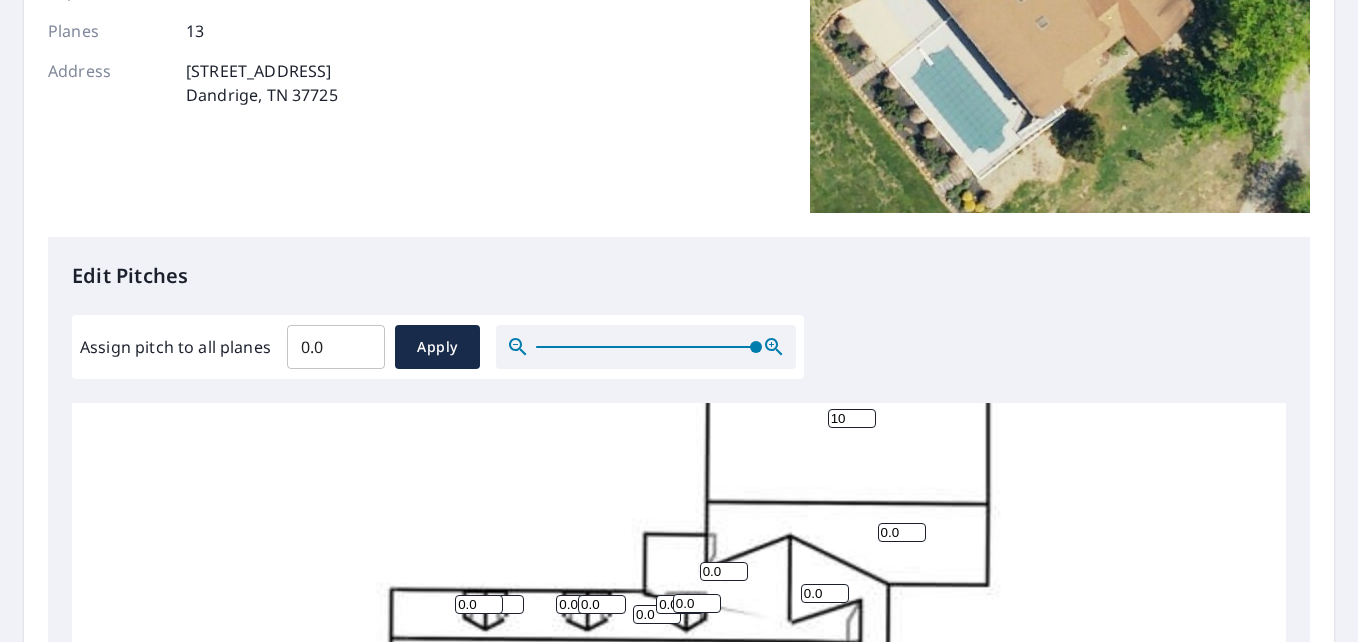 click on "10" at bounding box center [852, 418] 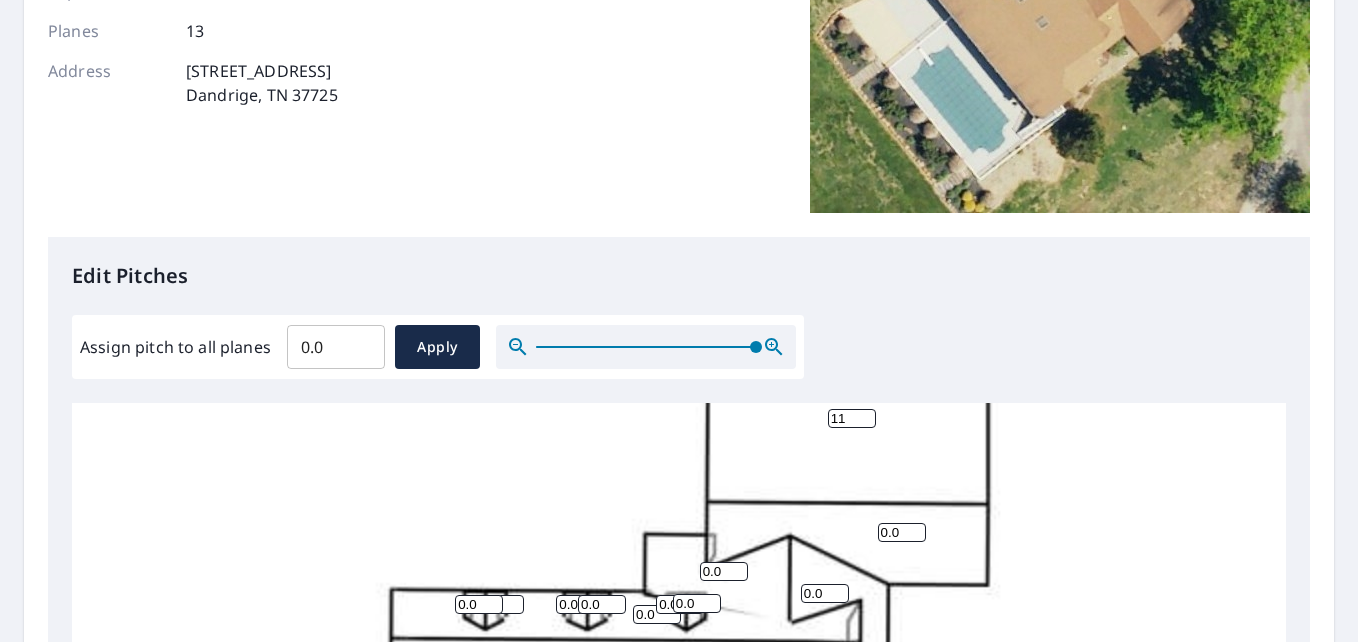 click on "11" at bounding box center [852, 418] 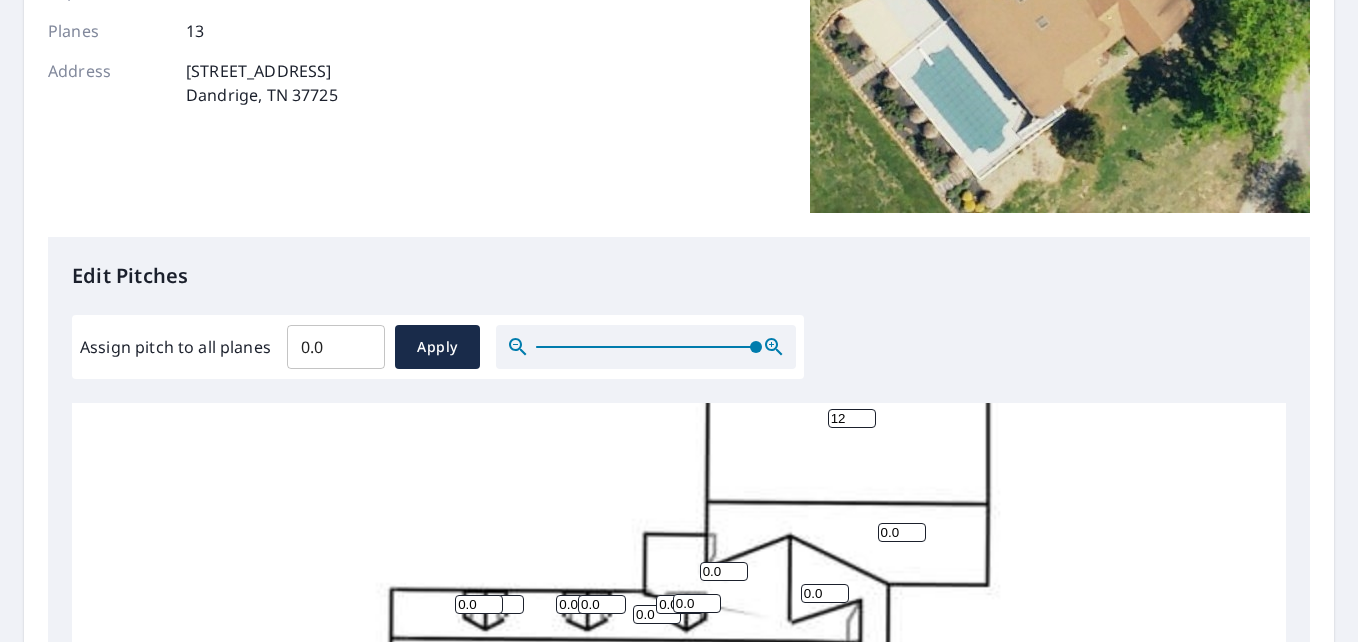 type on "12" 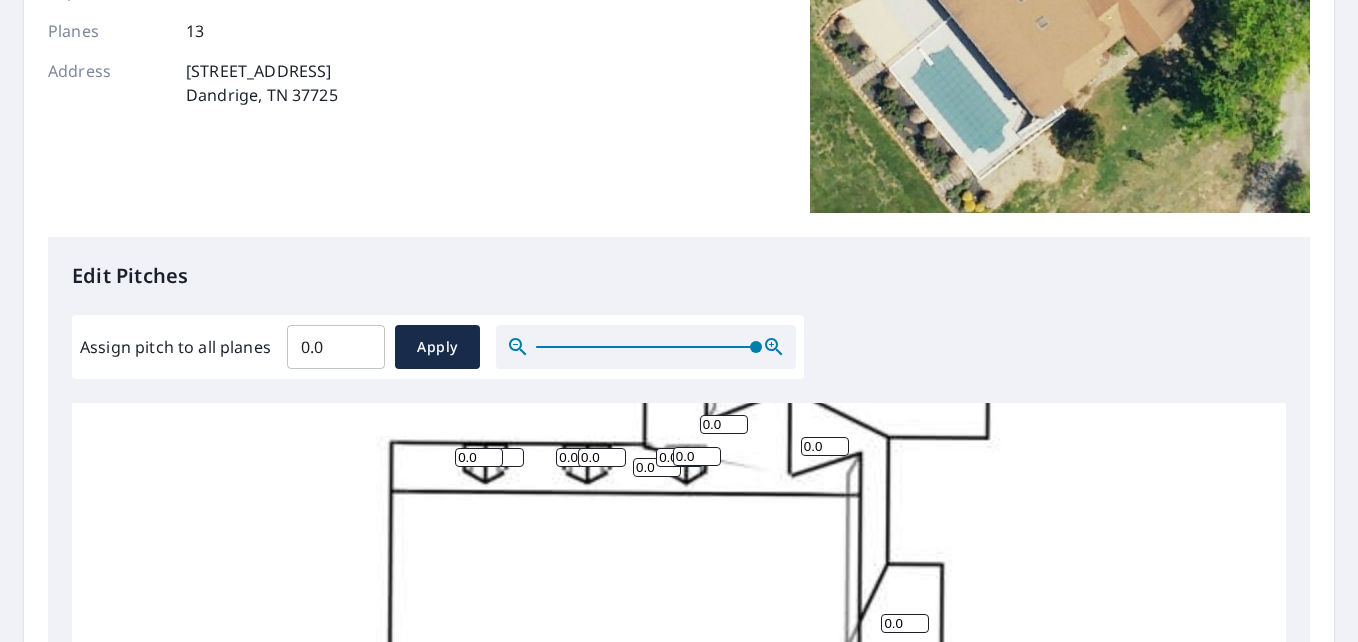 scroll, scrollTop: 548, scrollLeft: 0, axis: vertical 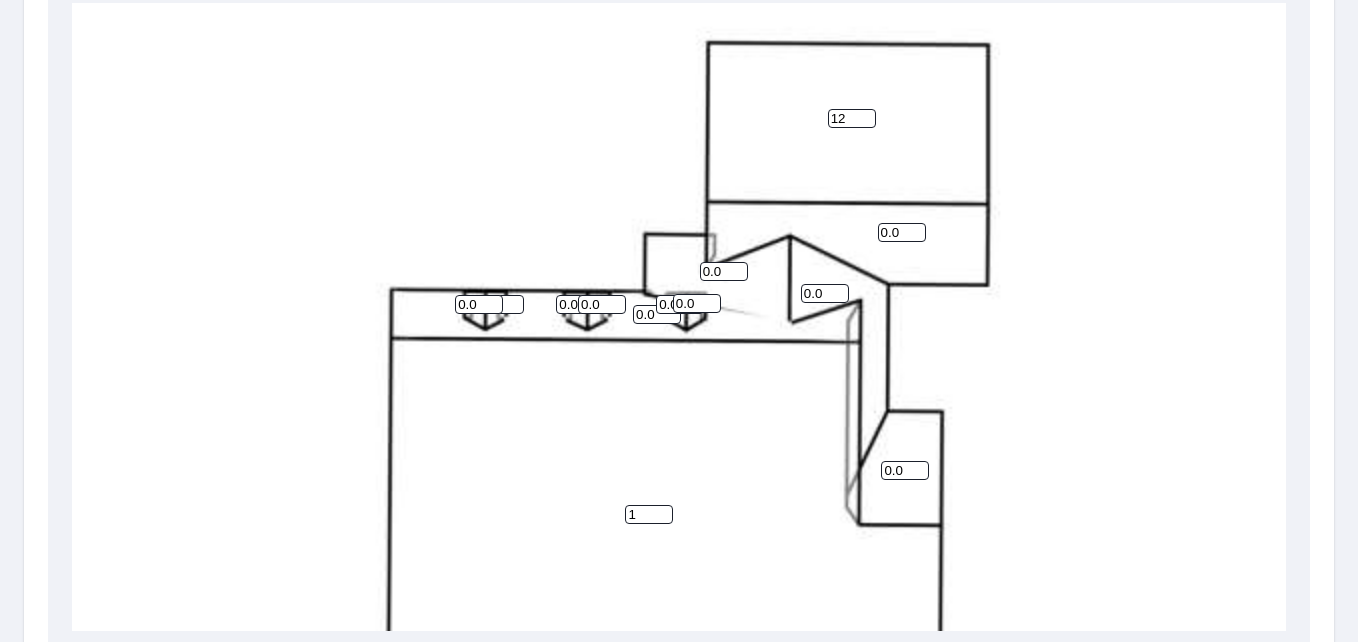 click on "1" at bounding box center (649, 514) 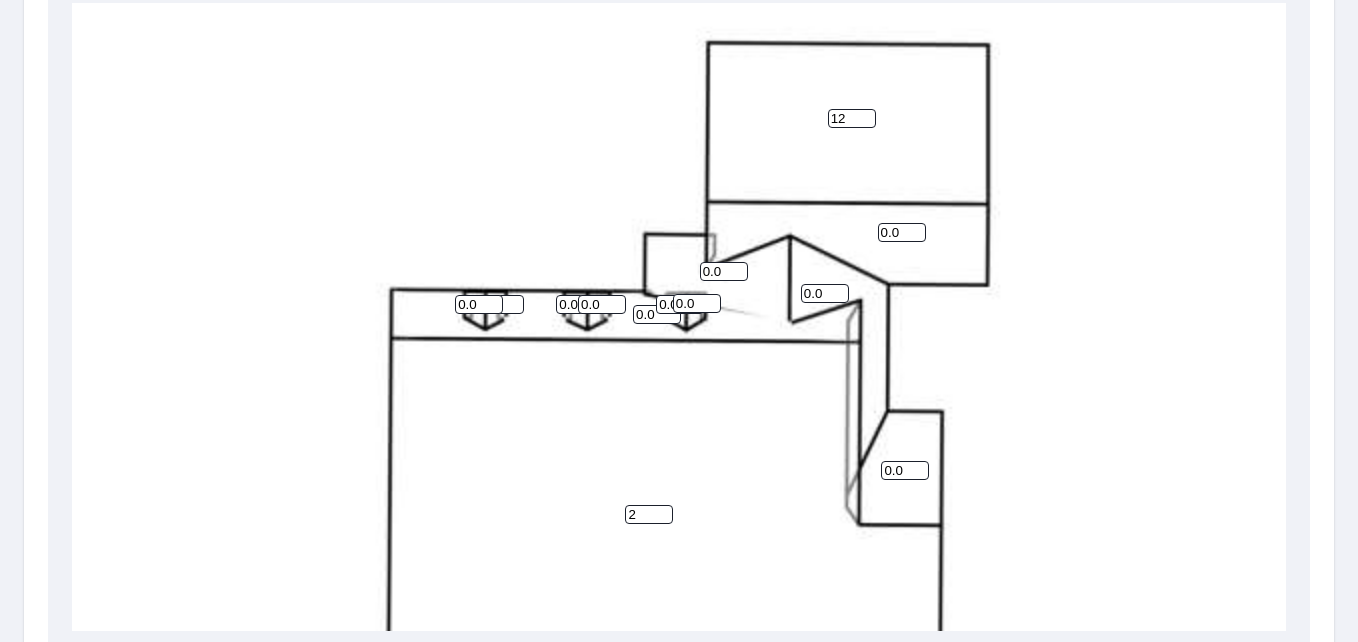 click on "2" at bounding box center [649, 514] 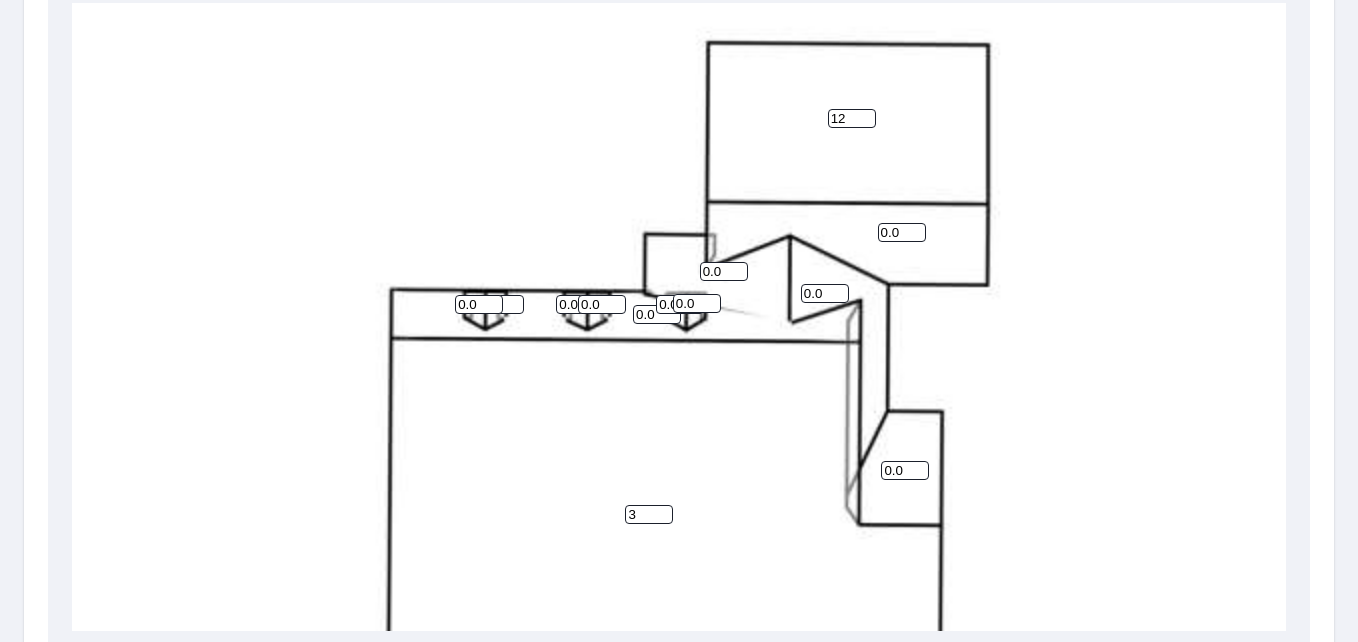 click on "3" at bounding box center (649, 514) 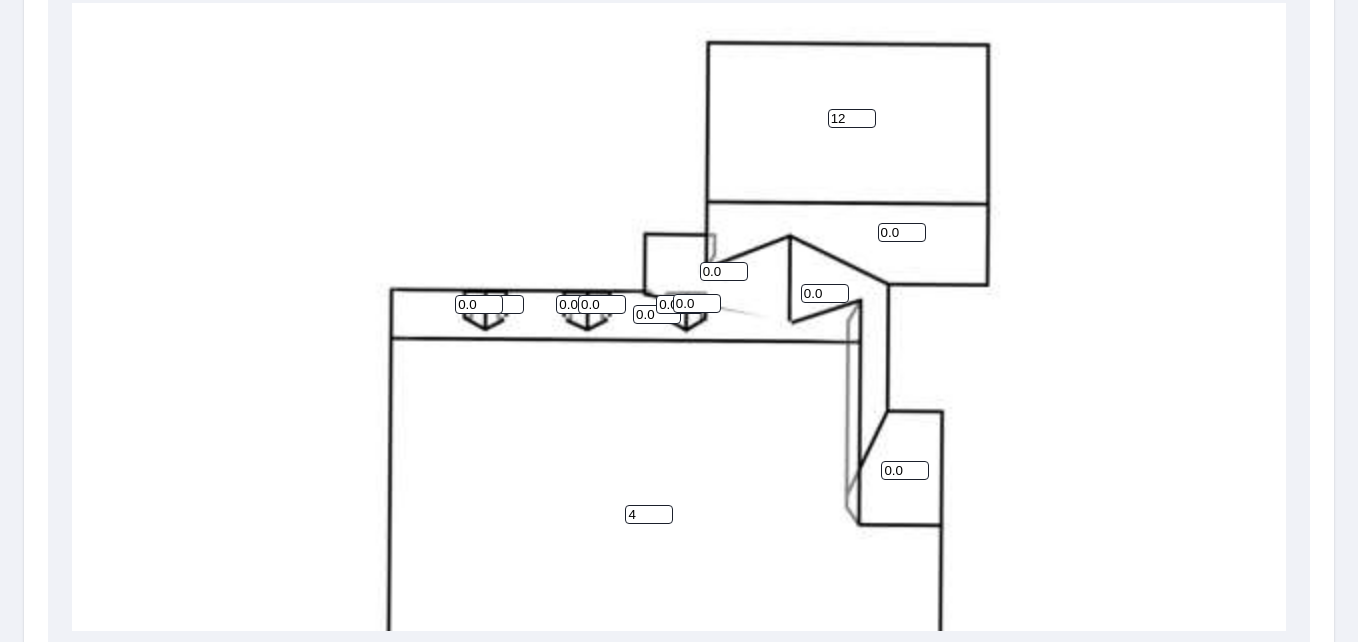 click on "4" at bounding box center [649, 514] 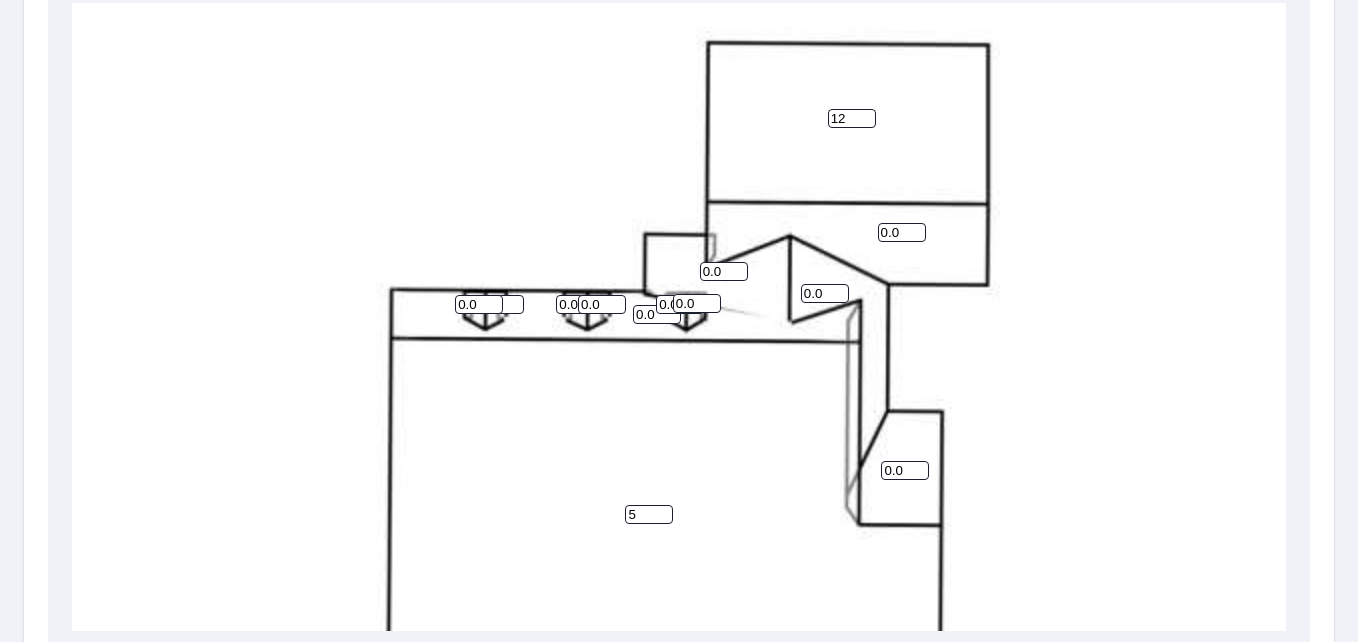 click on "5" at bounding box center (649, 514) 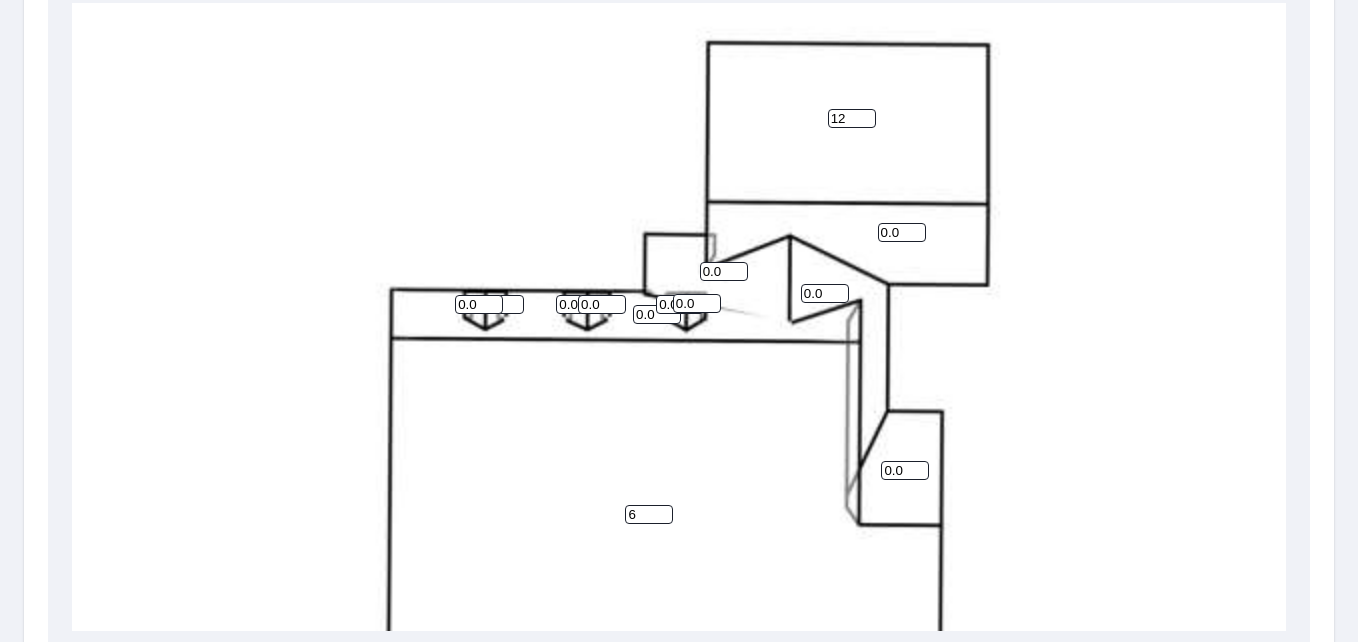 click on "6" at bounding box center (649, 514) 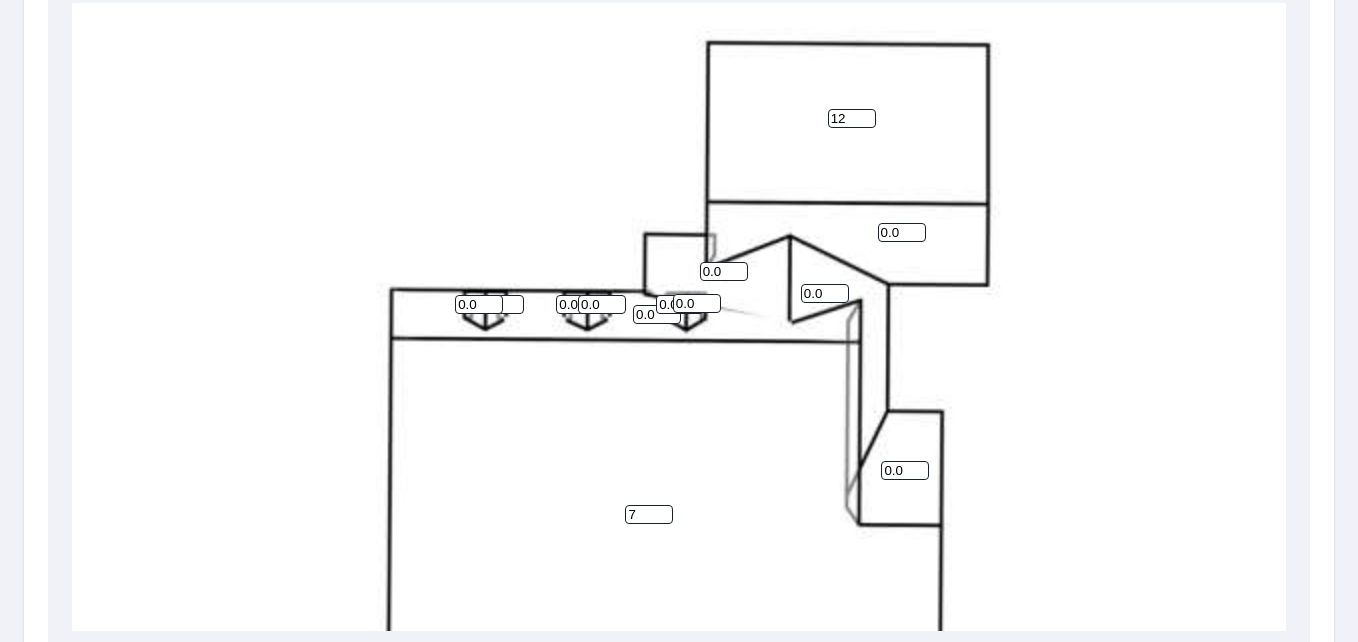 click on "7" at bounding box center (649, 514) 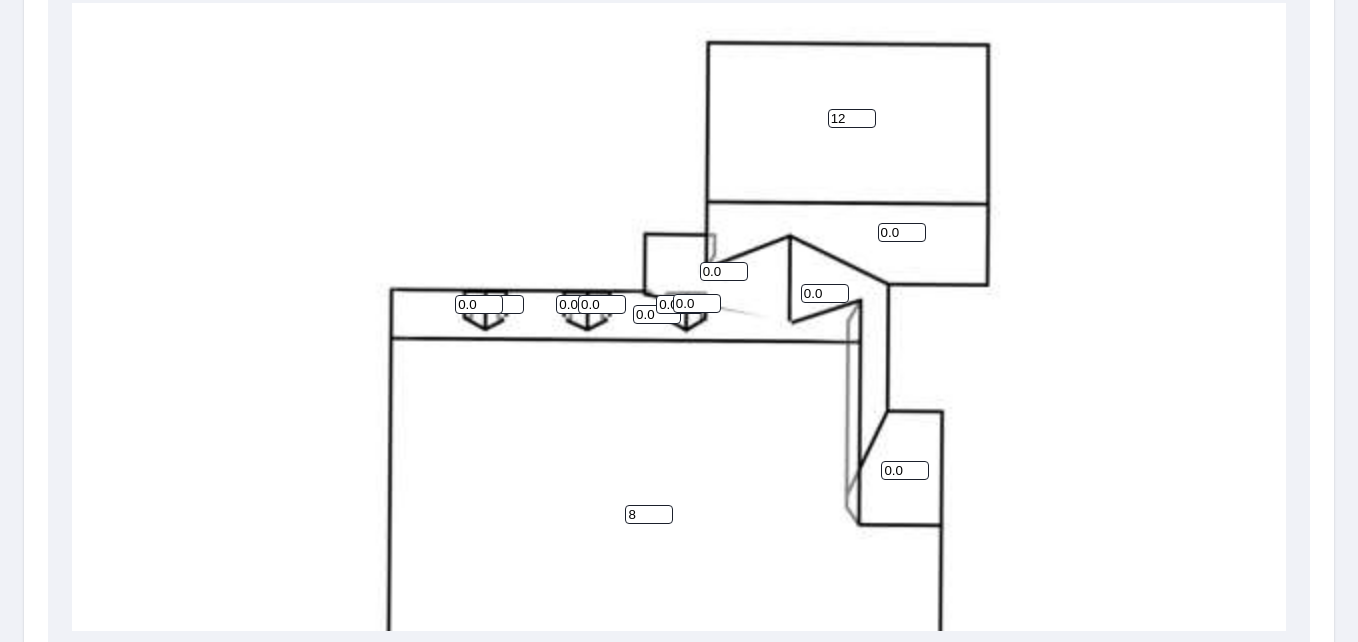 type on "8" 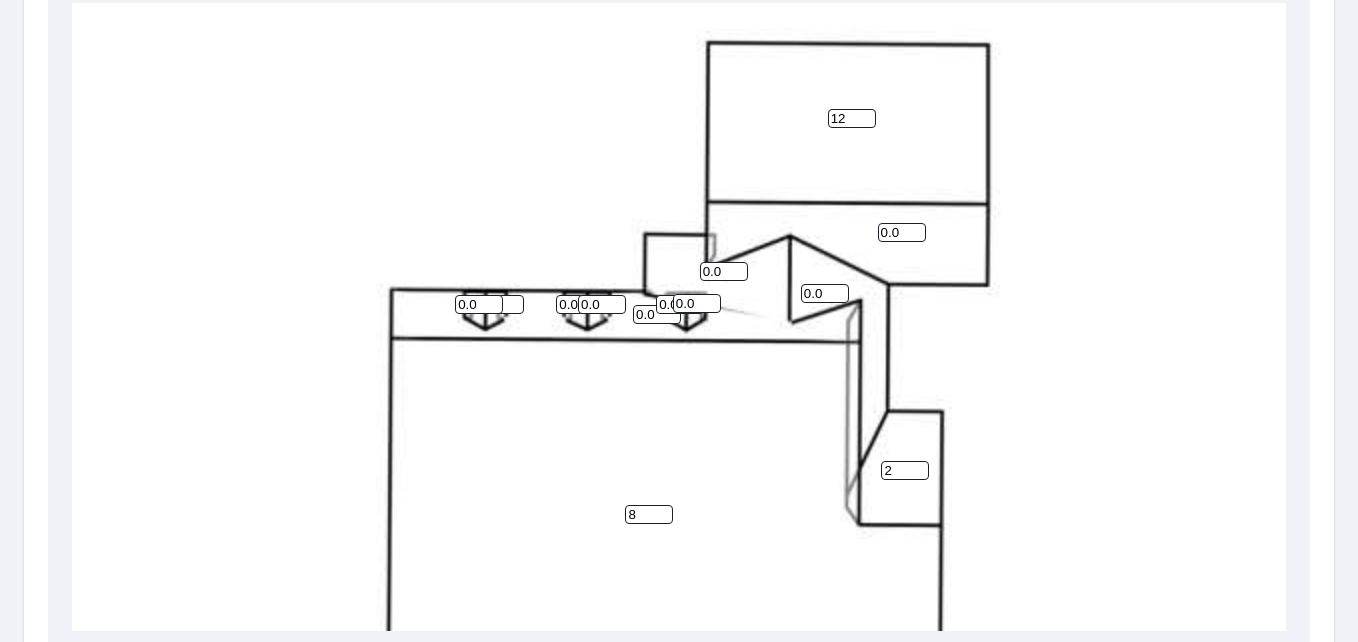 click on "2" at bounding box center [905, 470] 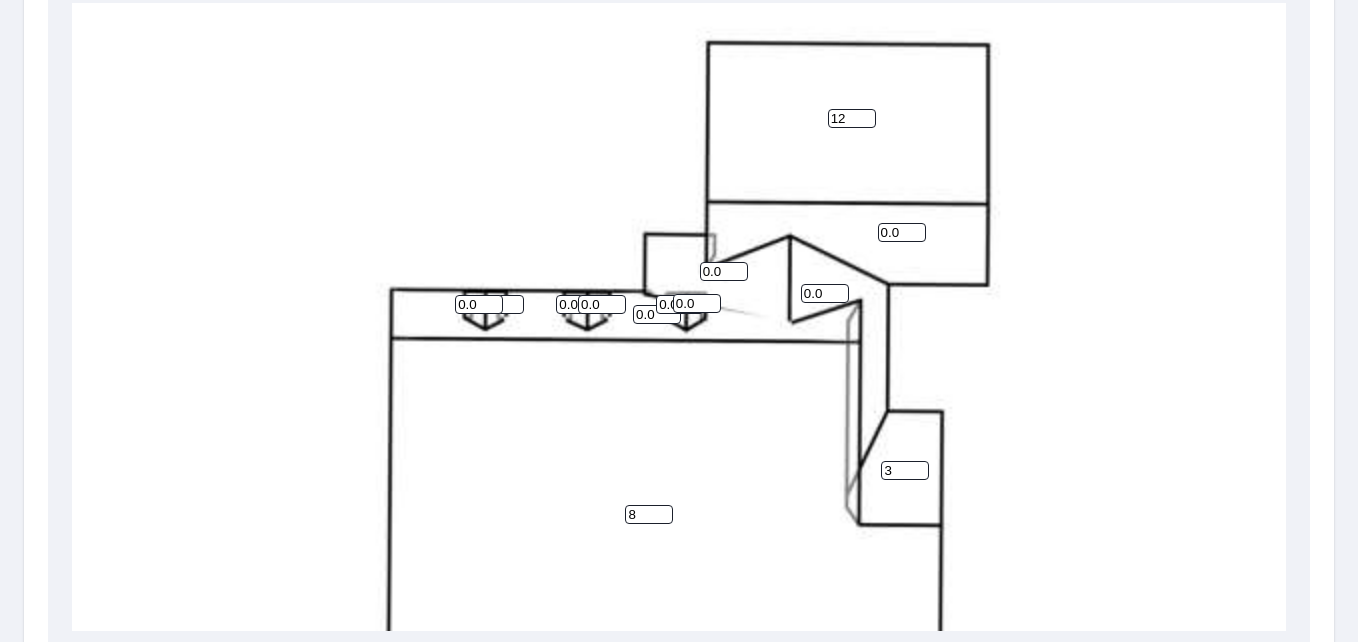 click on "3" at bounding box center (905, 470) 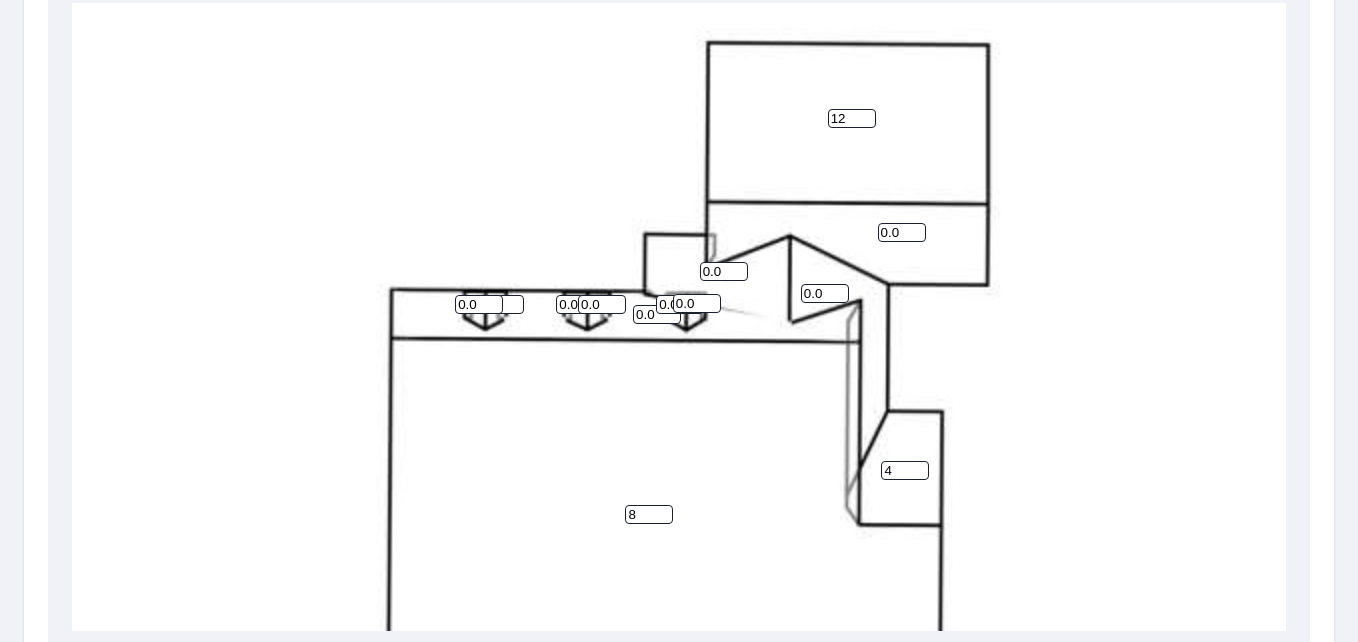 click on "4" at bounding box center (905, 470) 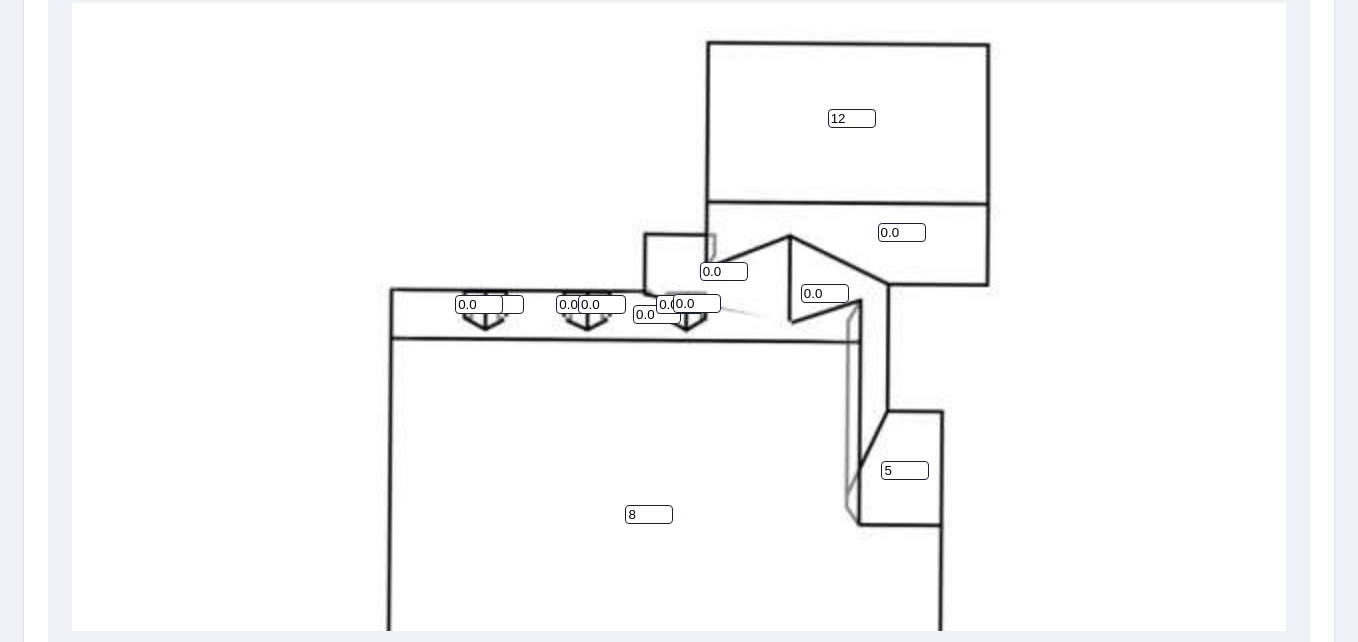 click on "5" at bounding box center (905, 470) 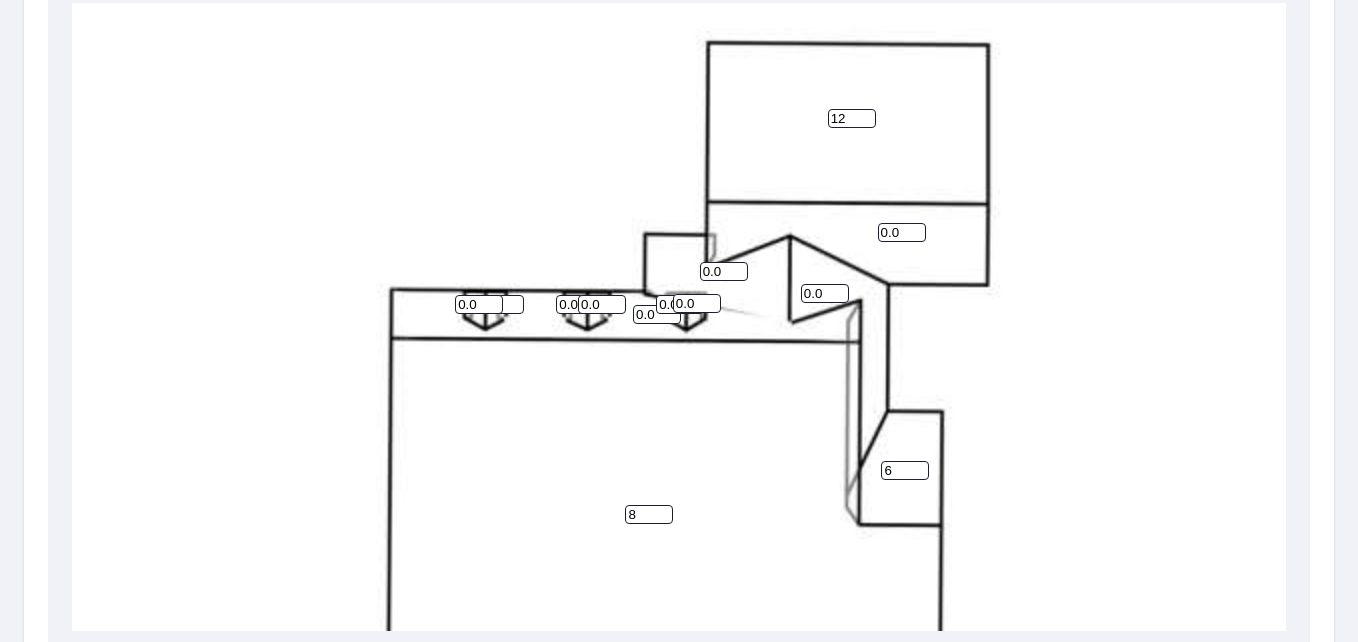 click on "6" at bounding box center [905, 470] 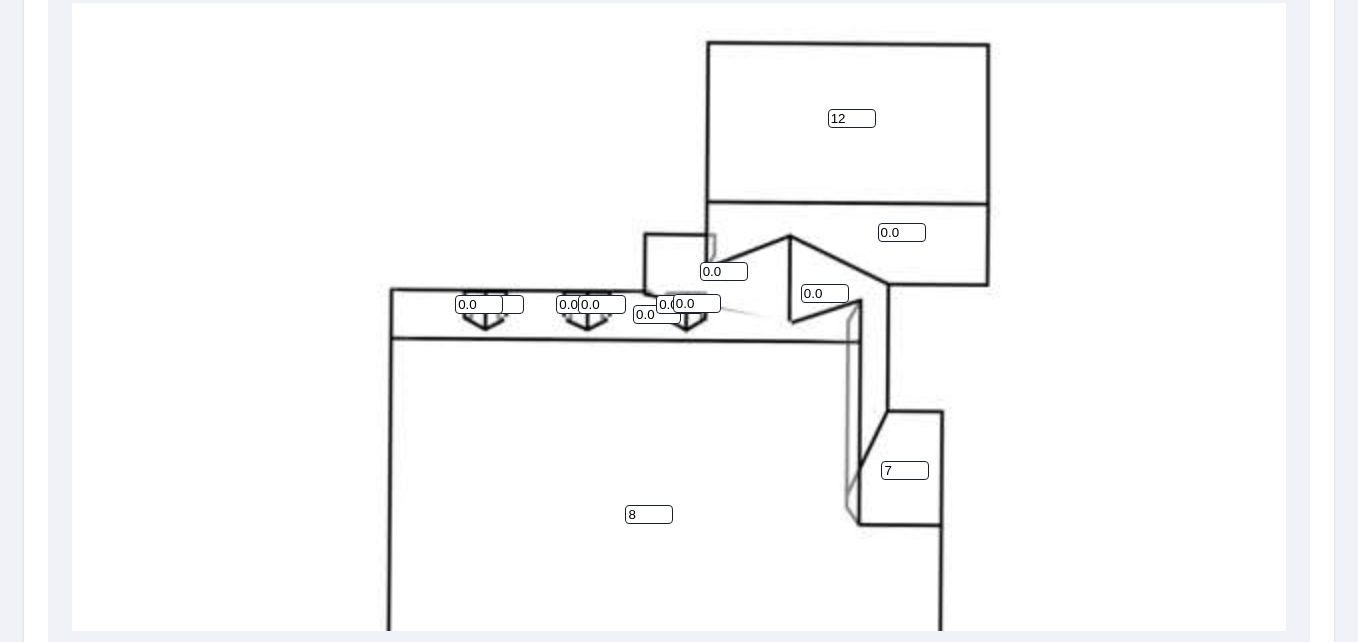 click on "7" at bounding box center [905, 470] 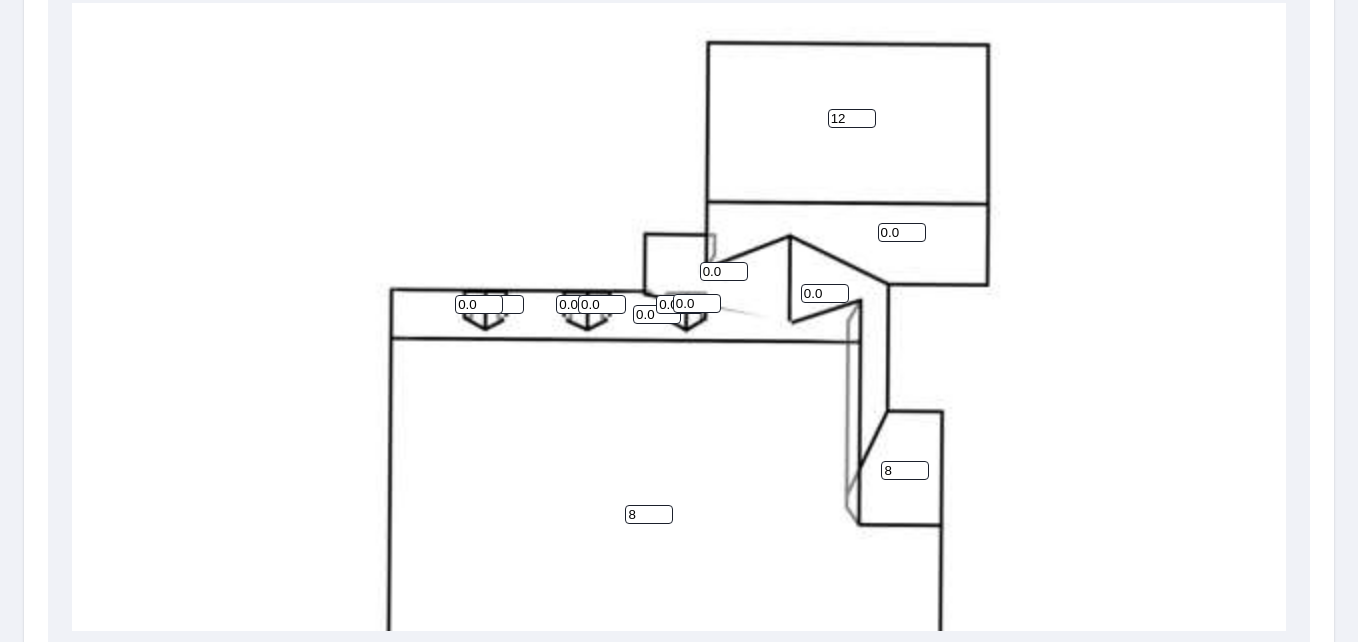 type on "8" 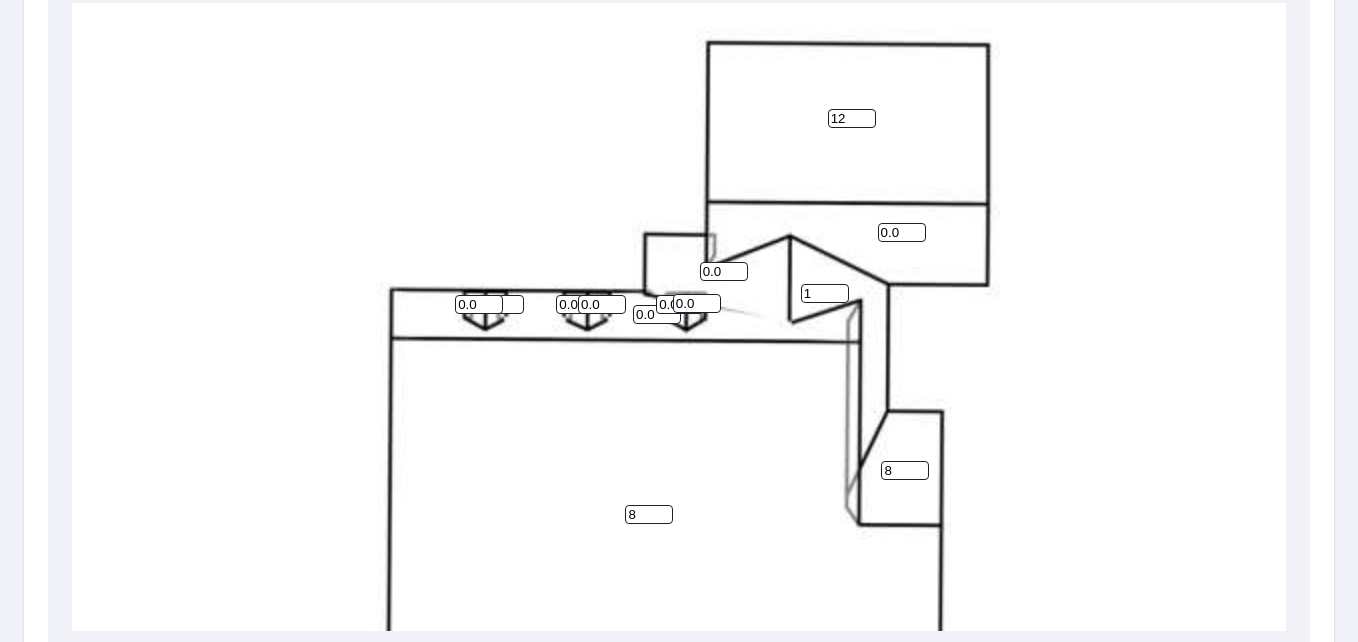 click on "1" at bounding box center [825, 293] 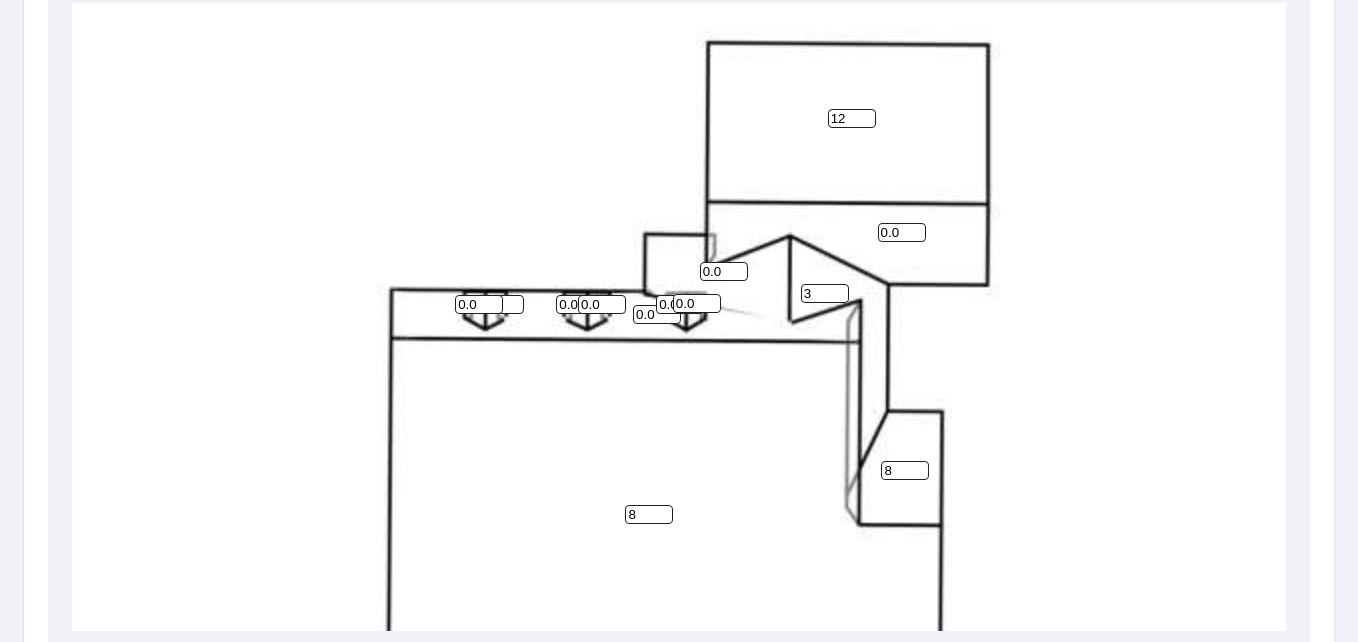click on "3" at bounding box center [825, 293] 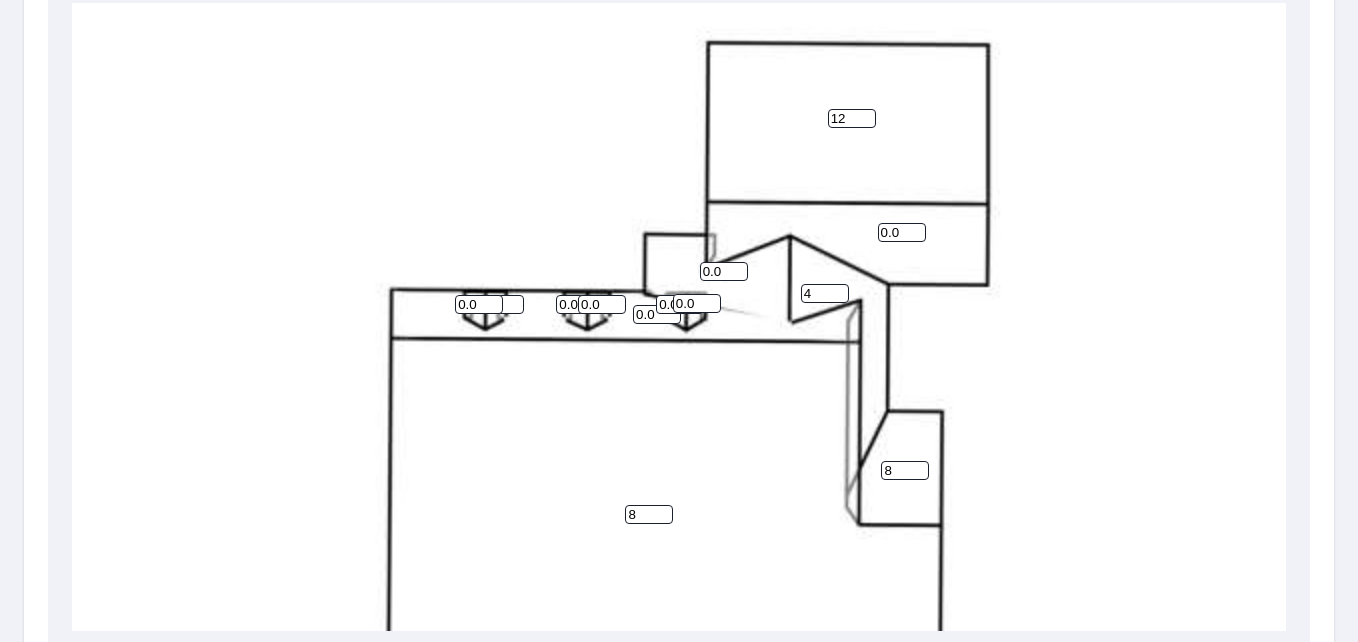 click on "4" at bounding box center [825, 293] 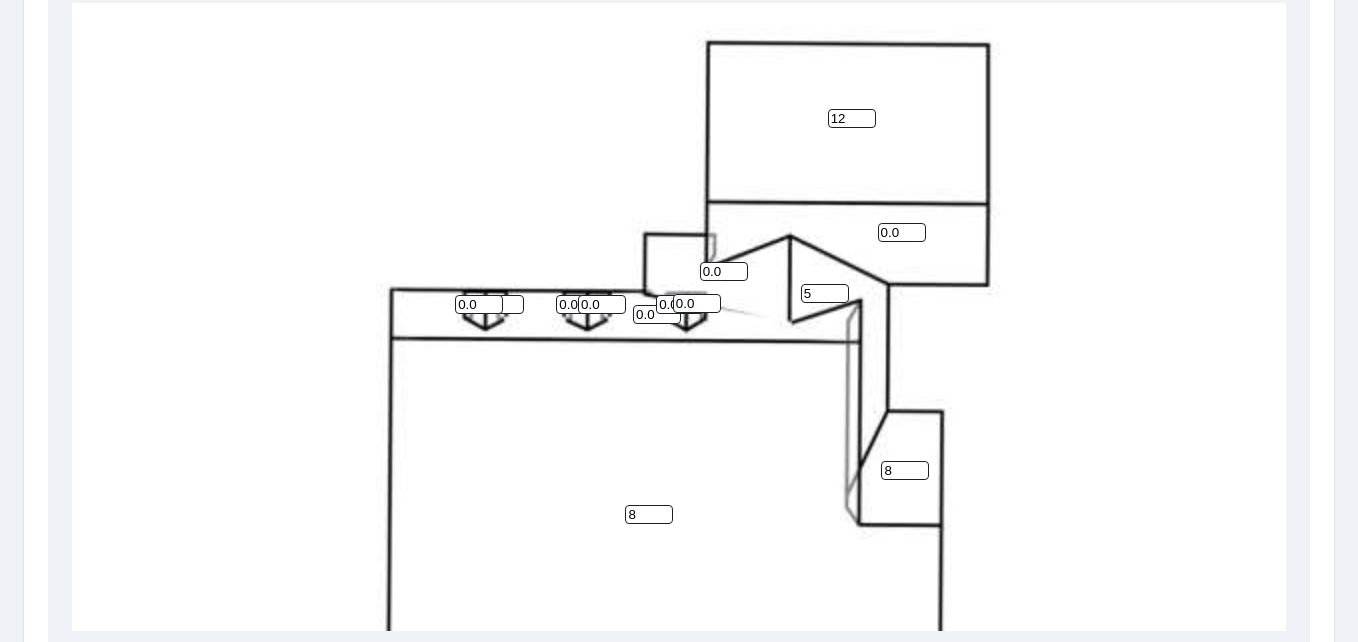 click on "5" at bounding box center [825, 293] 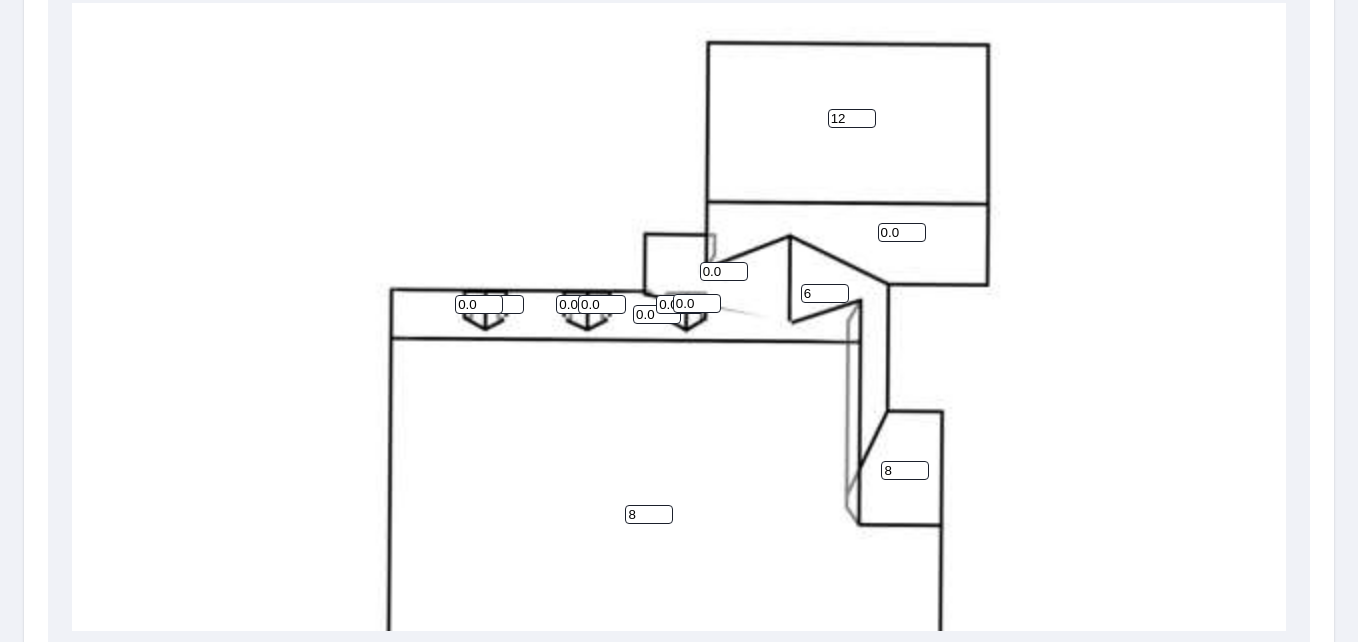 click on "6" at bounding box center [825, 293] 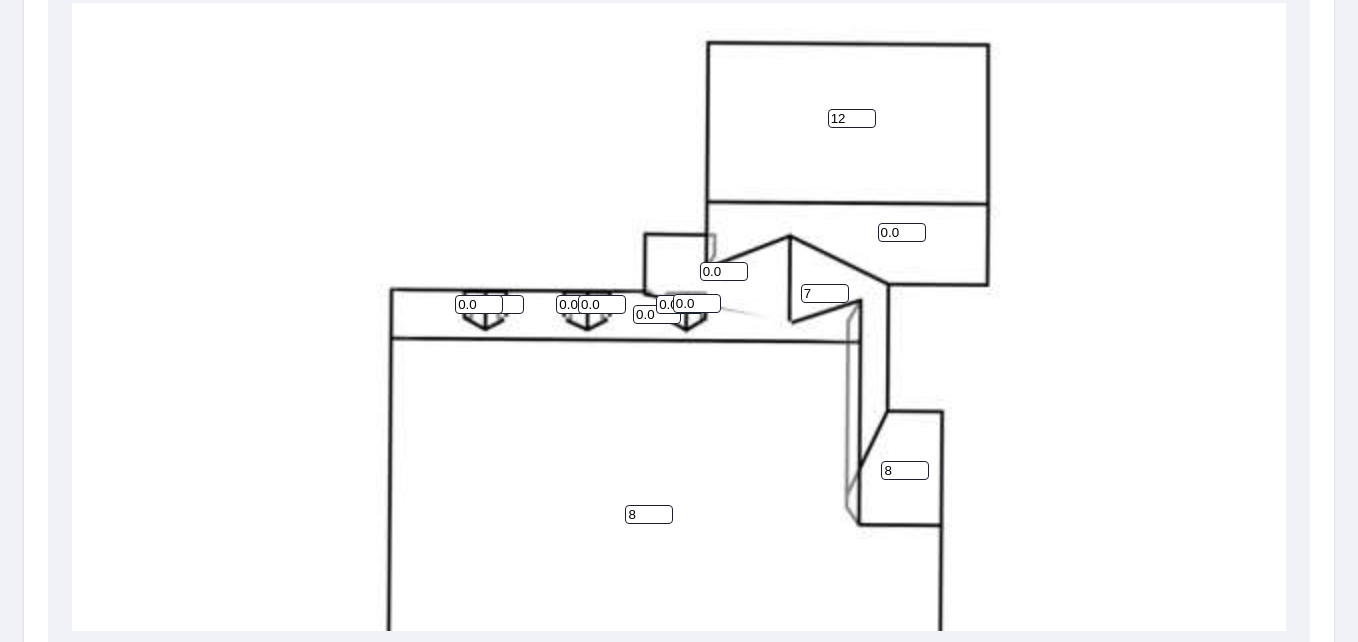 click on "7" at bounding box center (825, 293) 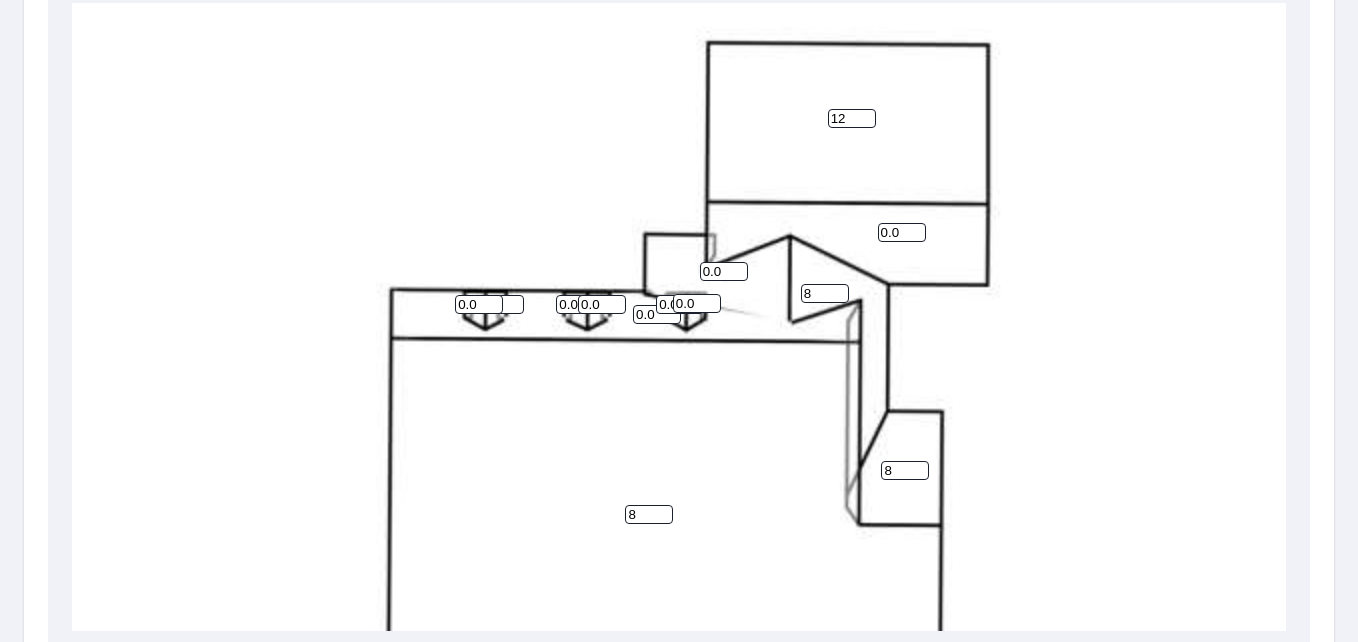 type on "8" 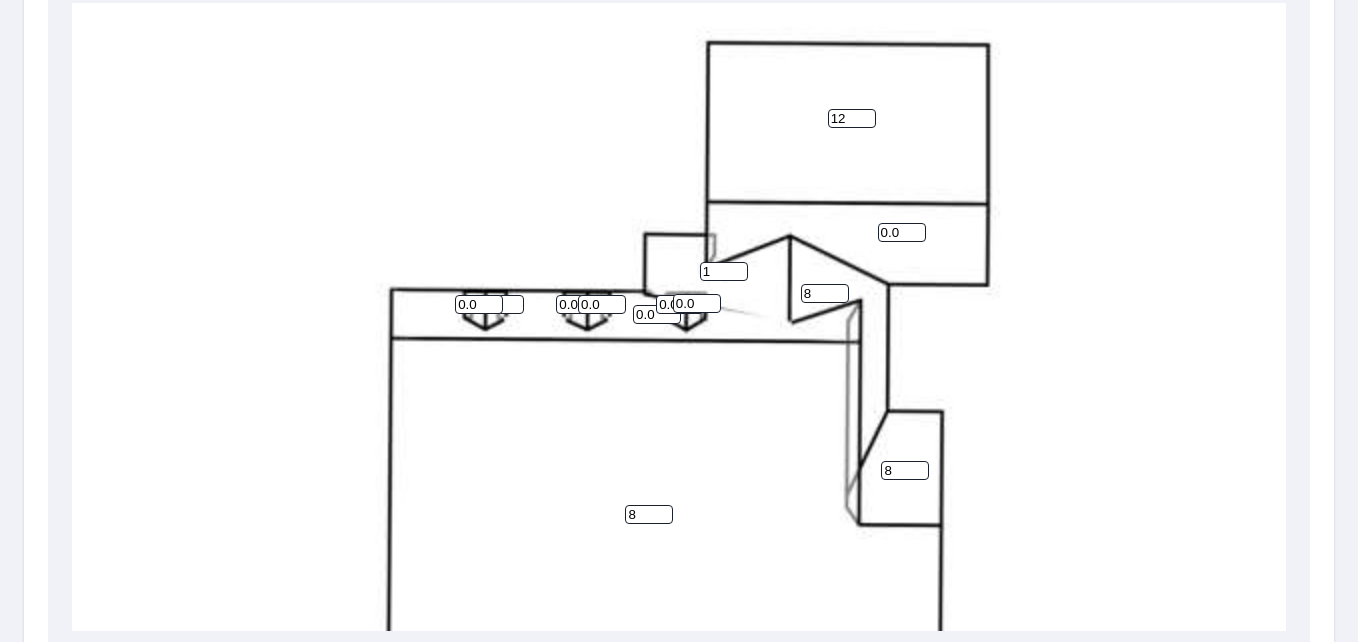 click on "1" at bounding box center (724, 271) 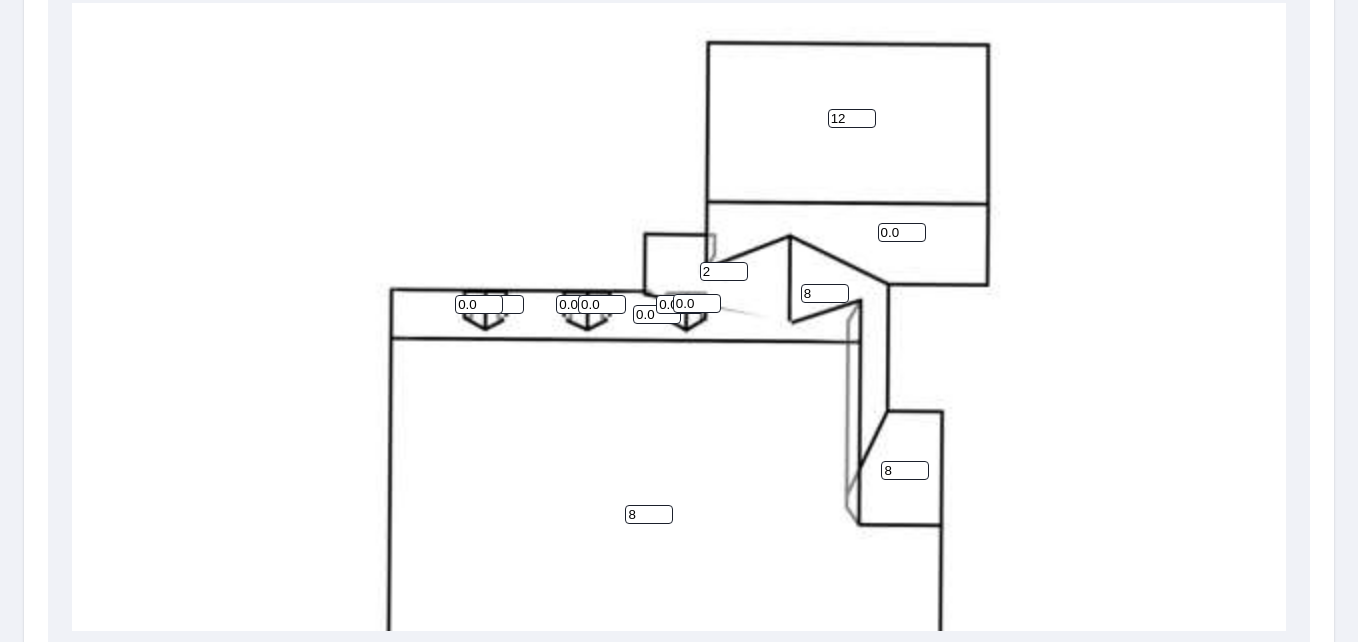 click on "2" at bounding box center [724, 271] 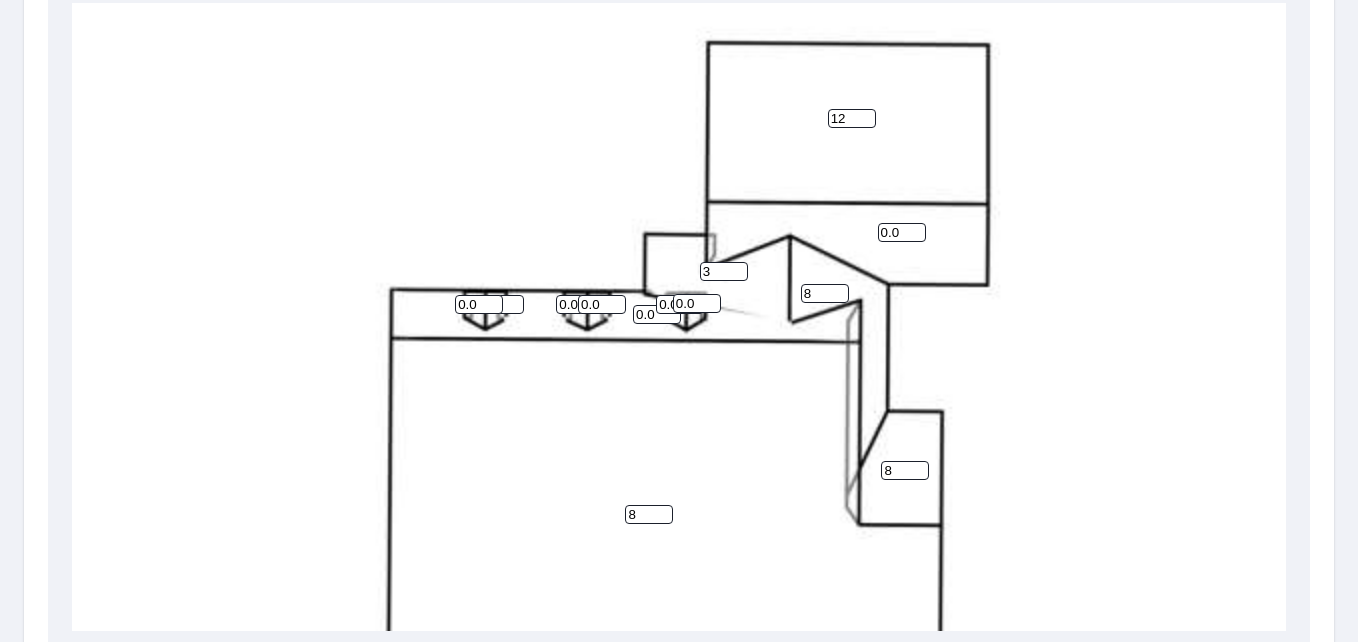 click on "3" at bounding box center (724, 271) 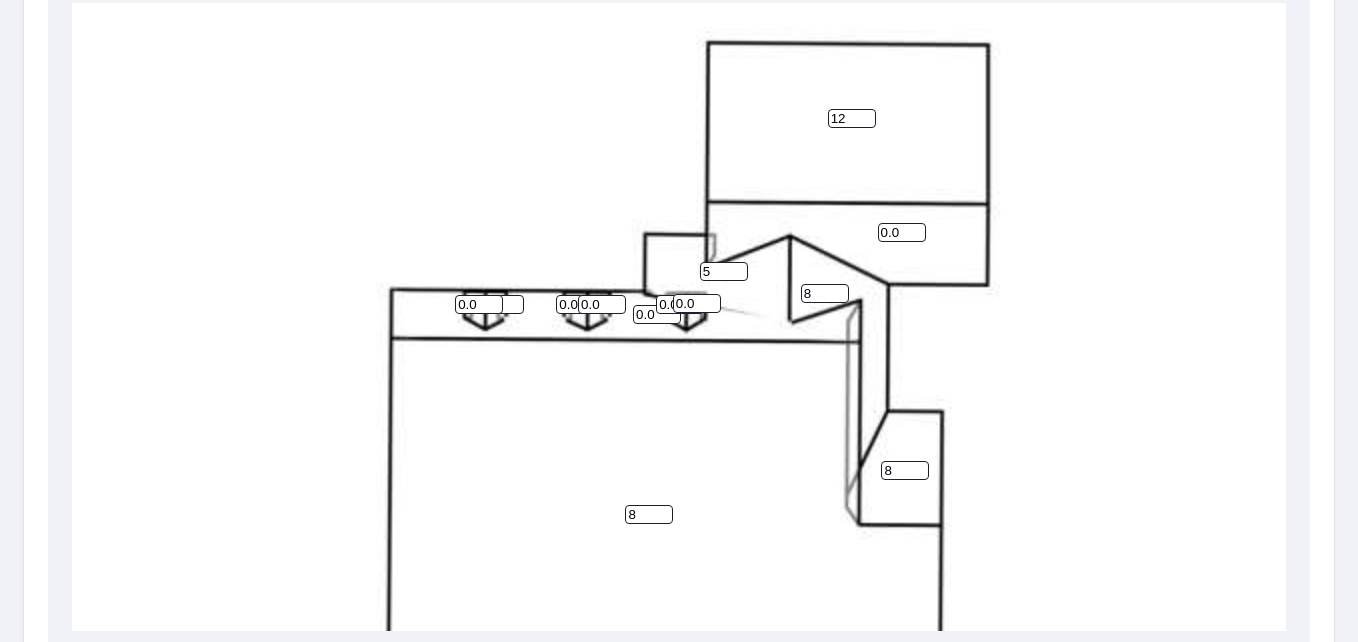 click on "5" at bounding box center (724, 271) 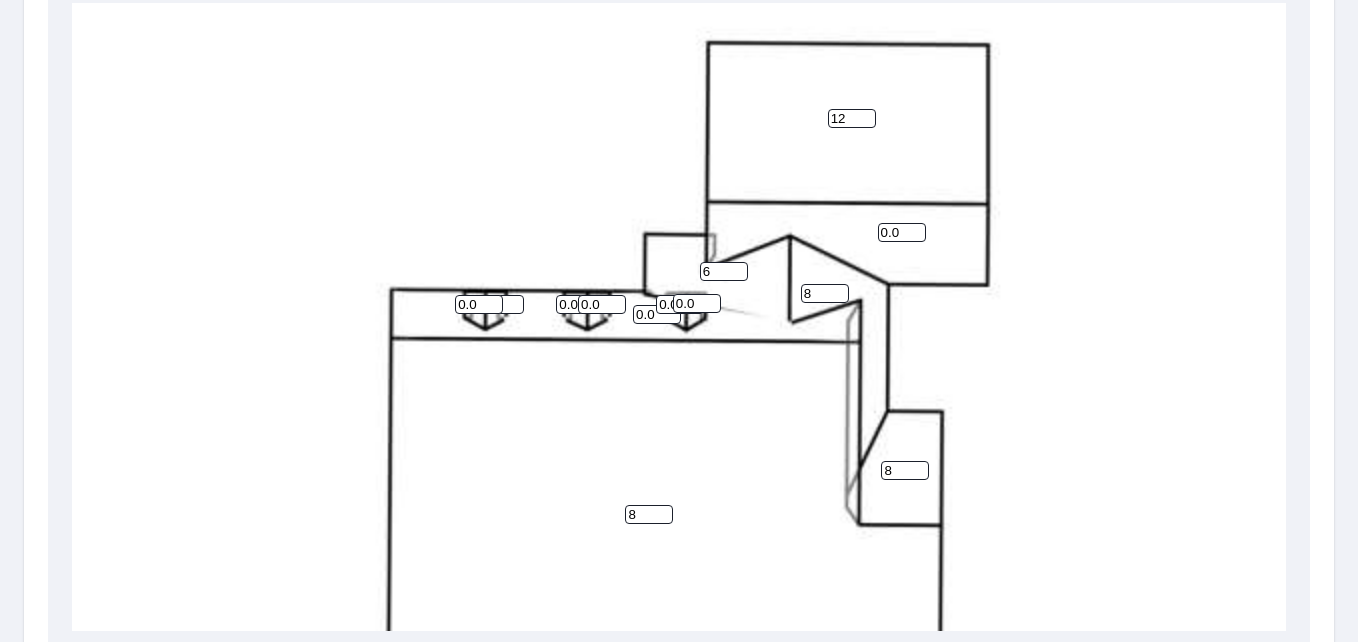 click on "6" at bounding box center (724, 271) 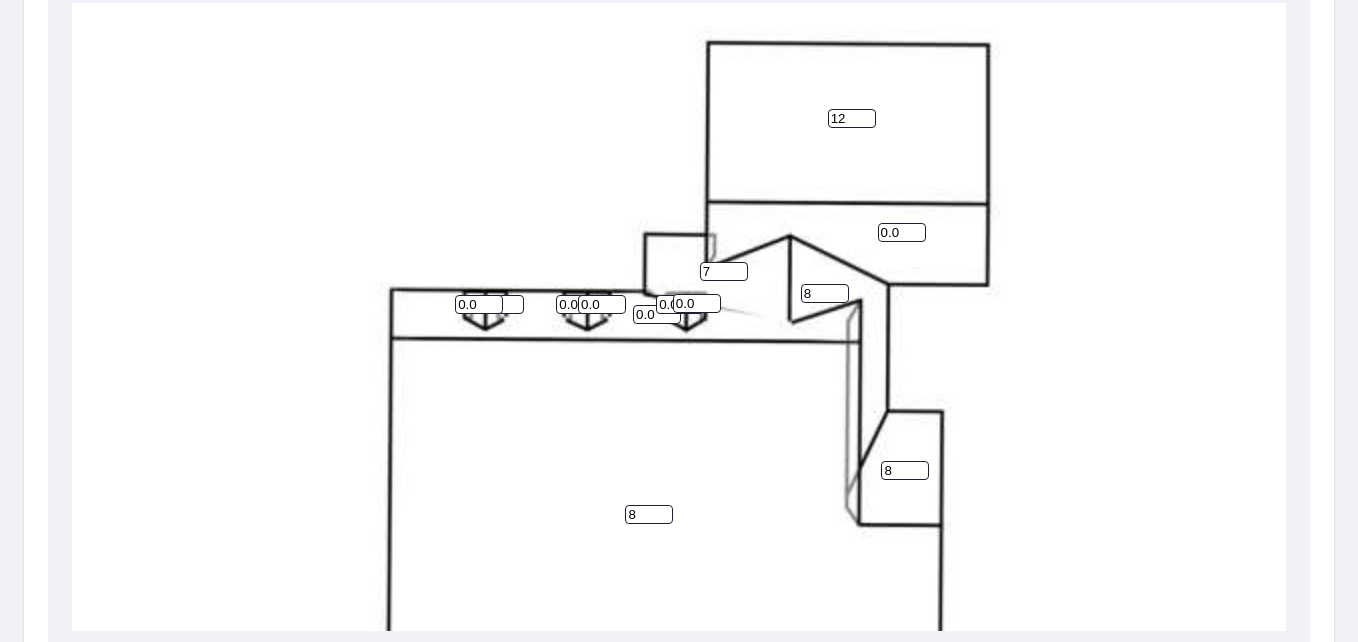 click on "7" at bounding box center [724, 271] 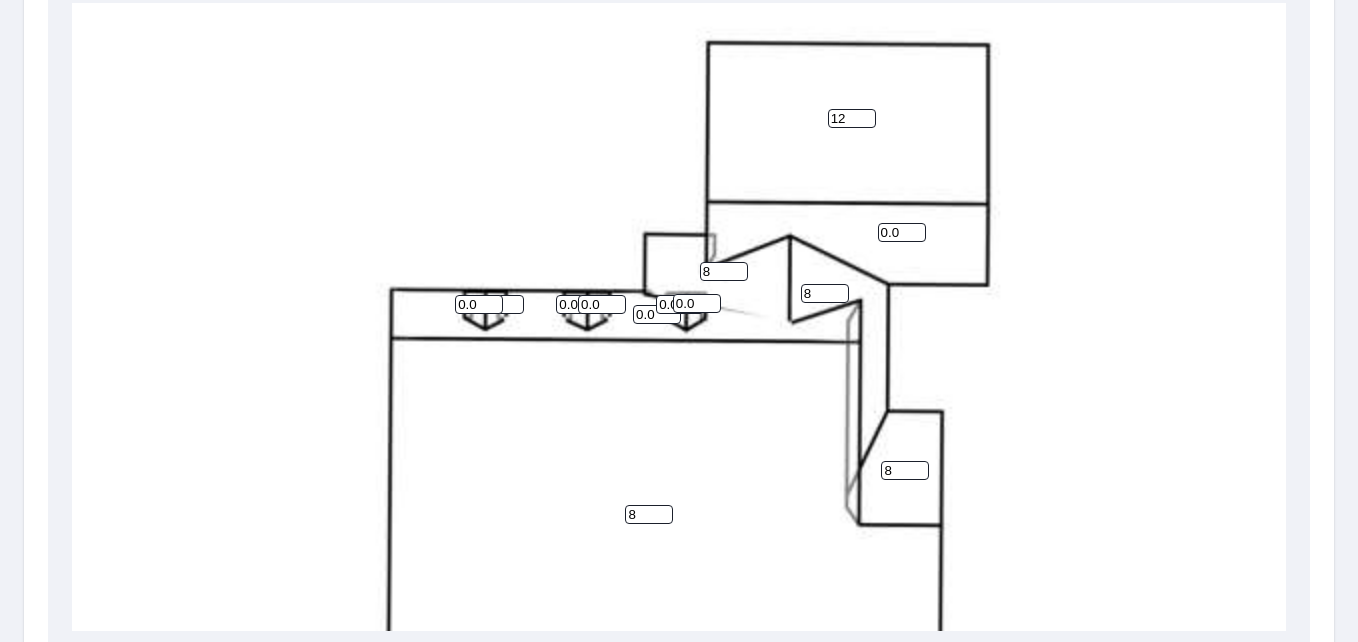 type on "8" 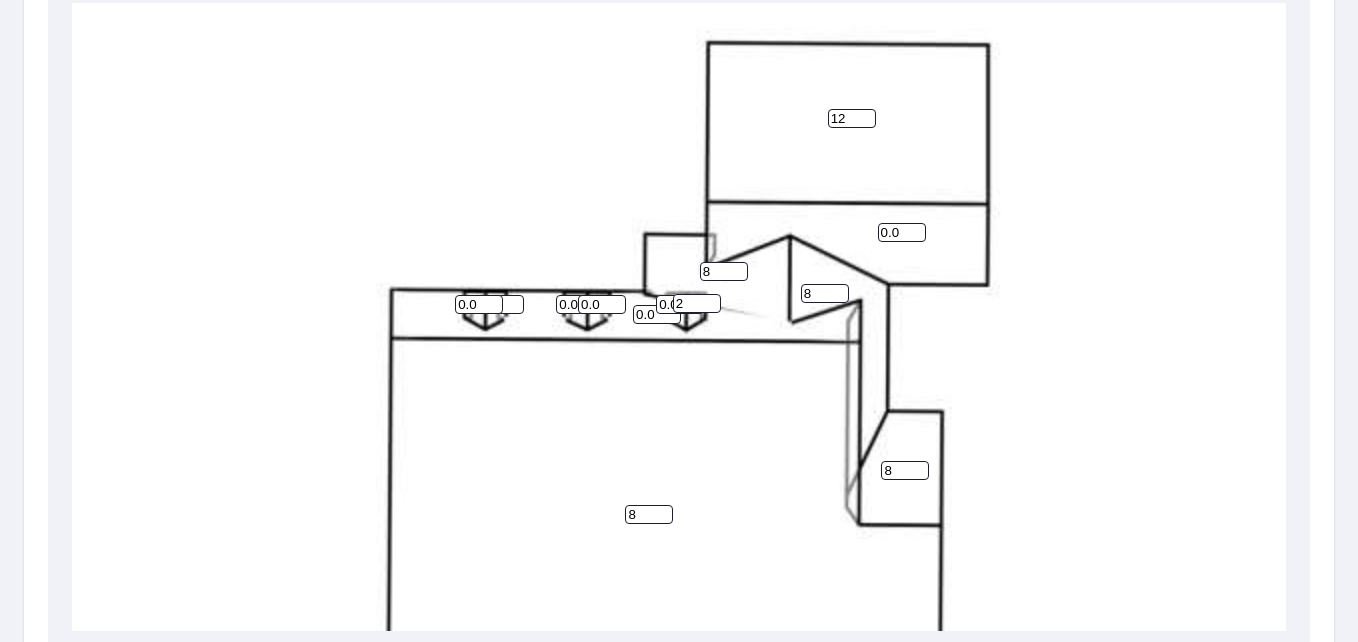 click on "2" at bounding box center (697, 303) 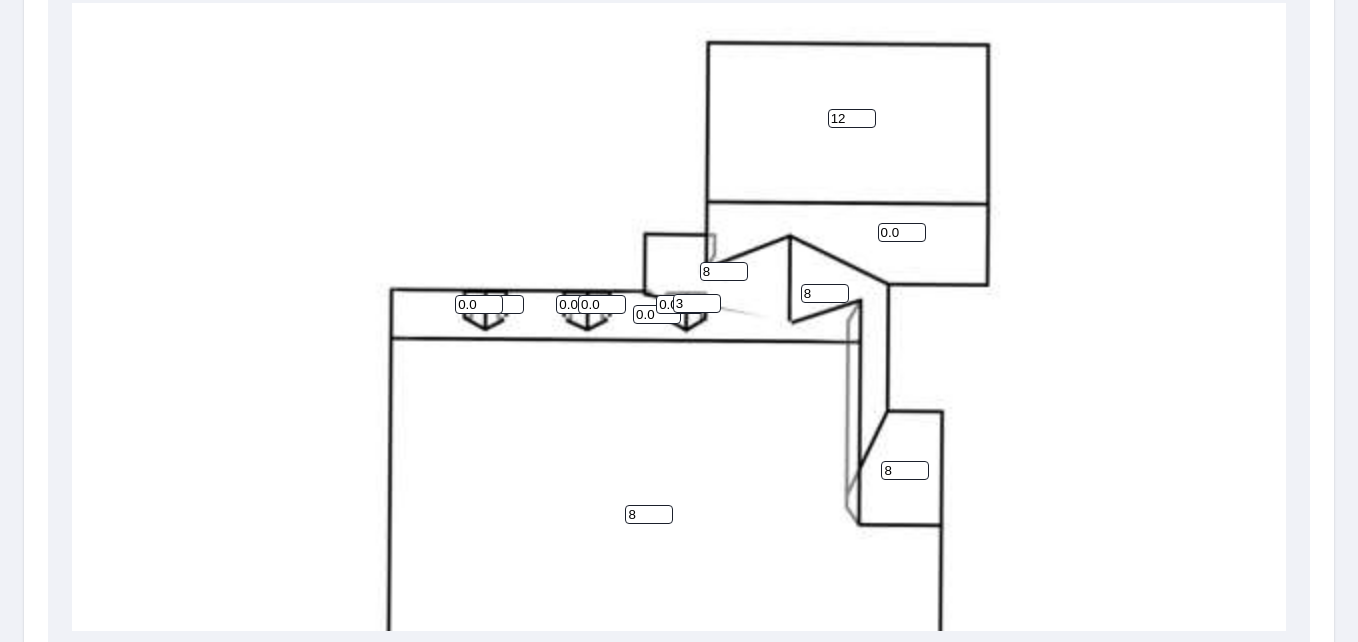 click on "3" at bounding box center [697, 303] 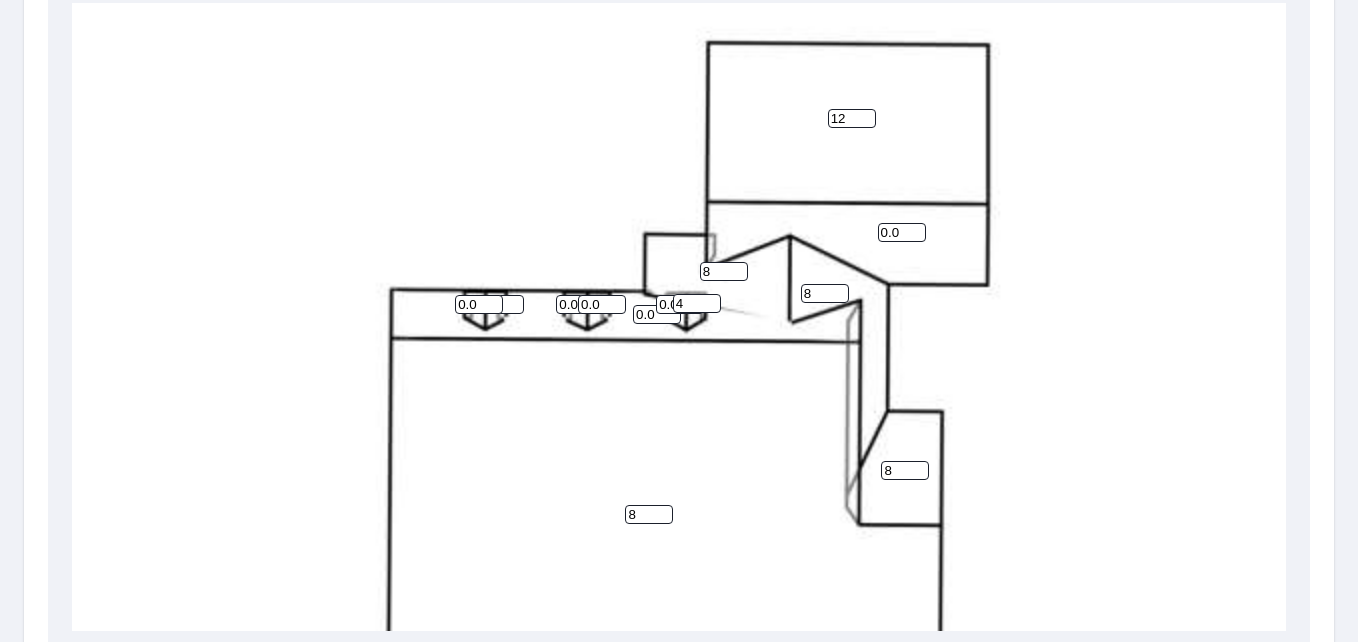 click on "4" at bounding box center [697, 303] 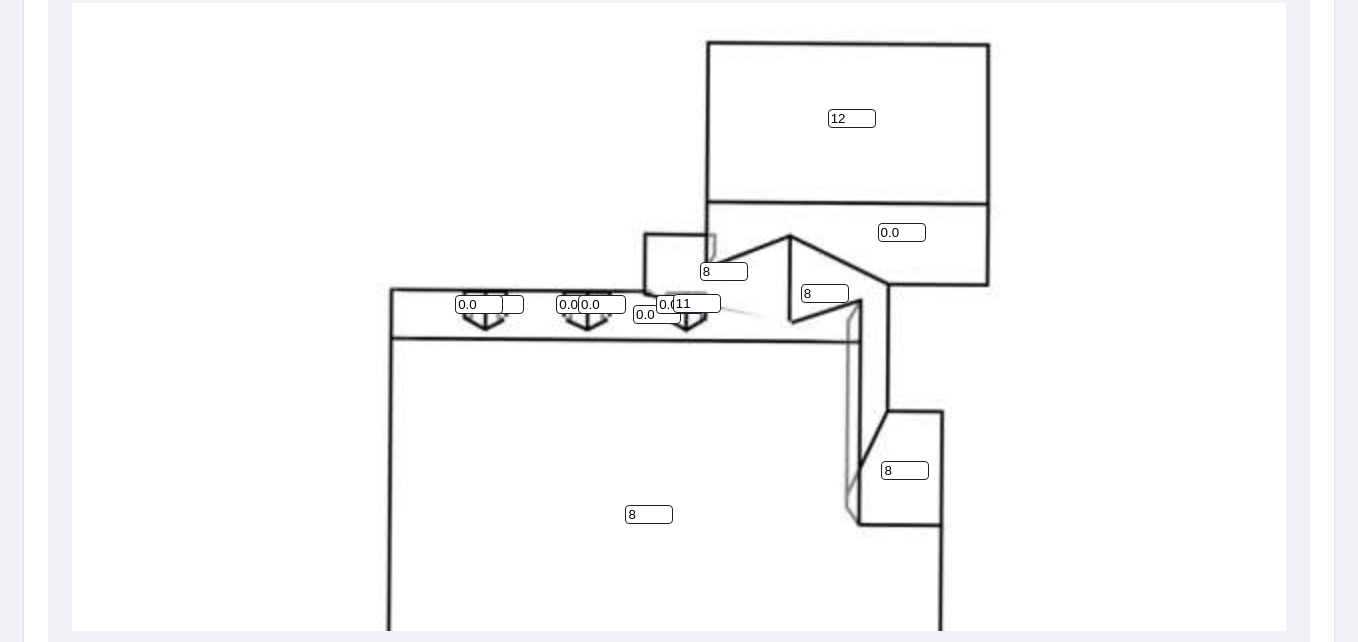 click on "11" at bounding box center [697, 303] 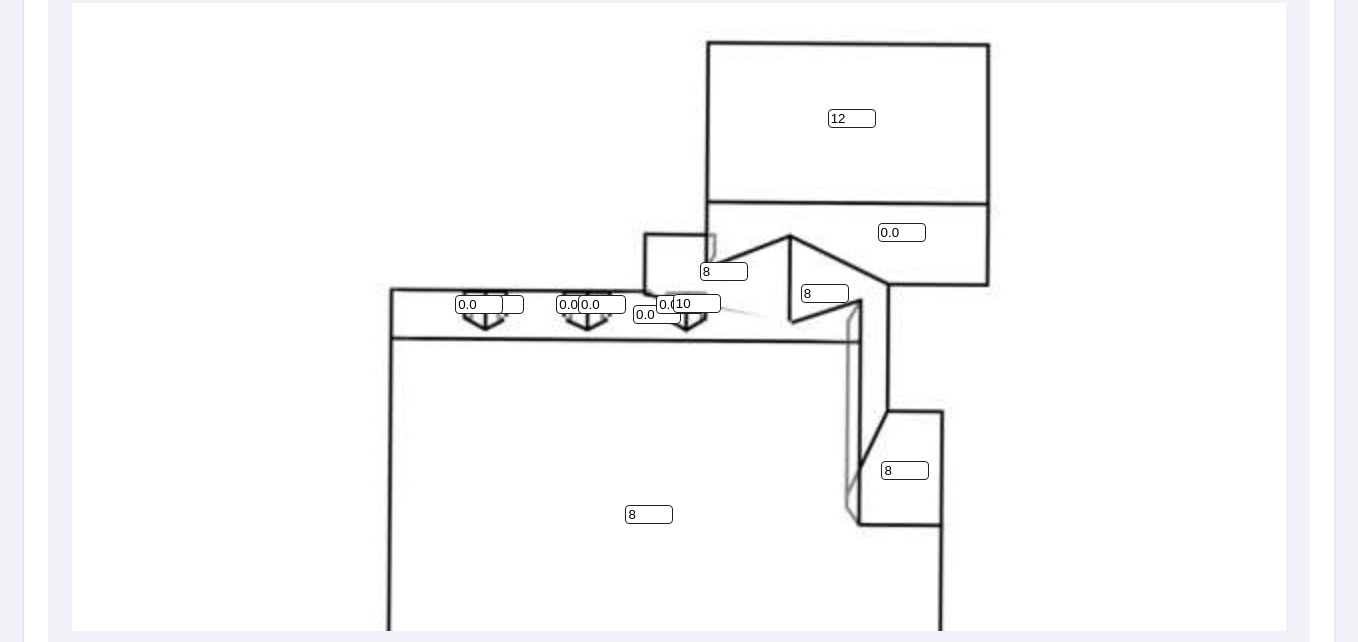 click on "10" at bounding box center (697, 303) 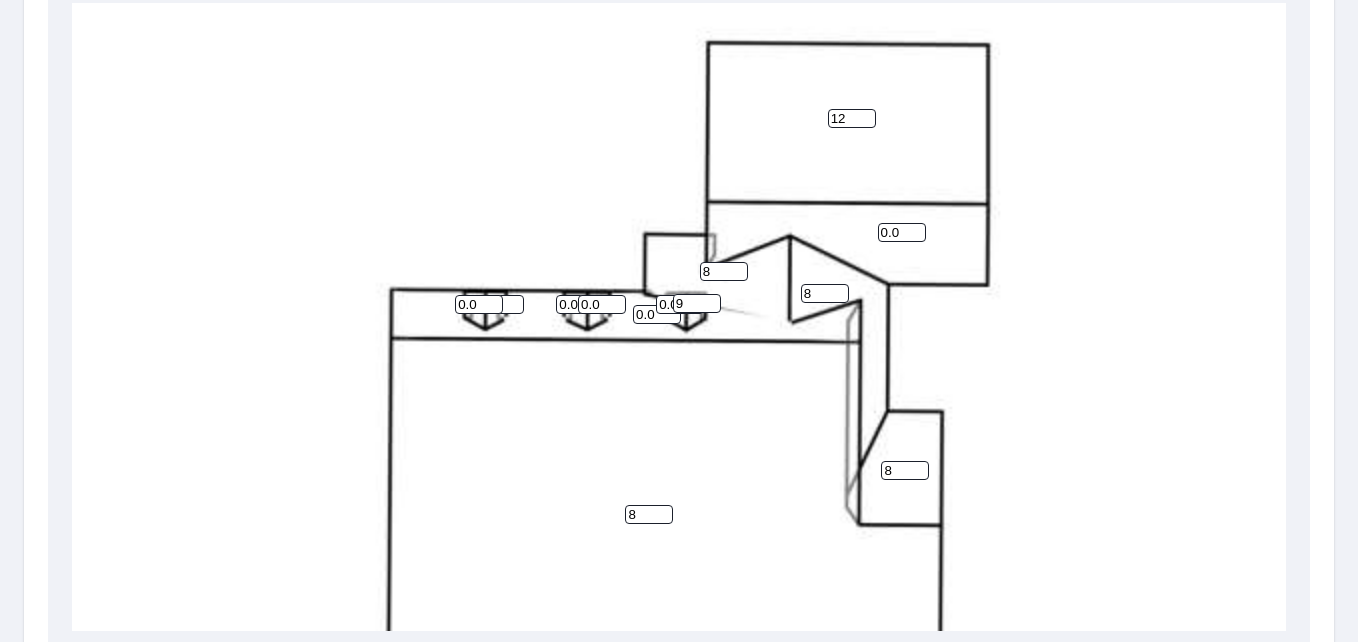 click on "9" at bounding box center [697, 303] 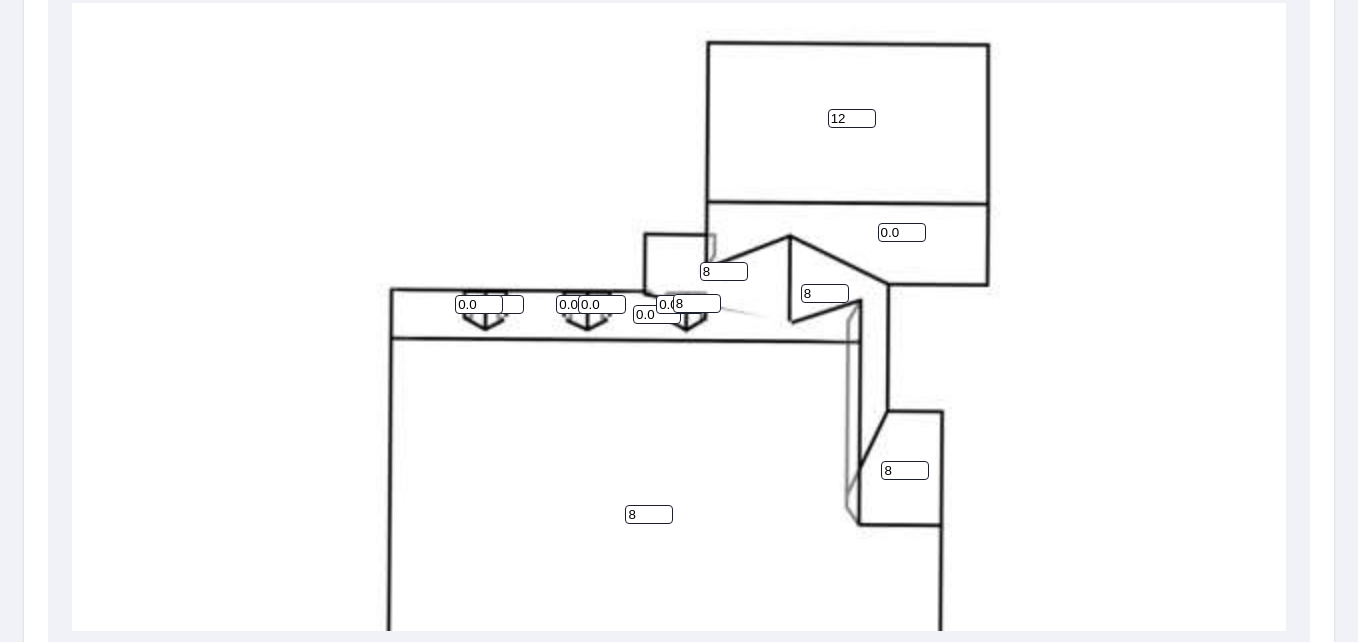 type on "8" 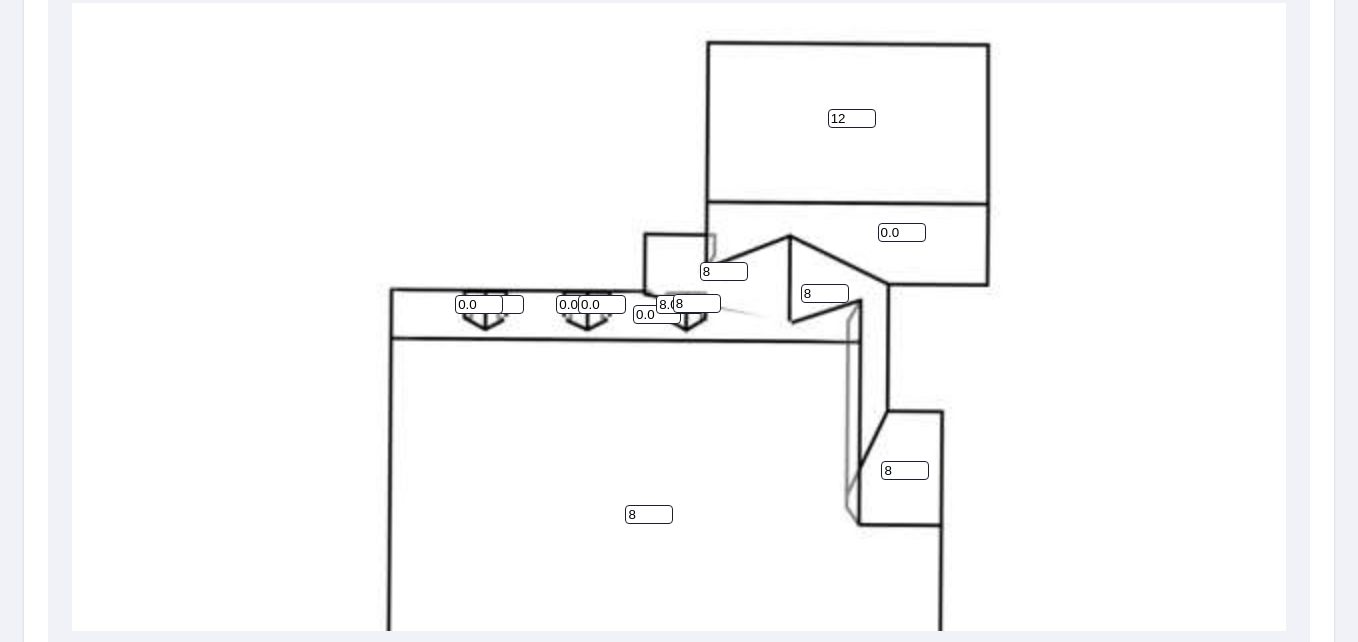 type on "8.0" 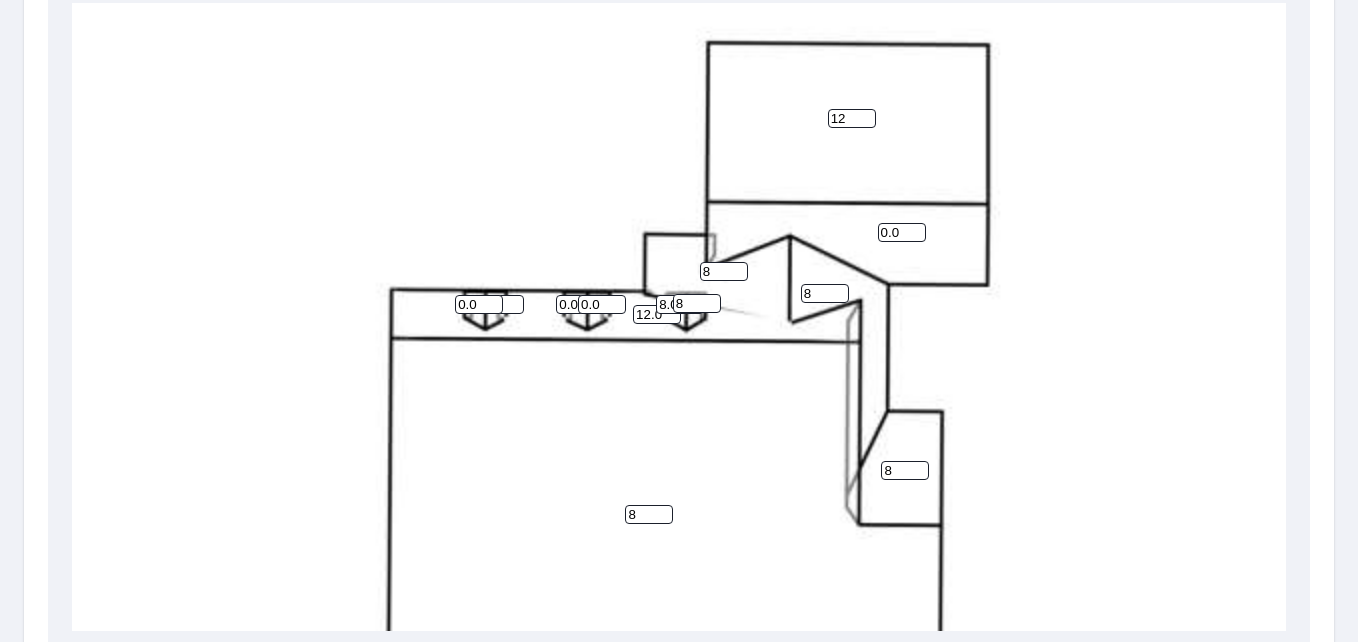 type on "12.0" 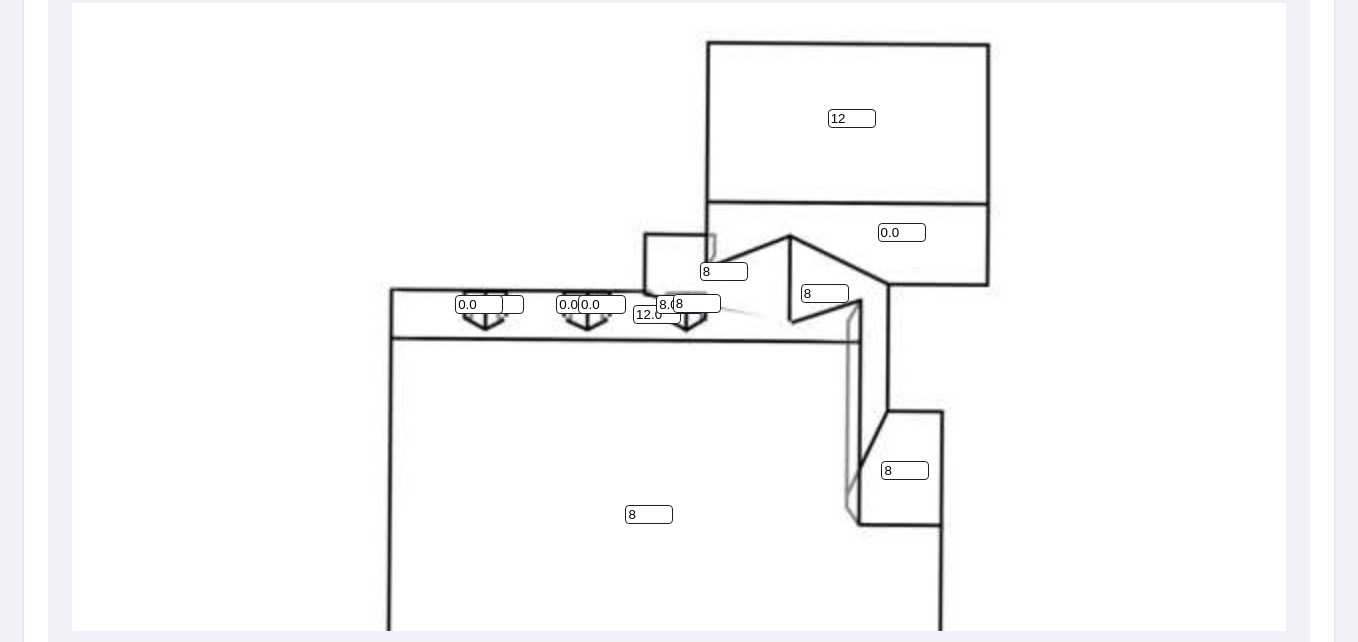 click on "0.0" at bounding box center [602, 304] 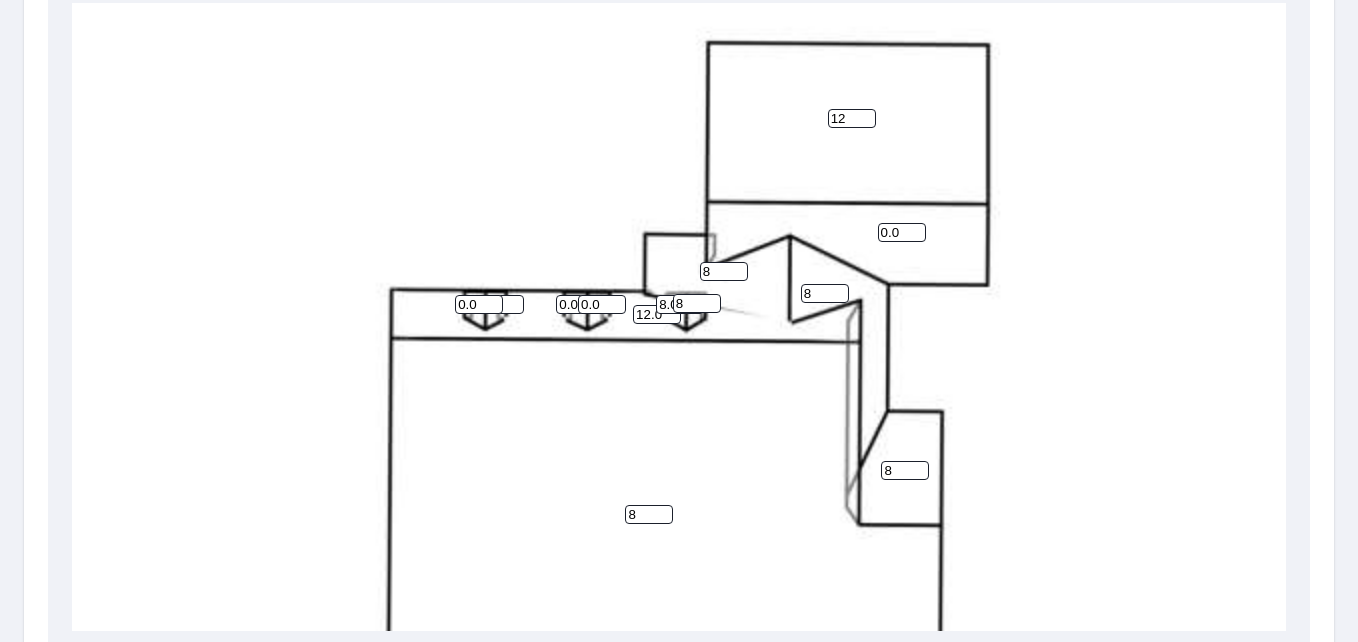 click on "0.0" at bounding box center (602, 304) 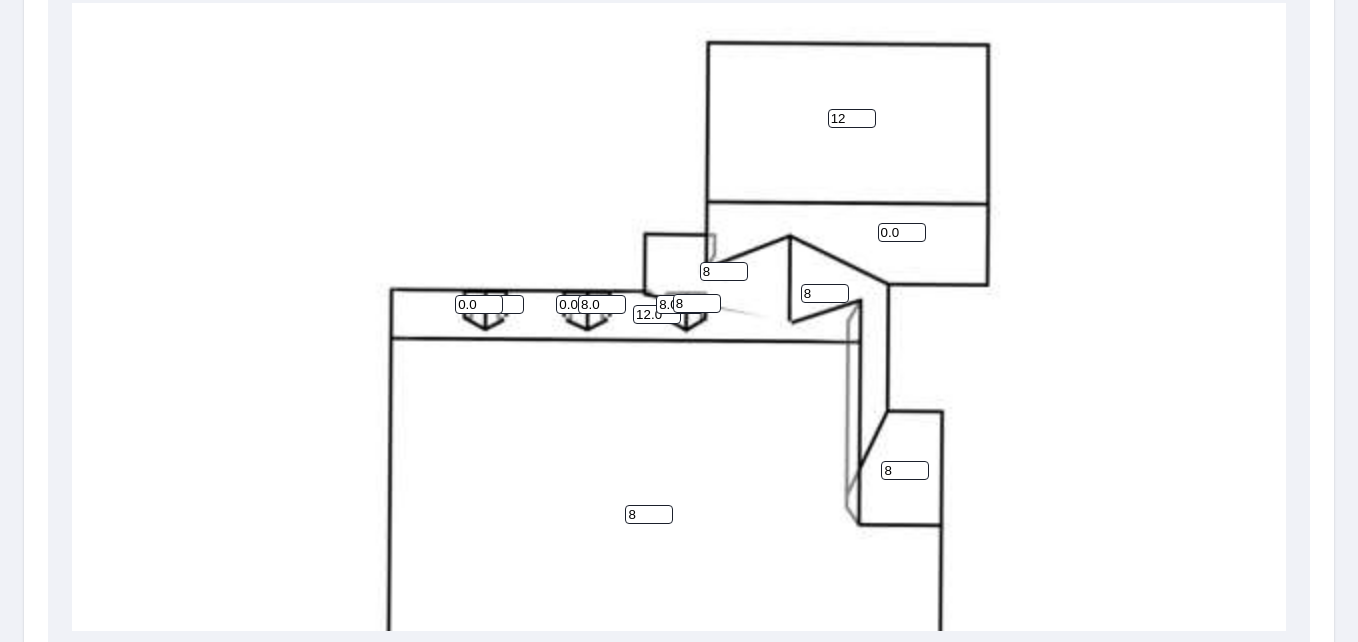 type on "8.0" 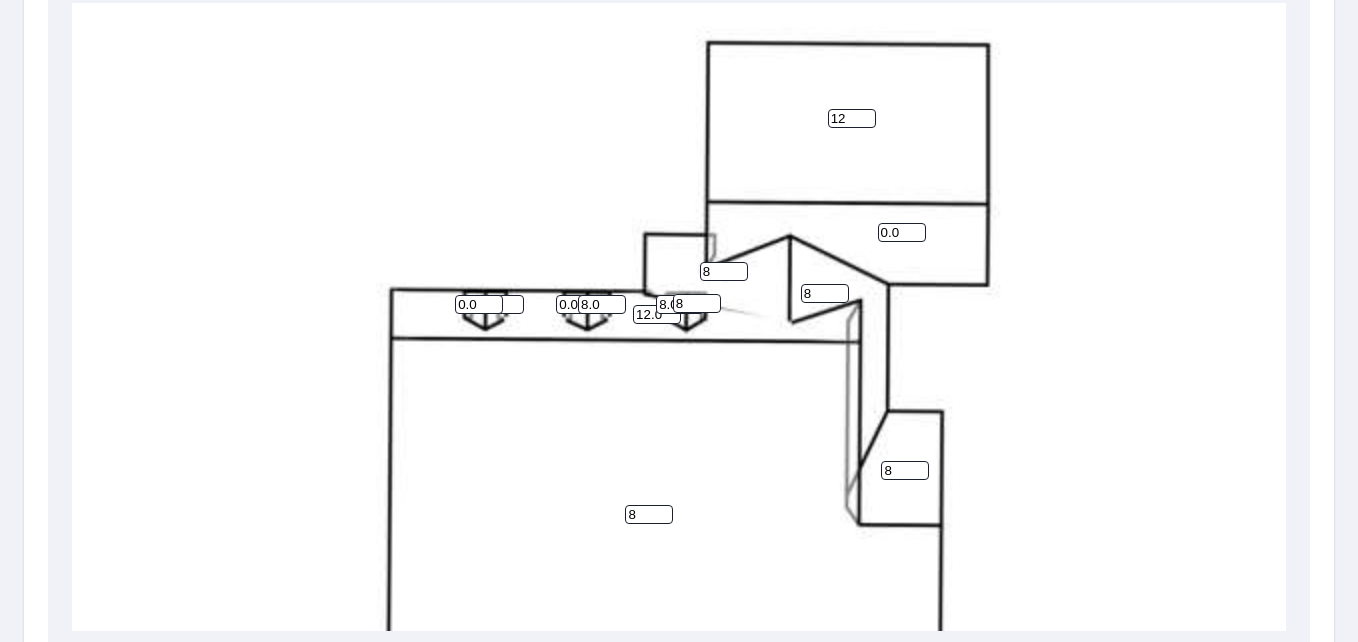 click on "0.0" at bounding box center (580, 304) 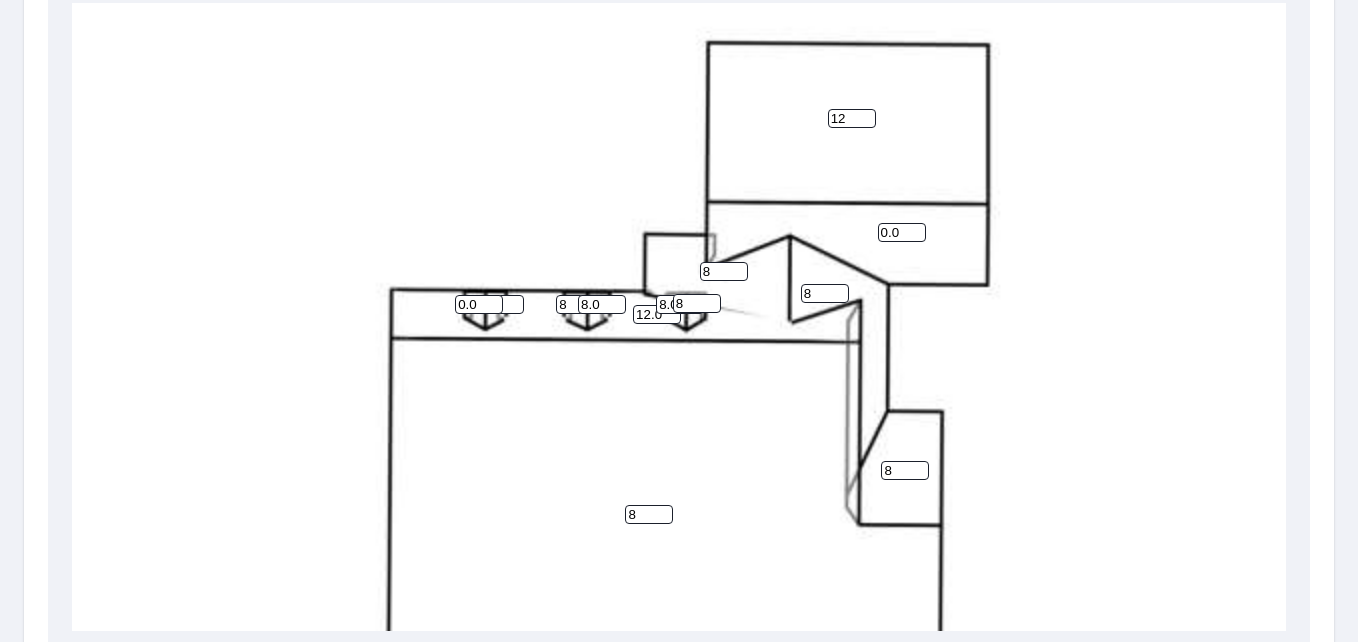 type on "8" 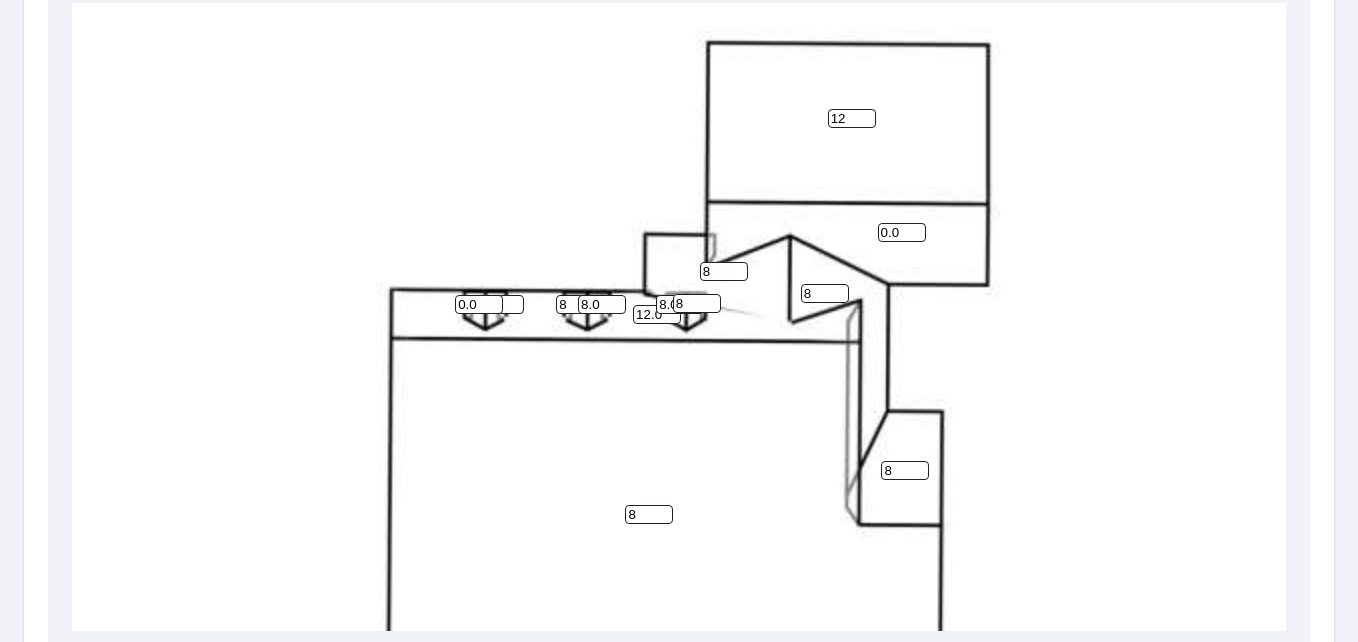click on "0.0" at bounding box center [479, 304] 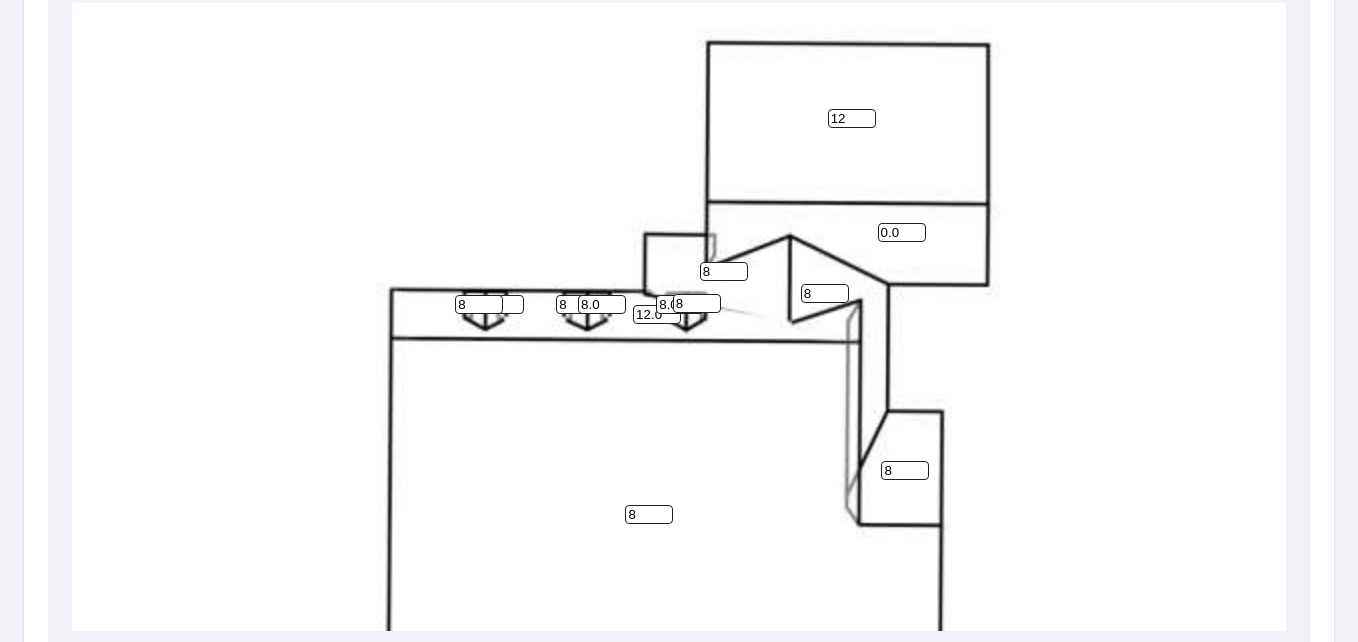type on "8" 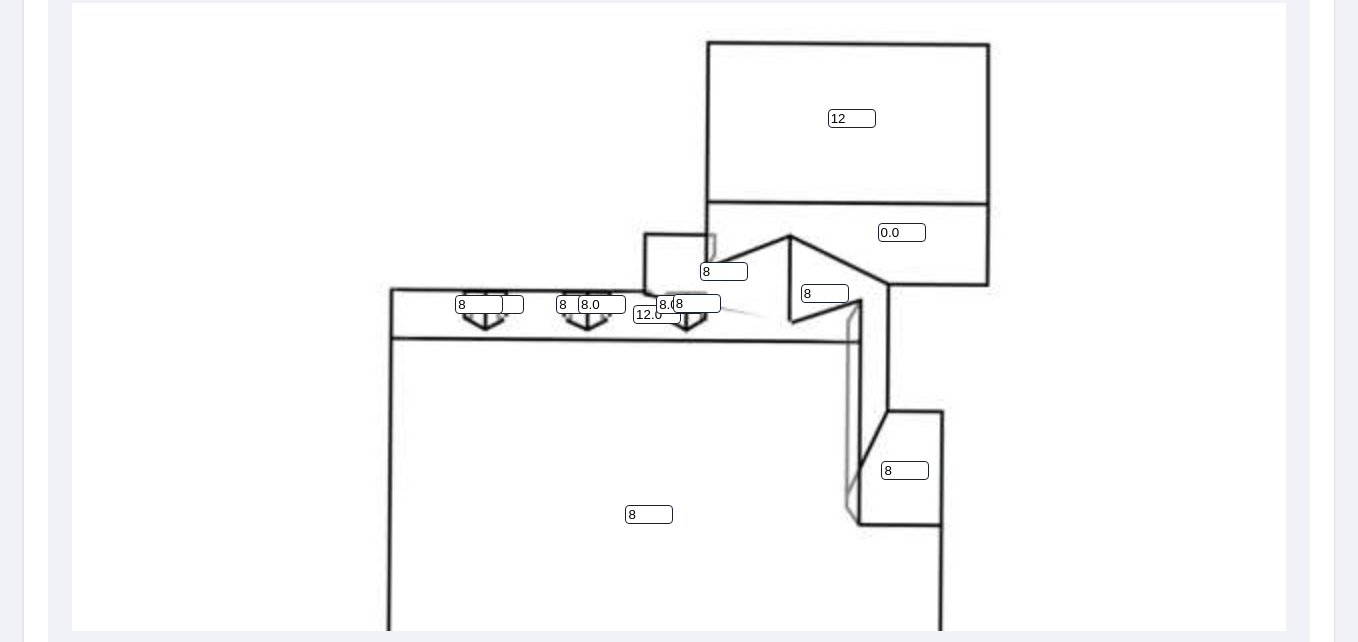 click on "1" at bounding box center (500, 304) 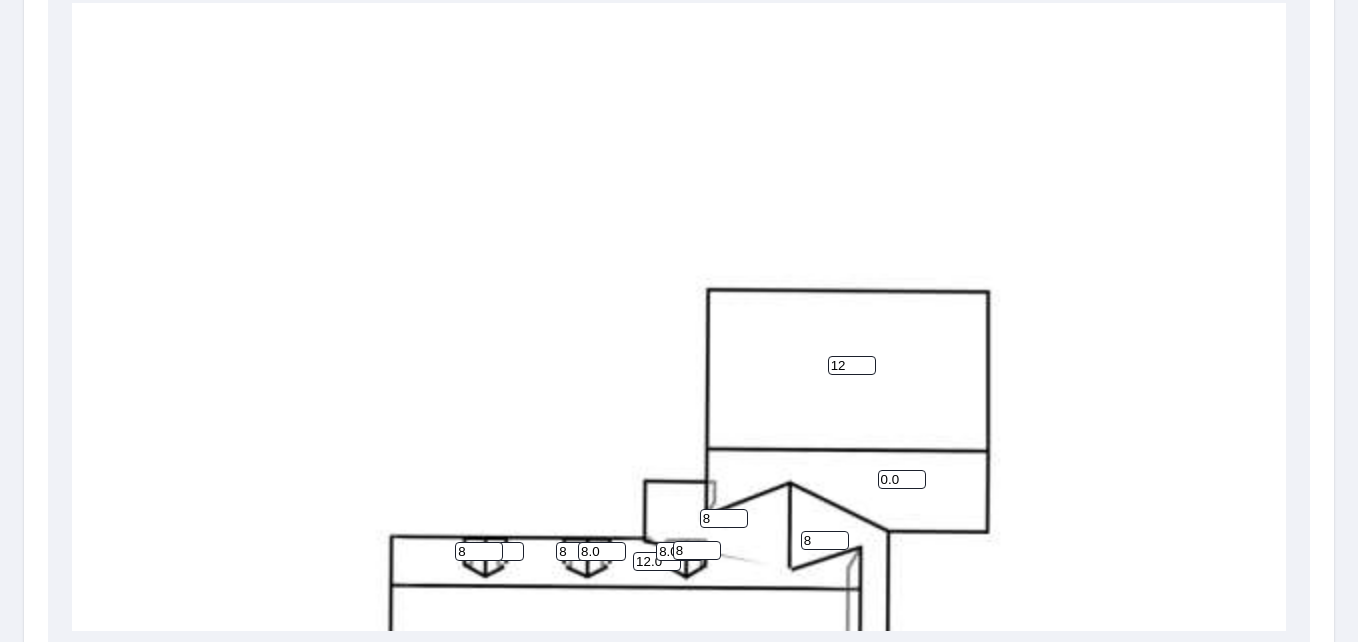 scroll, scrollTop: 0, scrollLeft: 0, axis: both 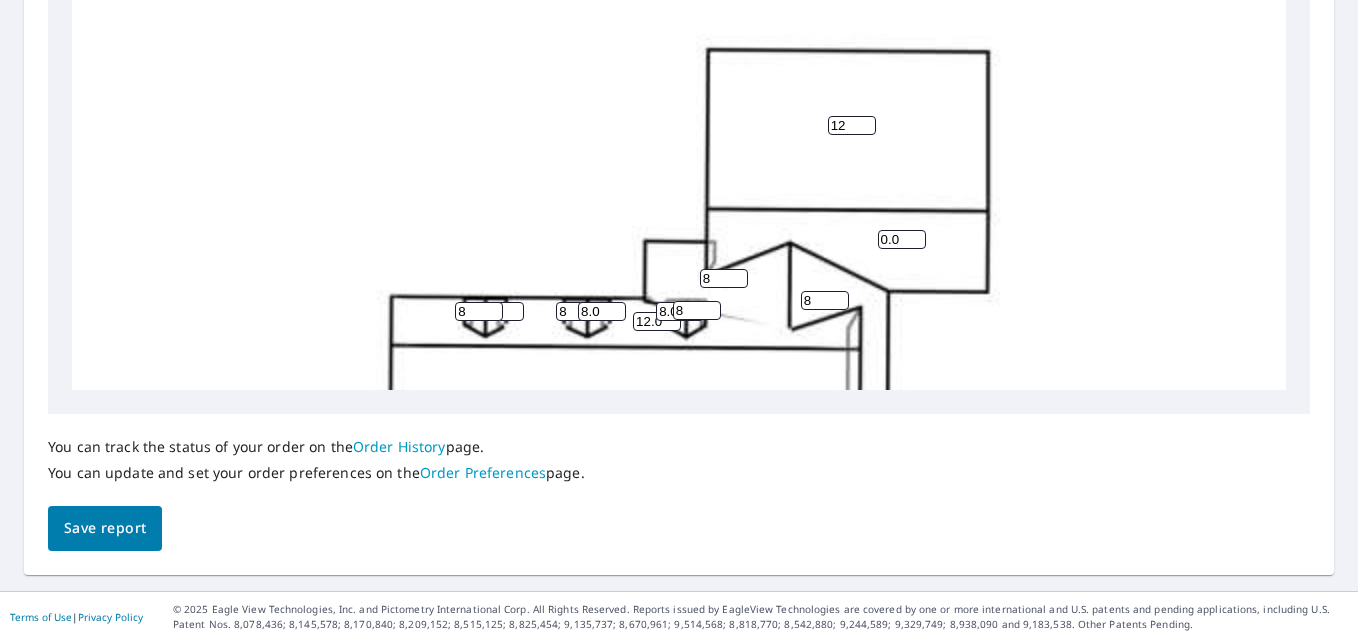 click on "Save report" at bounding box center [105, 528] 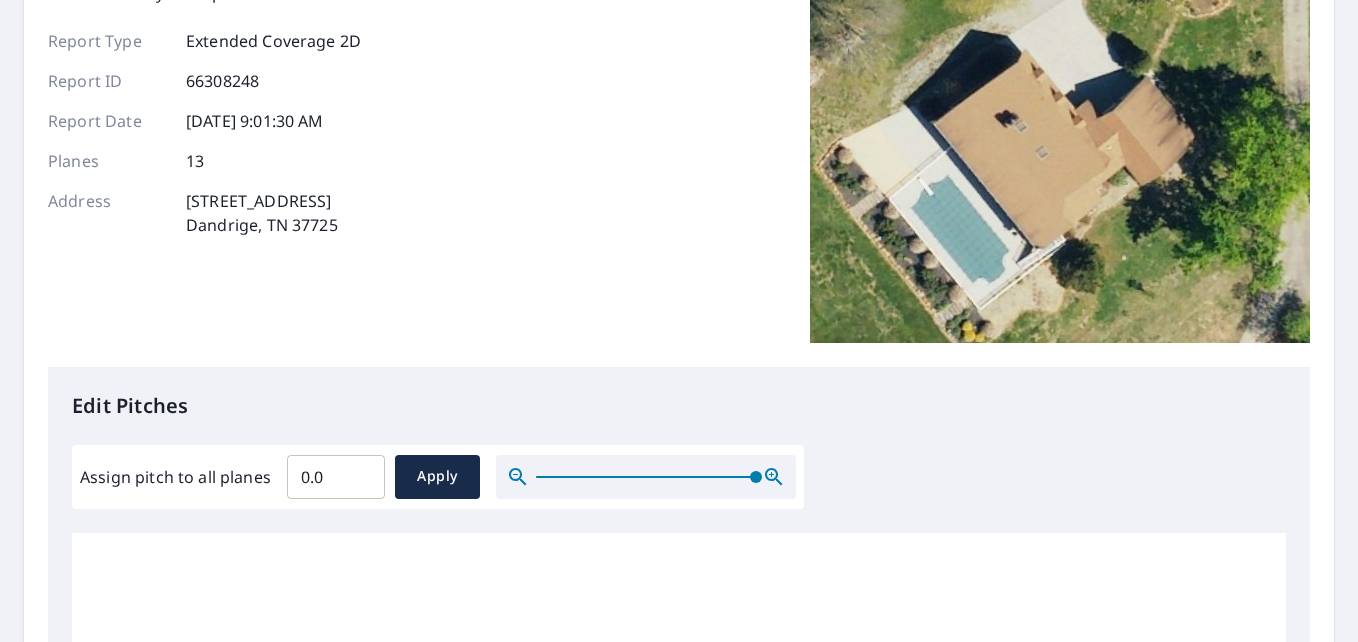 scroll, scrollTop: 0, scrollLeft: 0, axis: both 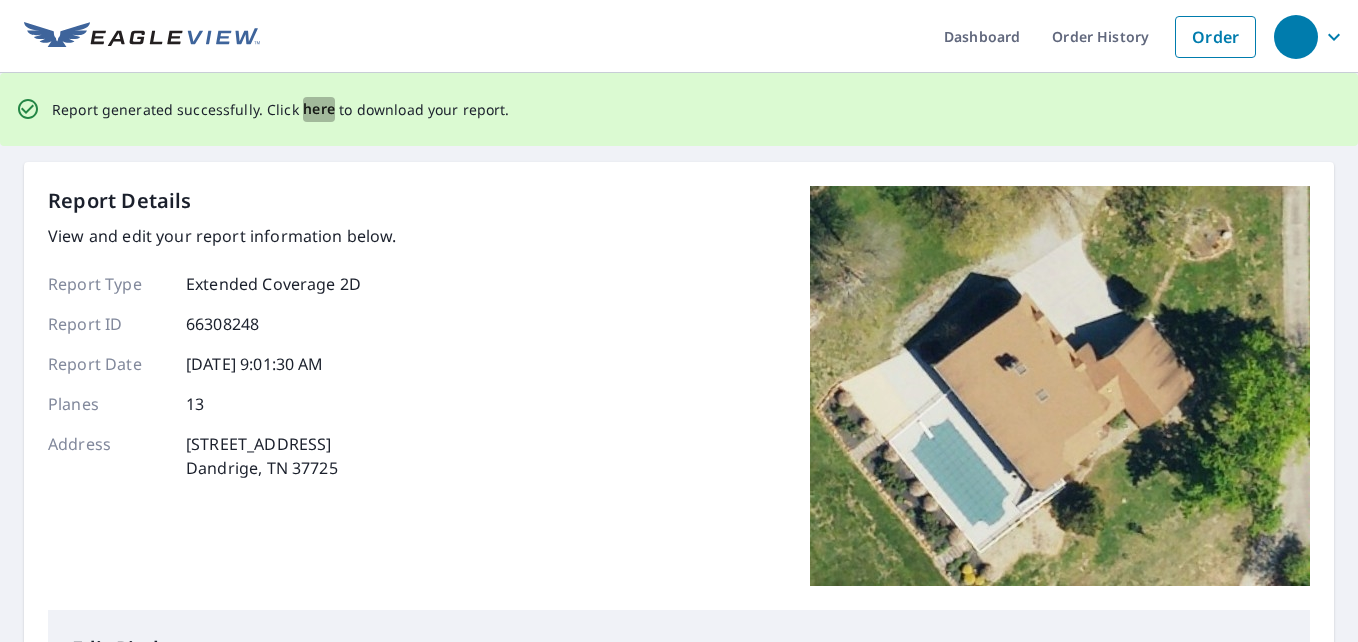 click on "here" at bounding box center (319, 109) 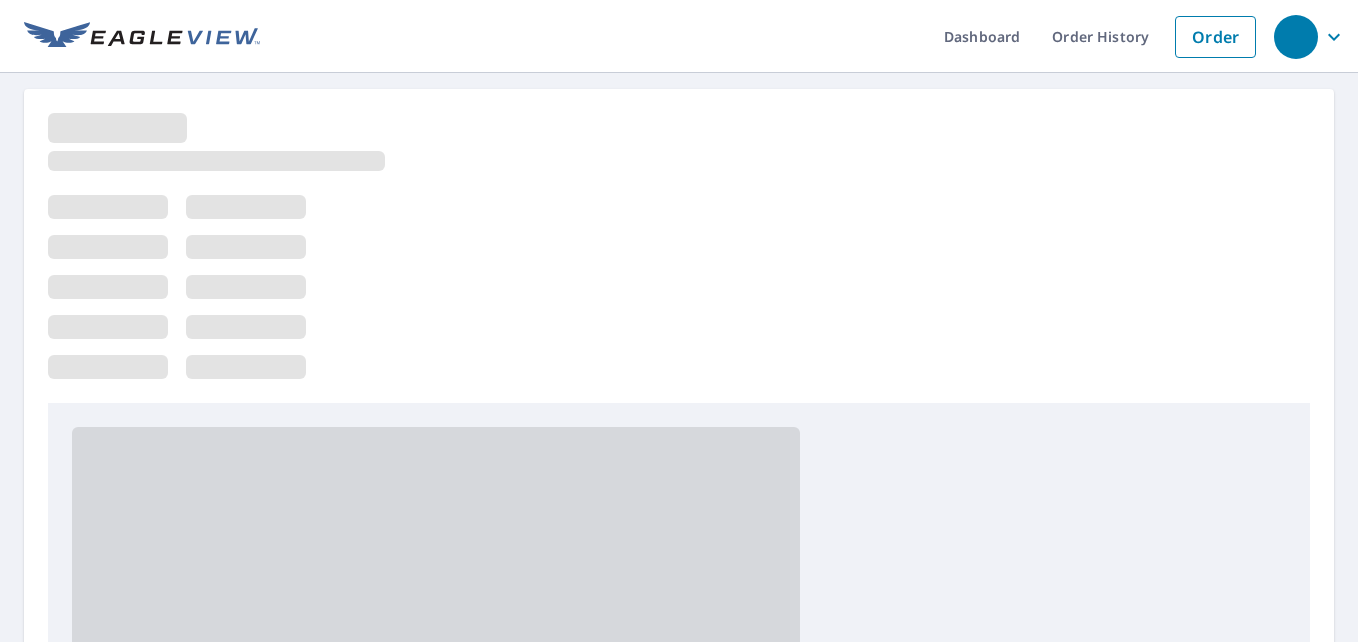 scroll, scrollTop: 0, scrollLeft: 0, axis: both 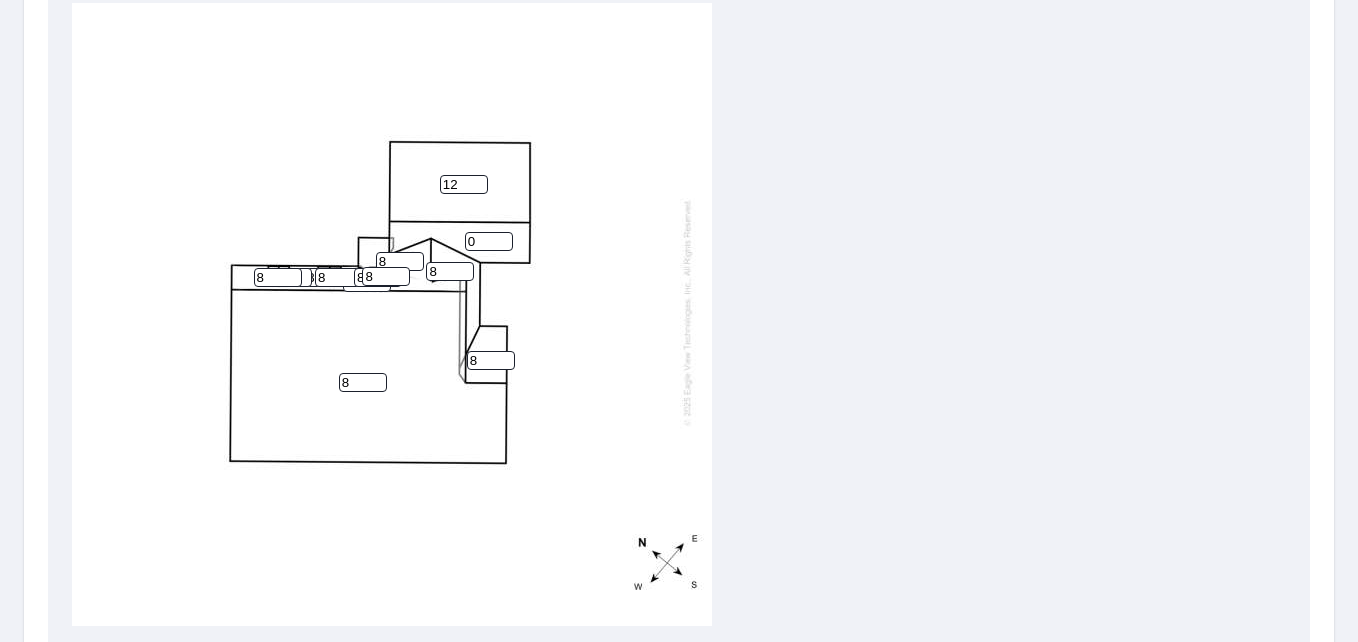 drag, startPoint x: 464, startPoint y: 172, endPoint x: 438, endPoint y: 170, distance: 26.076809 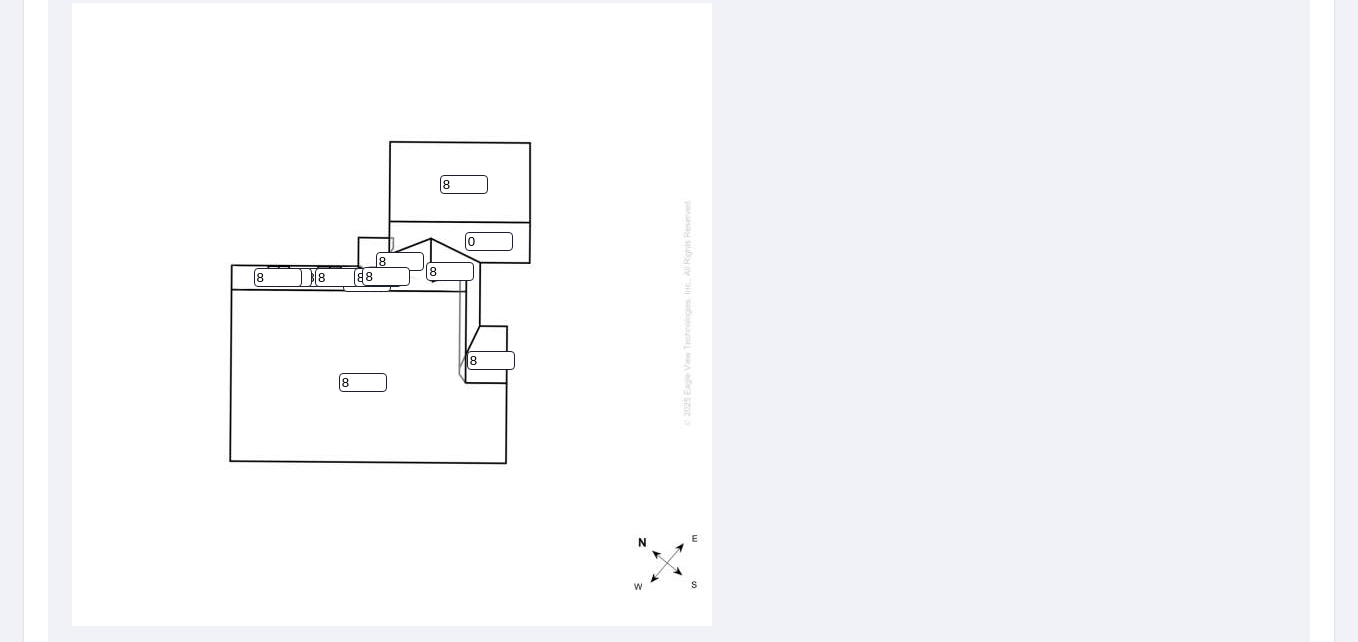 type on "8" 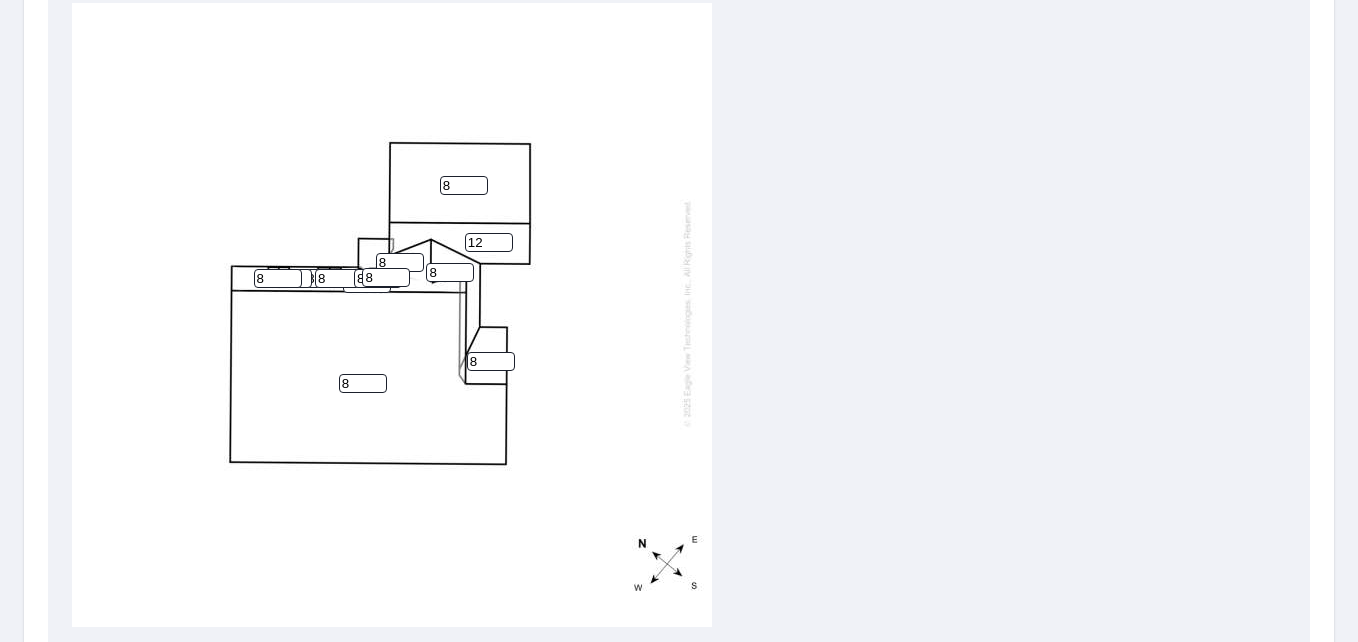 scroll, scrollTop: 0, scrollLeft: 0, axis: both 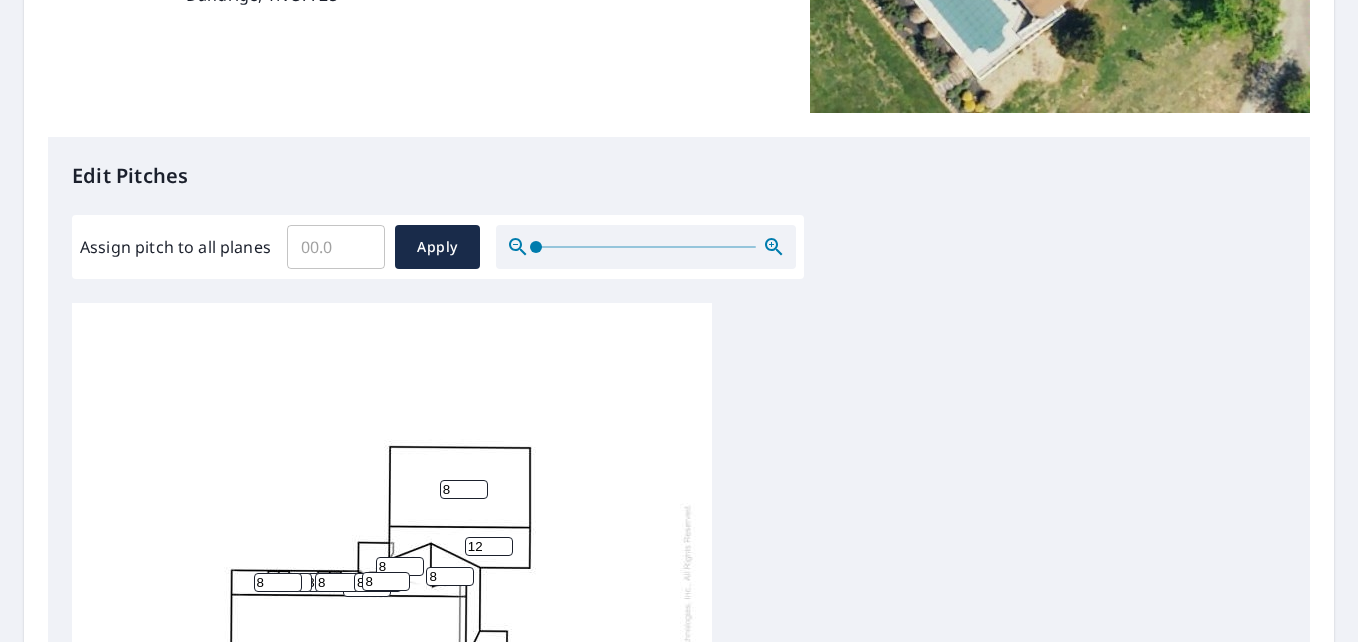 type on "12" 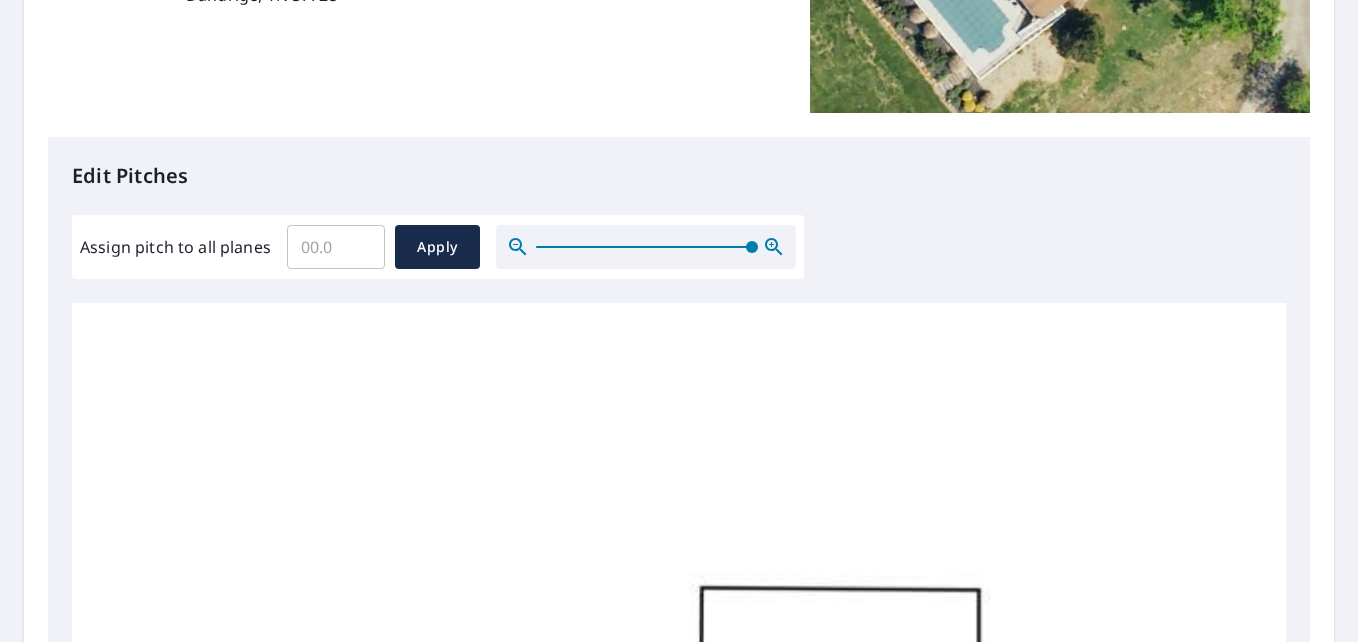 click at bounding box center (646, 247) 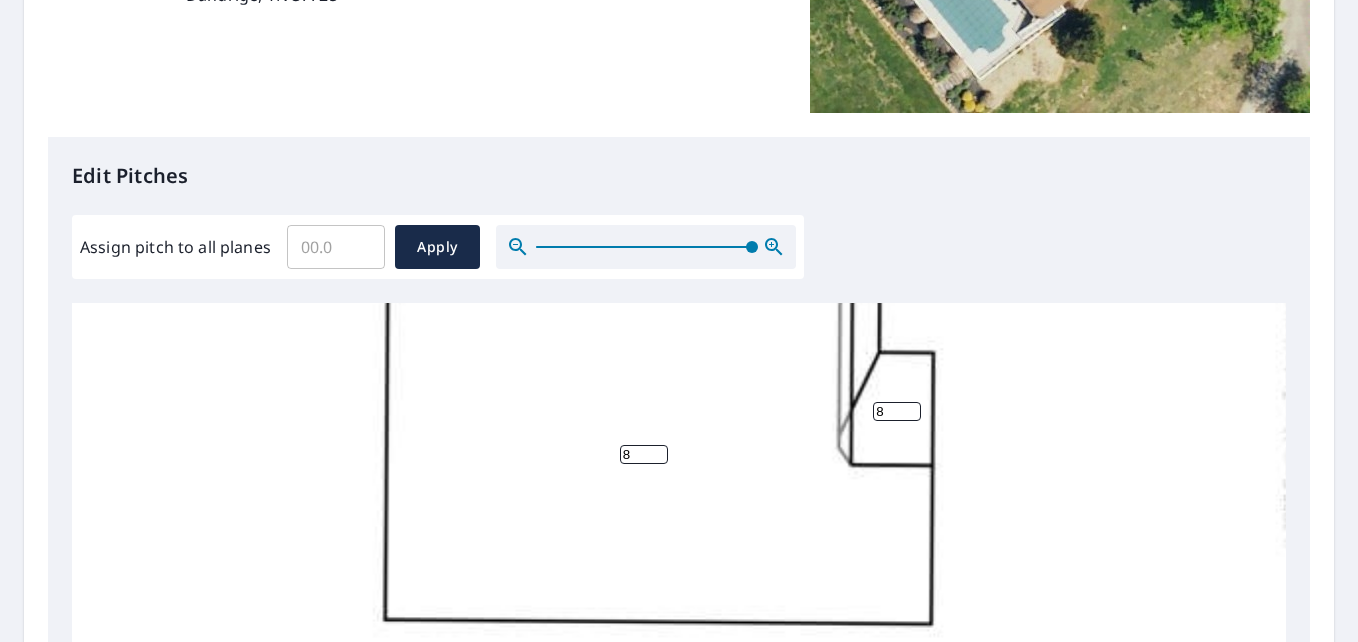scroll, scrollTop: 635, scrollLeft: 0, axis: vertical 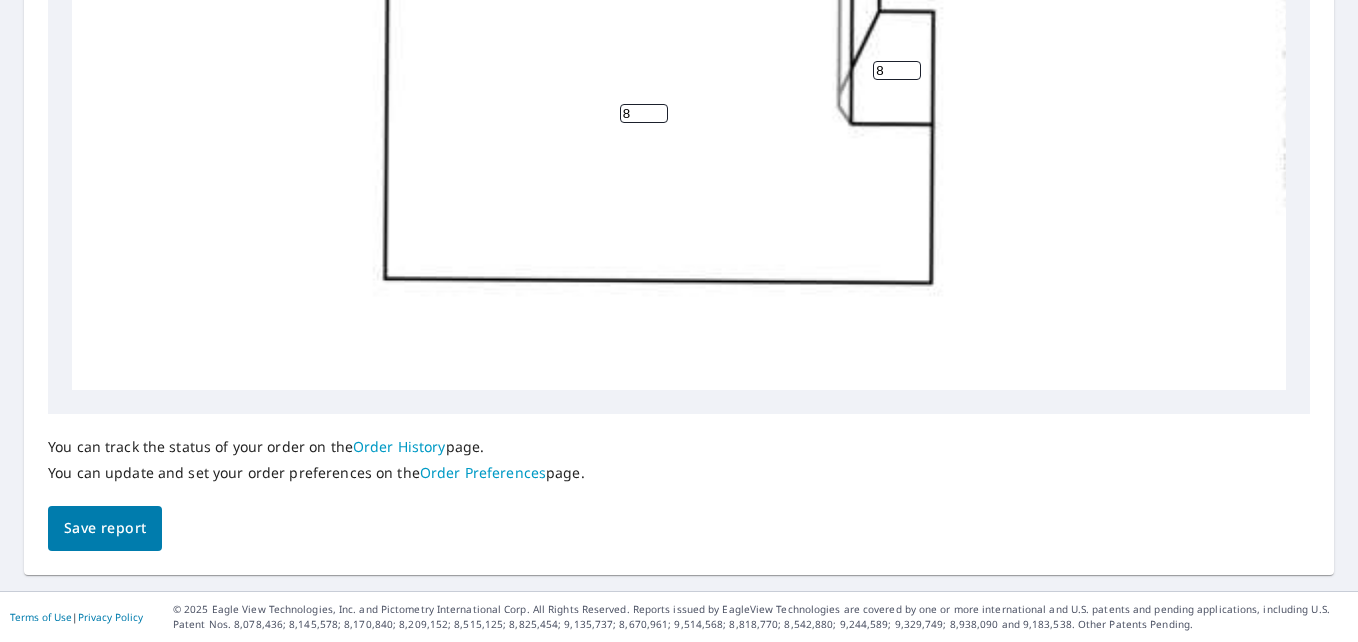 click on "Save report" at bounding box center (105, 528) 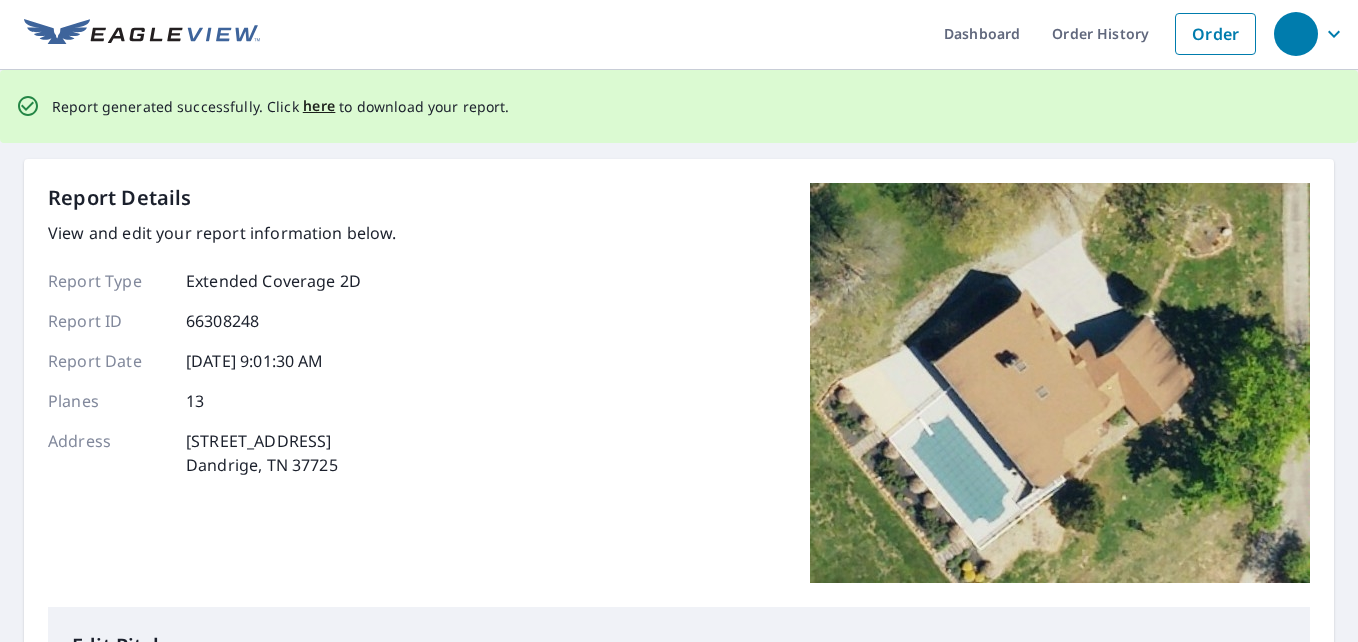 scroll, scrollTop: 0, scrollLeft: 0, axis: both 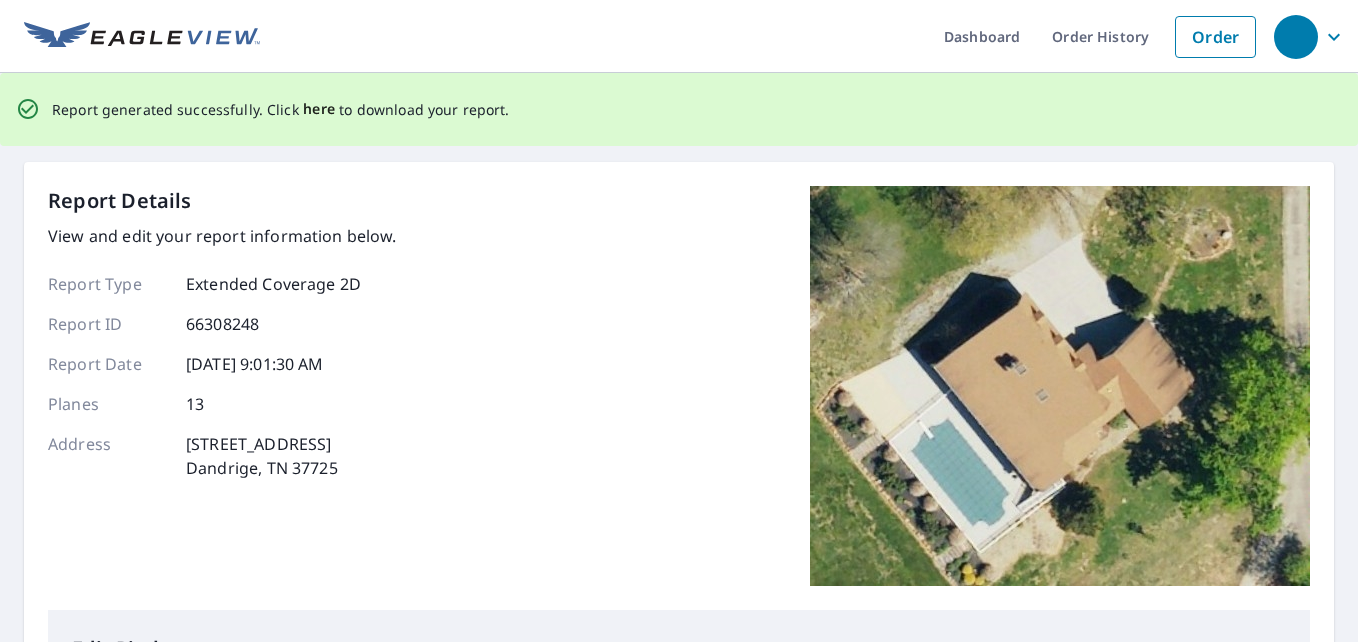 click on "here" at bounding box center (319, 109) 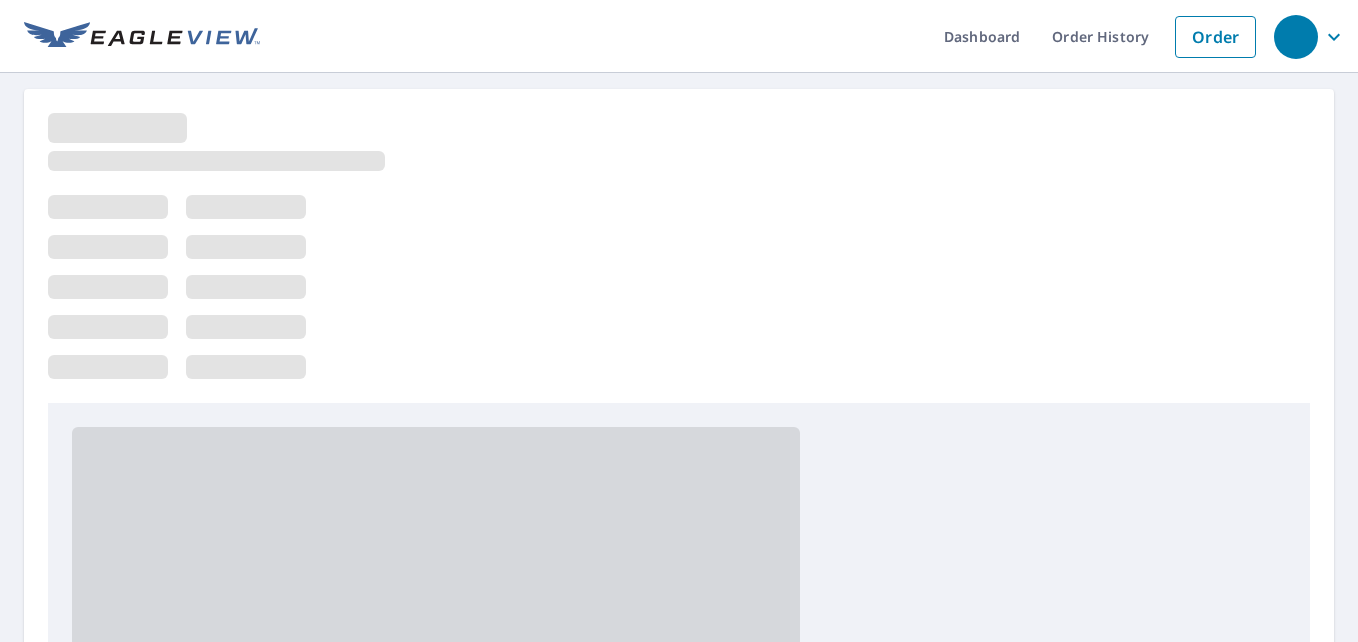scroll, scrollTop: 0, scrollLeft: 0, axis: both 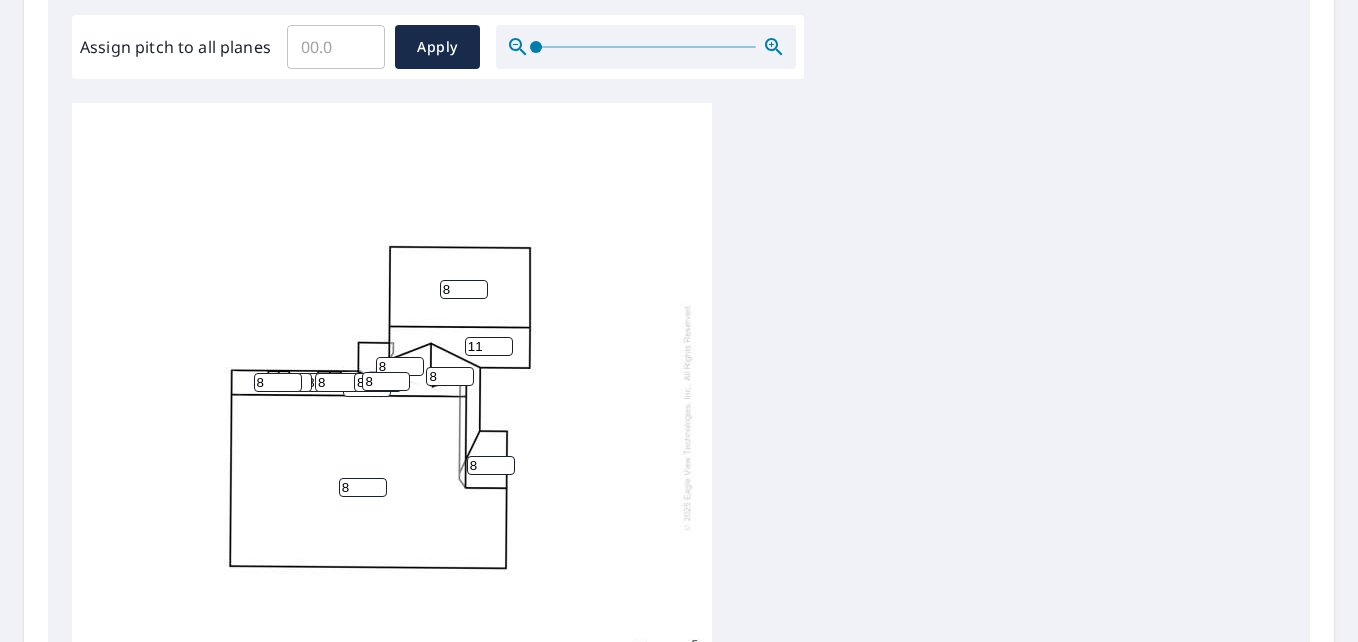 click on "11" at bounding box center (489, 346) 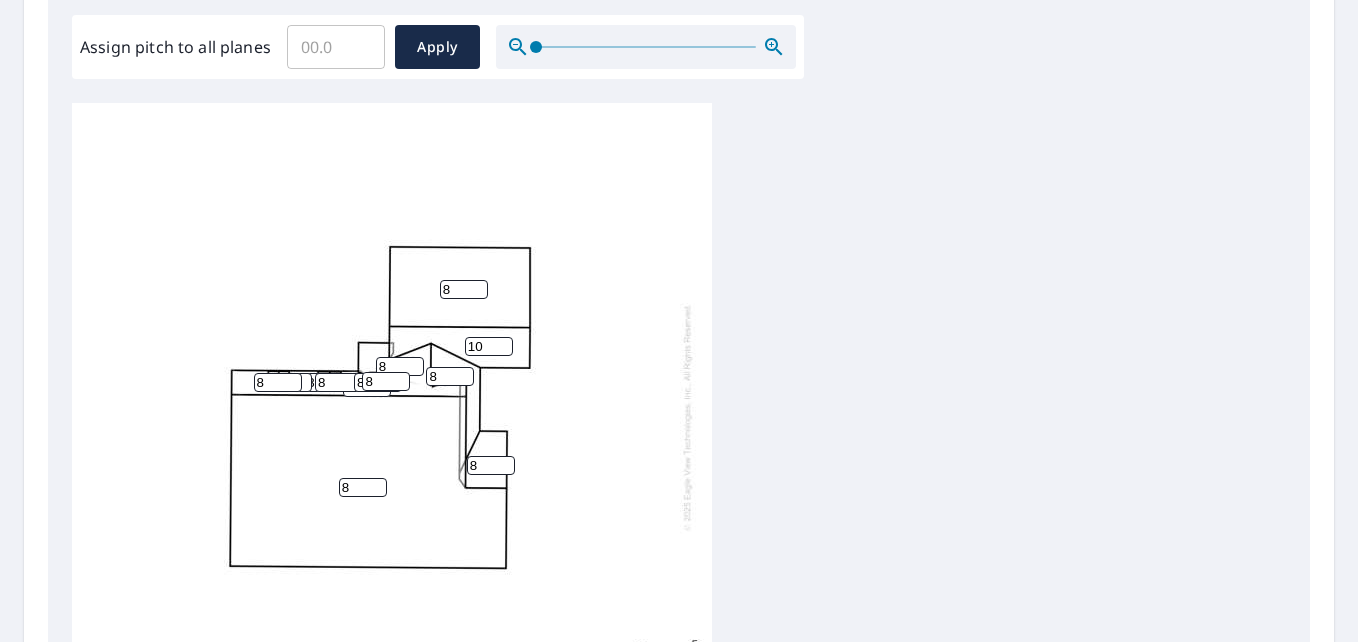 type on "10" 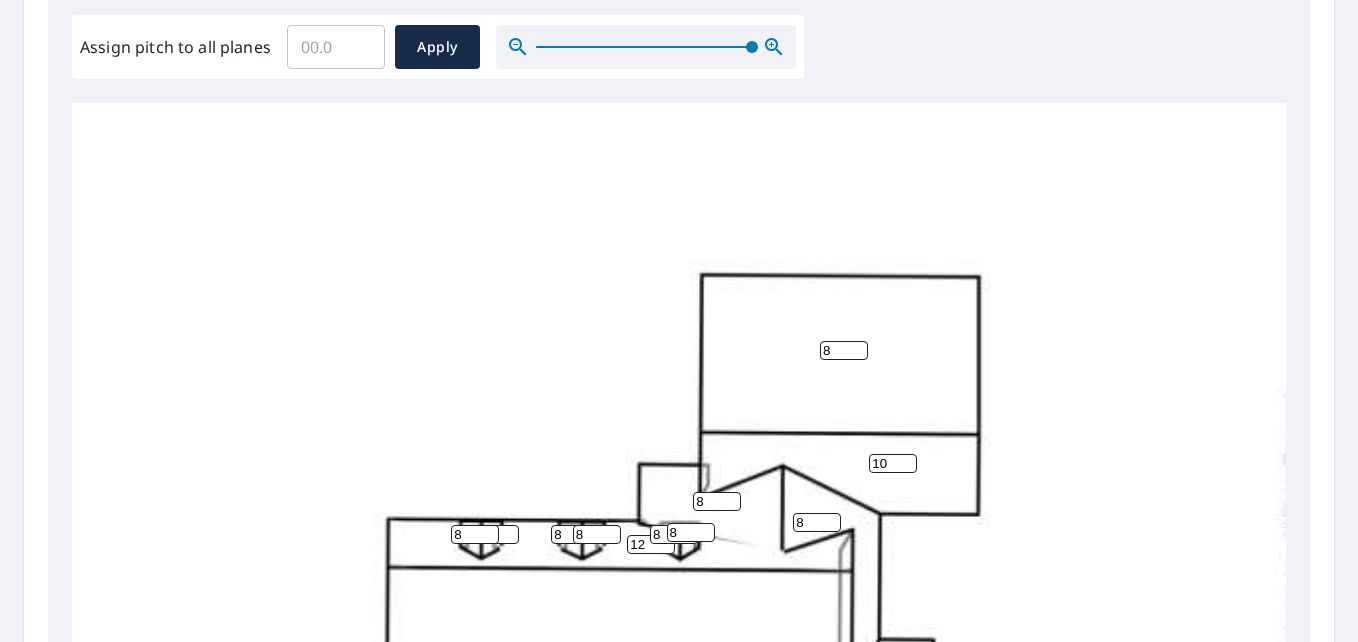 scroll, scrollTop: 400, scrollLeft: 0, axis: vertical 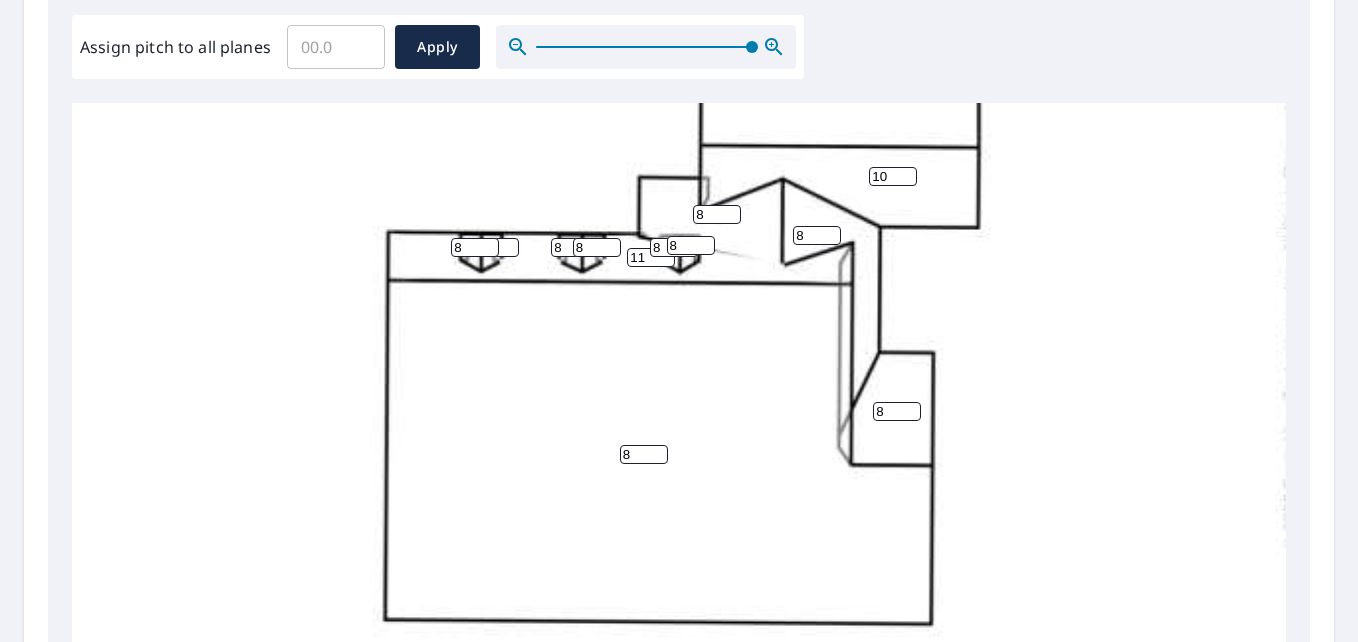 click on "11" at bounding box center (651, 257) 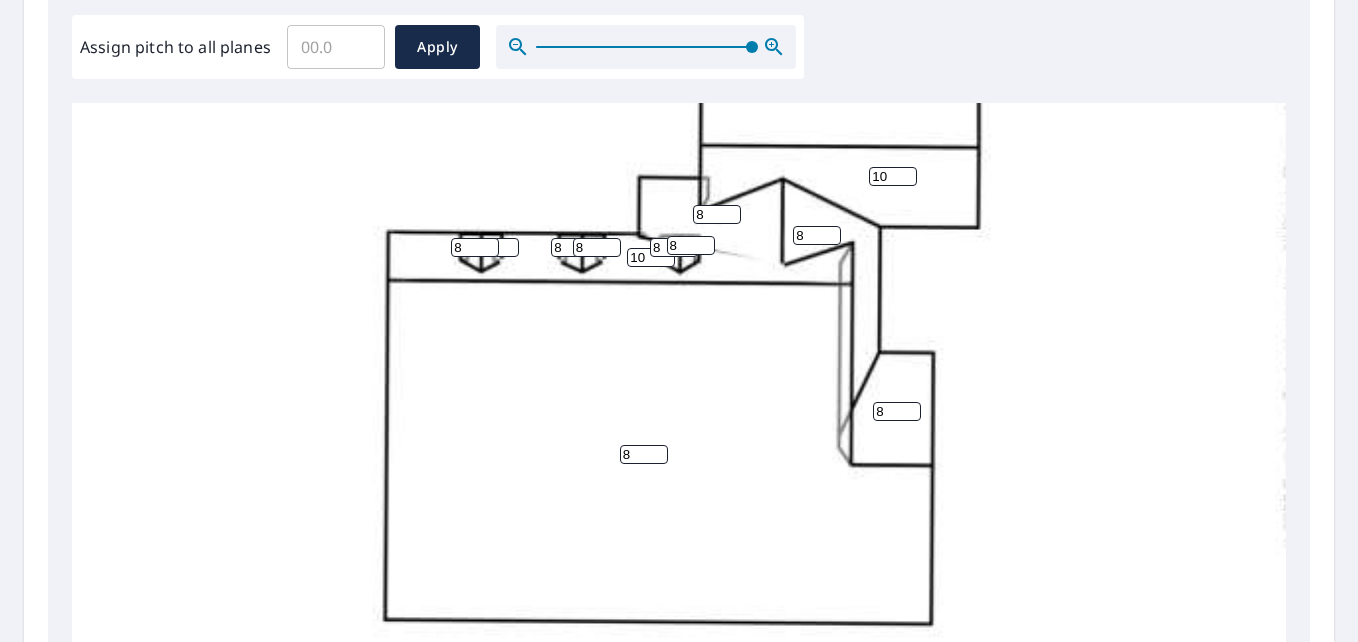 type on "10" 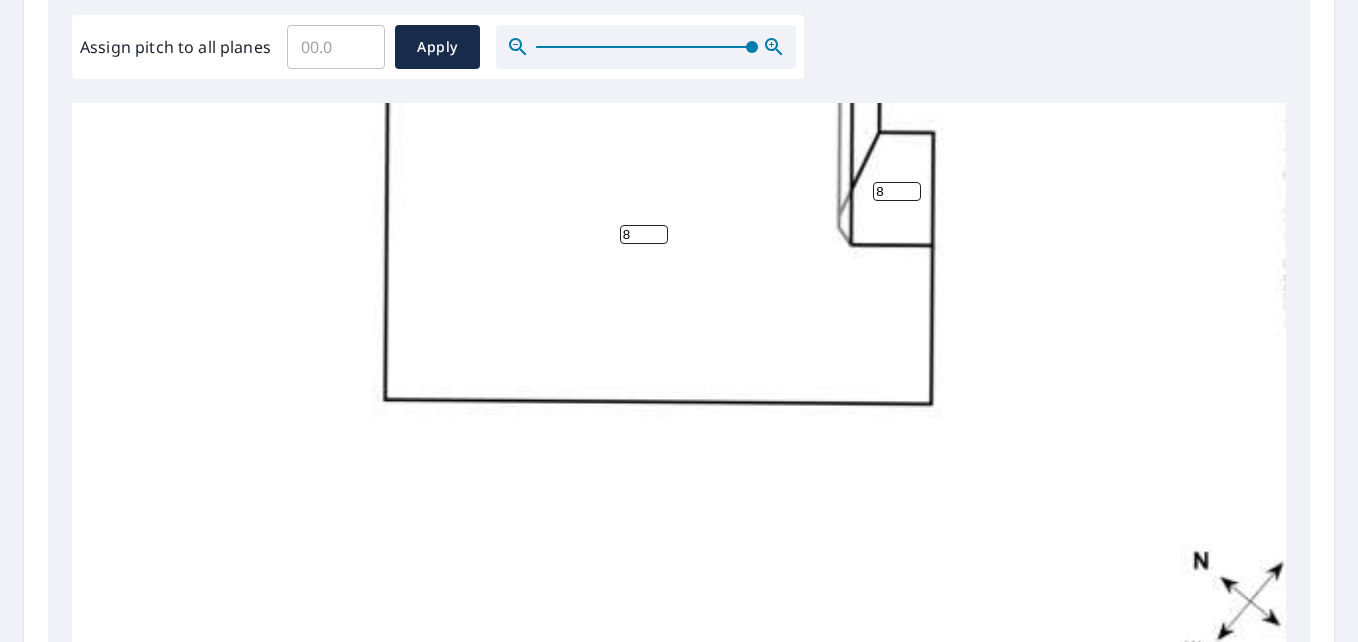 scroll, scrollTop: 635, scrollLeft: 0, axis: vertical 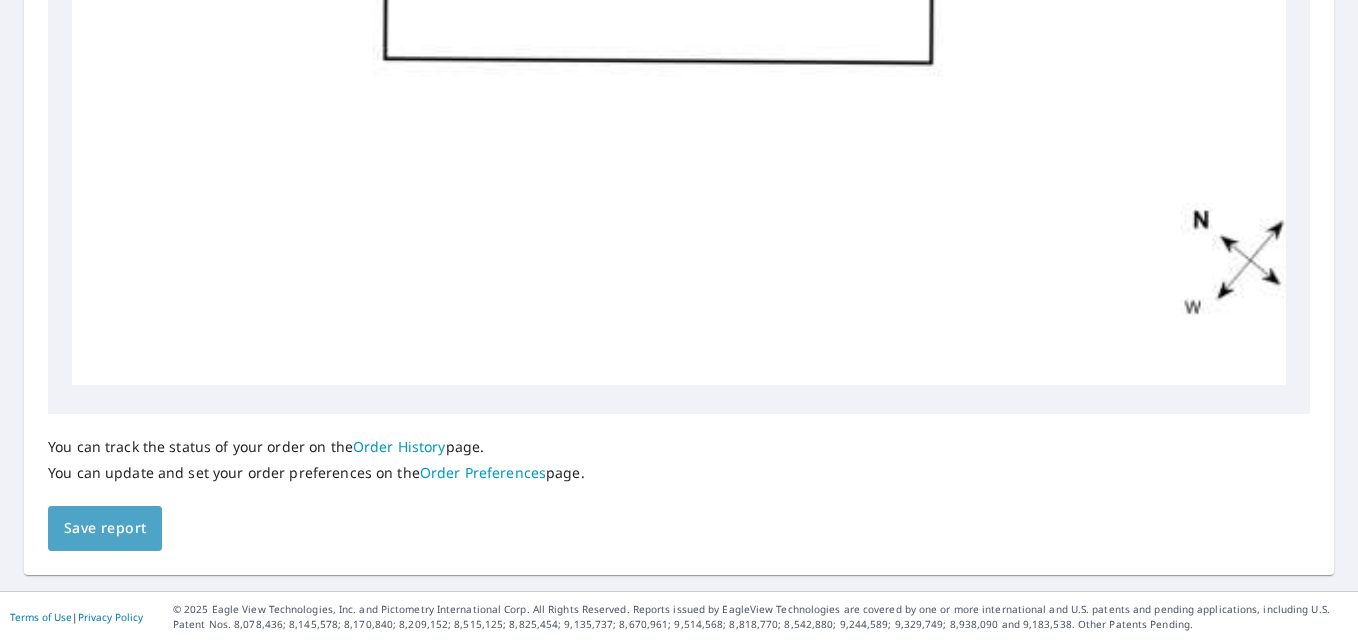 click on "Save report" at bounding box center (105, 528) 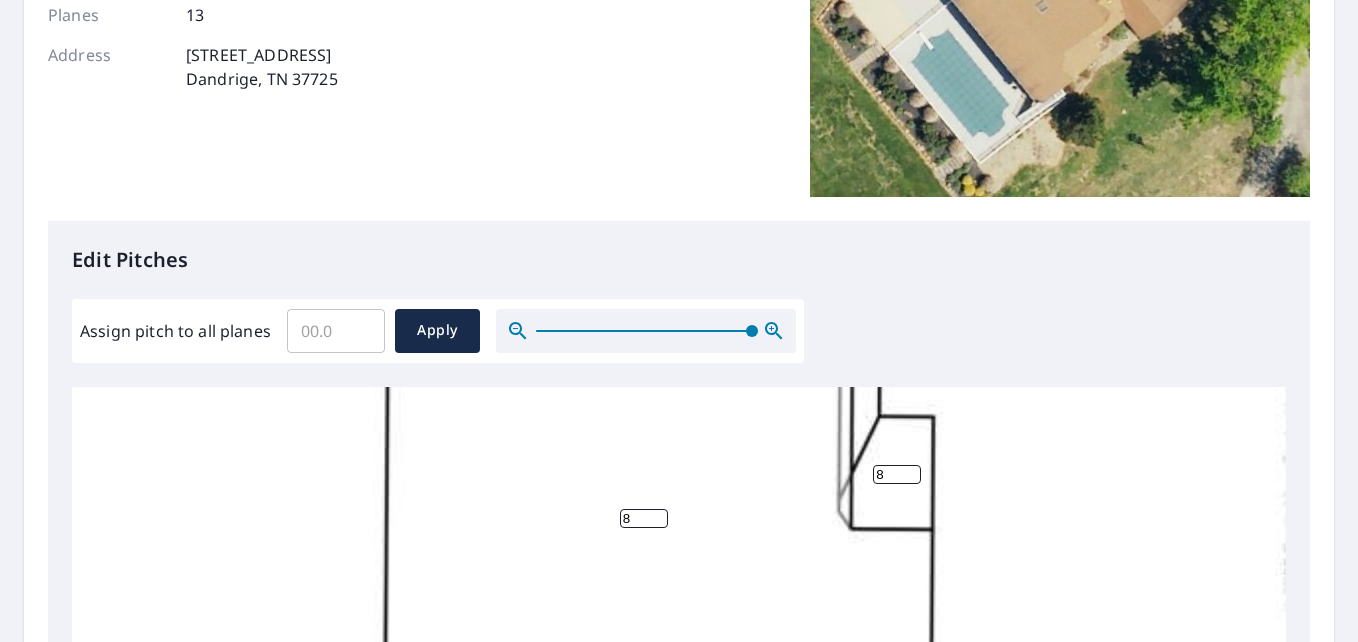 scroll, scrollTop: 0, scrollLeft: 0, axis: both 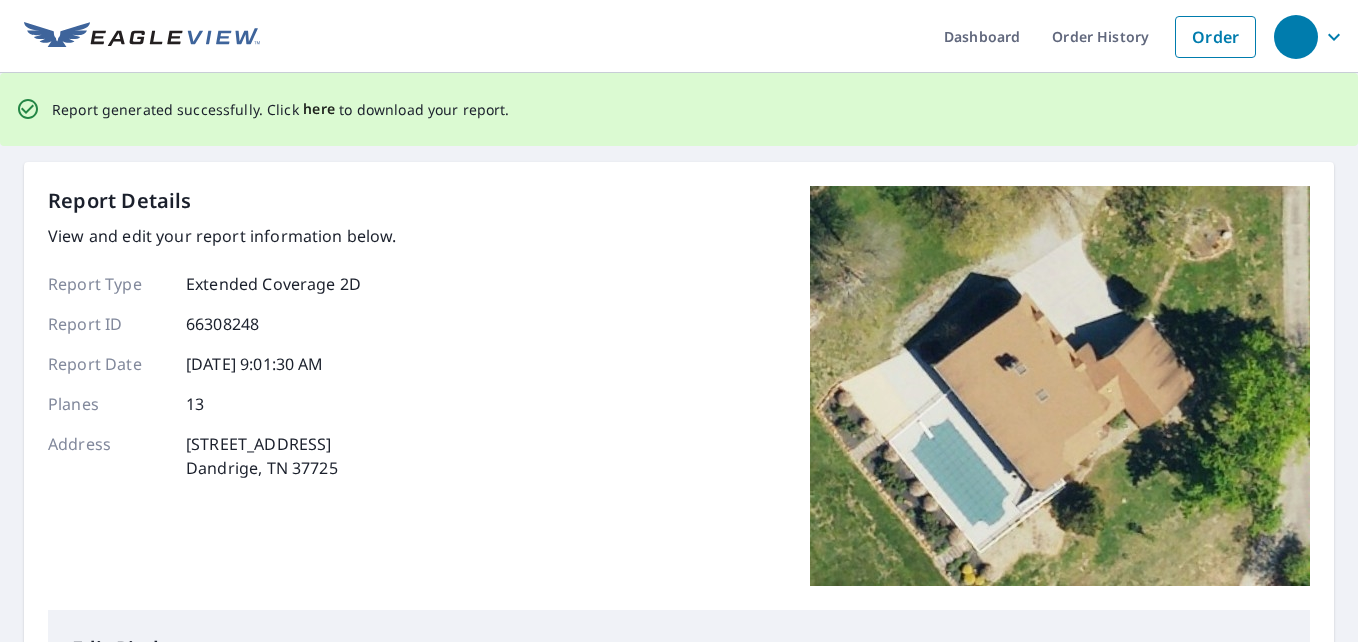 click on "here" at bounding box center (319, 109) 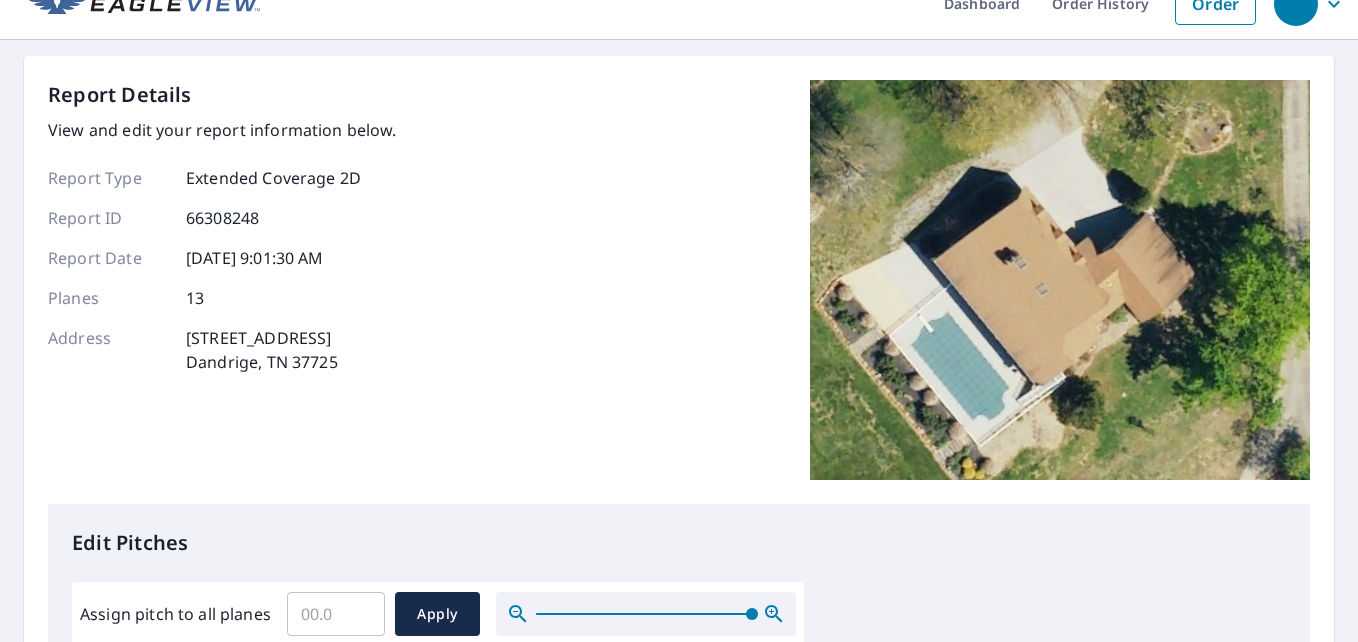 scroll, scrollTop: 0, scrollLeft: 0, axis: both 